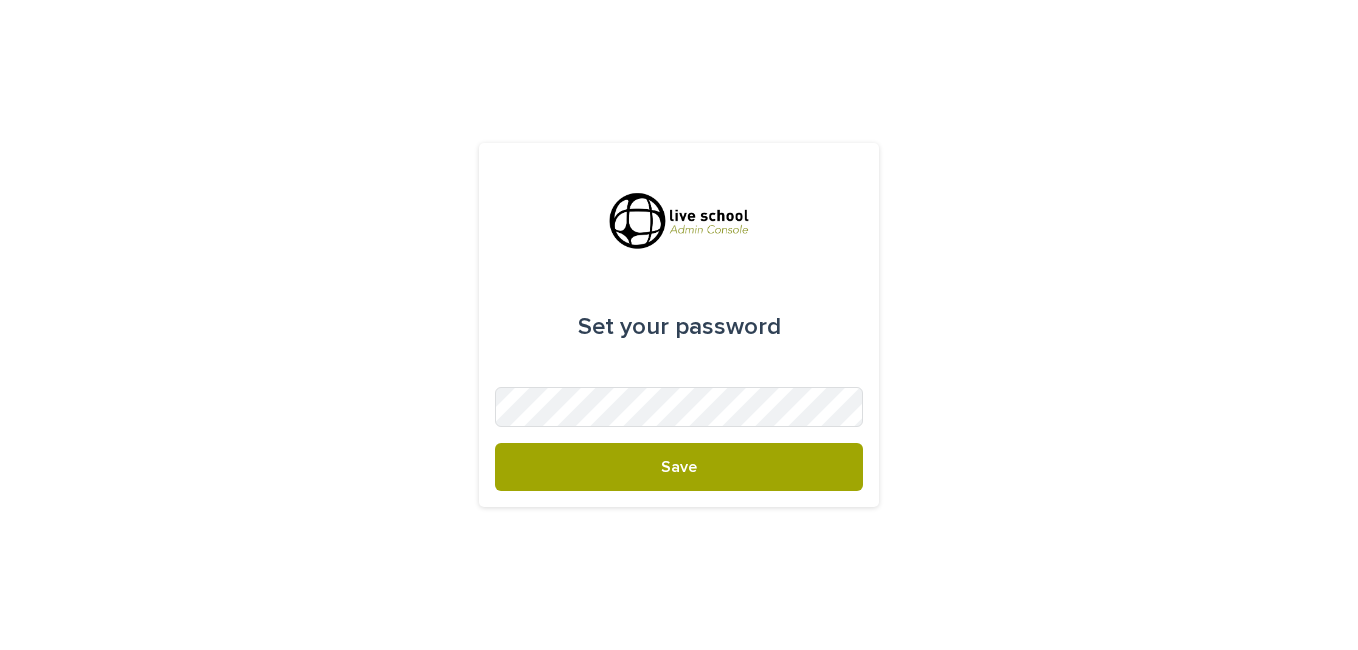 scroll, scrollTop: 0, scrollLeft: 0, axis: both 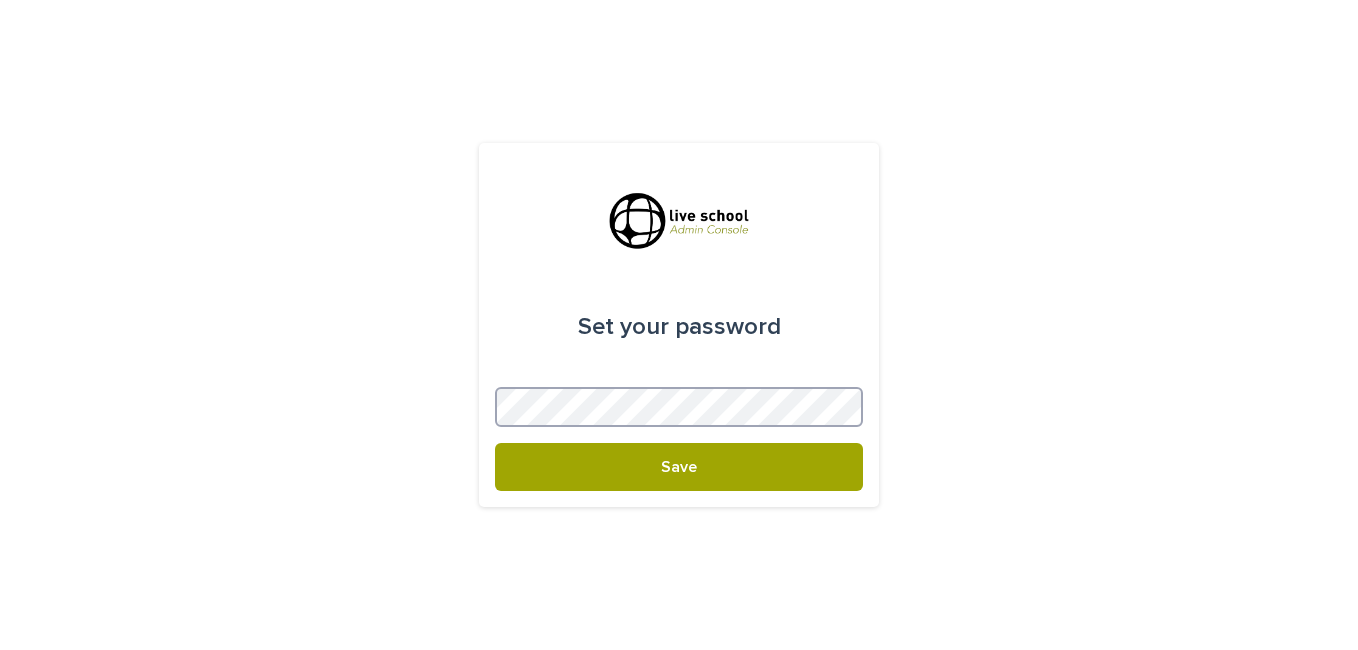 click on "Set your password Save" at bounding box center [679, 325] 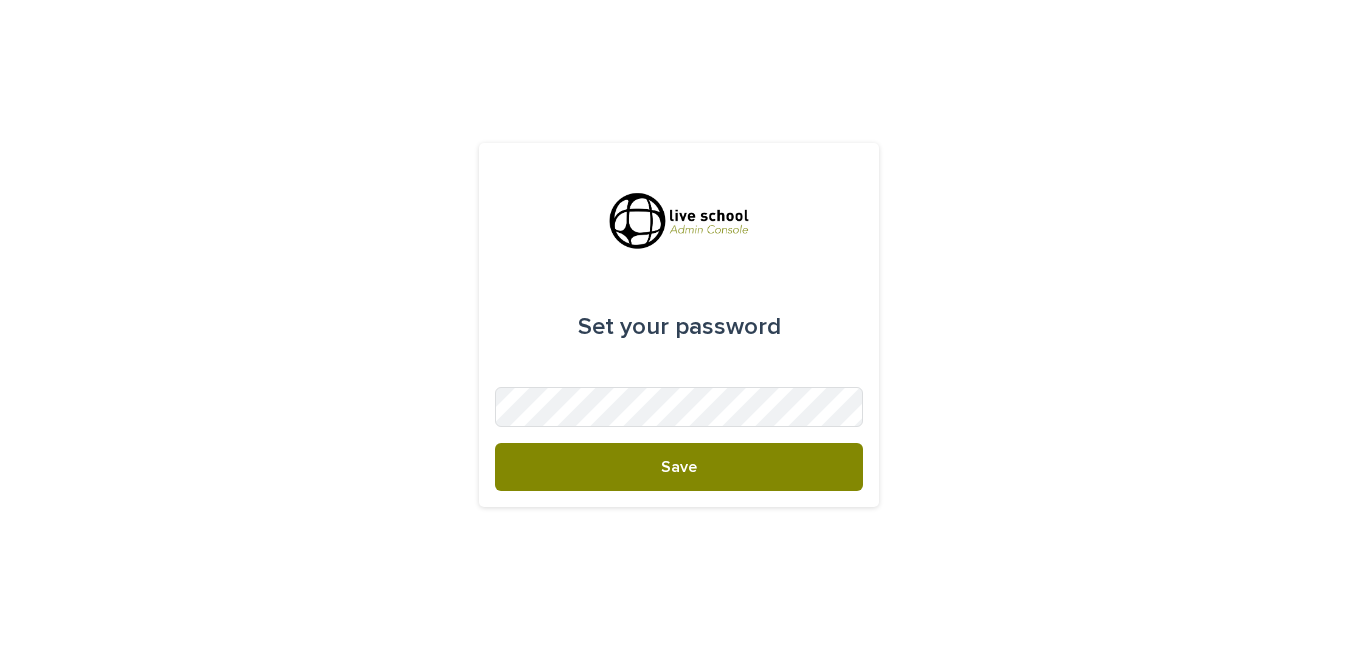 click on "Save" at bounding box center (679, 467) 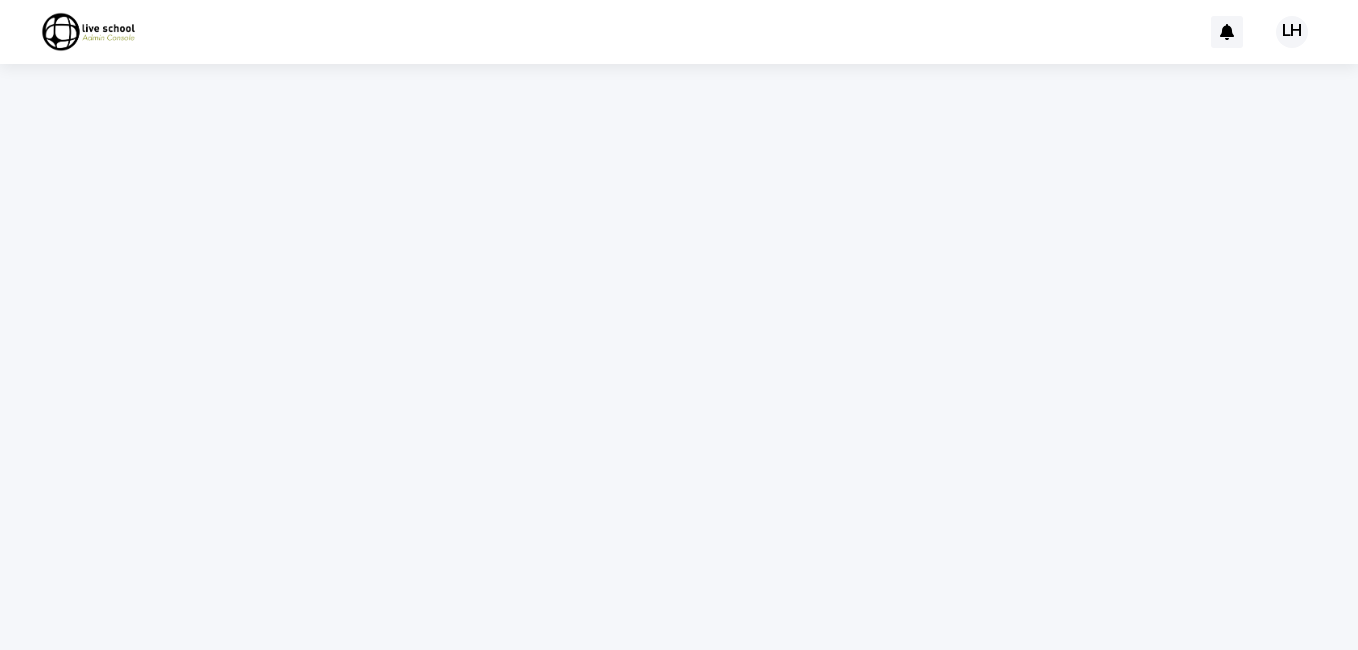 scroll, scrollTop: 0, scrollLeft: 0, axis: both 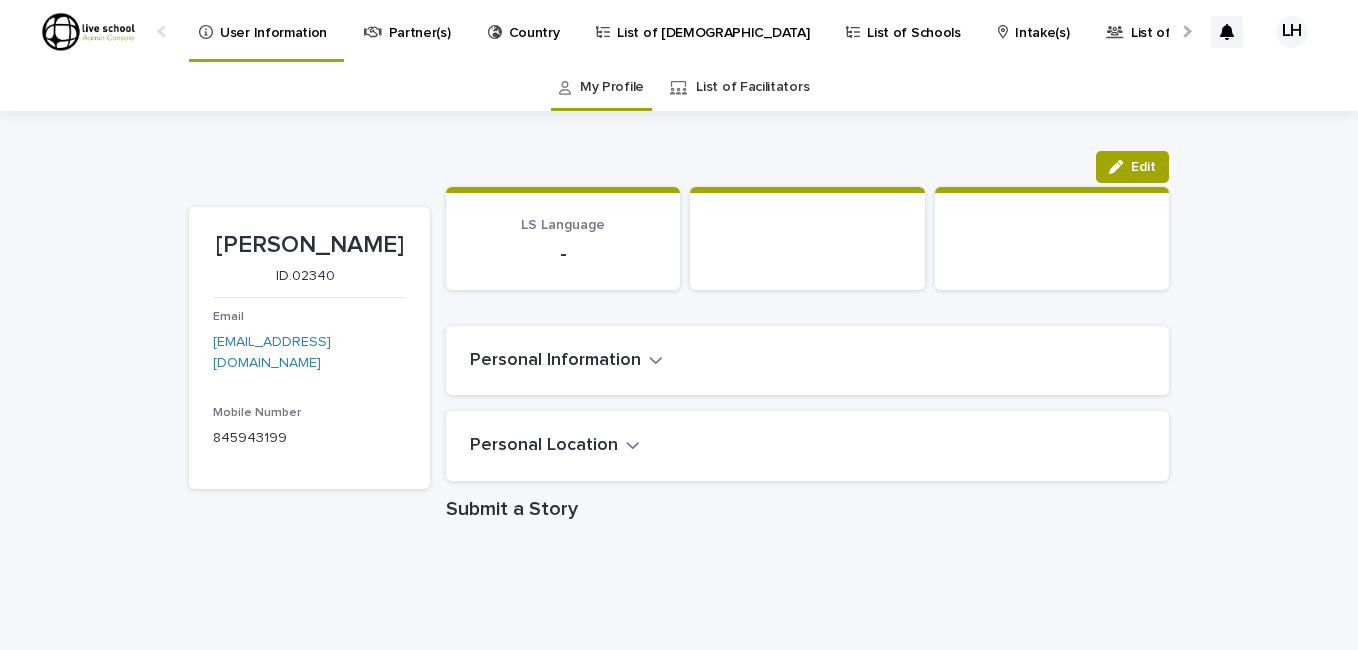 click on "List of Schools" at bounding box center (913, 21) 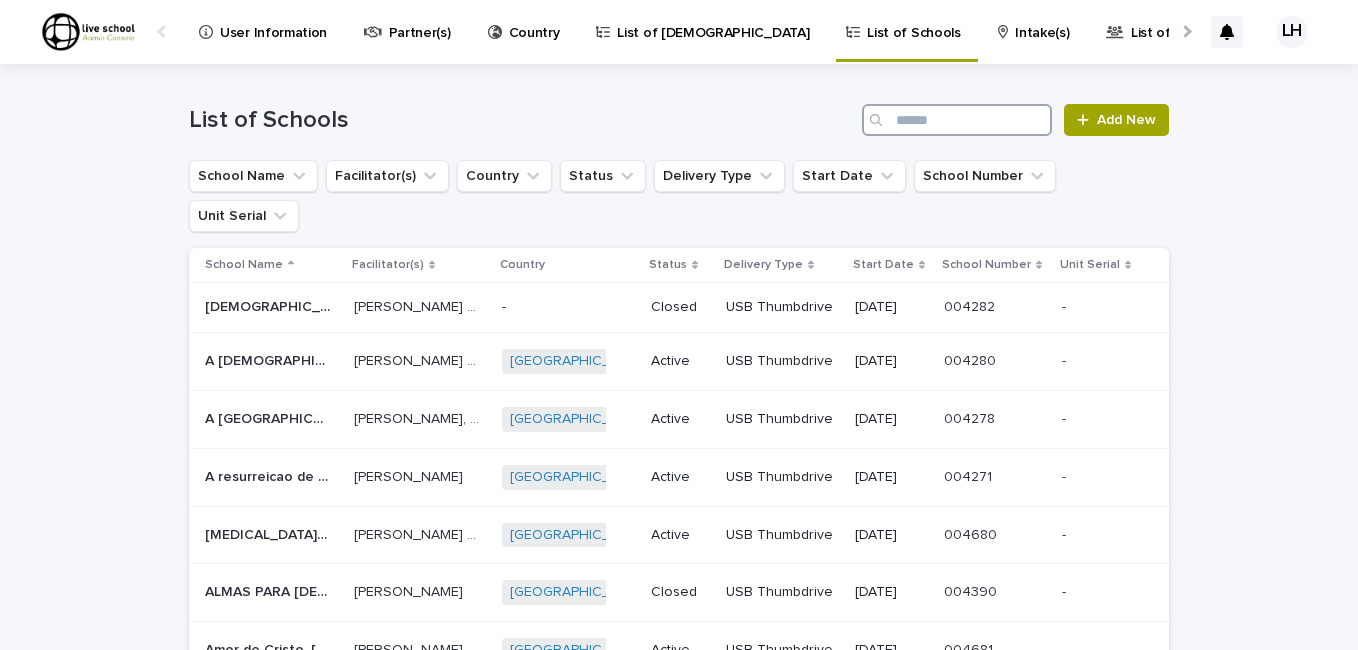 click at bounding box center (957, 120) 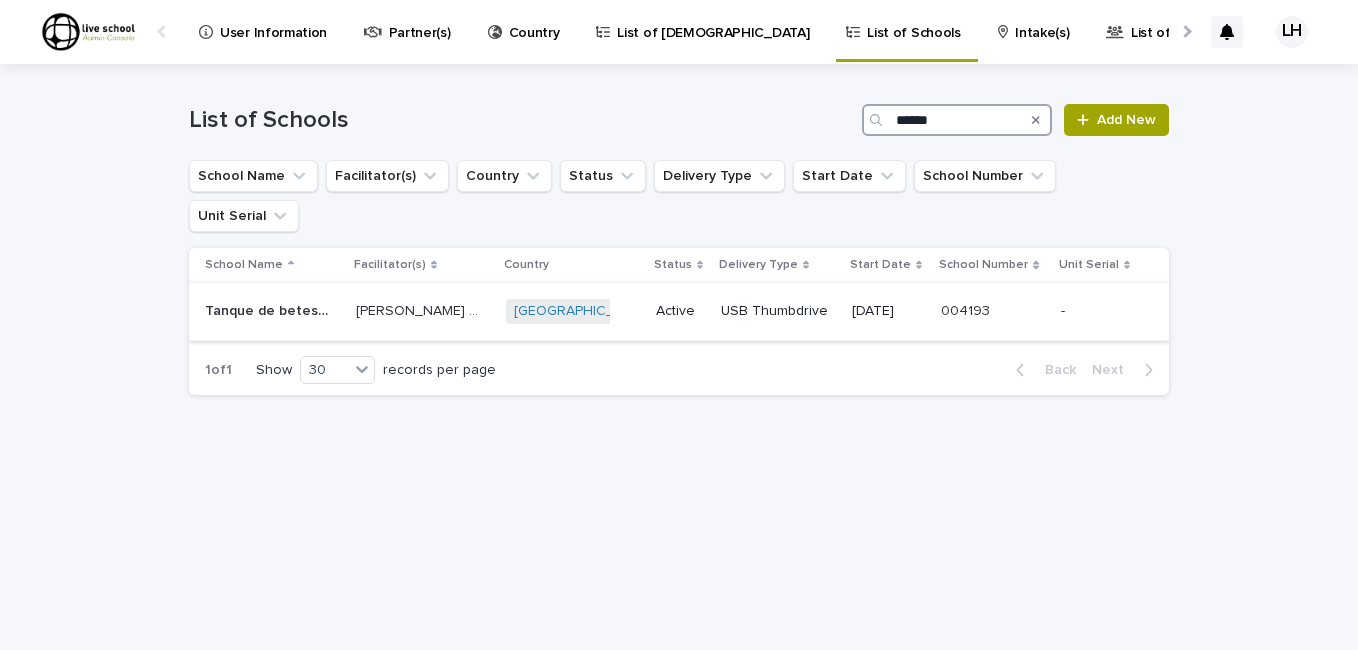 type on "******" 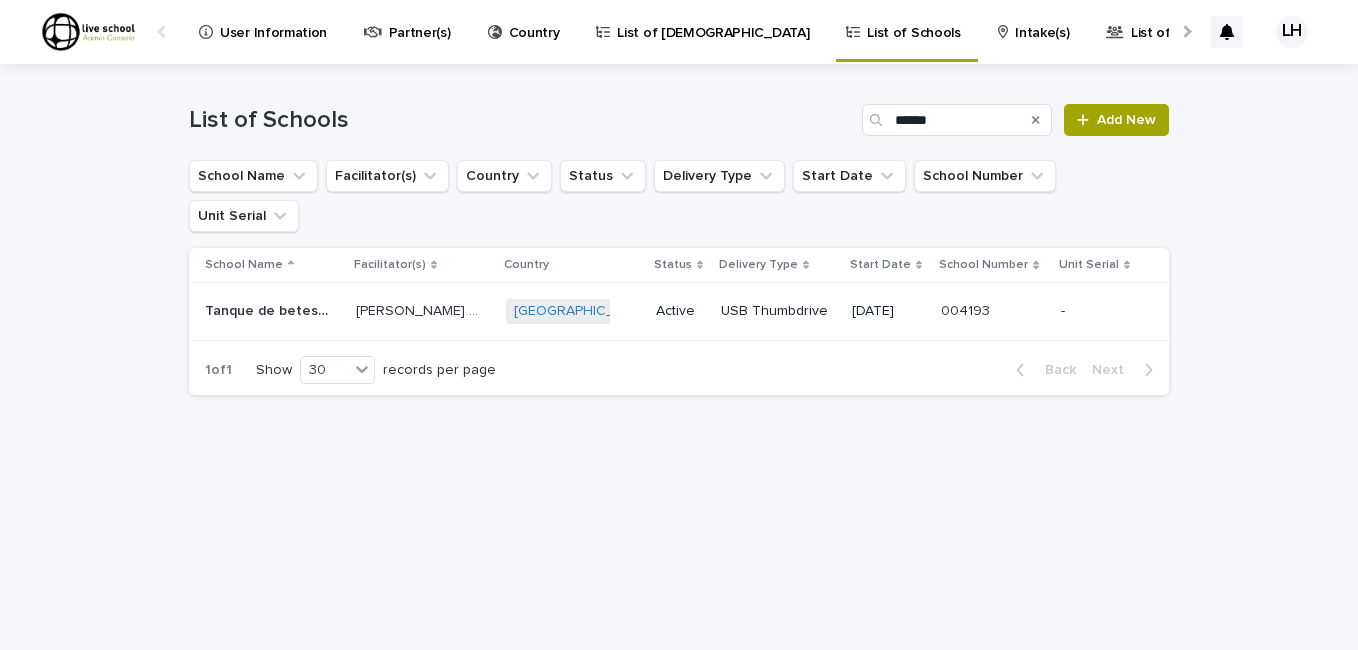 click on "Tanque de betesaida" at bounding box center (269, 309) 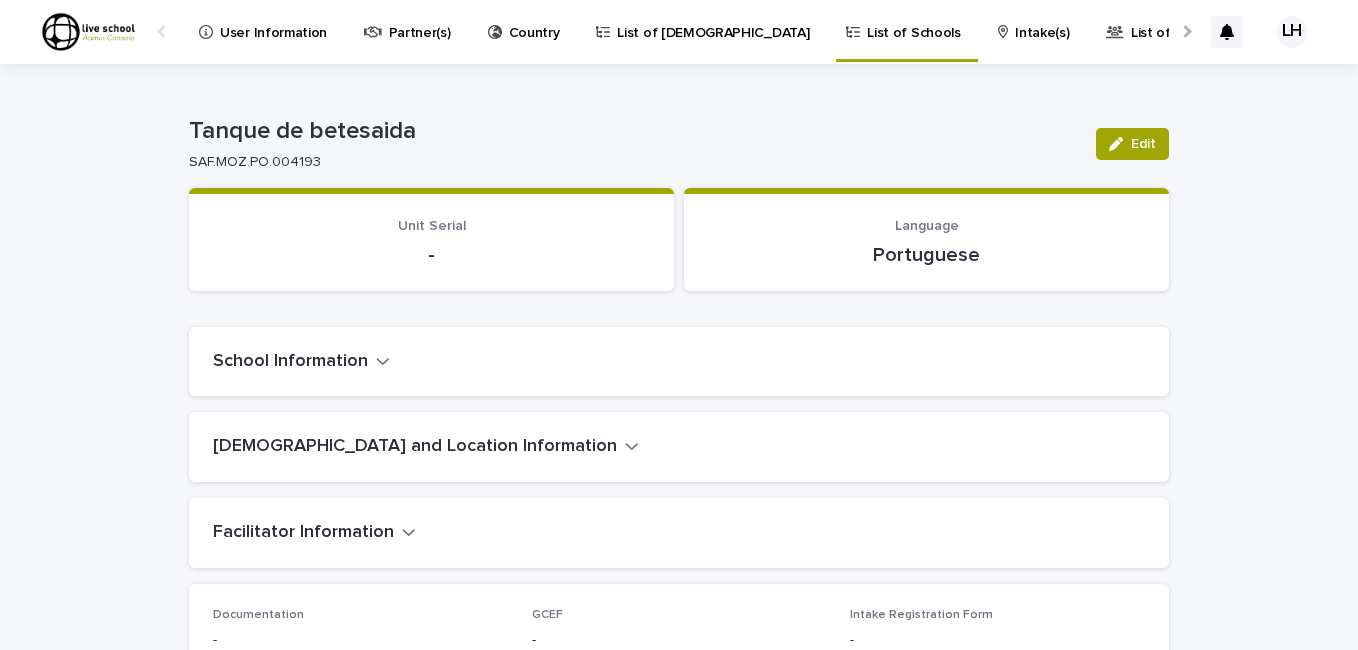 click 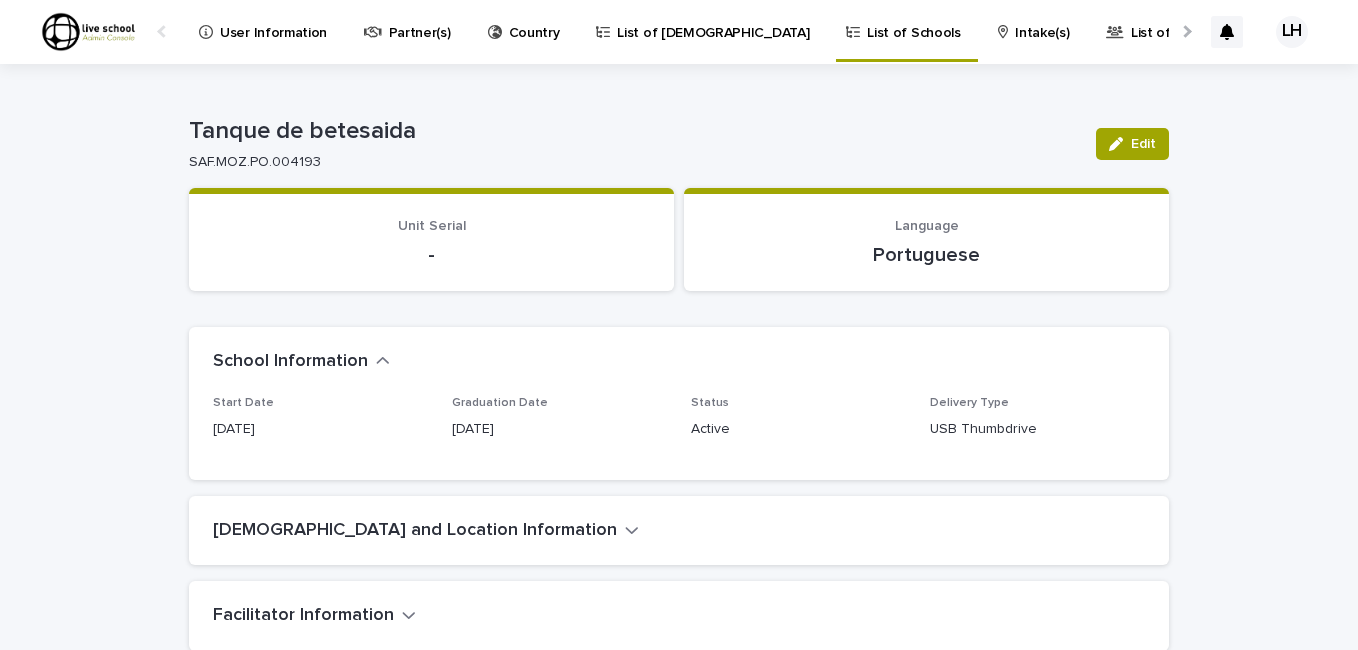 click 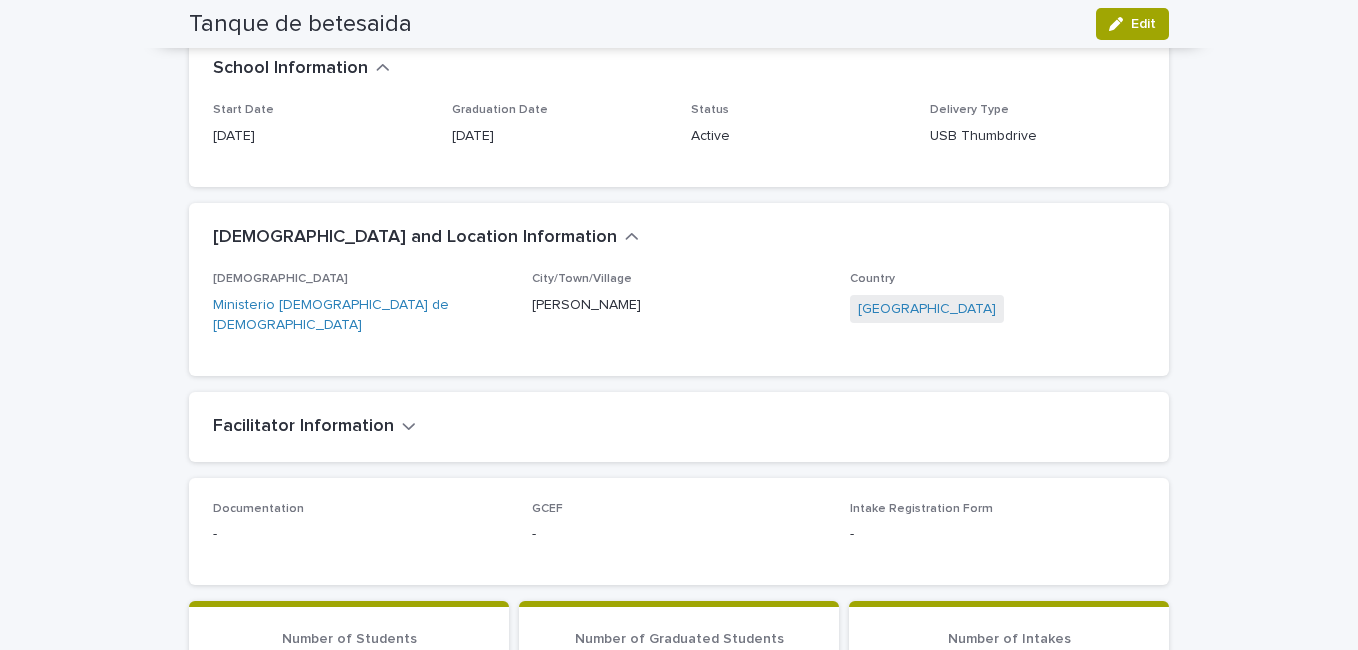 scroll, scrollTop: 302, scrollLeft: 0, axis: vertical 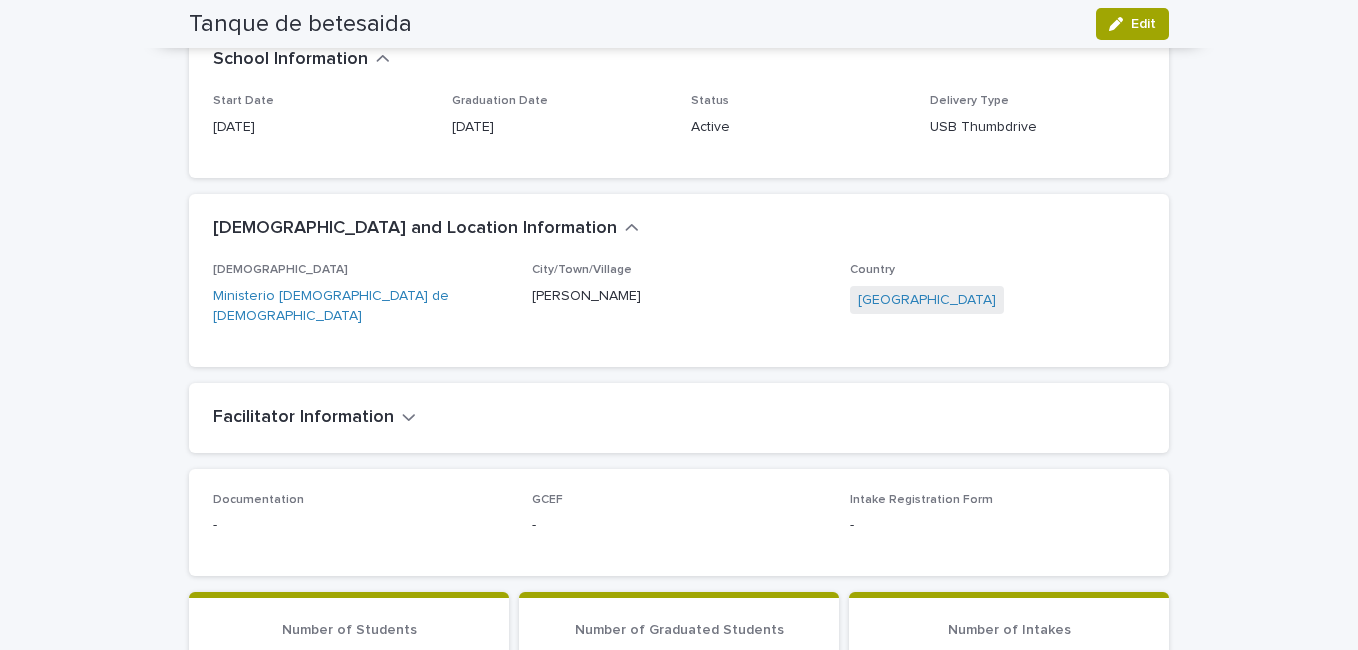 click on "Facilitator Information" at bounding box center (314, 418) 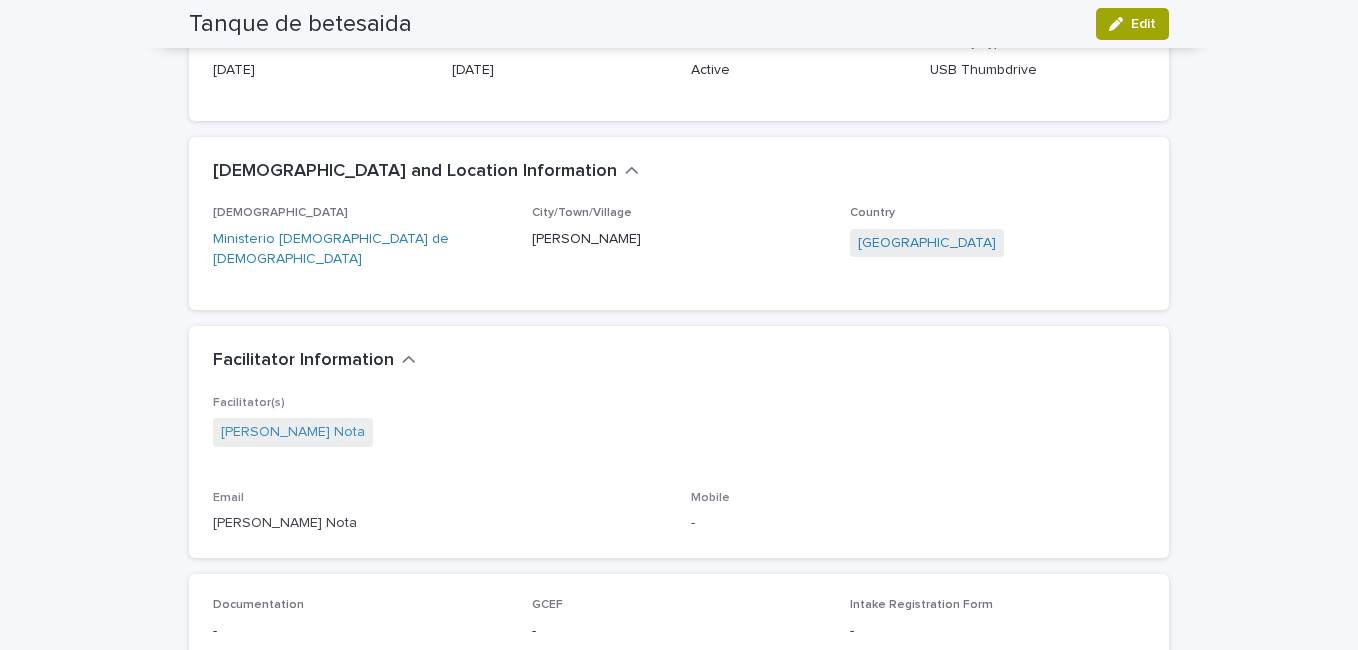 scroll, scrollTop: 392, scrollLeft: 0, axis: vertical 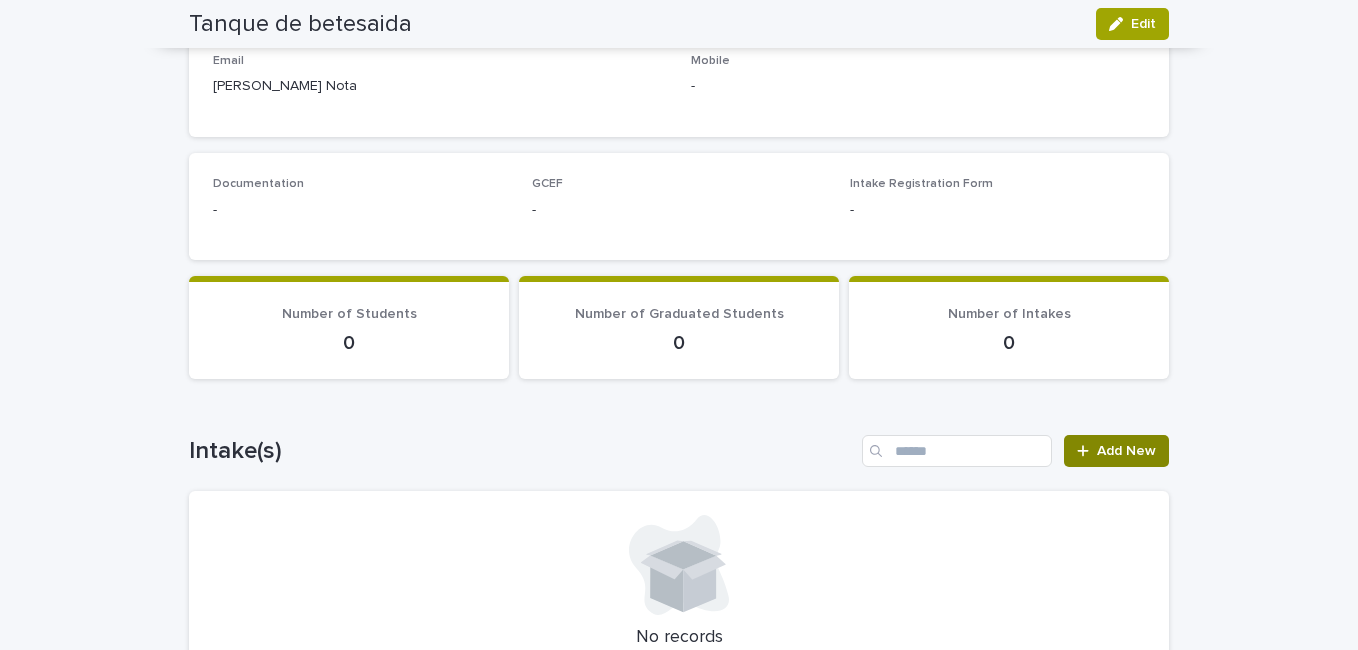 click on "Add New" at bounding box center [1126, 451] 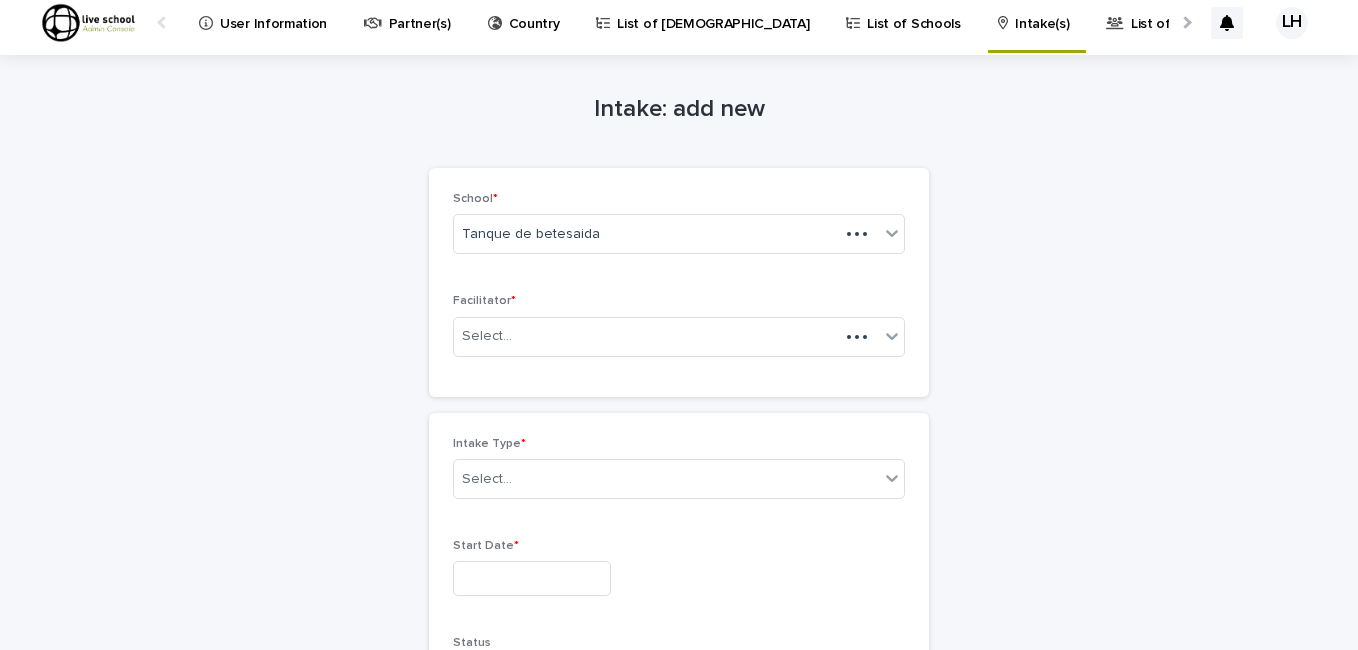 scroll, scrollTop: 0, scrollLeft: 0, axis: both 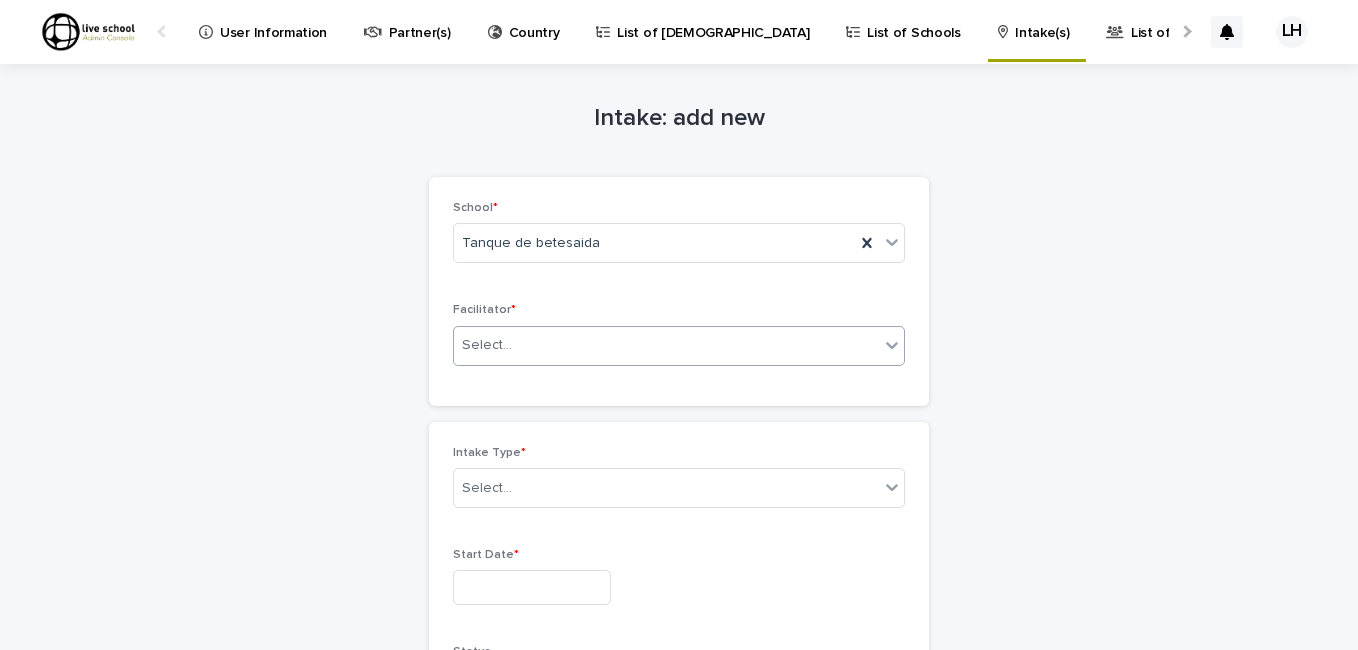 click on "Select..." at bounding box center (487, 345) 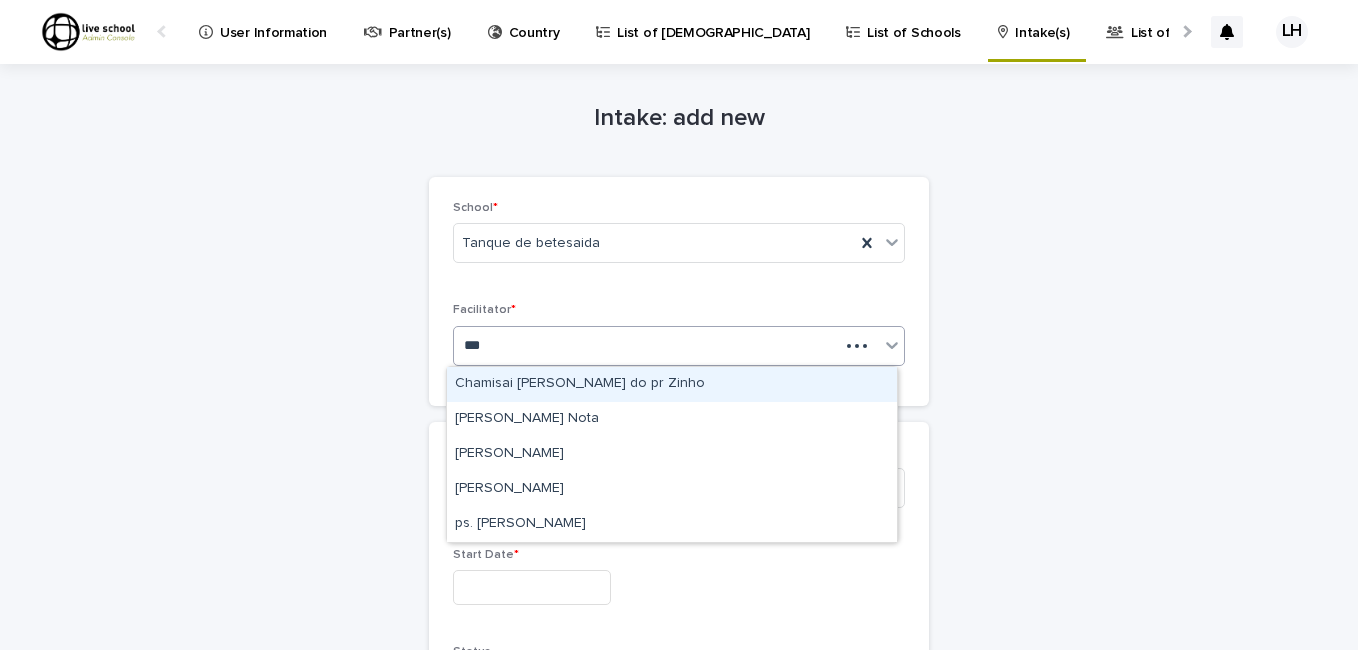 type on "****" 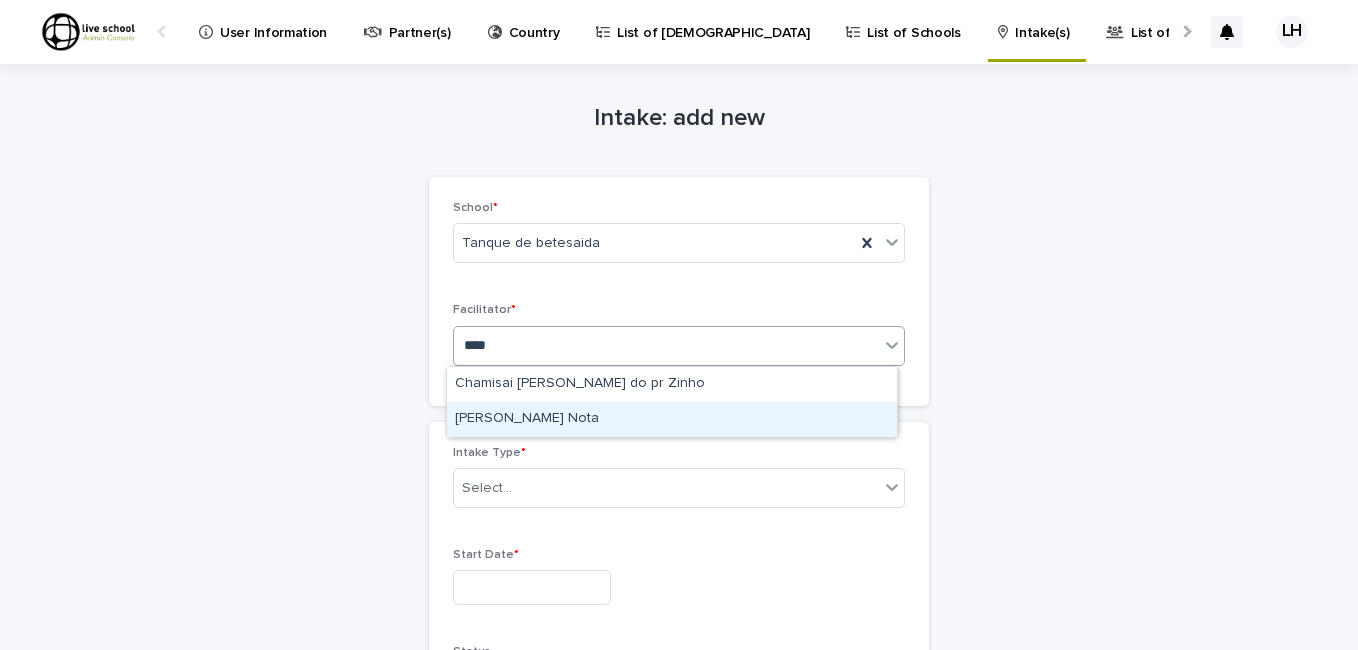 click on "[PERSON_NAME] Nota" at bounding box center [672, 419] 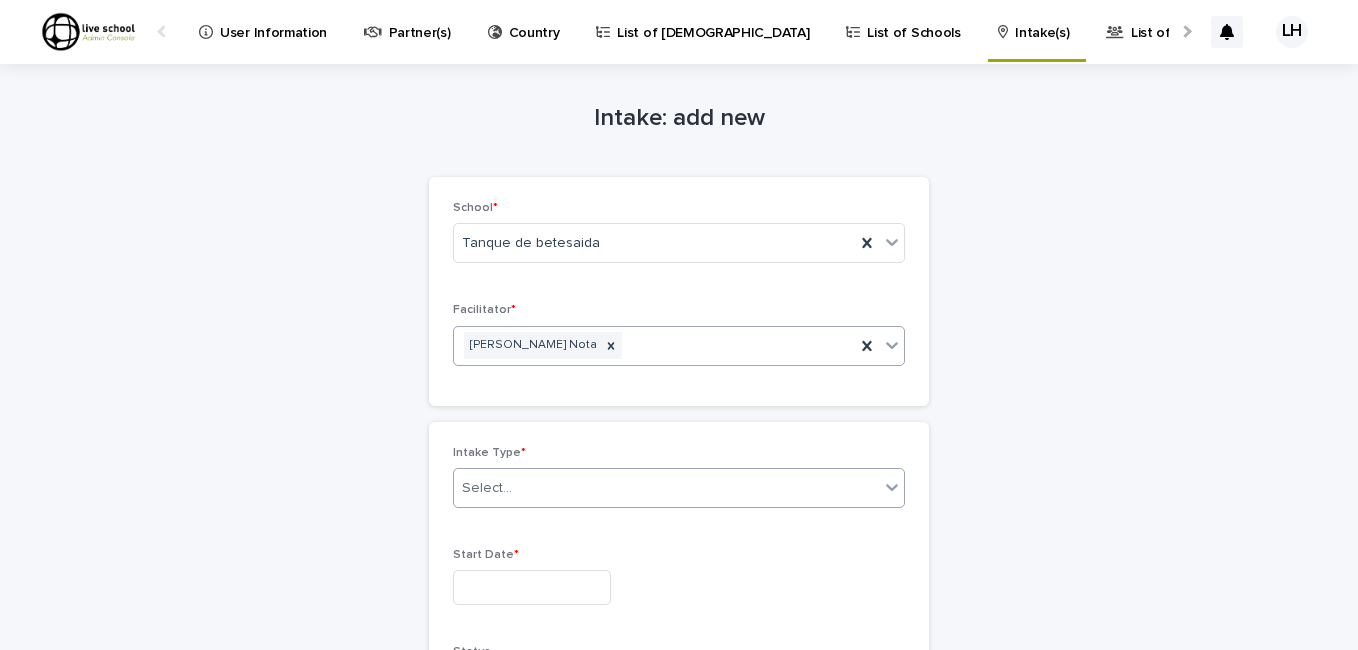 click on "Select..." at bounding box center [666, 488] 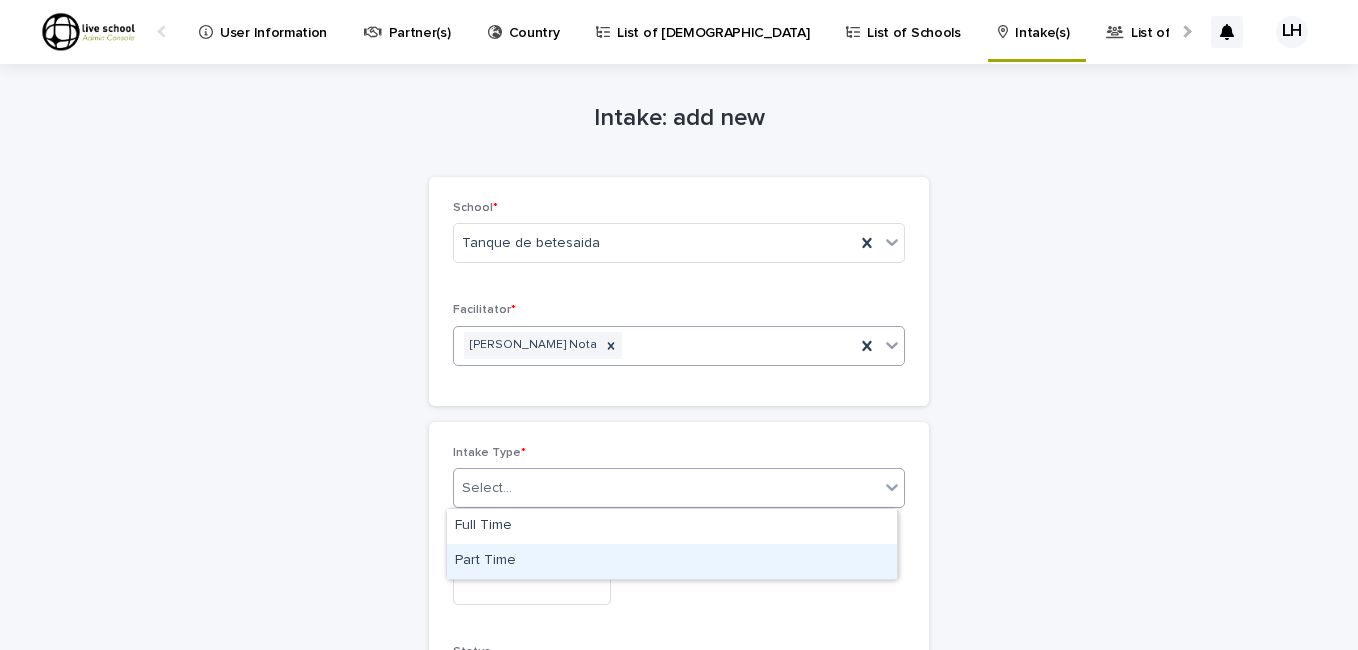 click on "Part Time" at bounding box center (672, 561) 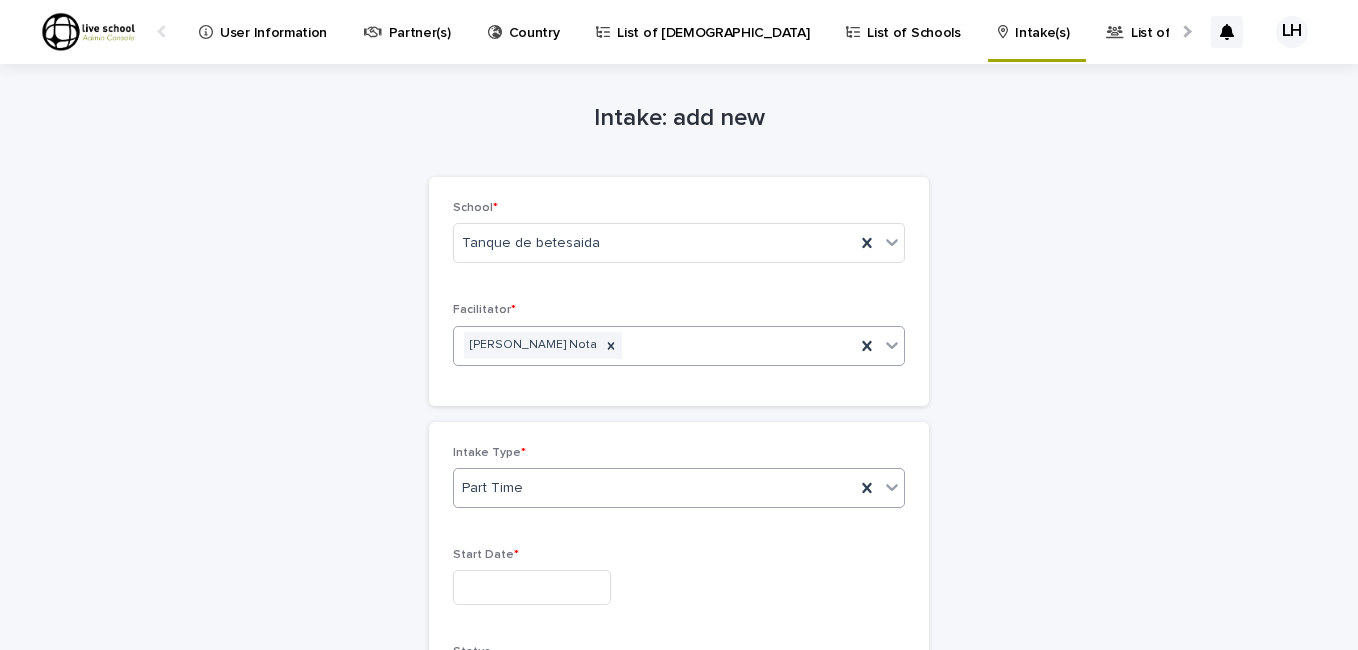 click at bounding box center [532, 587] 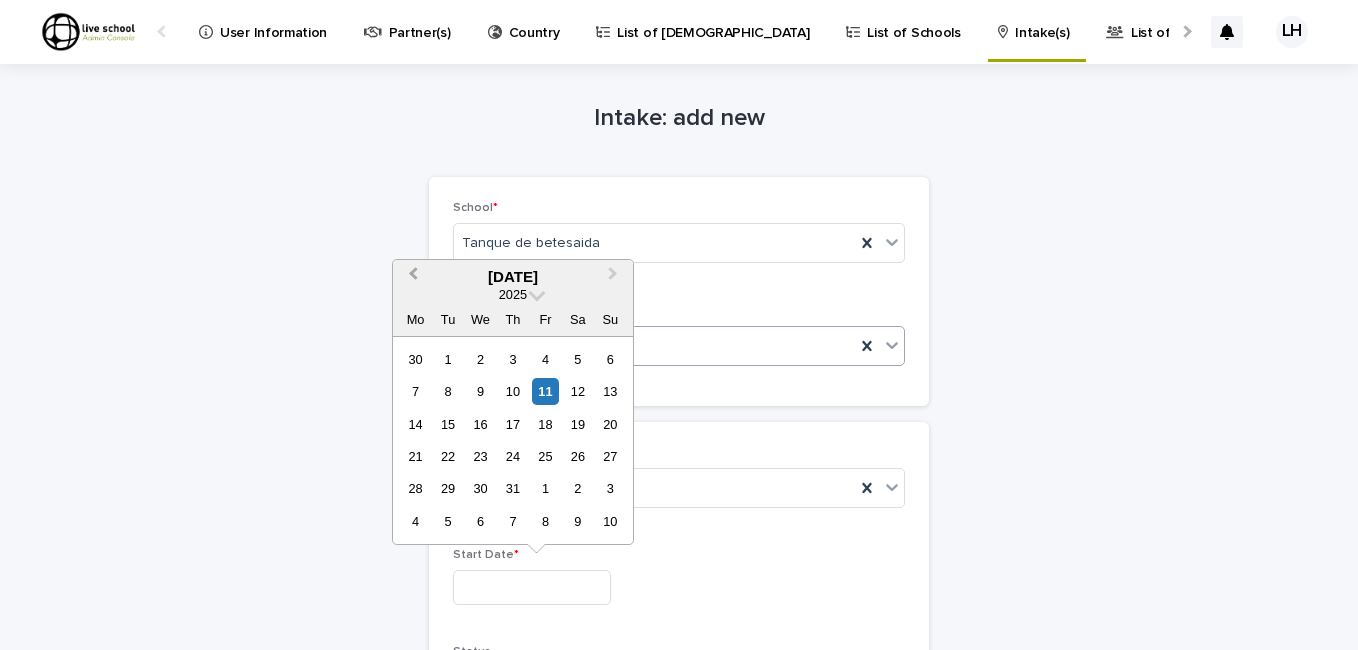 click on "Previous Month" at bounding box center [413, 276] 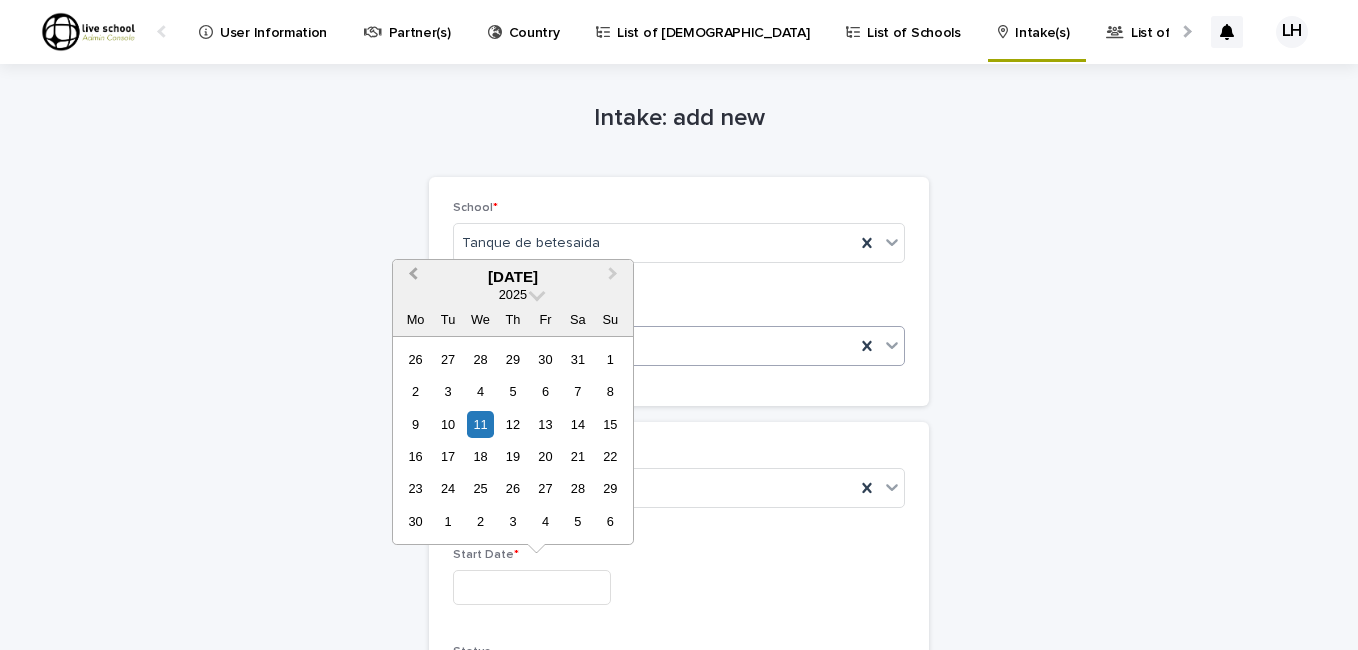 click on "Previous Month" at bounding box center (411, 278) 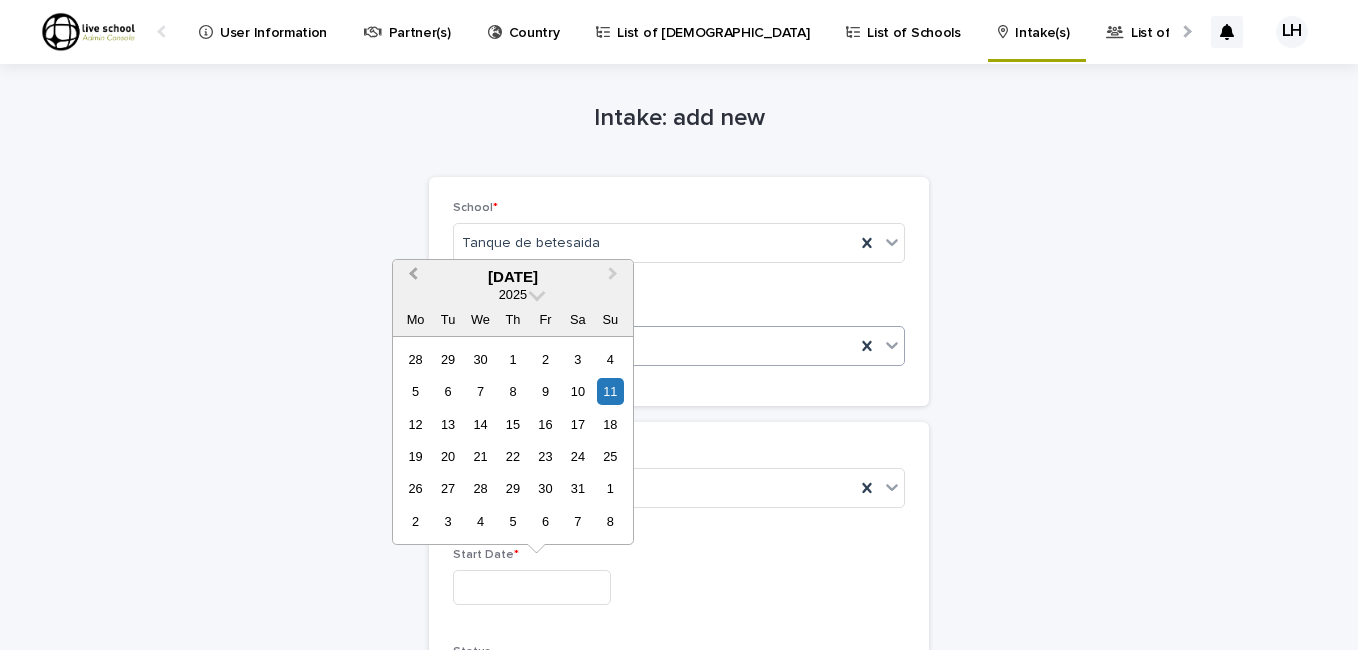 click on "Previous Month" at bounding box center [411, 278] 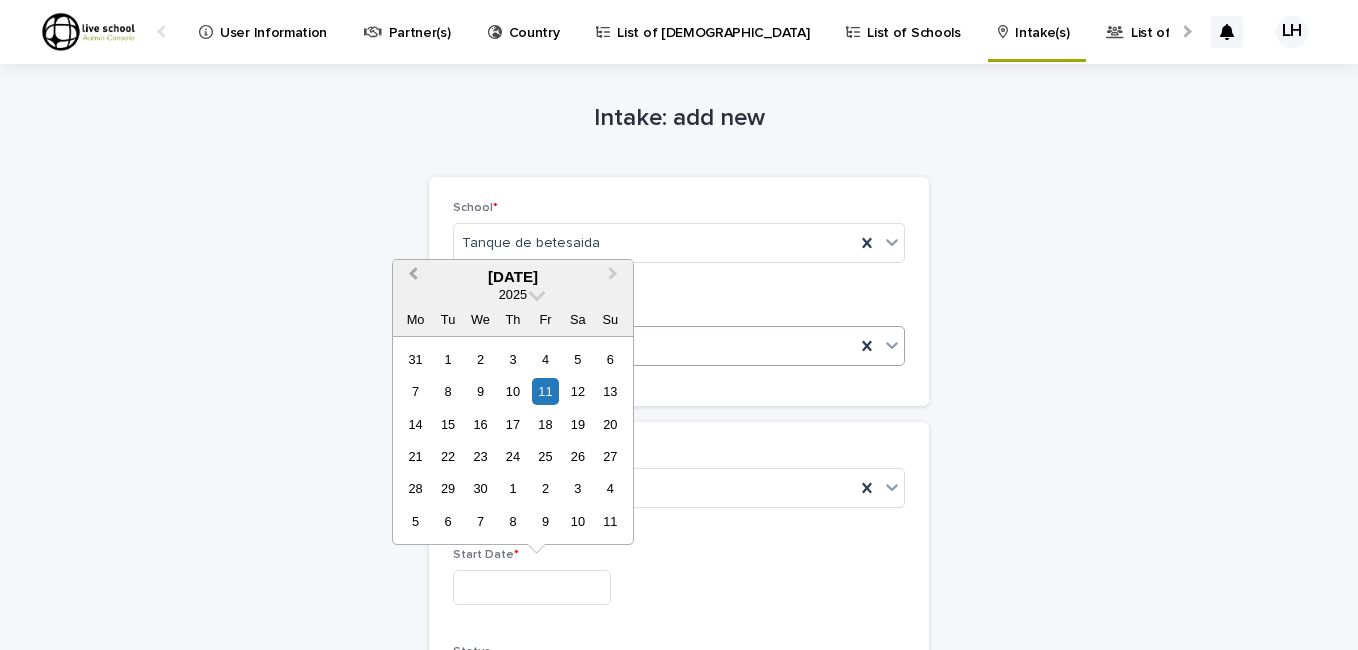 click on "Previous Month" at bounding box center [411, 278] 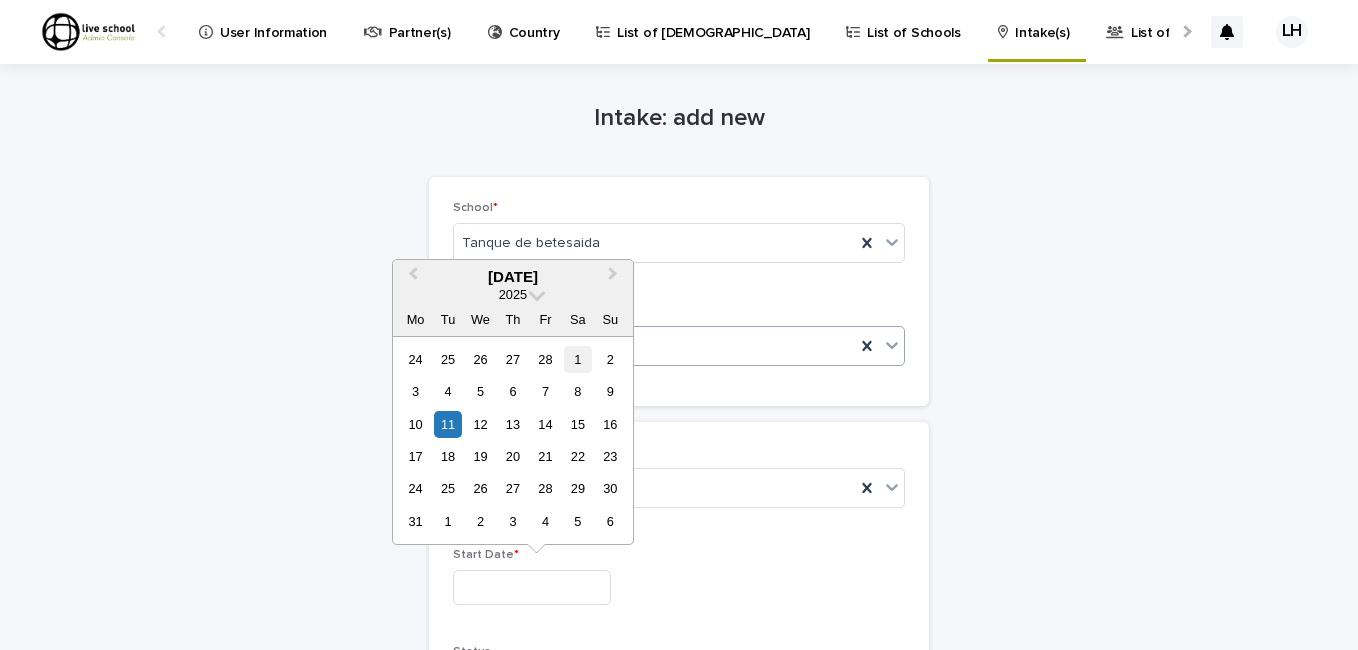 click on "1" at bounding box center [577, 359] 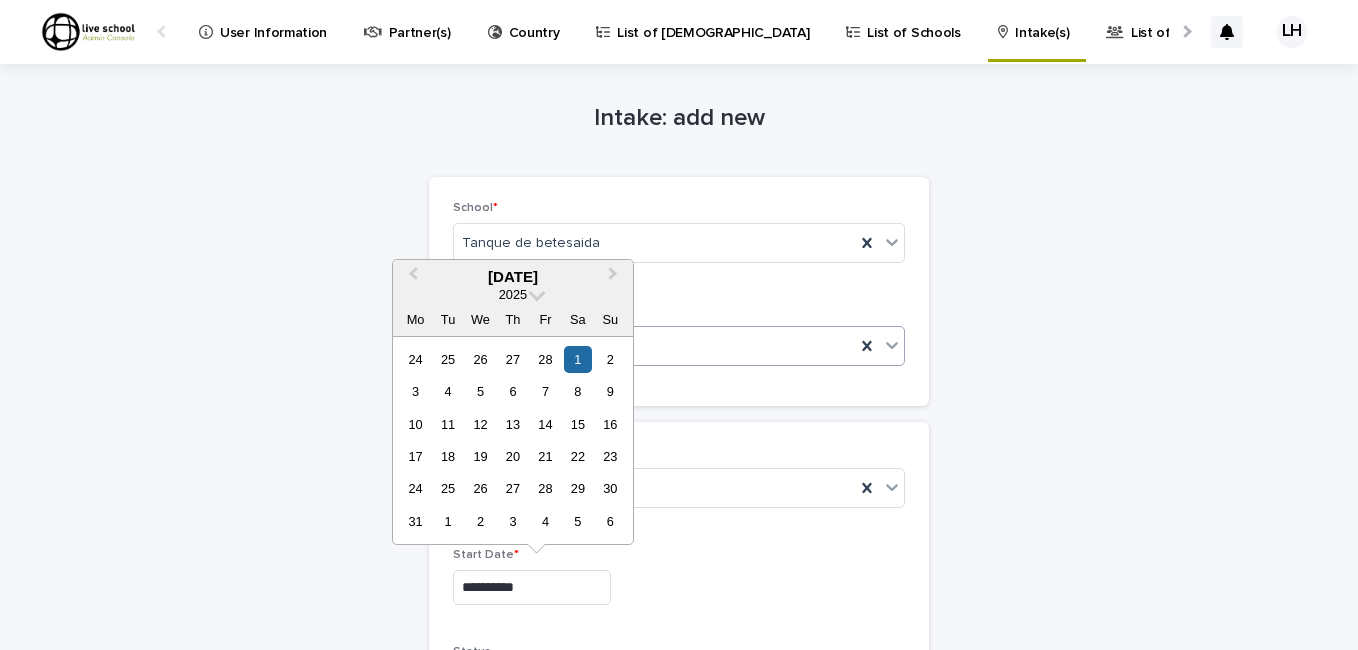 click on "**********" at bounding box center (532, 587) 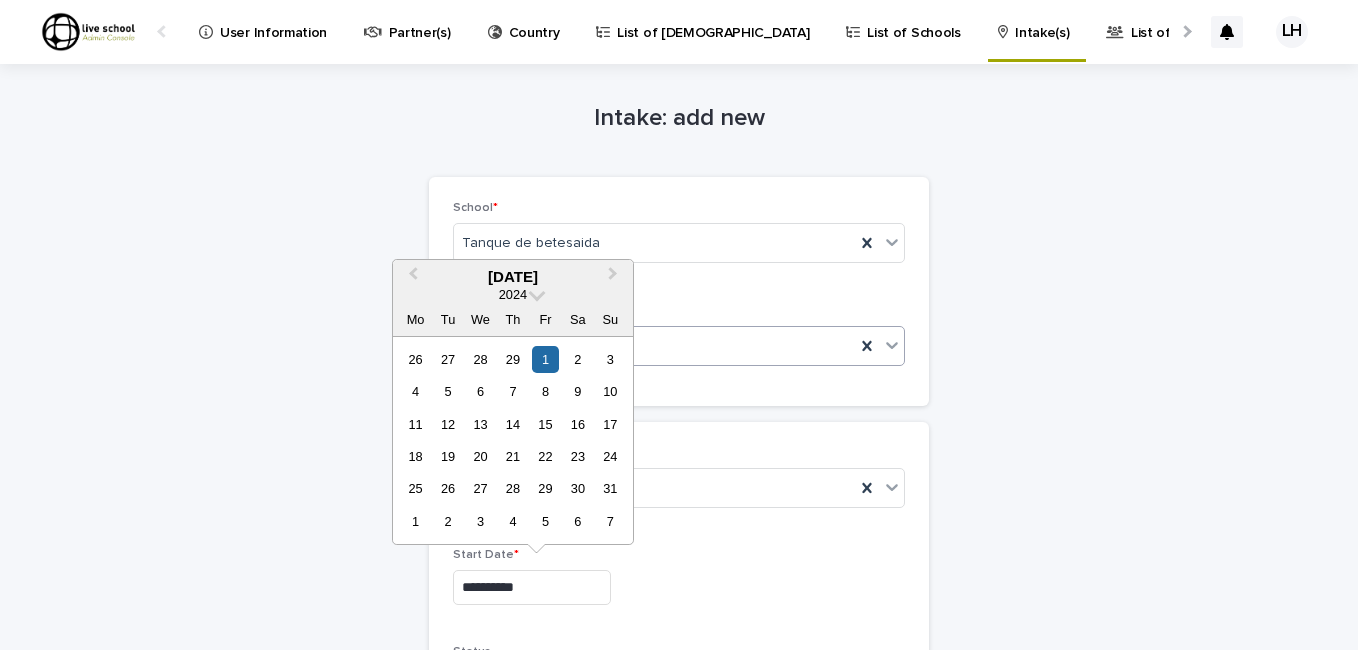 type on "**********" 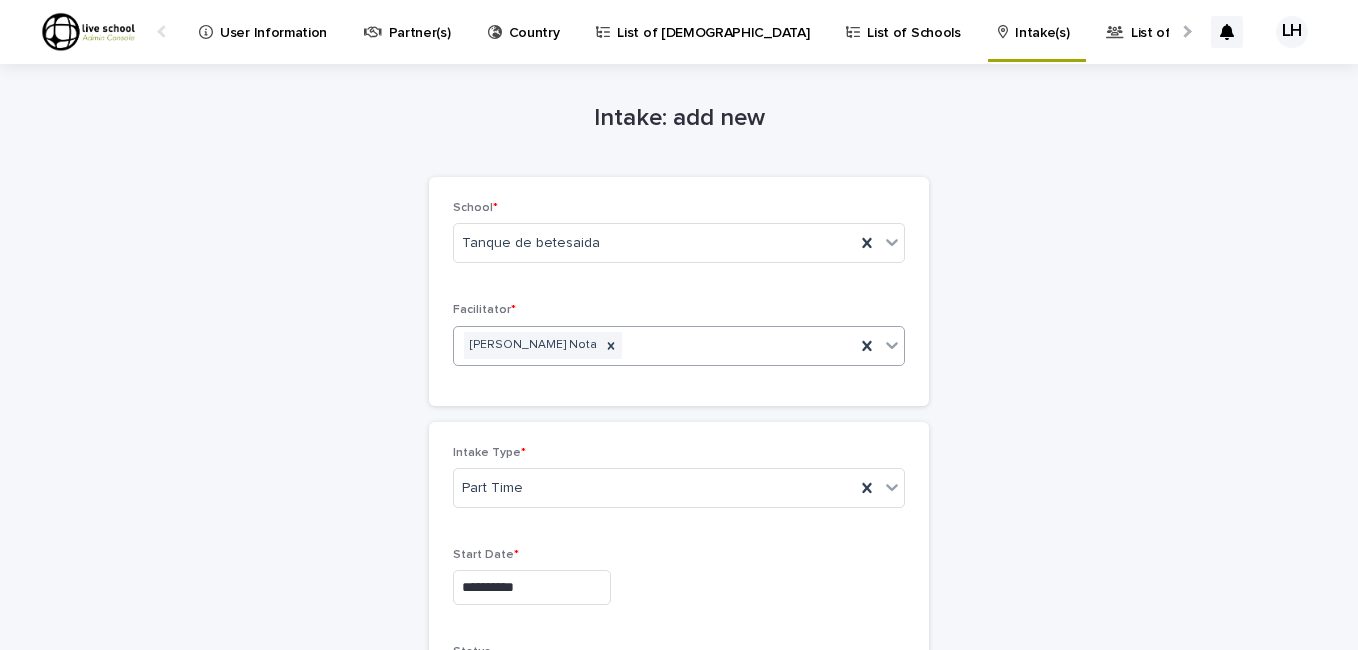 click on "**********" at bounding box center [679, 587] 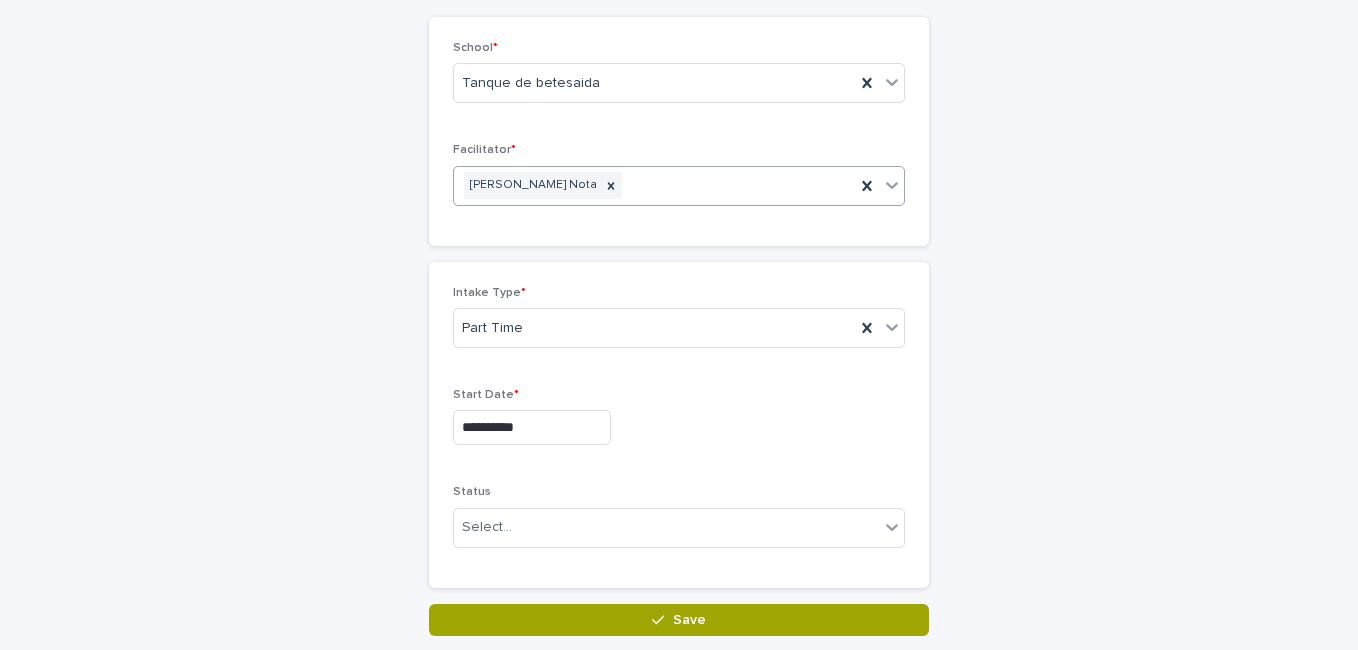 scroll, scrollTop: 178, scrollLeft: 0, axis: vertical 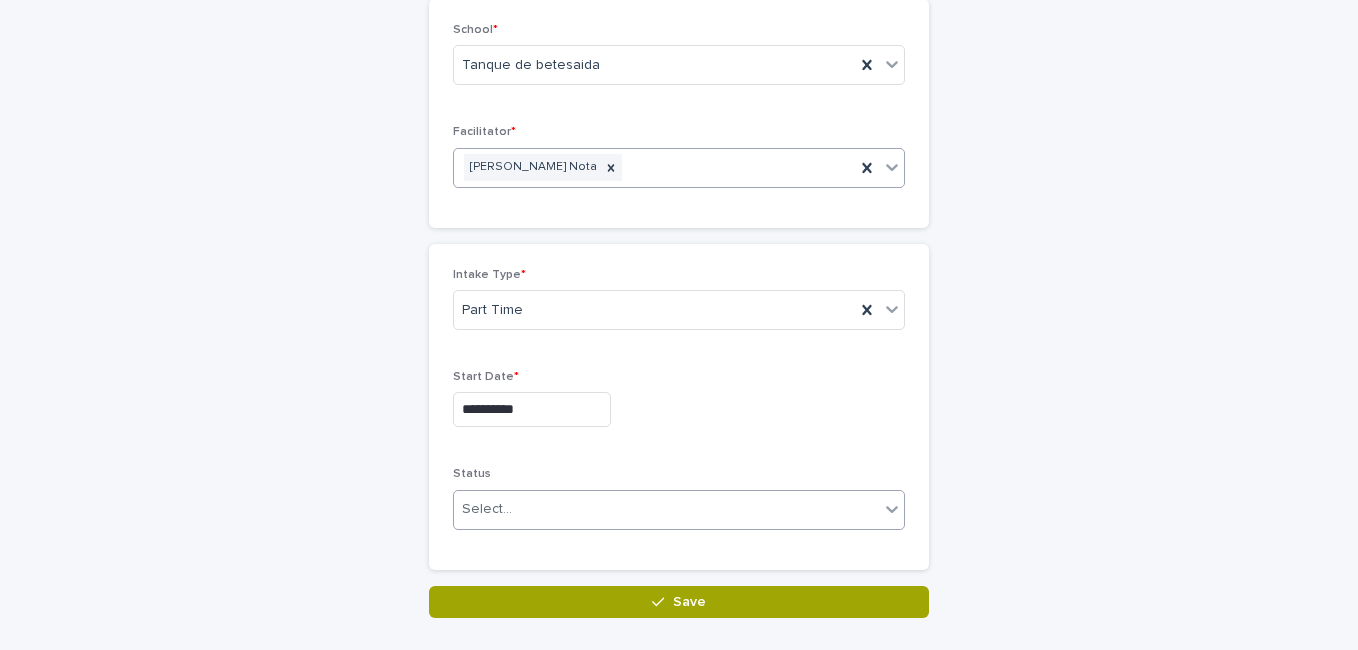 click on "Select..." at bounding box center [666, 509] 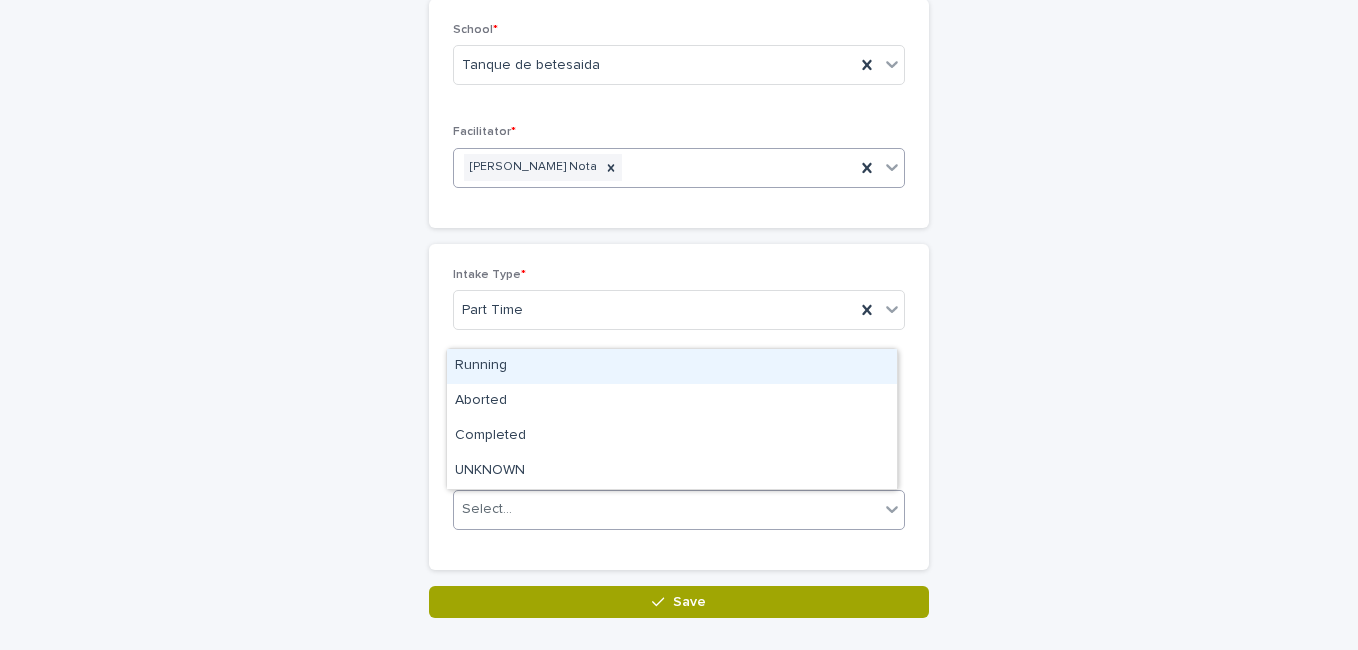 click on "Running" at bounding box center (672, 366) 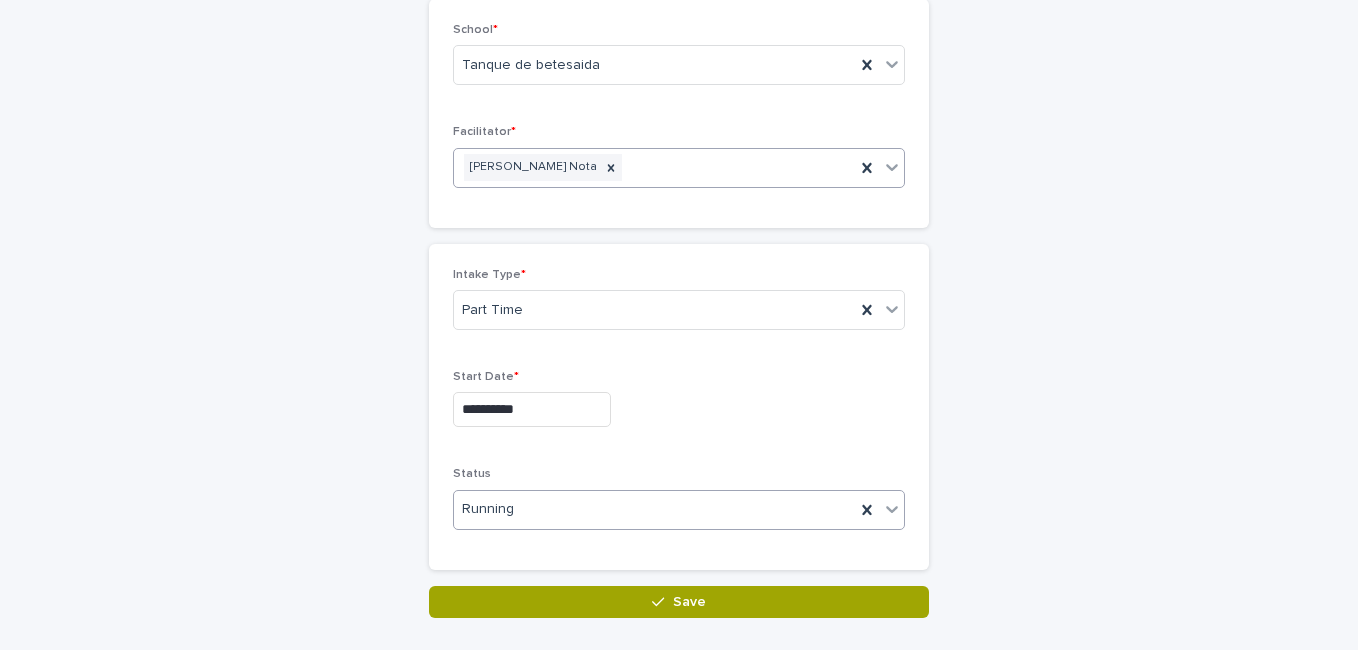 click on "Save" at bounding box center [679, 602] 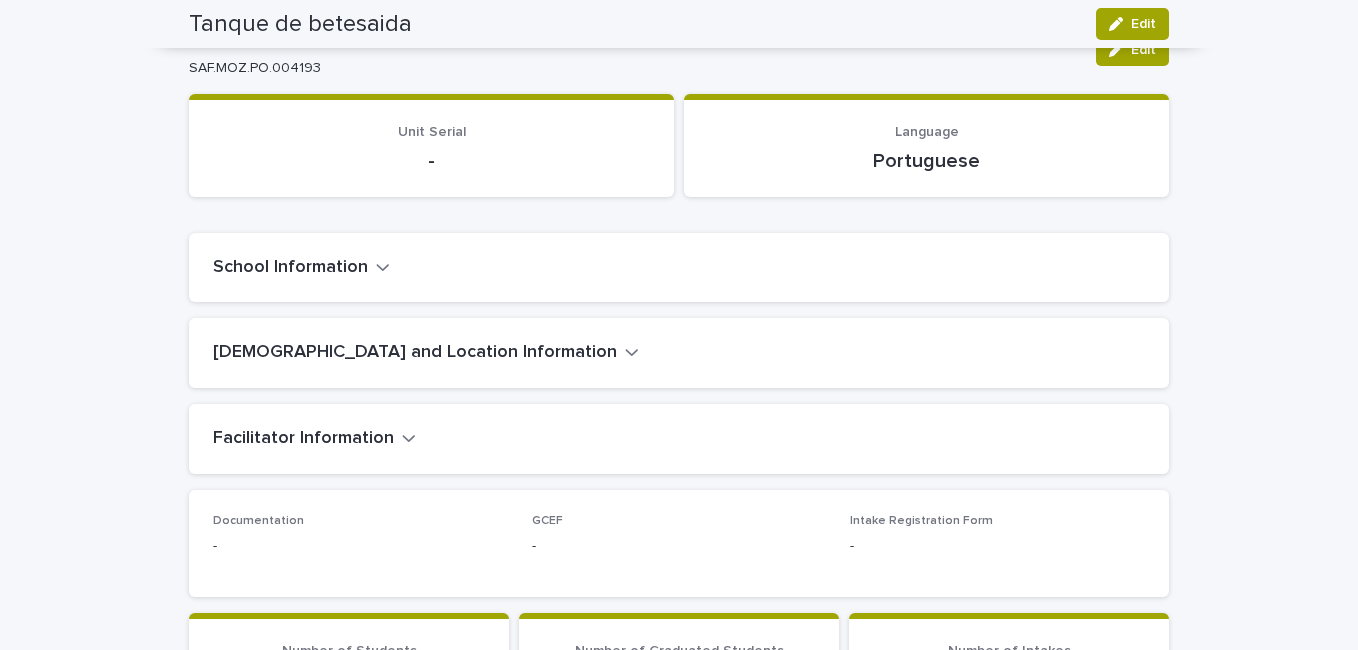 scroll, scrollTop: 89, scrollLeft: 0, axis: vertical 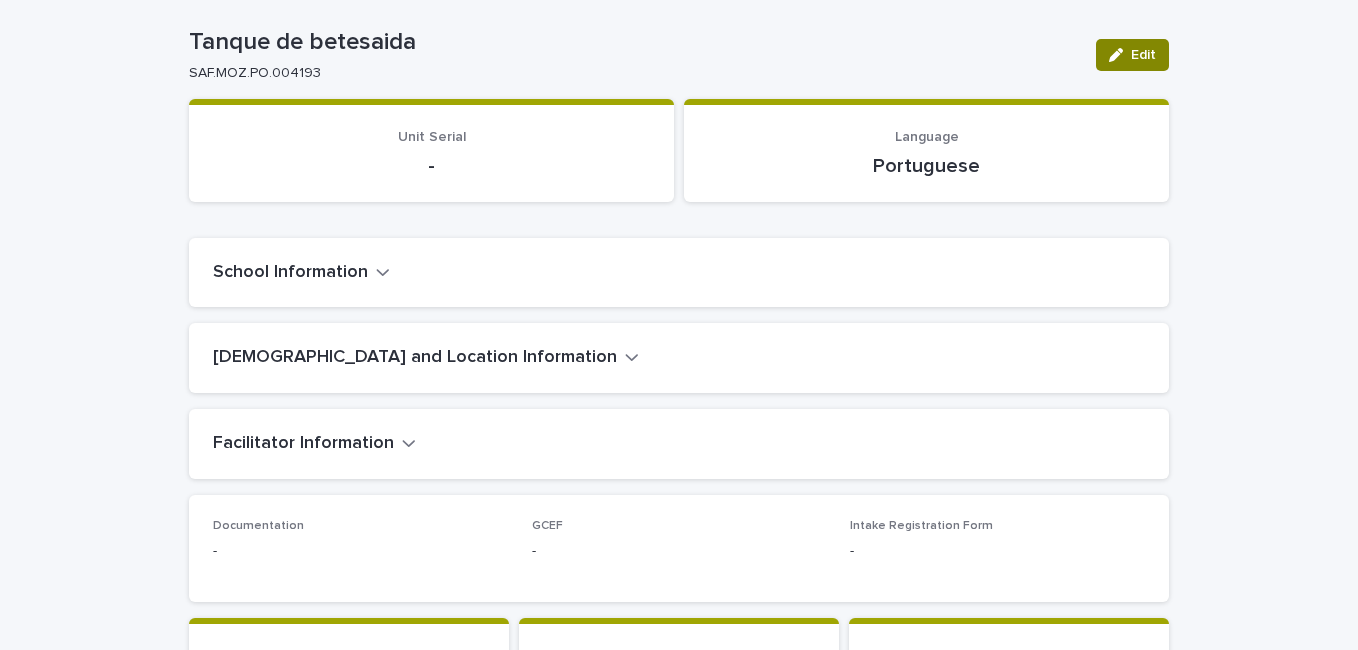 click on "Edit" at bounding box center (1143, 55) 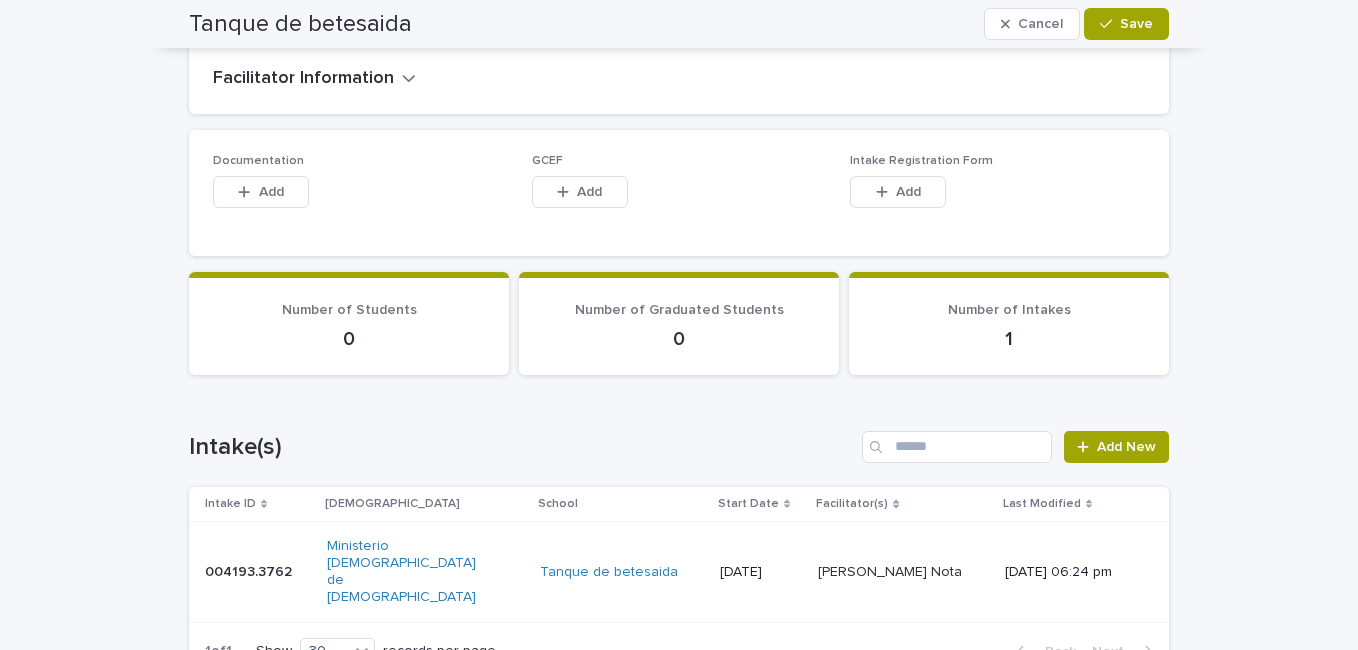 scroll, scrollTop: 578, scrollLeft: 0, axis: vertical 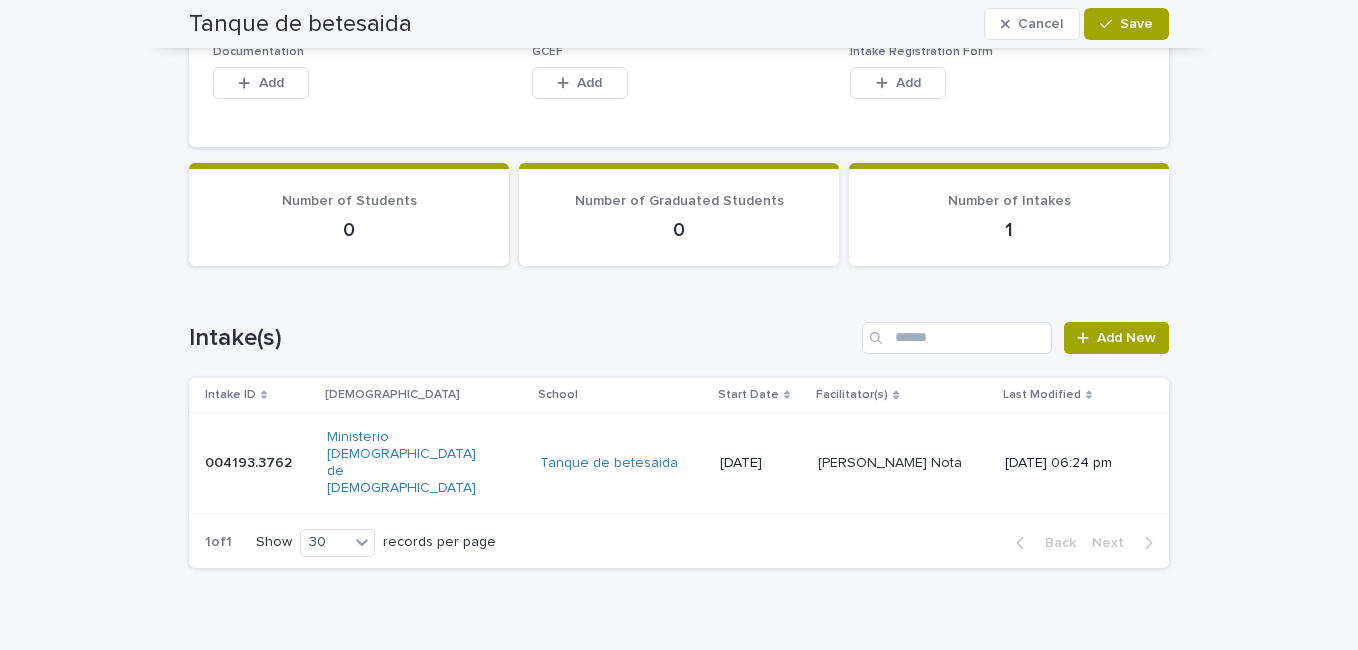 click on "004193.3762 004193.3762" at bounding box center (254, 463) 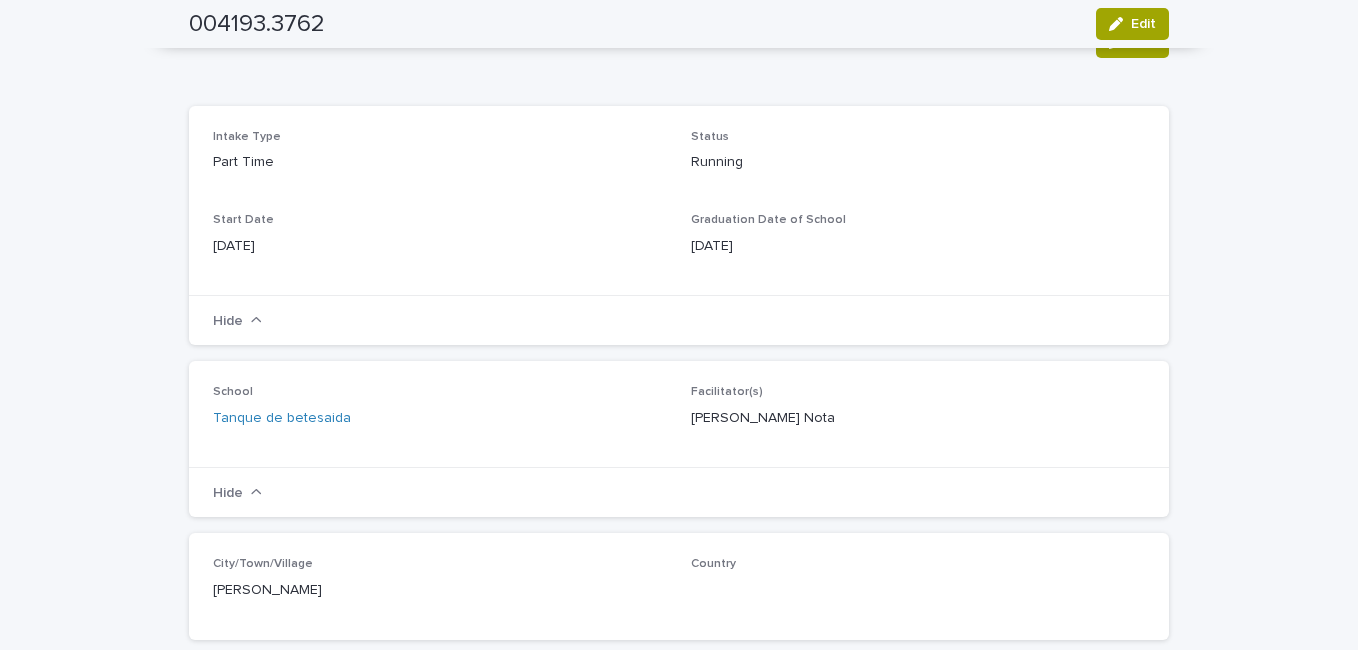 scroll, scrollTop: 0, scrollLeft: 0, axis: both 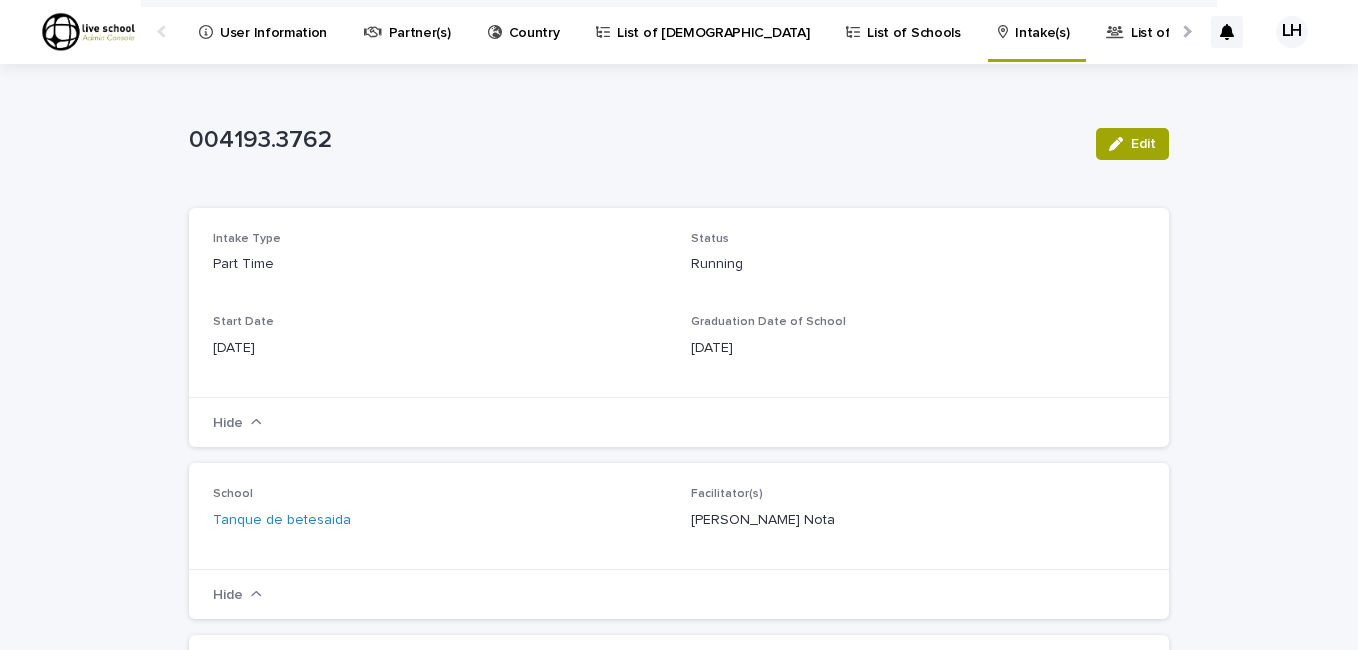 click on "Loading... Saving… Intake Type Part Time Status Running Start Date [DATE] Graduation Date of School [DATE] Hide  School Tanque de betesaida   Facilitator(s) [PERSON_NAME] Nota Hide  Loading... Saving… City/Town/[GEOGRAPHIC_DATA] Country Loading... Saving… Student Count 0 Loading... Saving… Students in Intake" at bounding box center [679, 613] 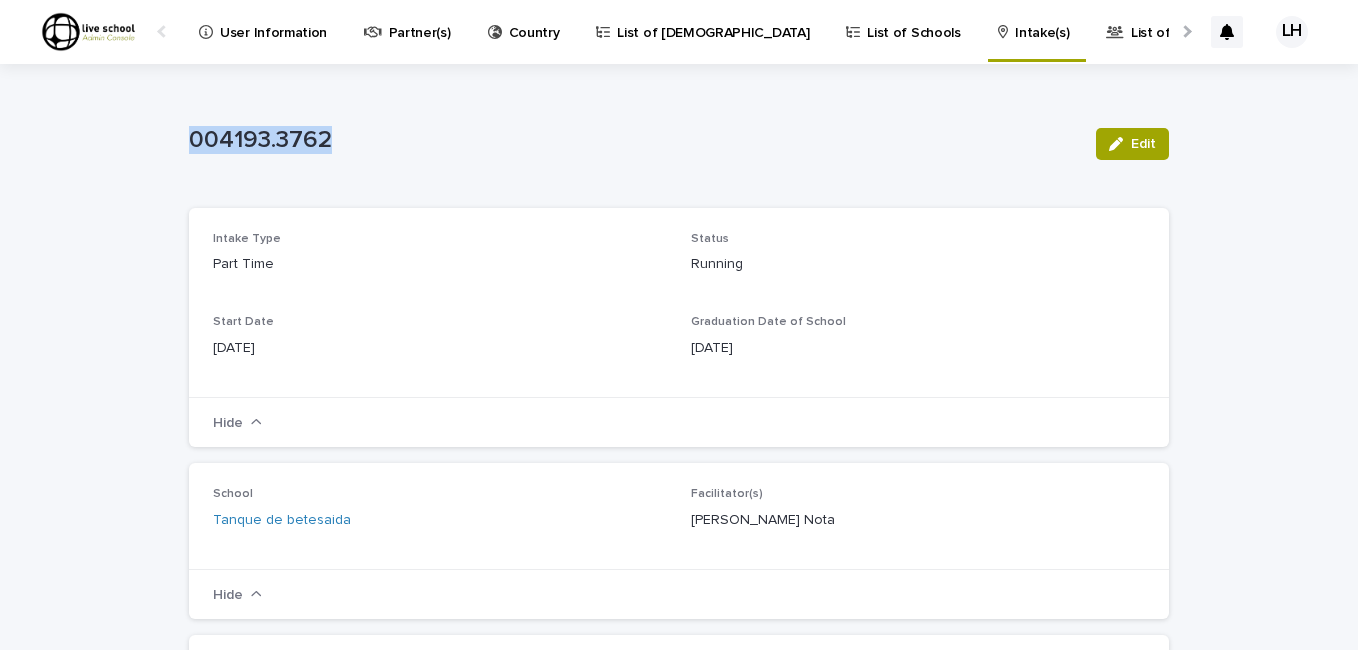 drag, startPoint x: 332, startPoint y: 135, endPoint x: 162, endPoint y: 146, distance: 170.35551 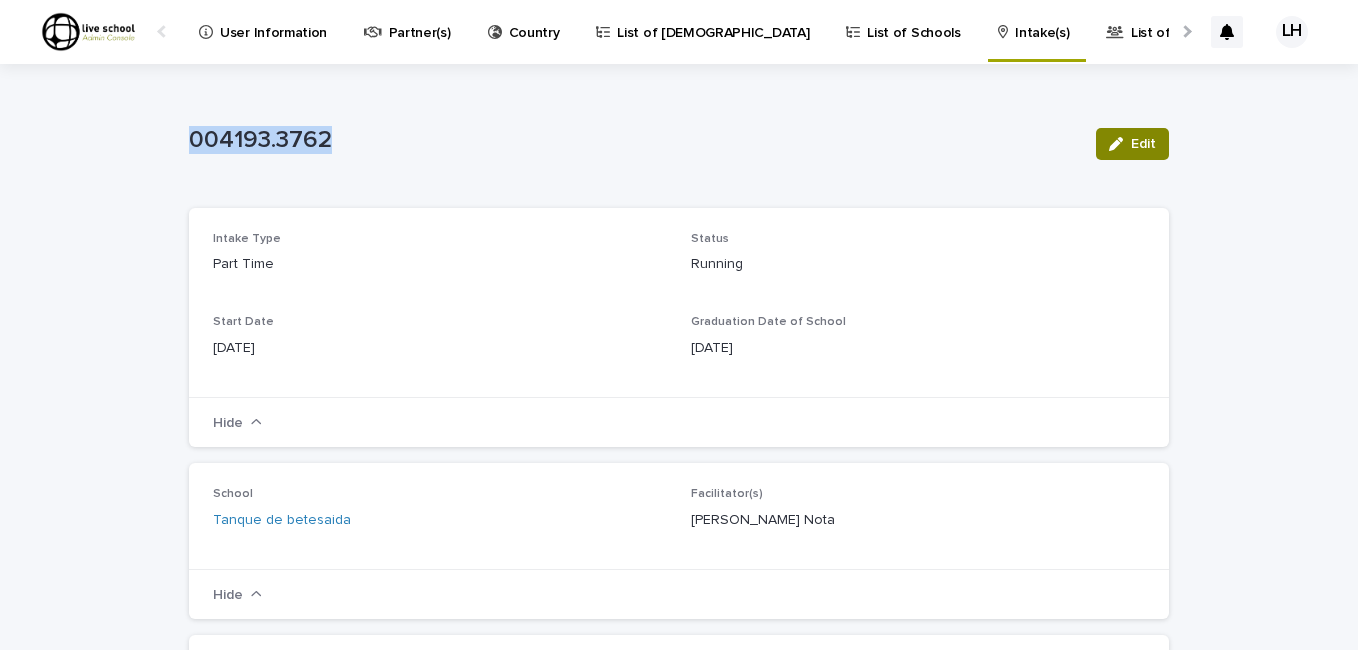 click 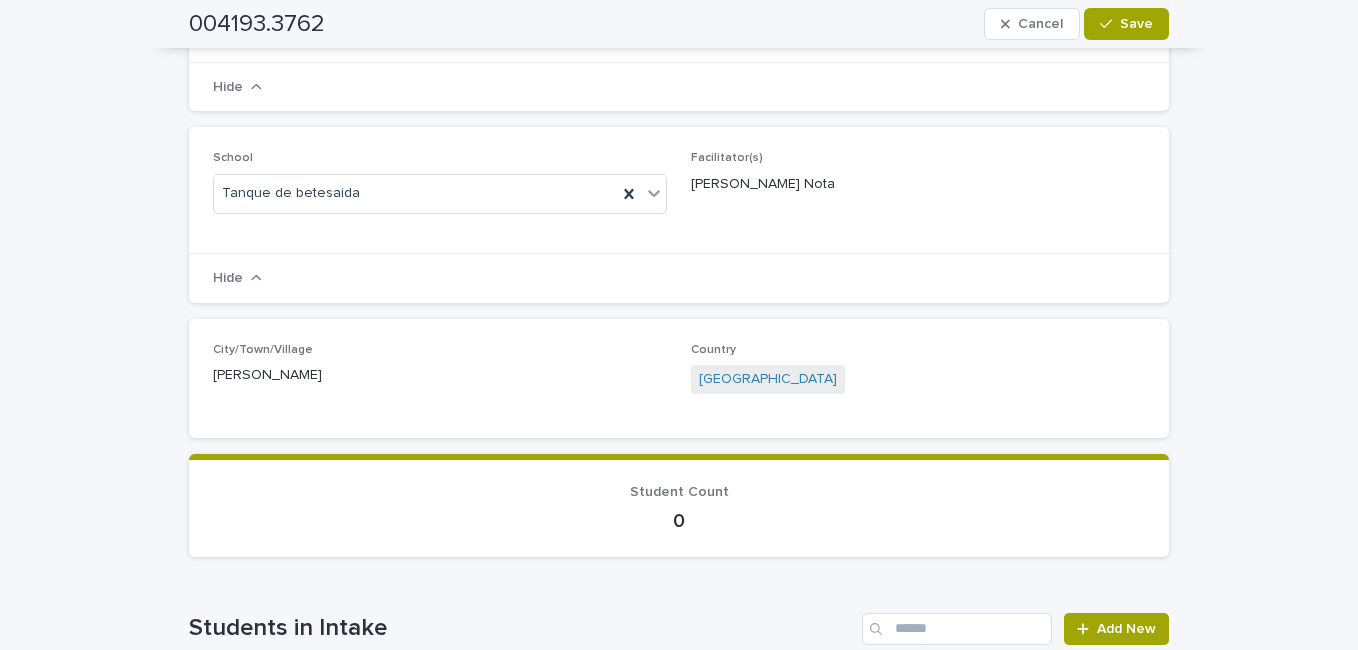 scroll, scrollTop: 374, scrollLeft: 0, axis: vertical 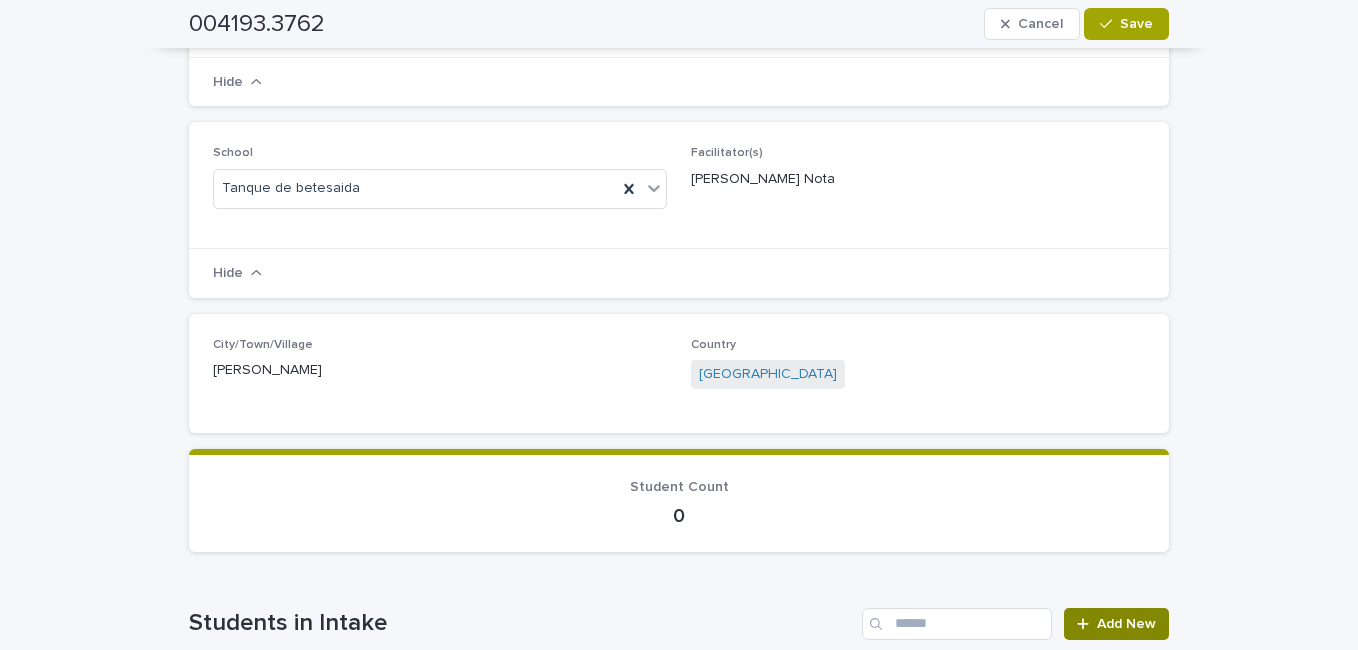 click on "Add New" at bounding box center [1126, 624] 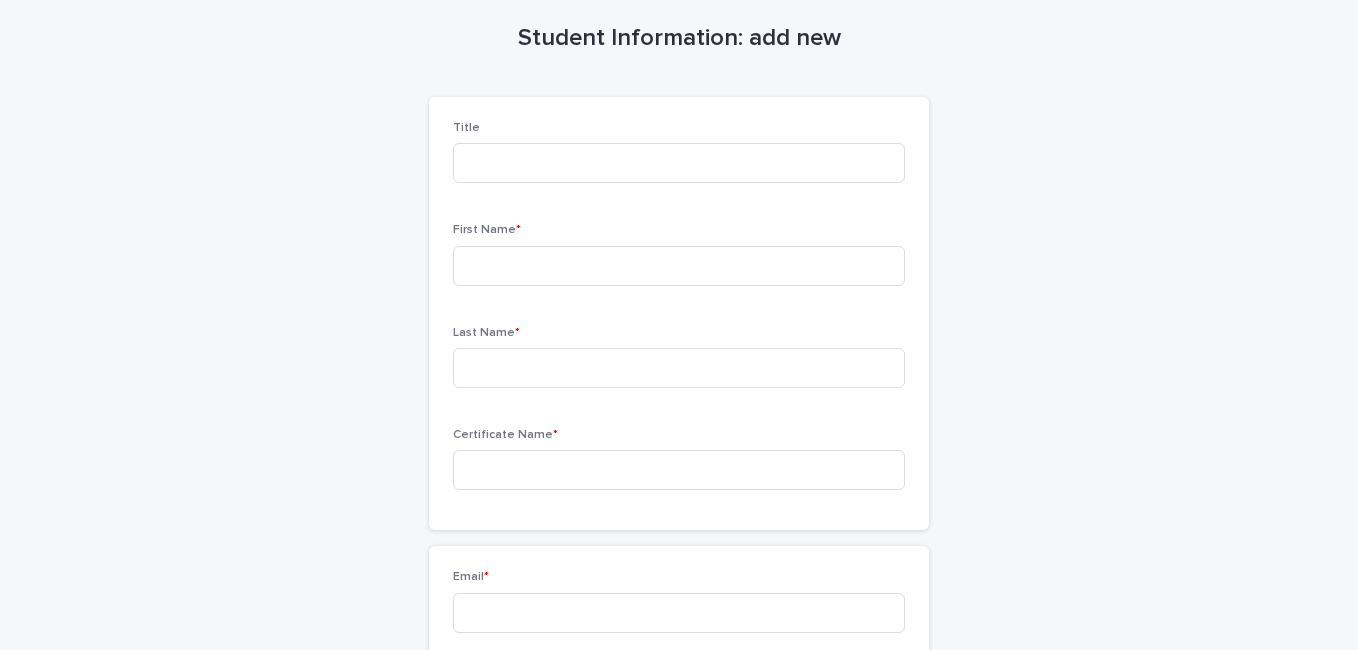 scroll, scrollTop: 0, scrollLeft: 0, axis: both 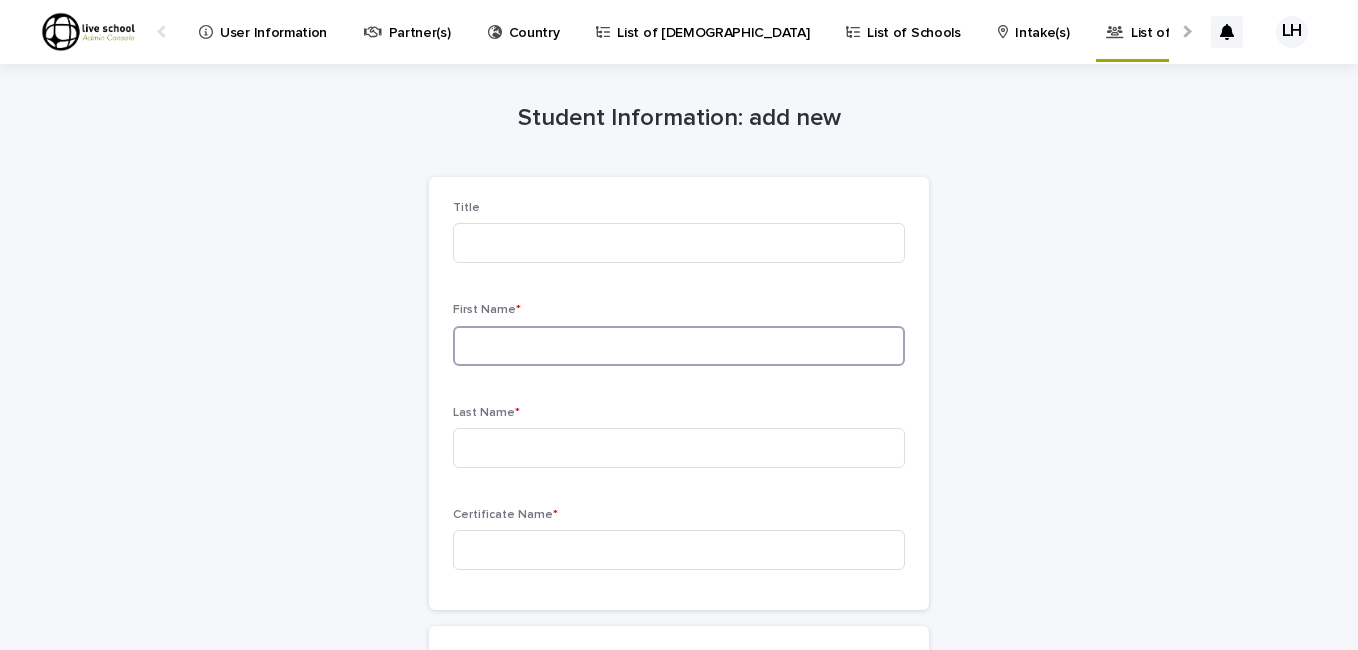 click at bounding box center (679, 346) 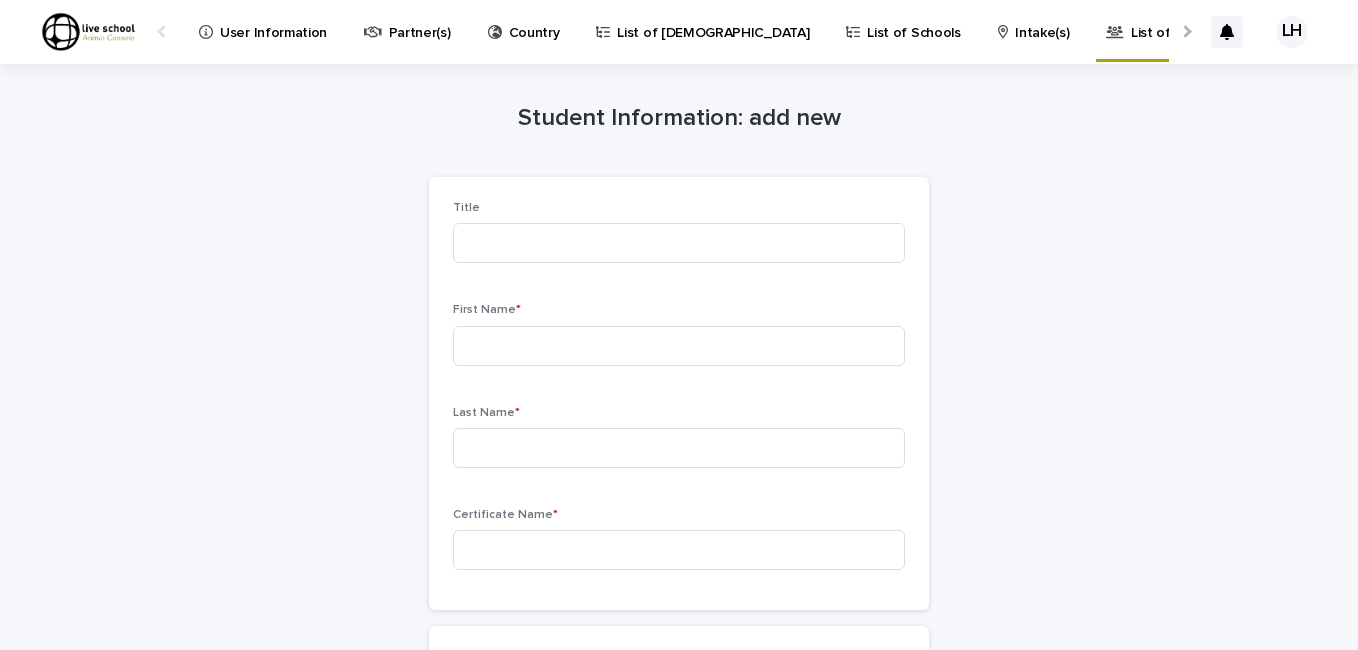 click on "**********" at bounding box center [679, 802] 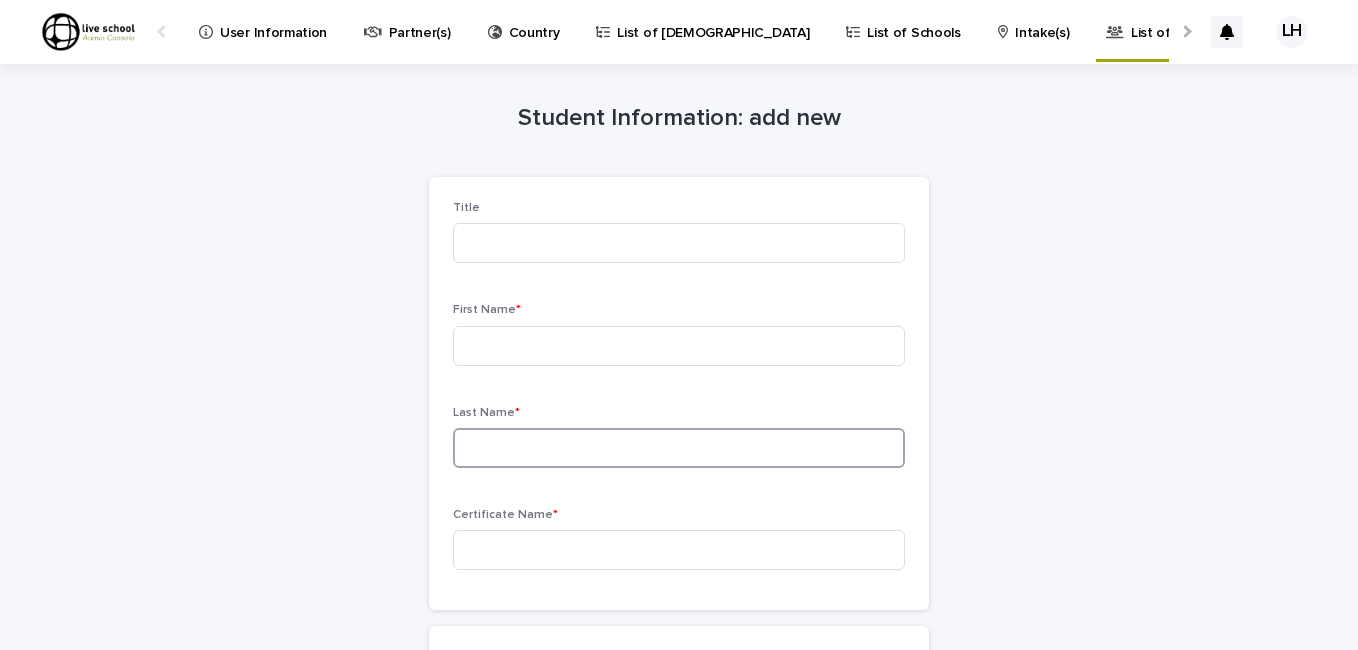 click at bounding box center (679, 448) 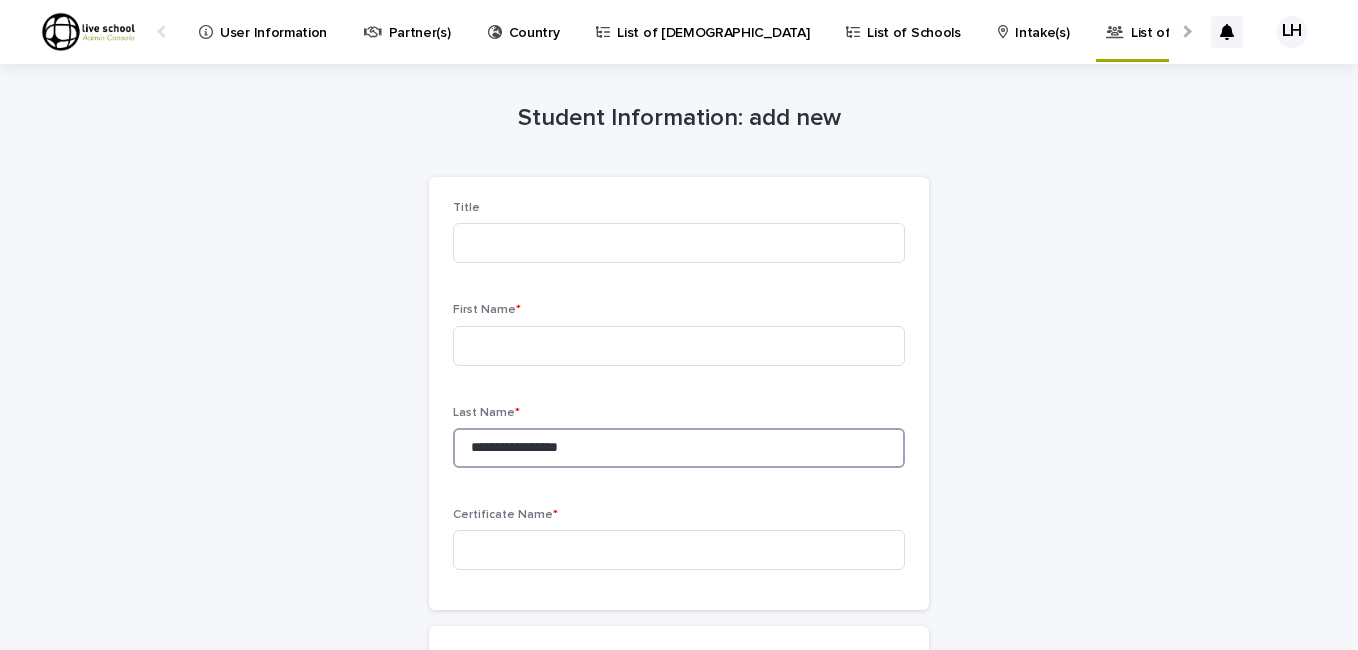 type on "**********" 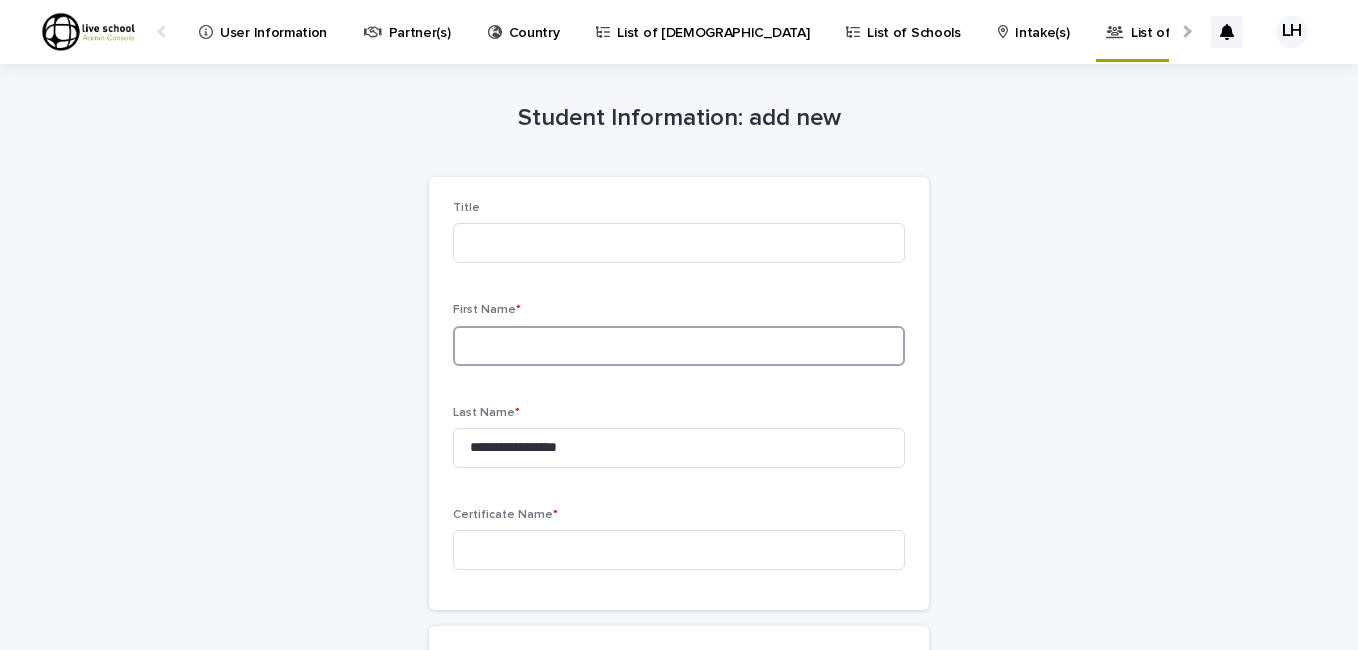 click at bounding box center [679, 346] 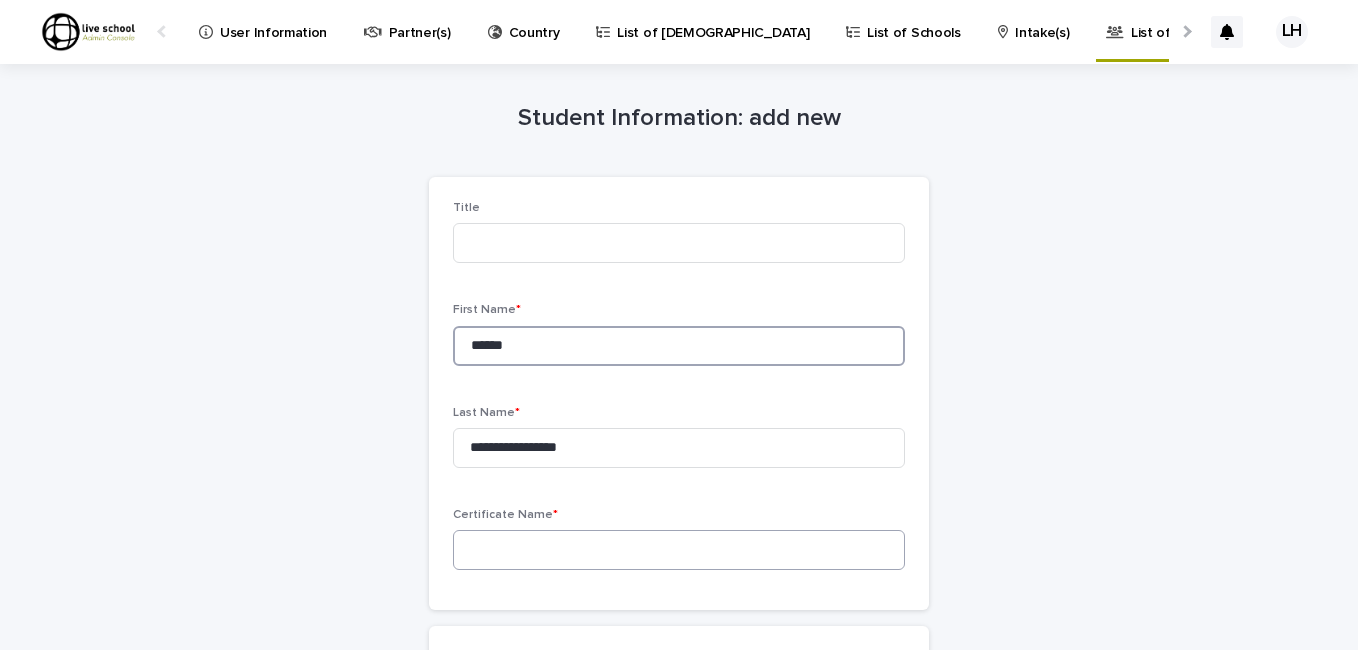 type on "******" 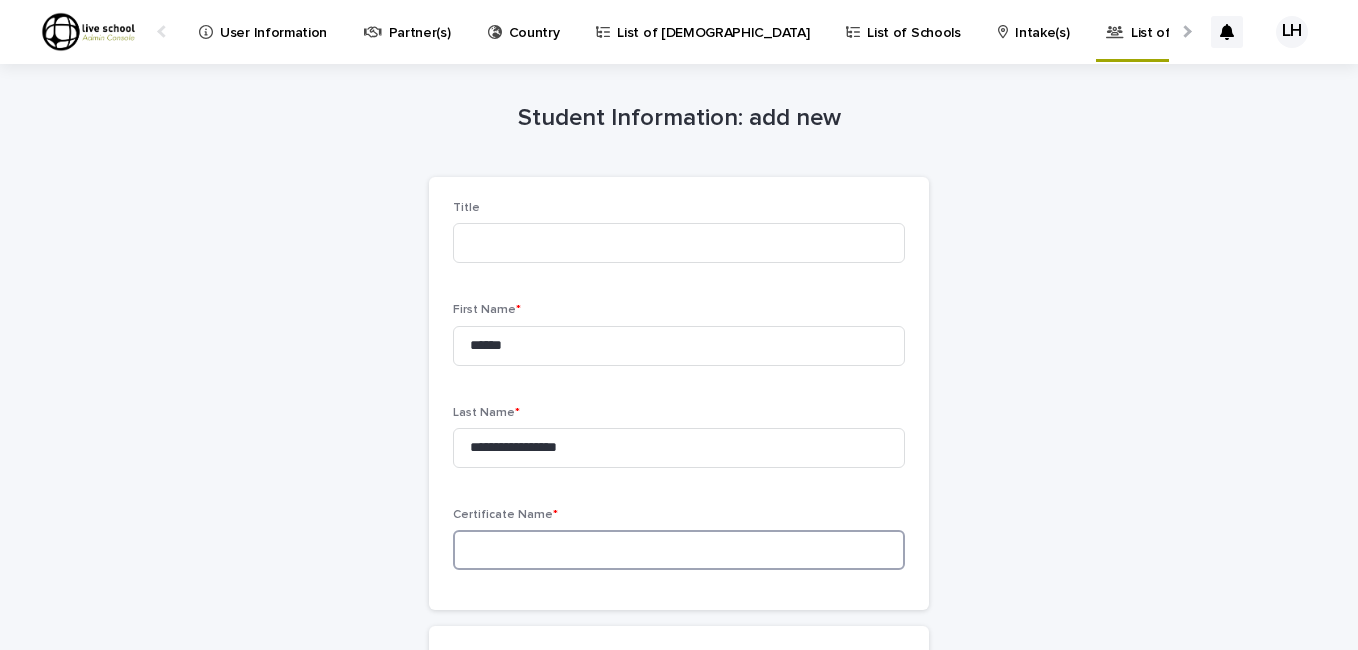 click at bounding box center (679, 550) 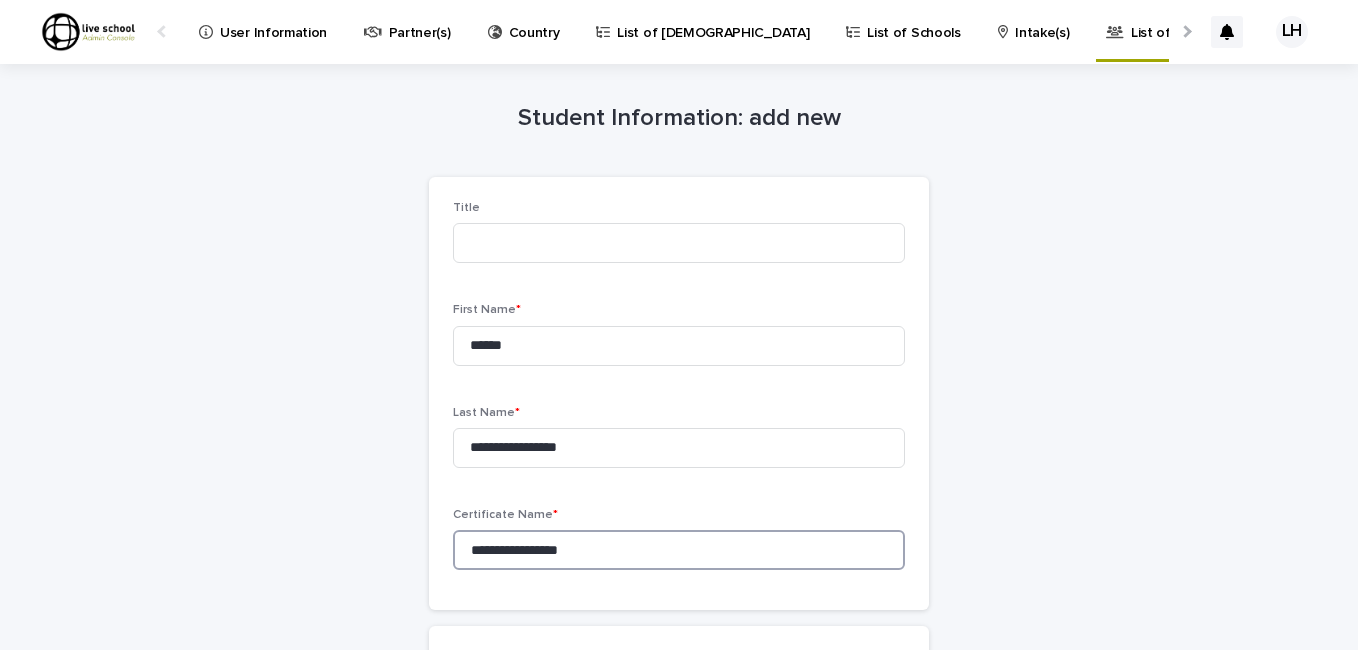 click on "**********" at bounding box center (679, 550) 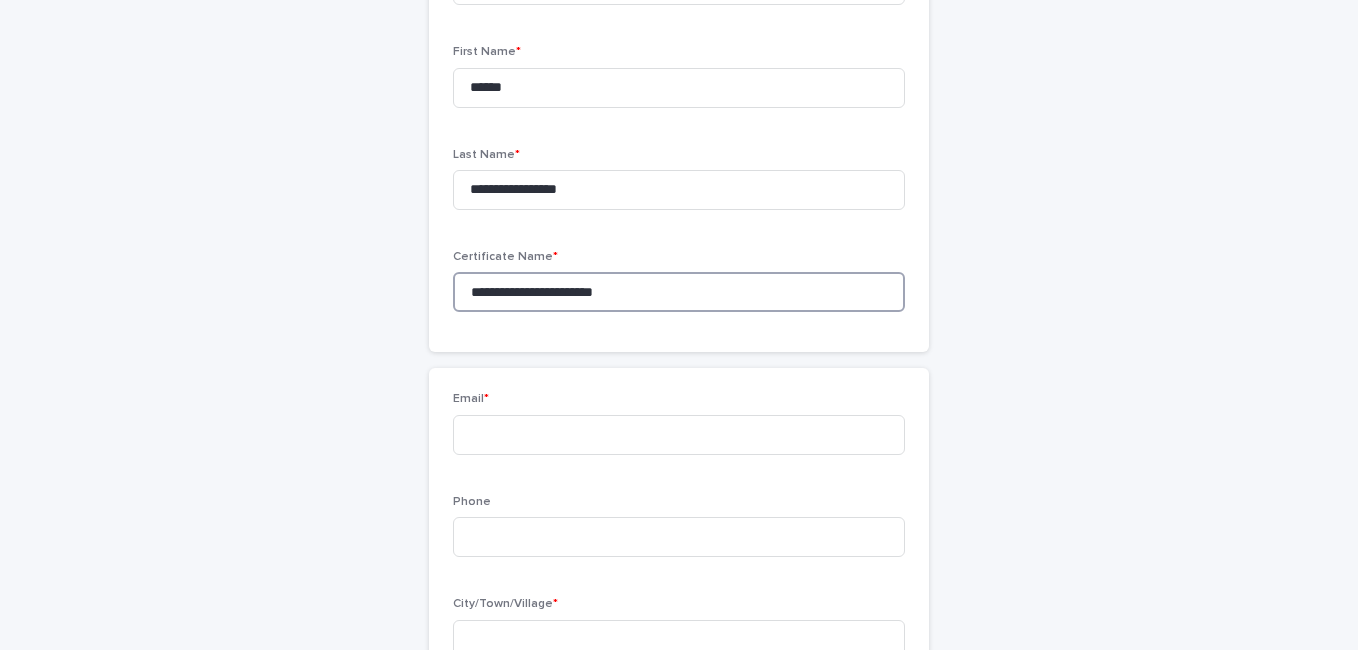 scroll, scrollTop: 293, scrollLeft: 0, axis: vertical 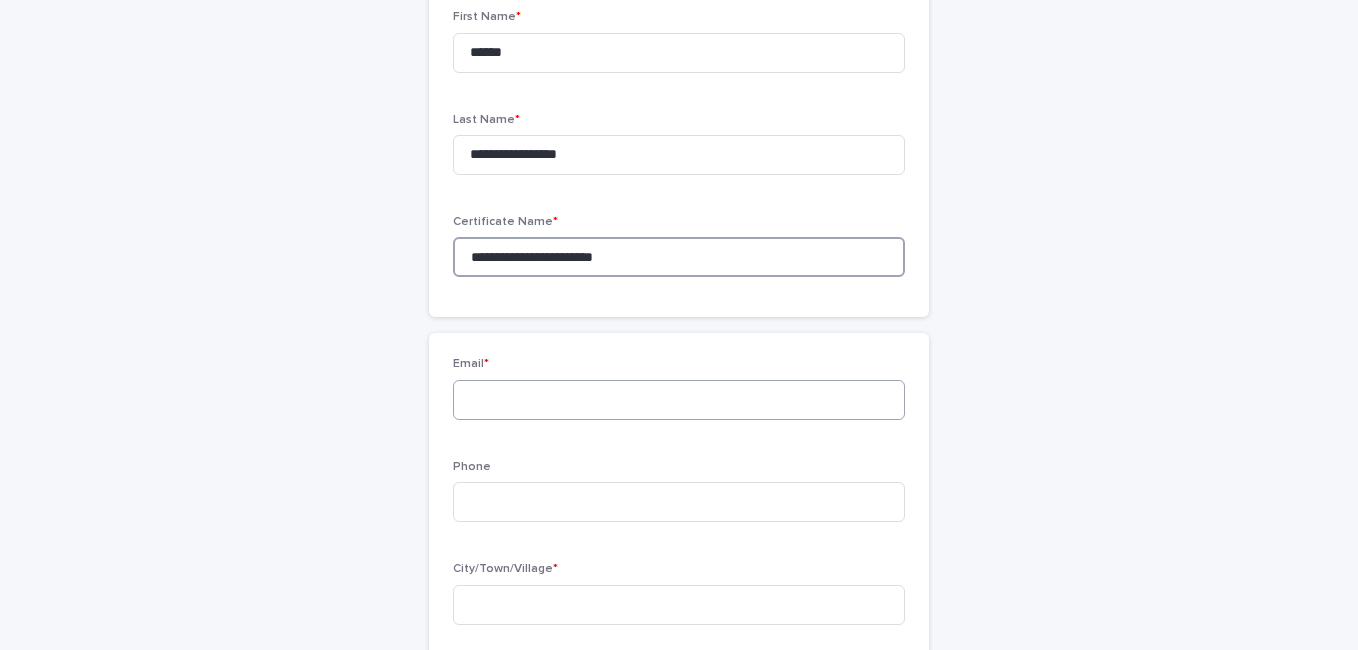 type on "**********" 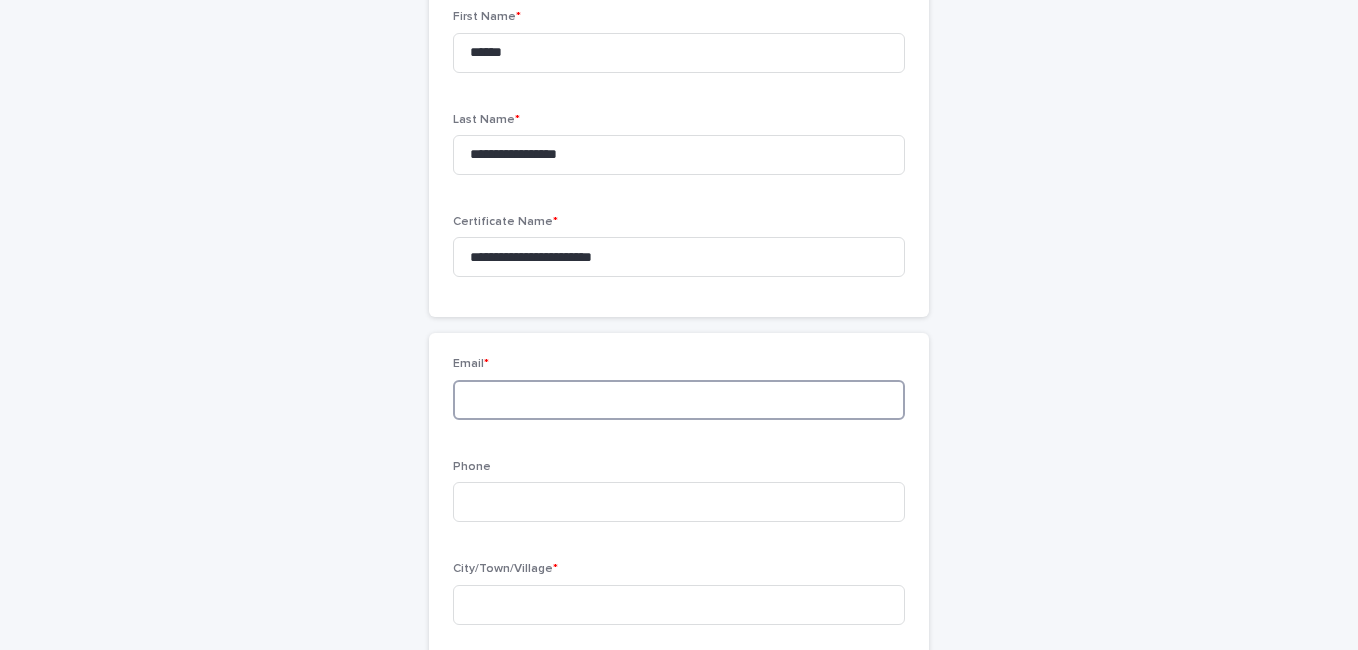 click at bounding box center [679, 400] 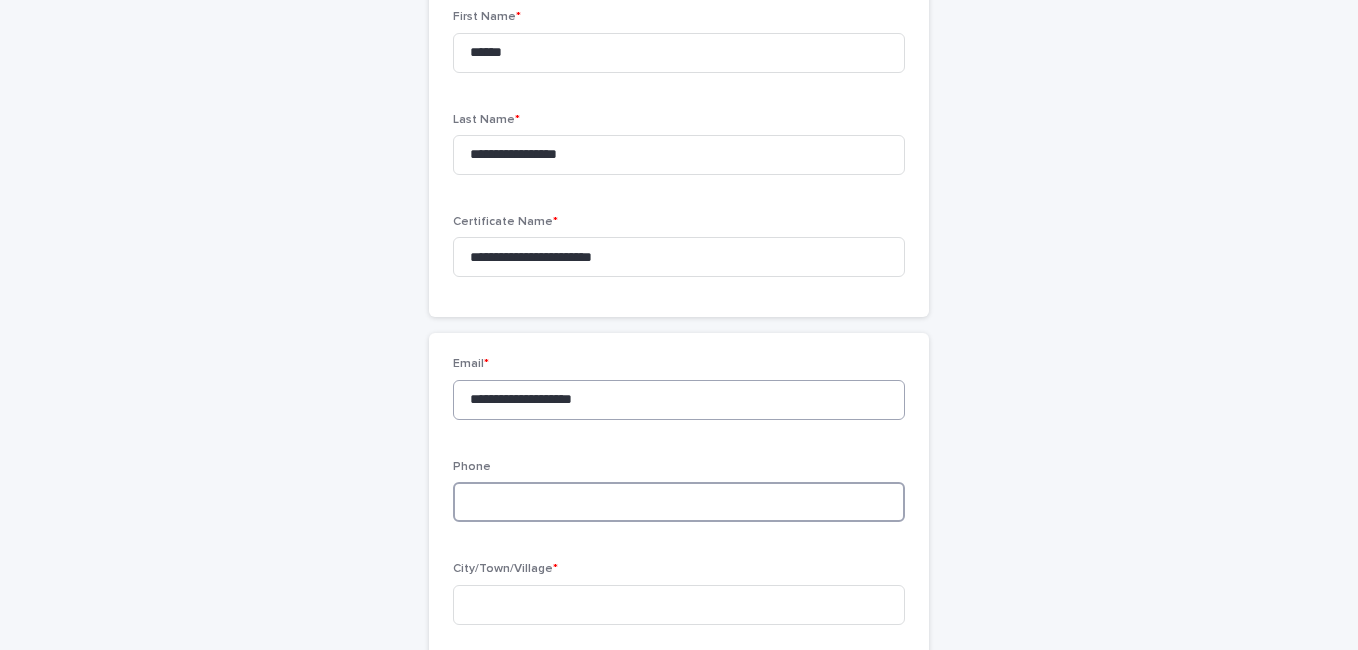 type on "*********" 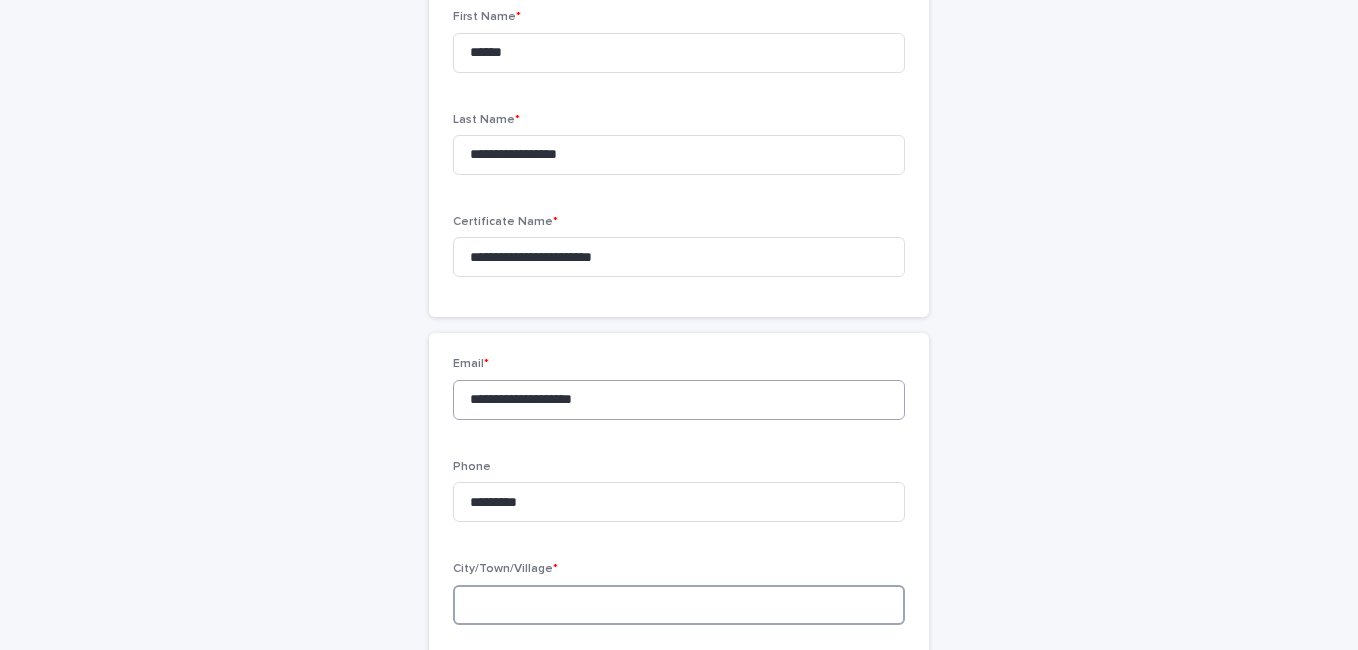 type on "**********" 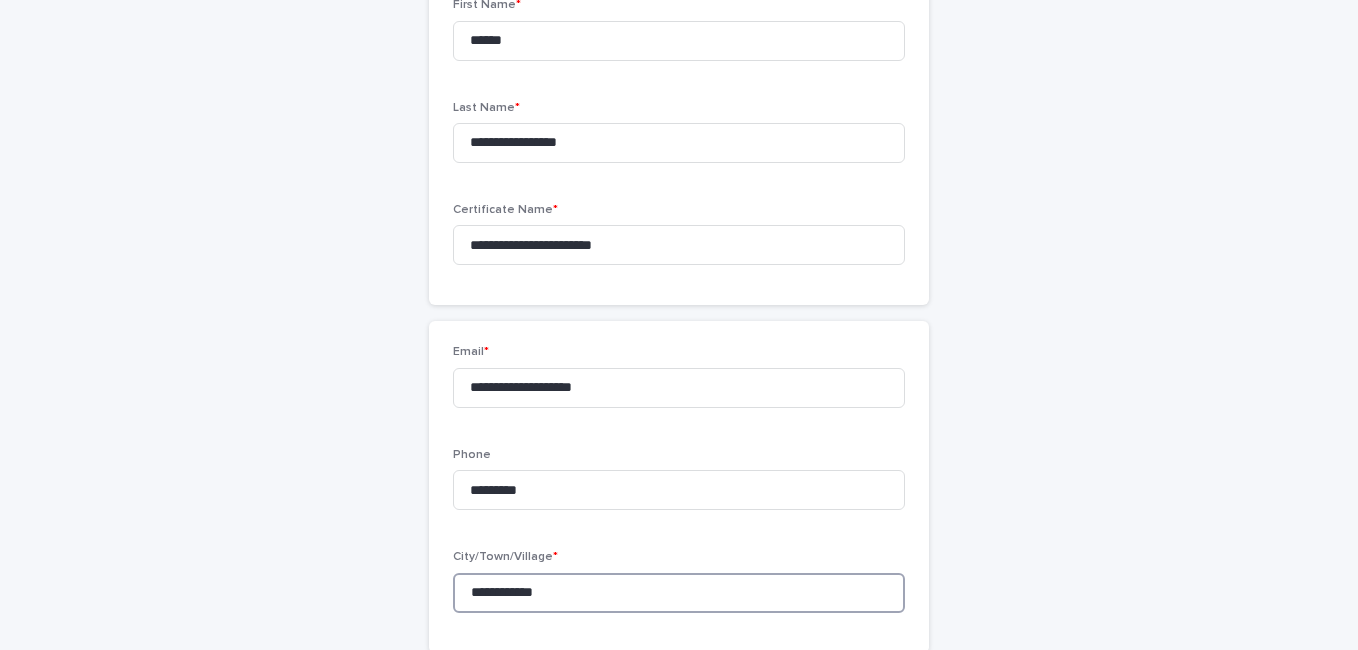 drag, startPoint x: 565, startPoint y: 606, endPoint x: 327, endPoint y: 631, distance: 239.30942 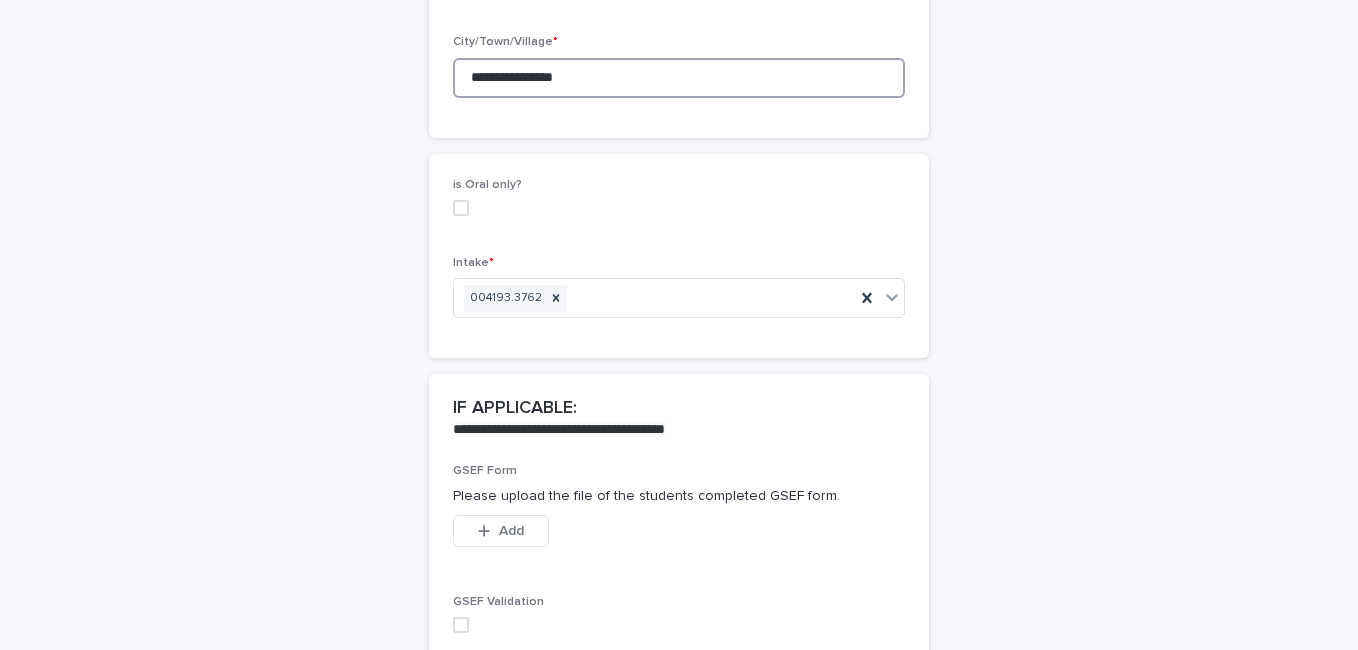 scroll, scrollTop: 940, scrollLeft: 0, axis: vertical 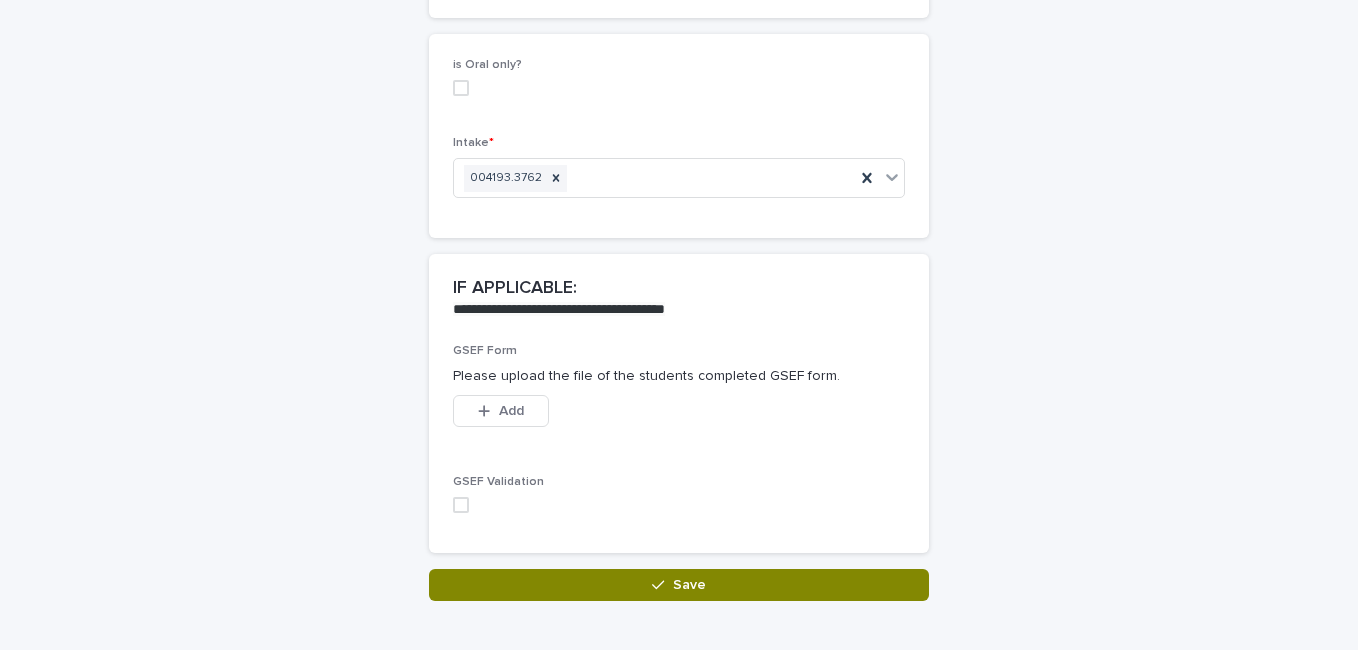 type on "**********" 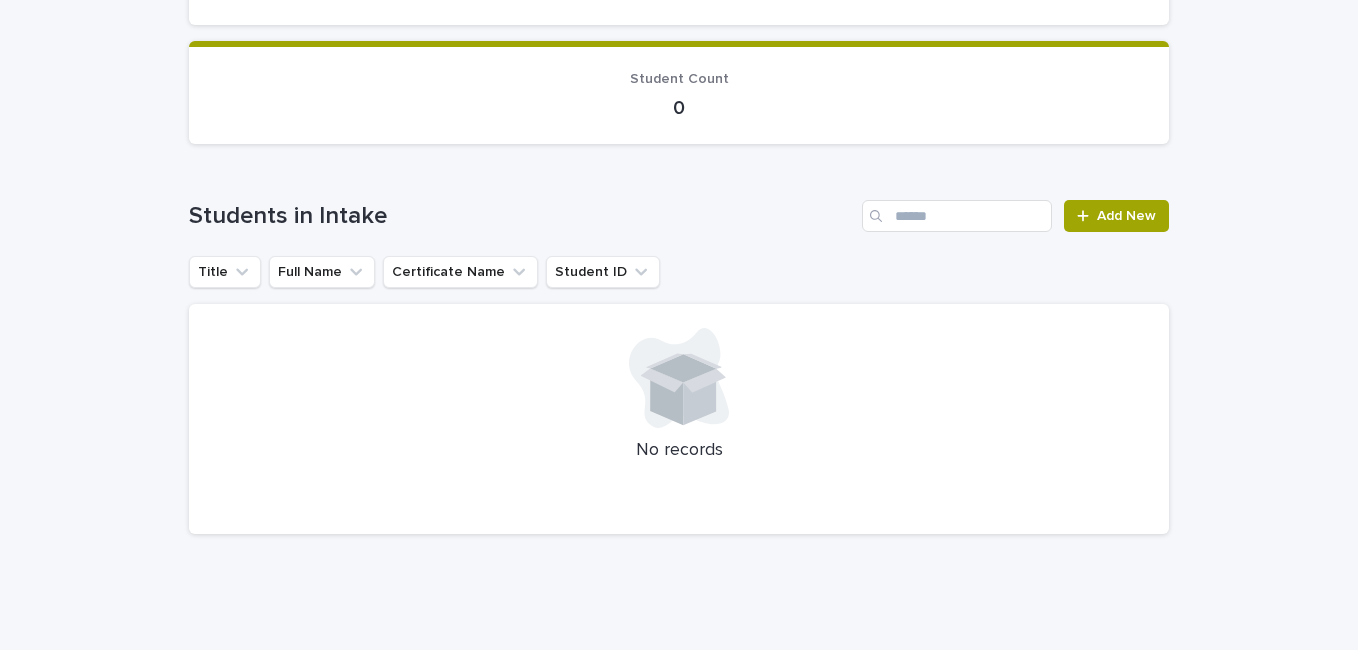 scroll, scrollTop: 0, scrollLeft: 0, axis: both 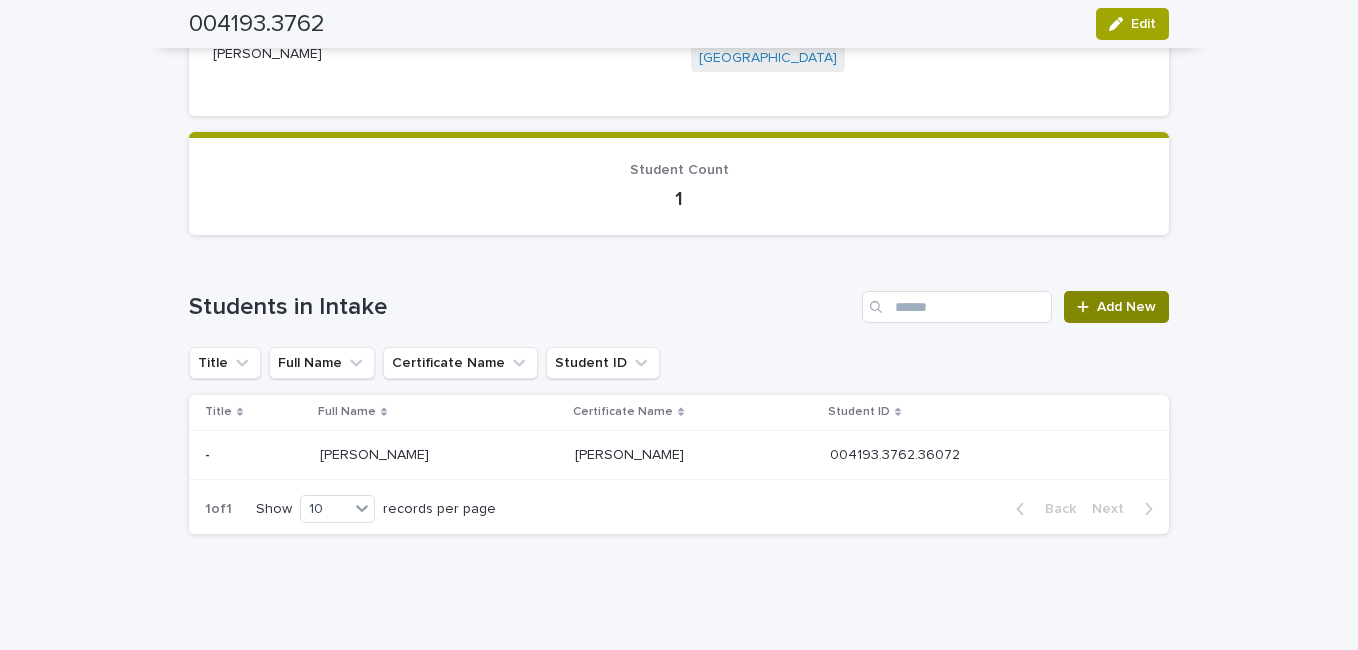 click on "Add New" at bounding box center (1126, 307) 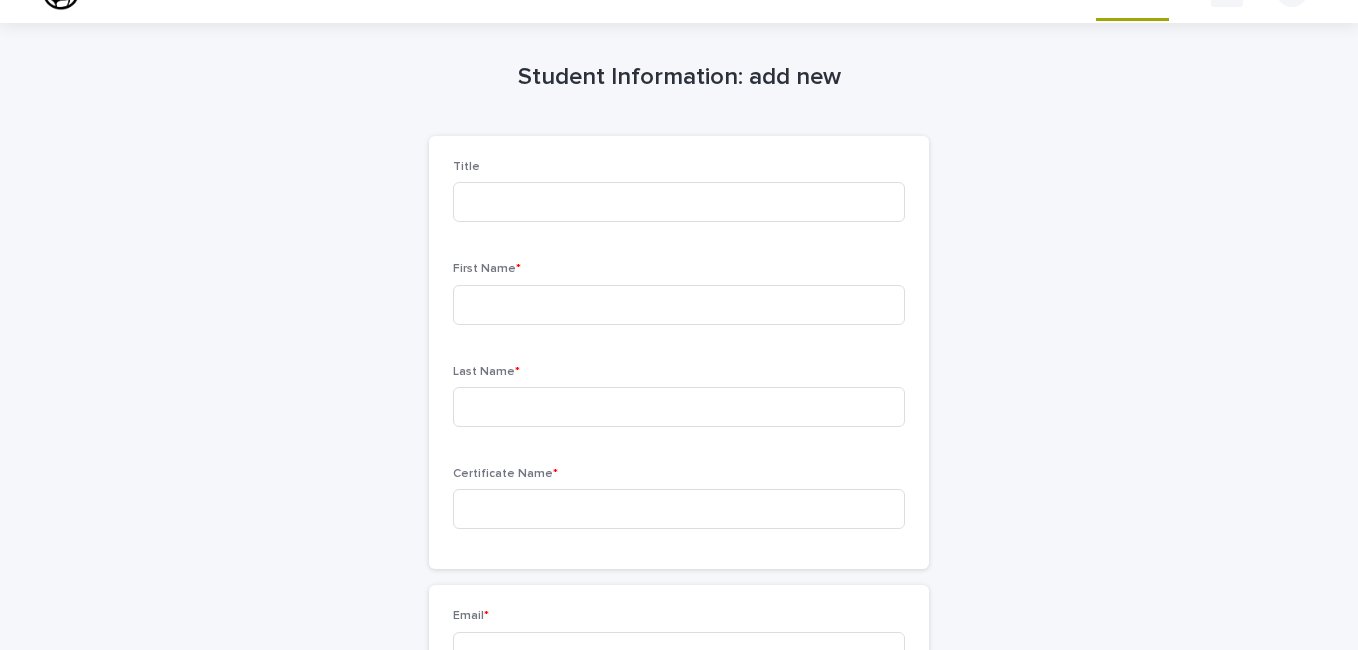 scroll, scrollTop: 0, scrollLeft: 0, axis: both 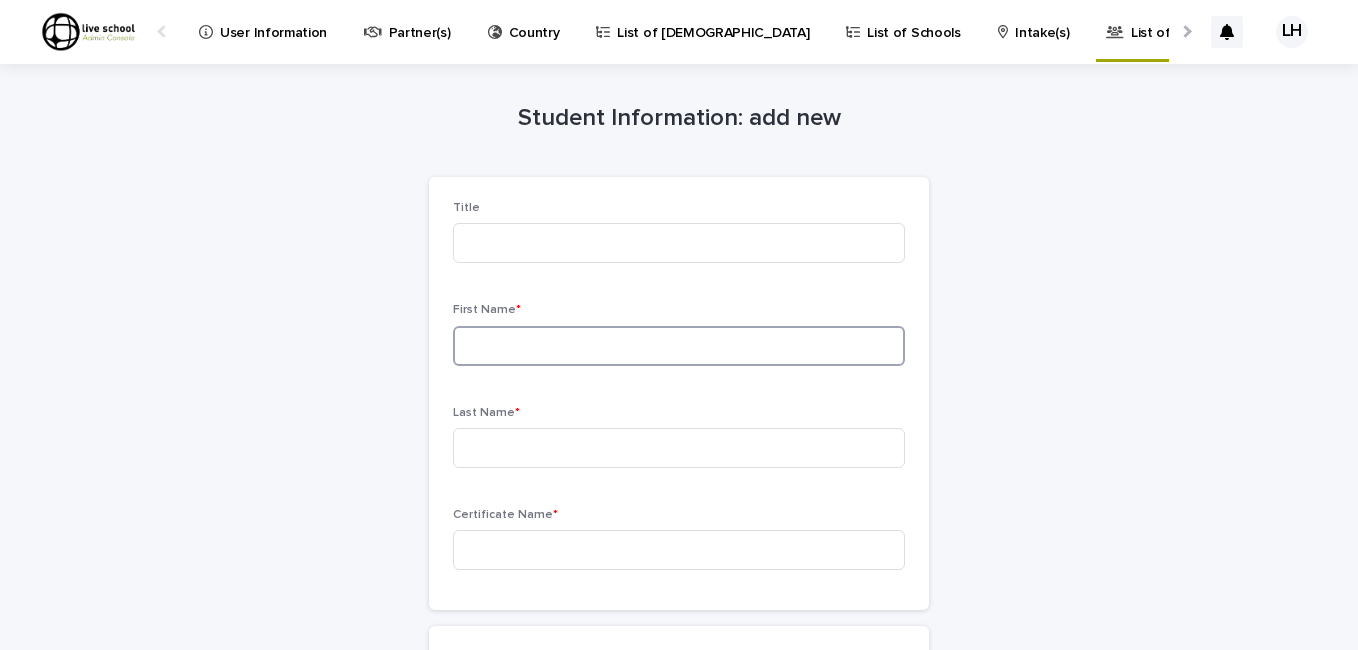 click at bounding box center [679, 346] 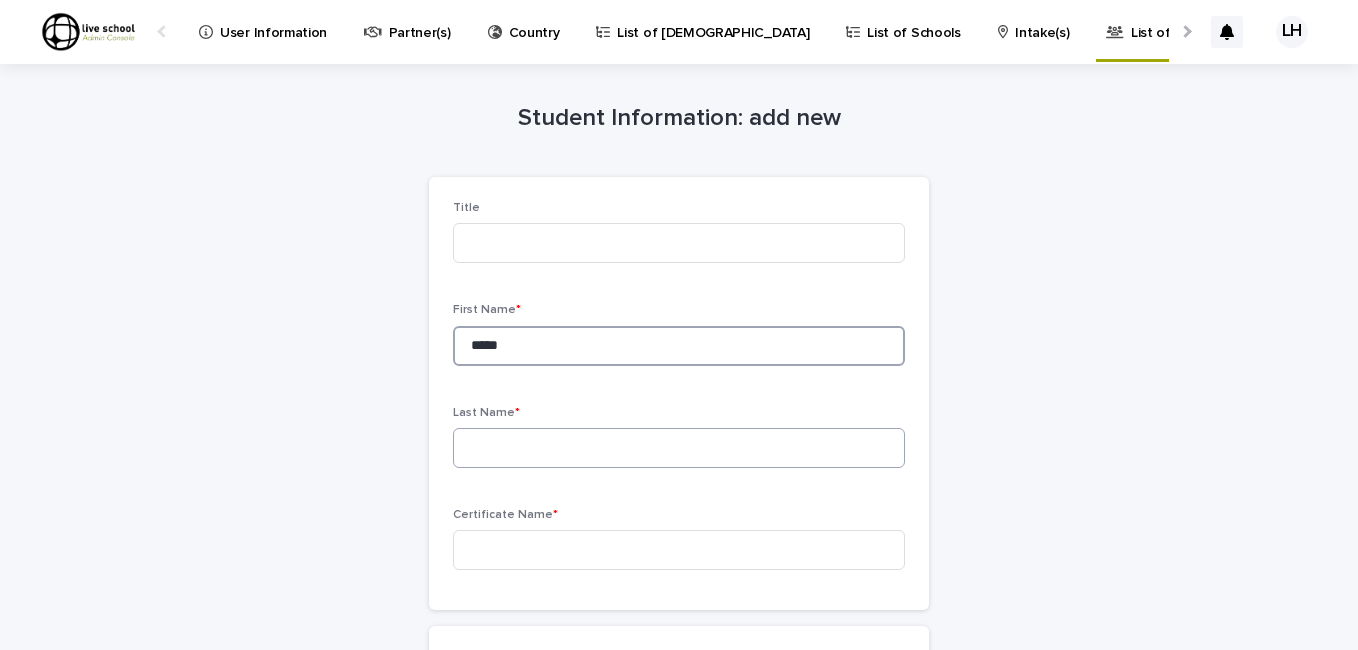type on "*****" 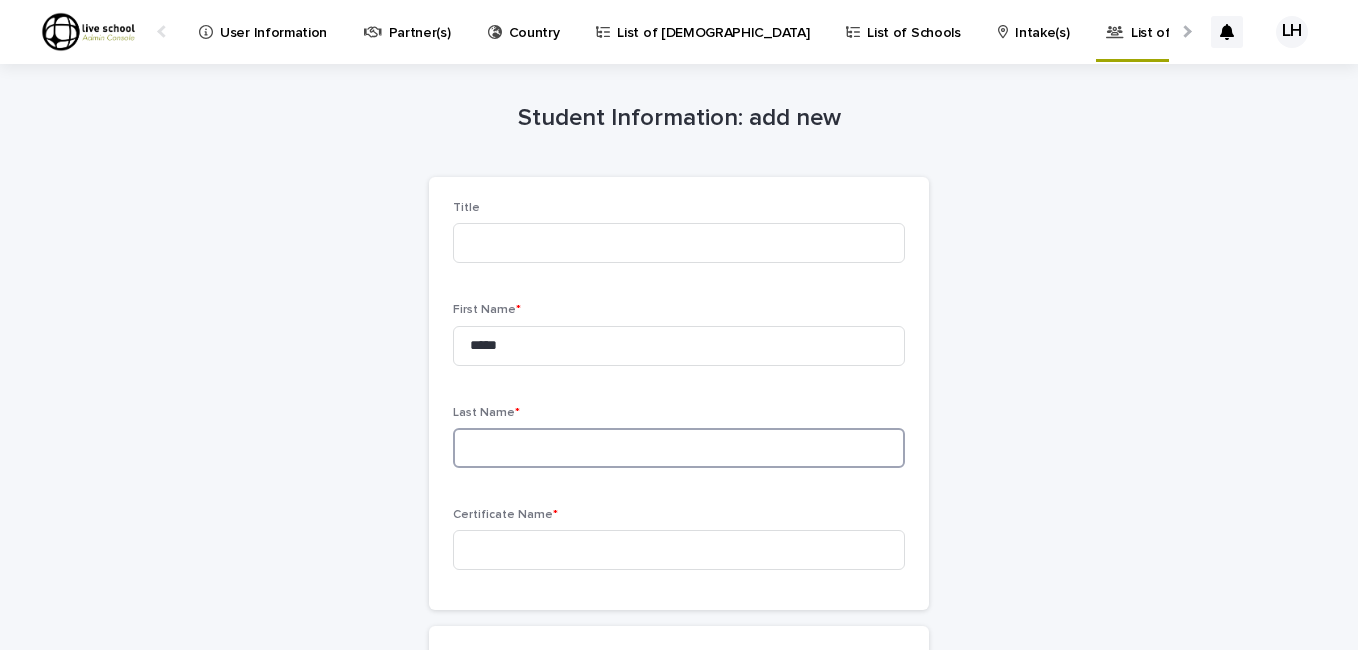 click at bounding box center (679, 448) 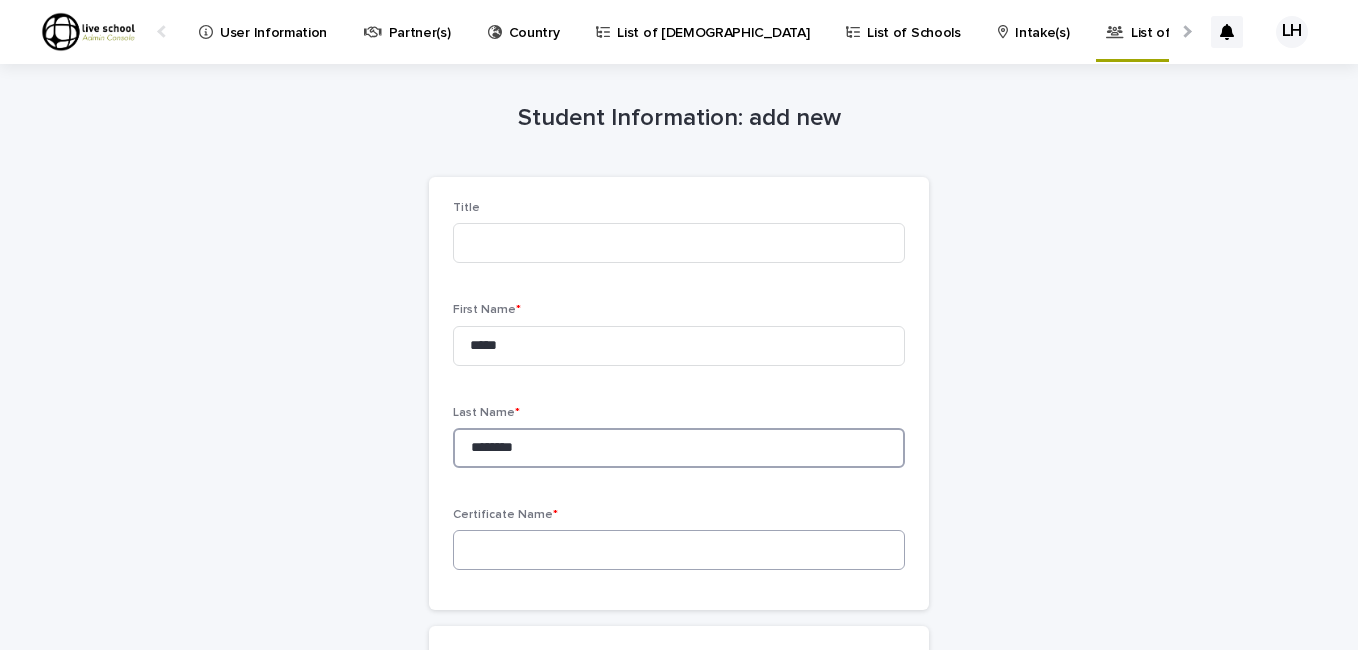 type on "********" 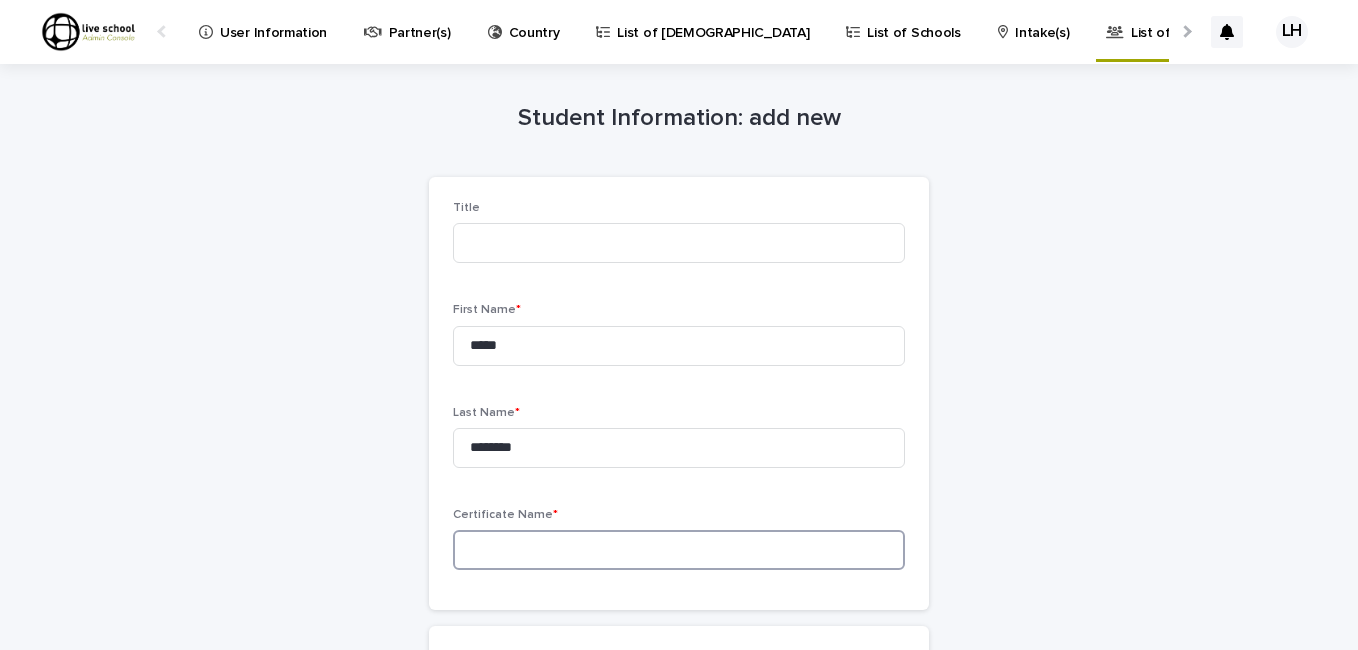 click at bounding box center (679, 550) 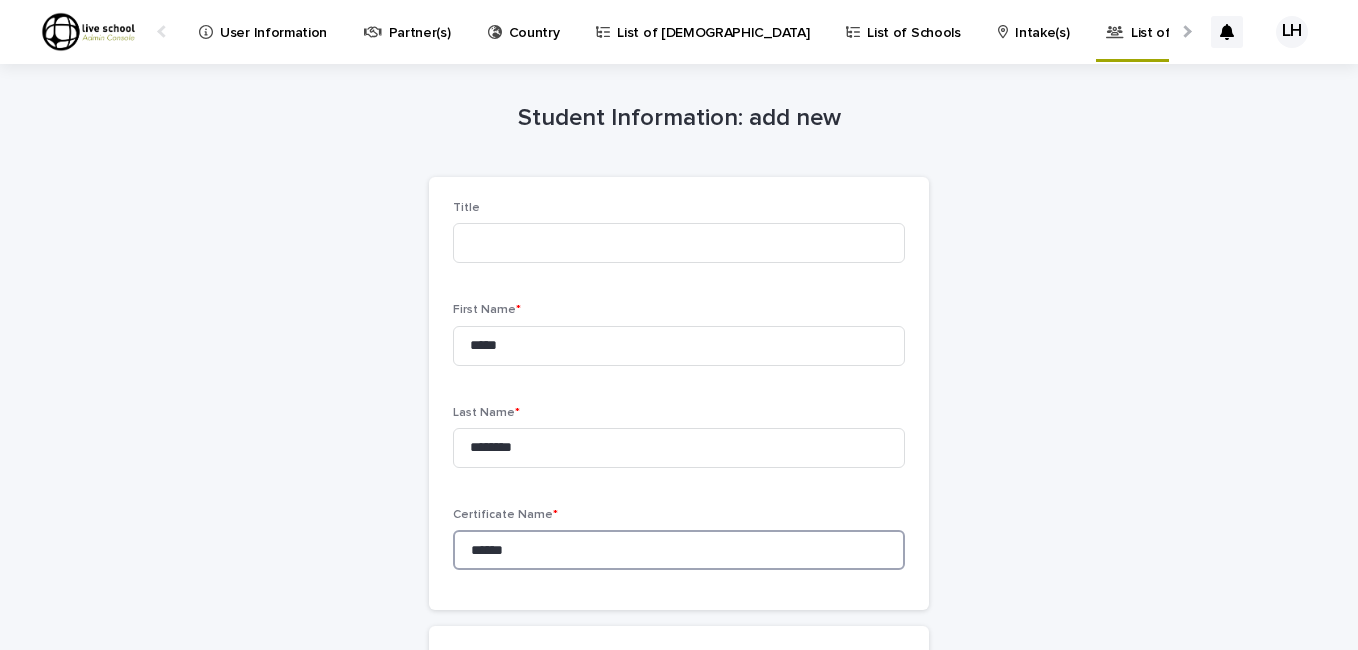 paste on "*********" 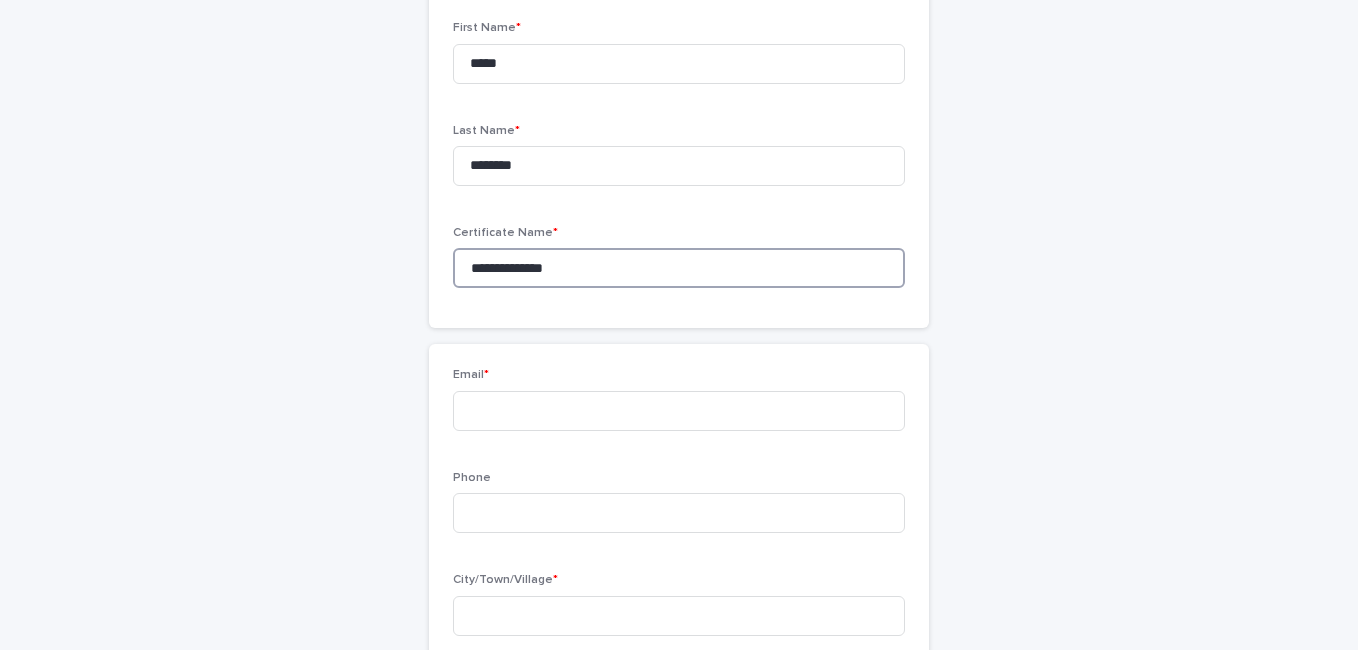 scroll, scrollTop: 299, scrollLeft: 0, axis: vertical 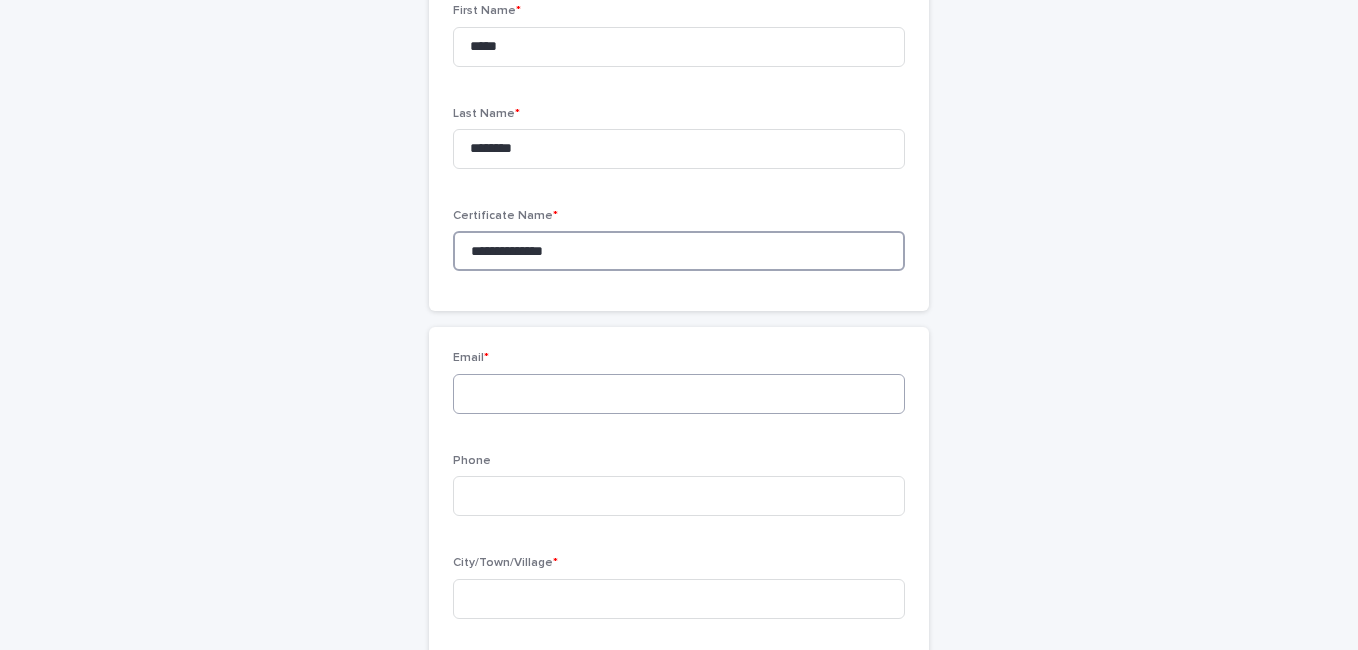 type on "**********" 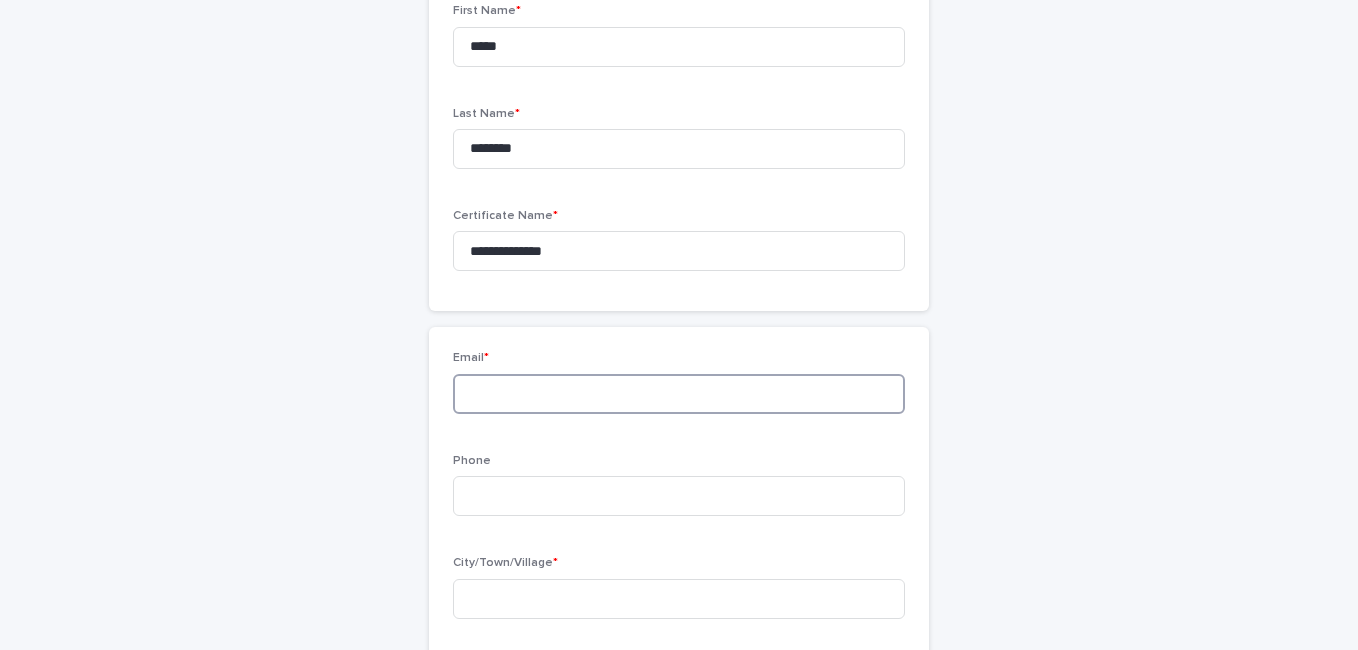 click at bounding box center (679, 394) 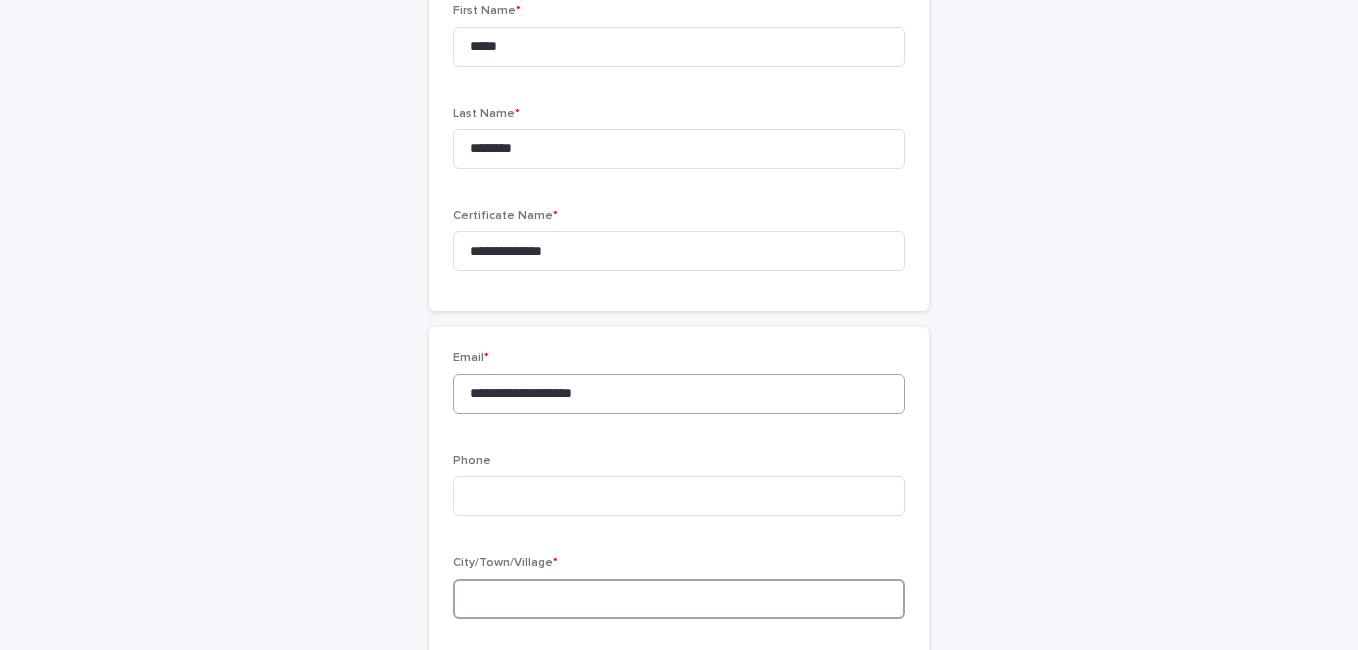type on "**********" 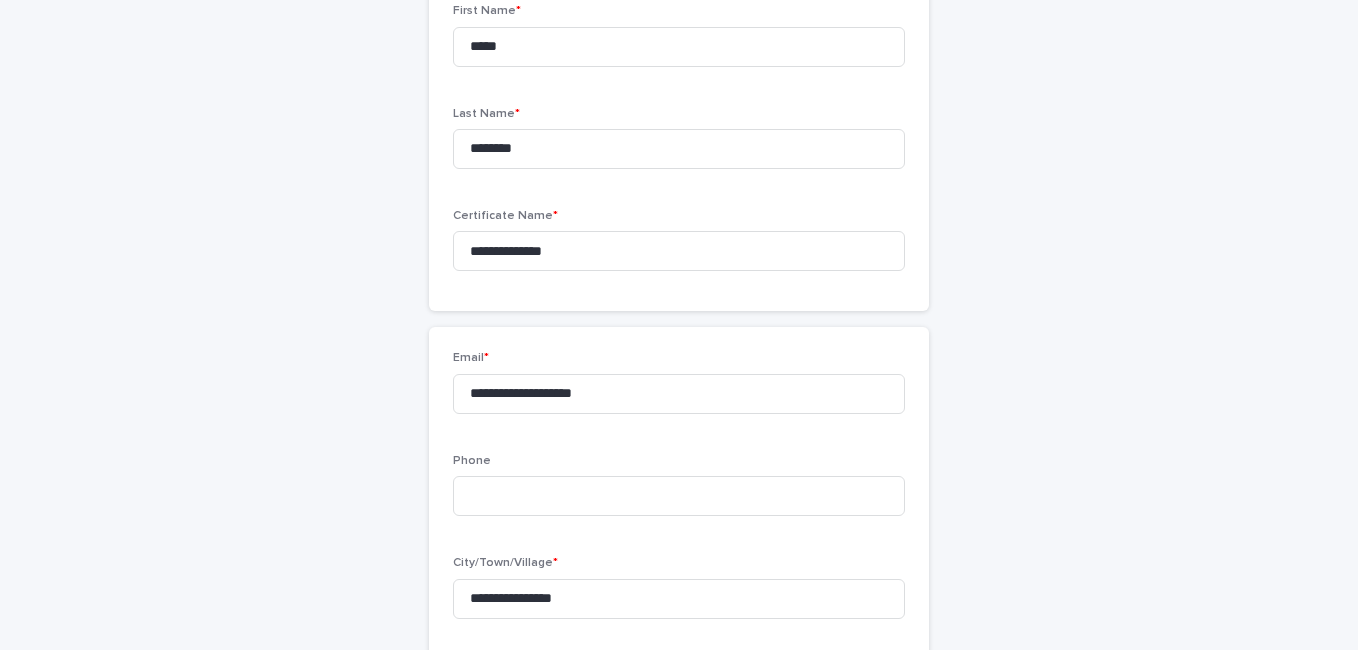 click on "Phone" at bounding box center (679, 493) 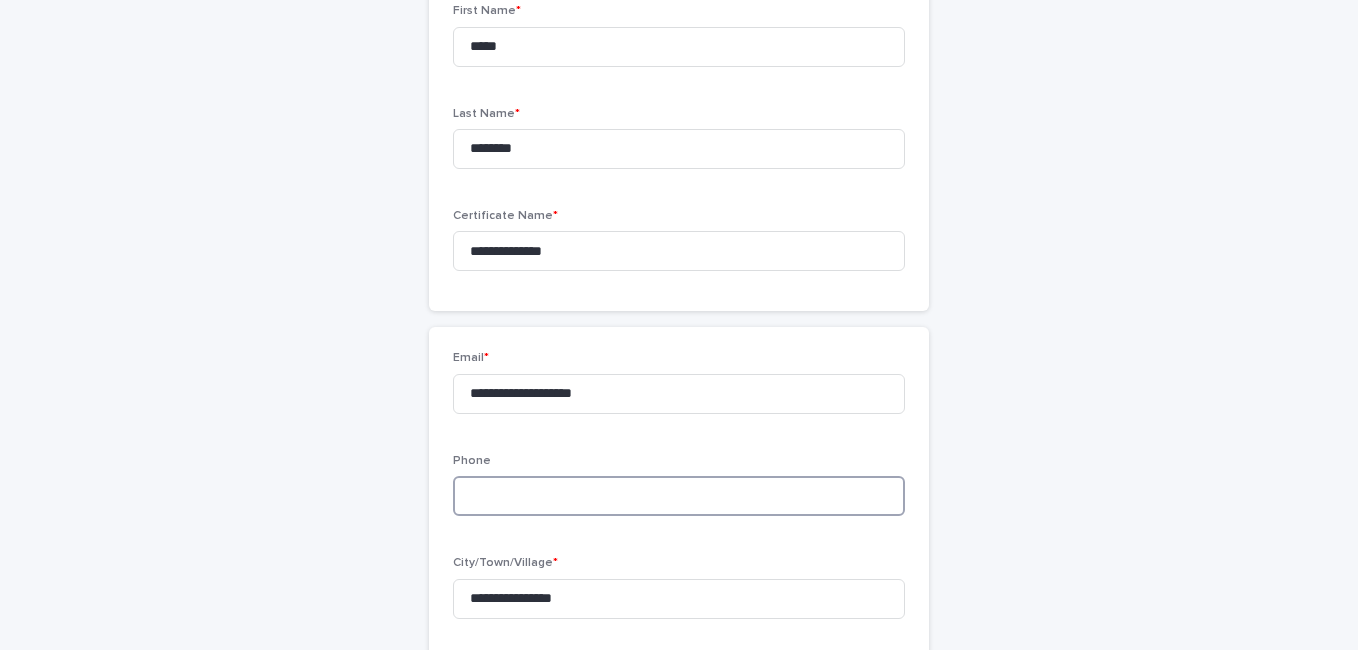 click at bounding box center [679, 496] 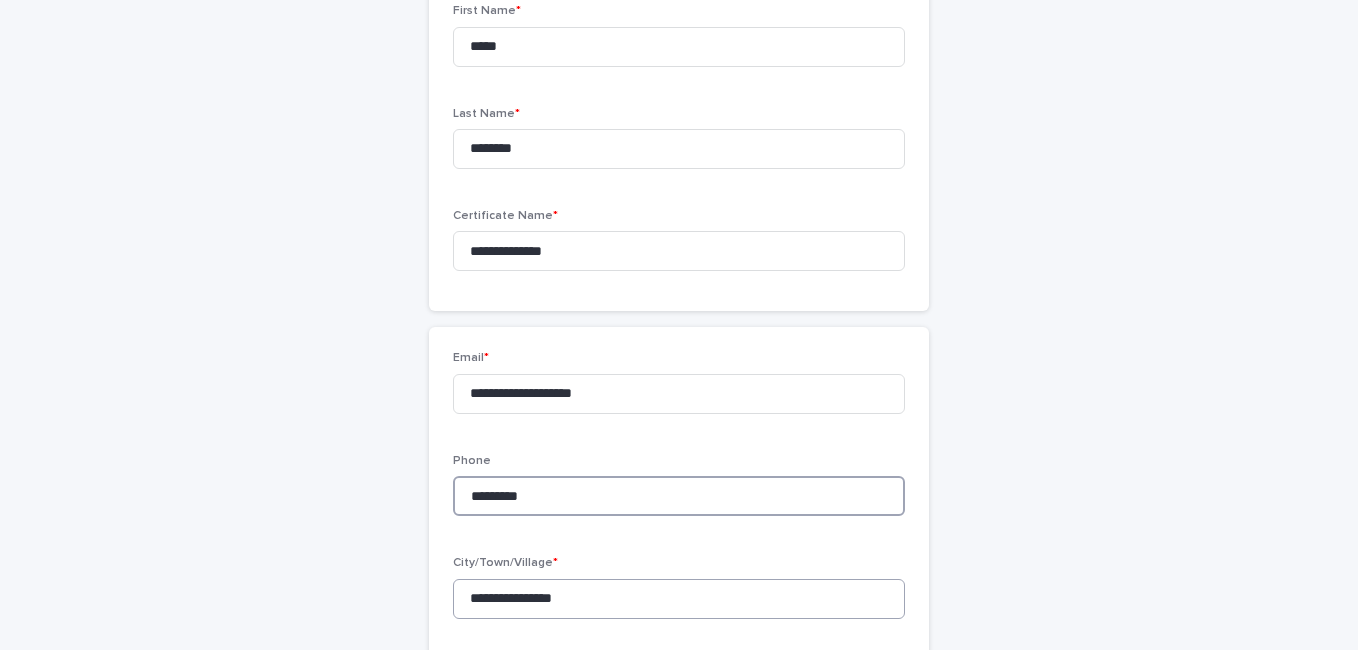 type on "*********" 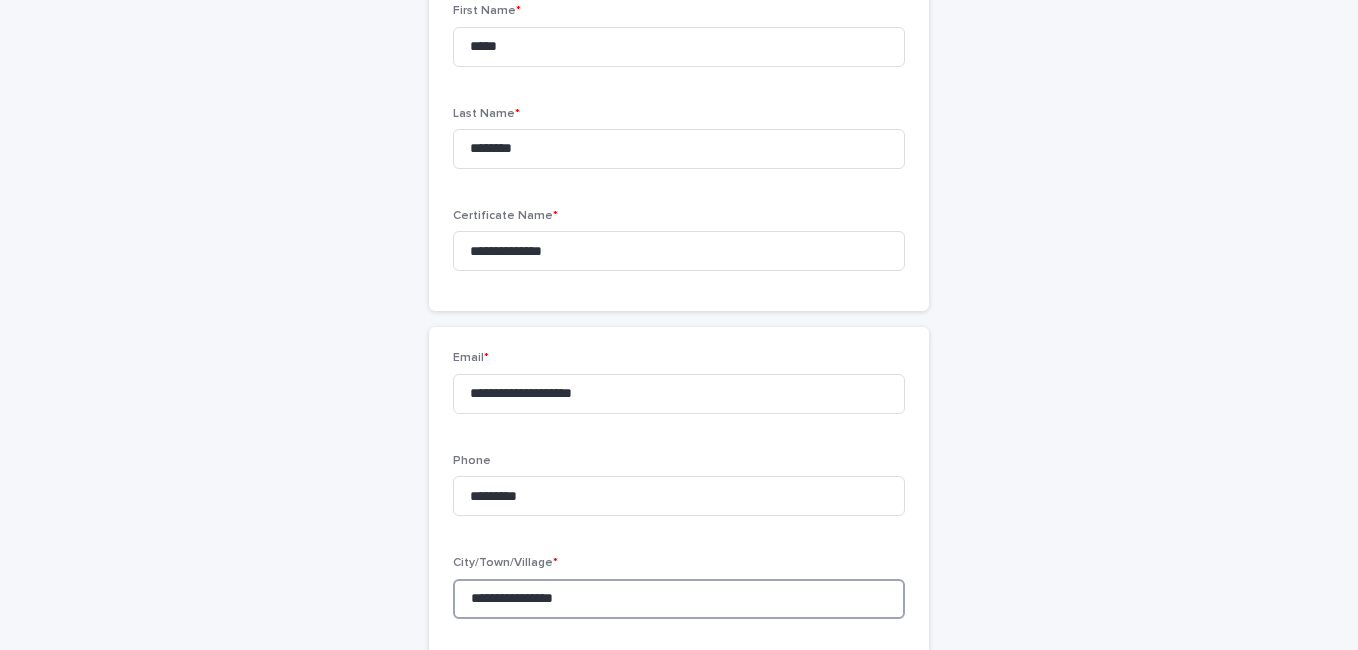 click on "**********" at bounding box center (679, 599) 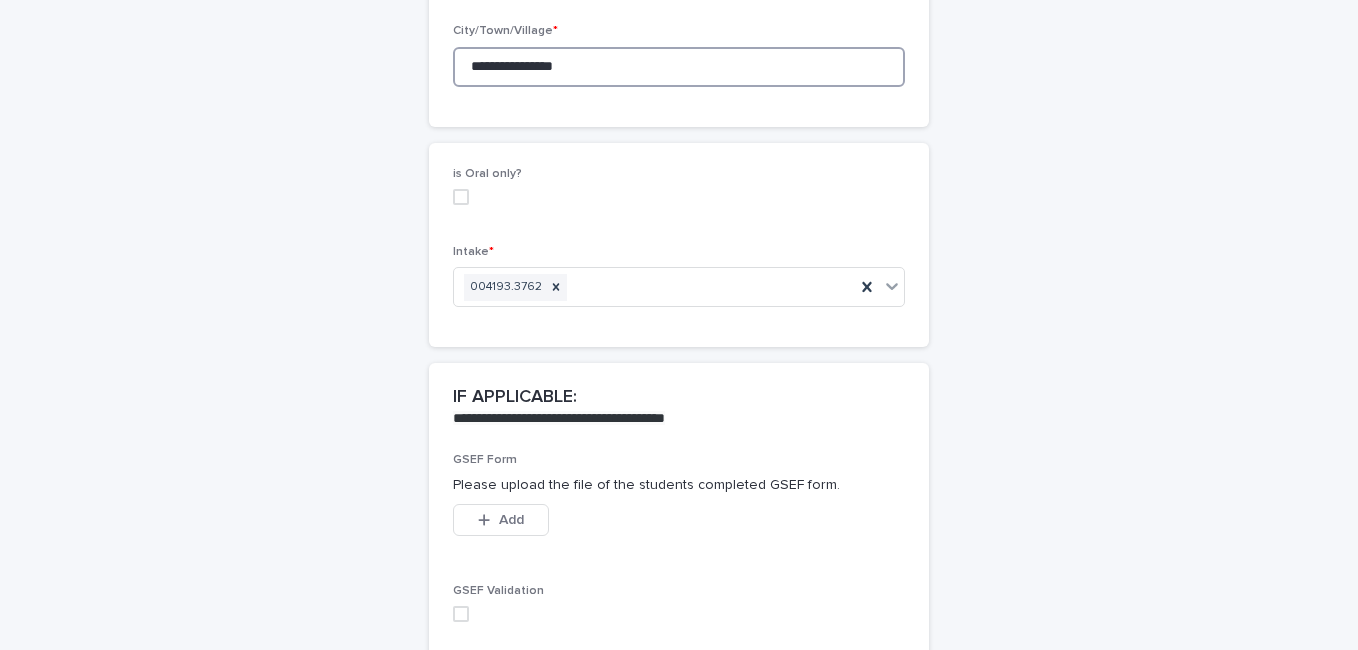 scroll, scrollTop: 915, scrollLeft: 0, axis: vertical 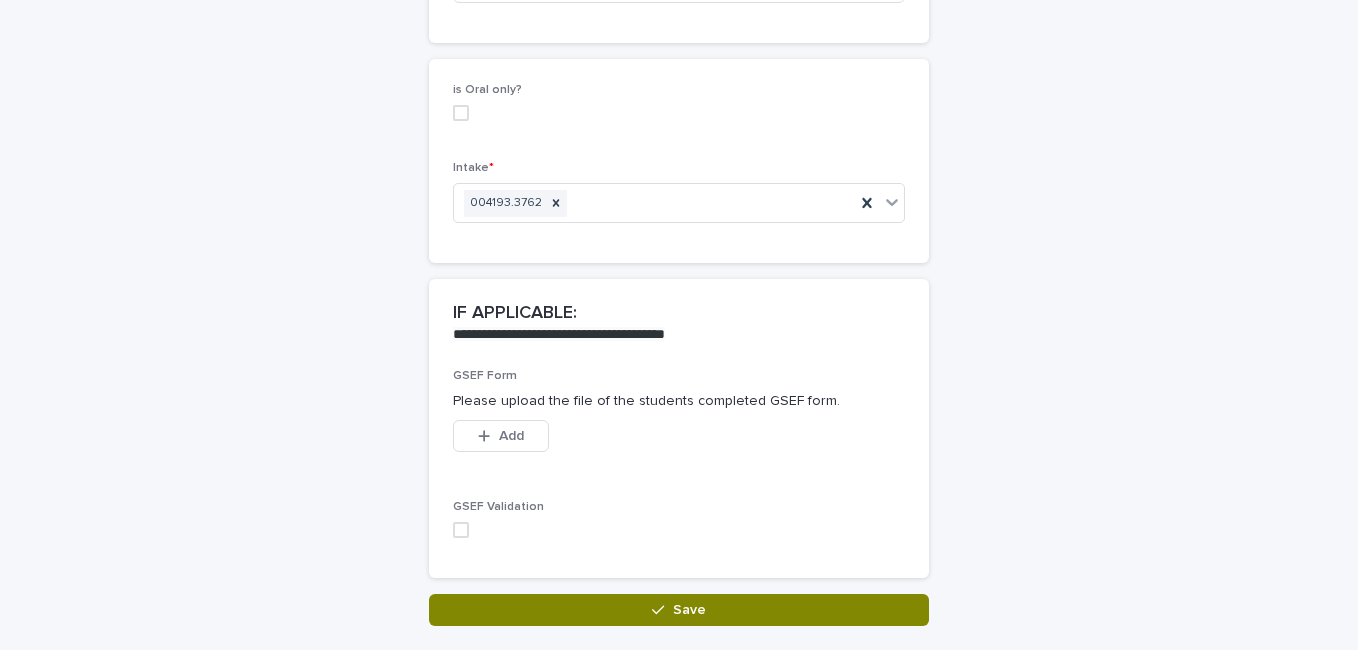 click on "Save" at bounding box center [689, 610] 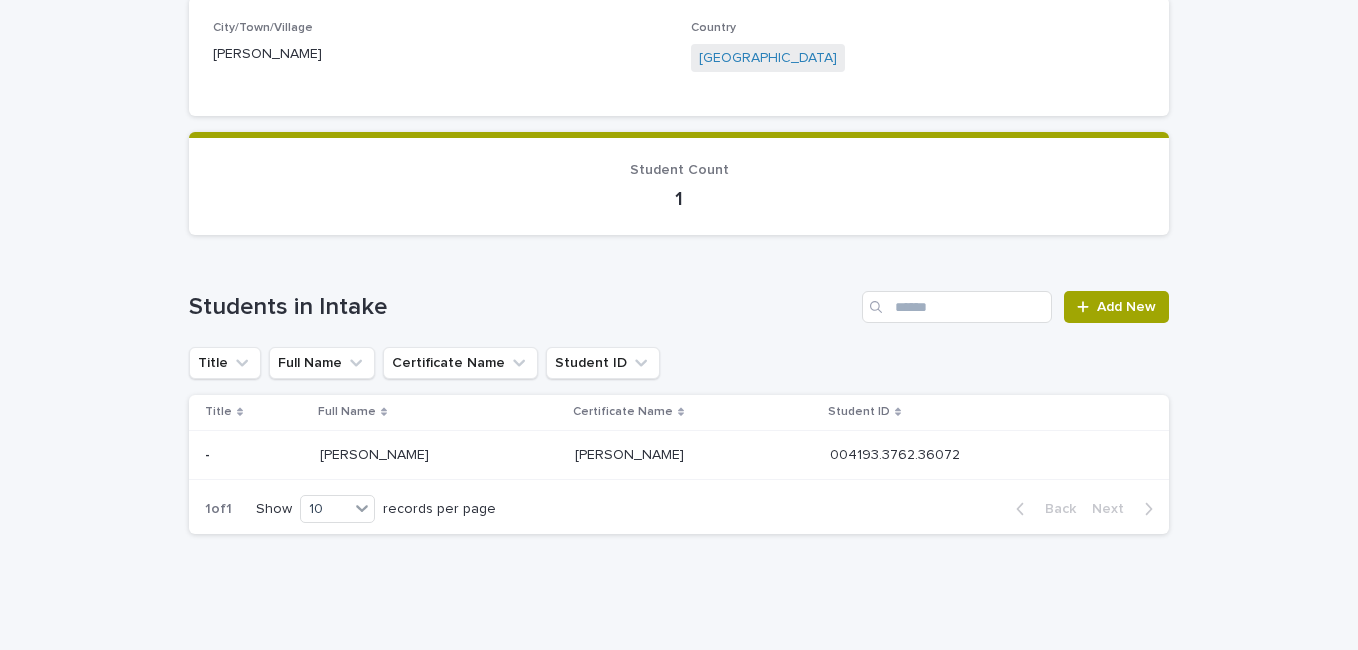 scroll, scrollTop: 0, scrollLeft: 0, axis: both 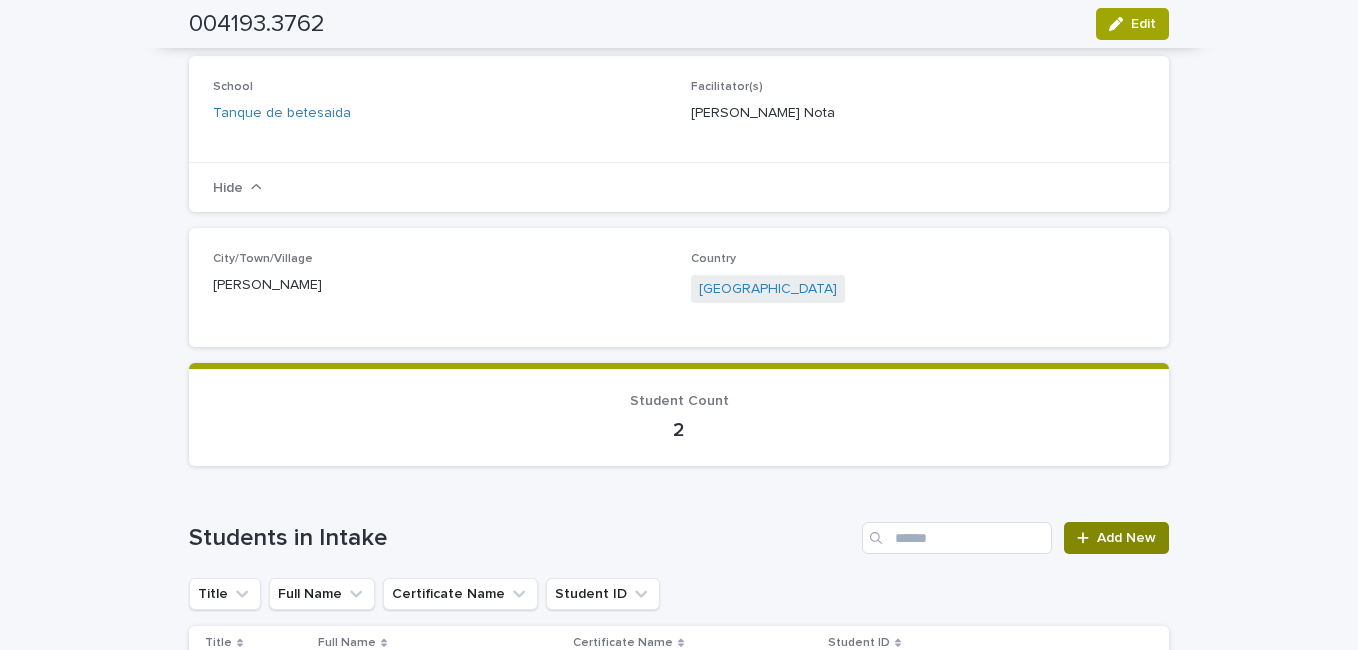 click on "Add New" at bounding box center [1126, 538] 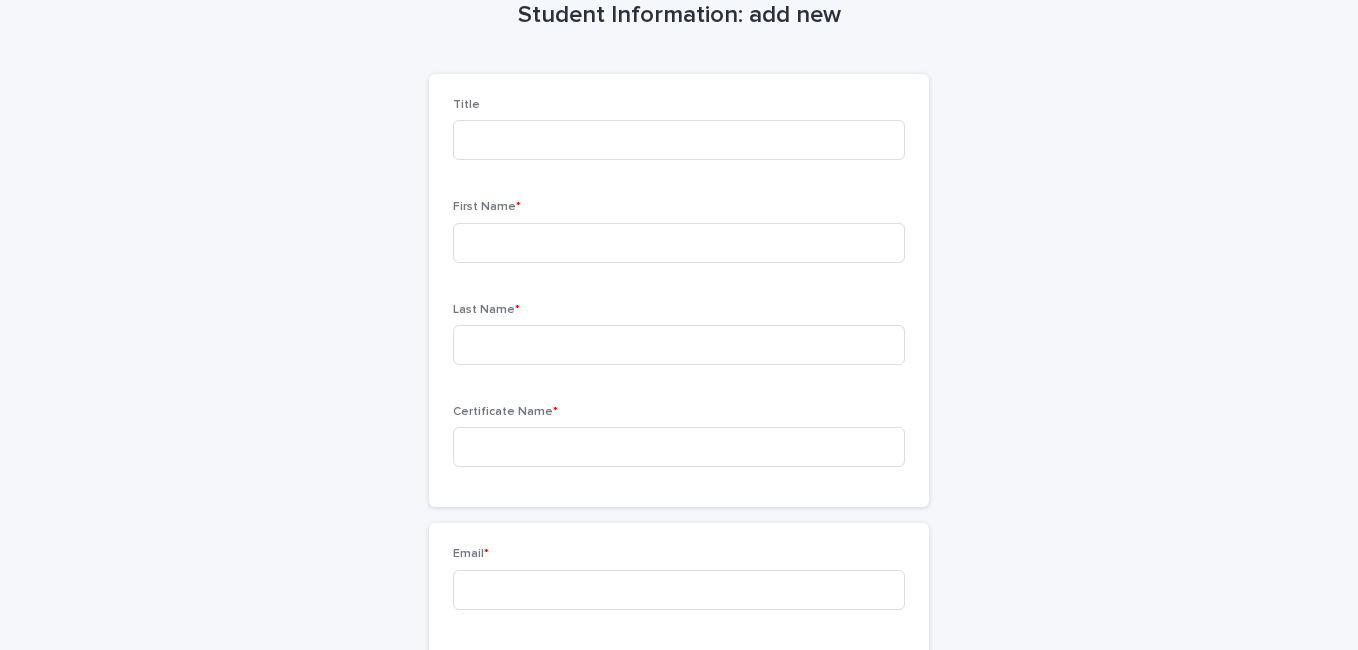 scroll, scrollTop: 0, scrollLeft: 0, axis: both 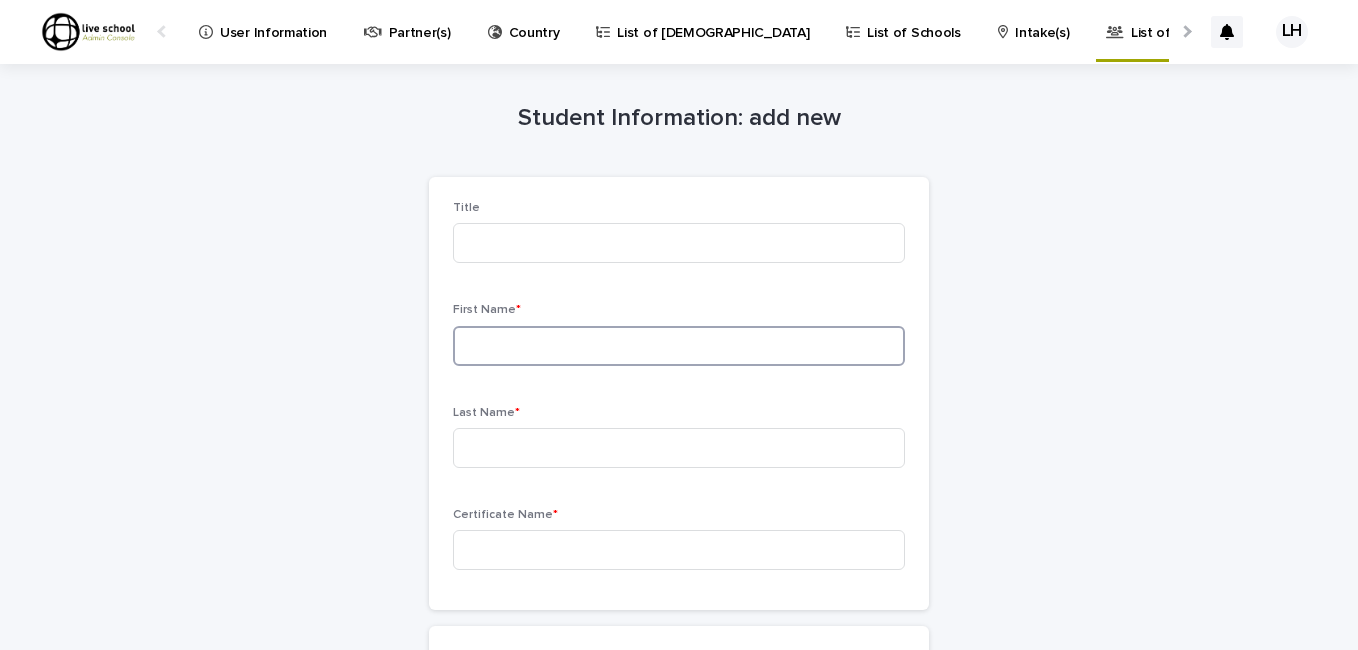 click at bounding box center (679, 346) 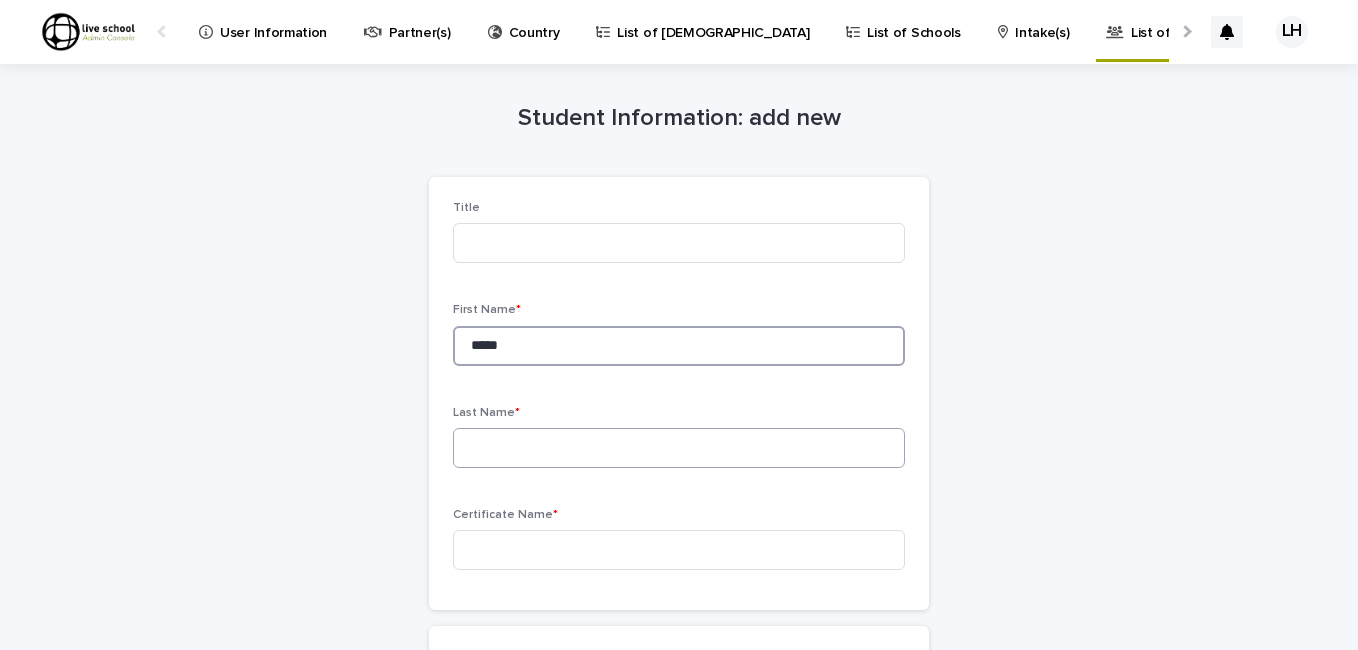 type on "*****" 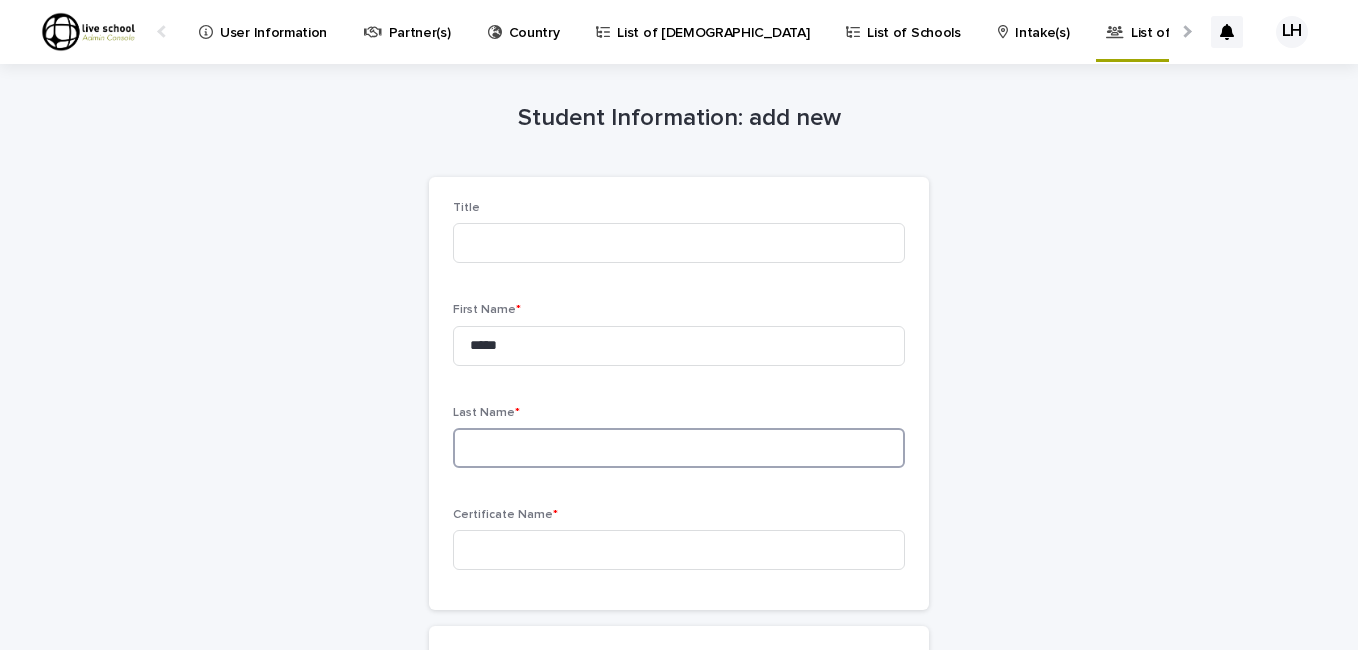 click at bounding box center (679, 448) 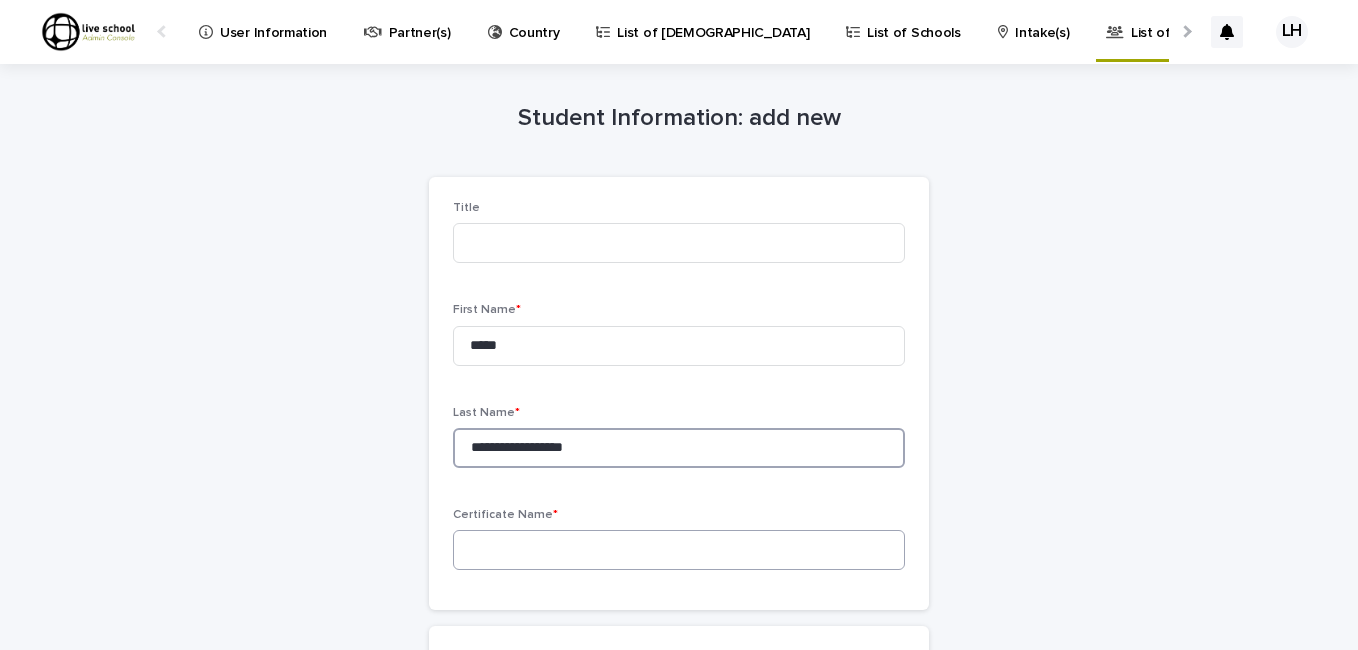 type on "**********" 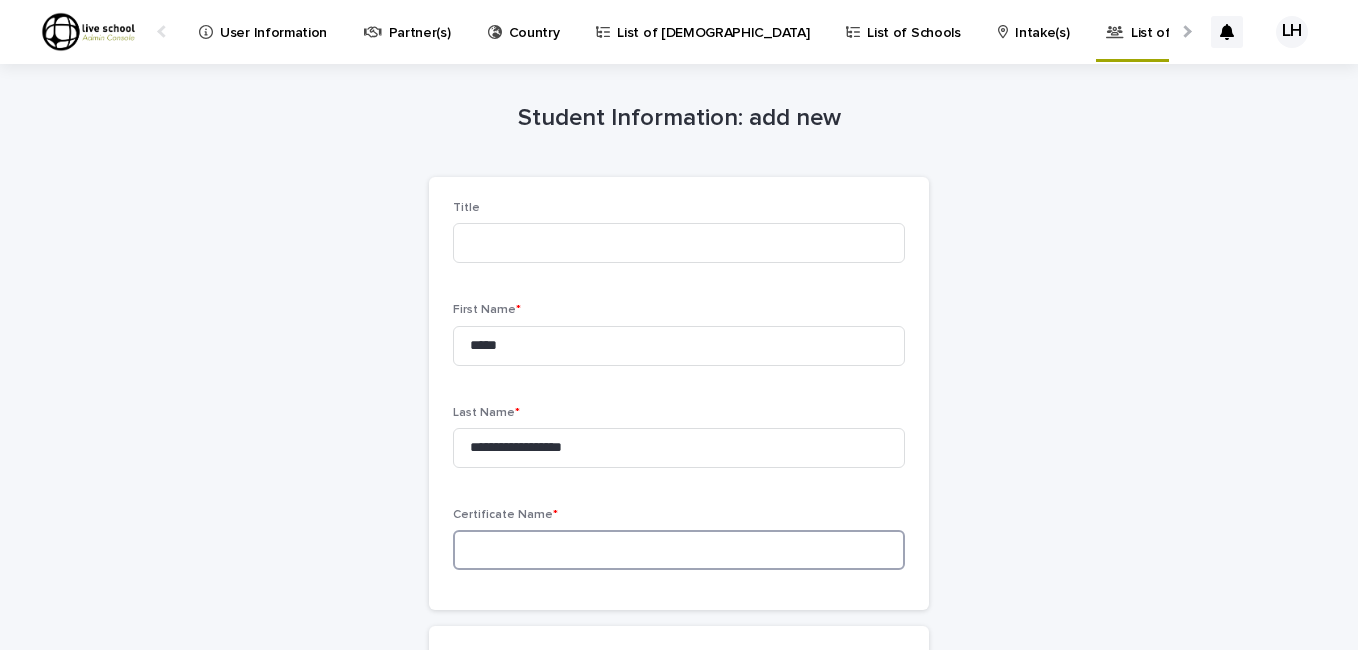 click at bounding box center [679, 550] 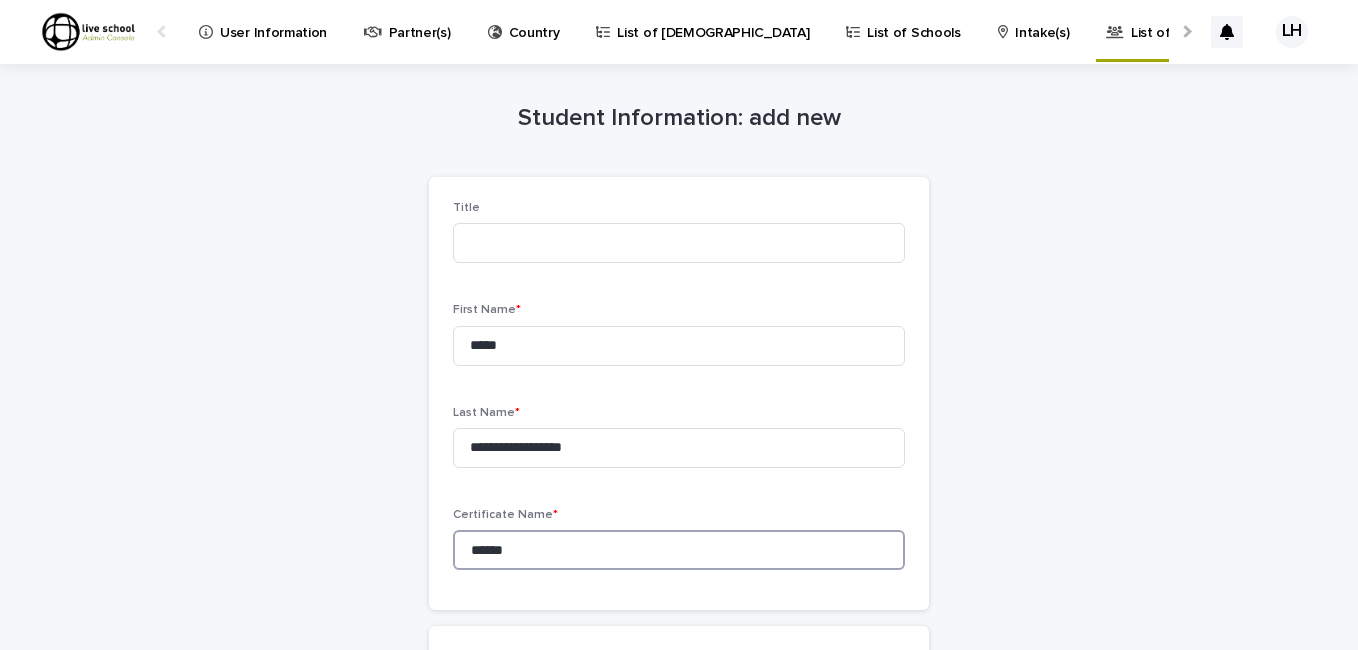paste on "**********" 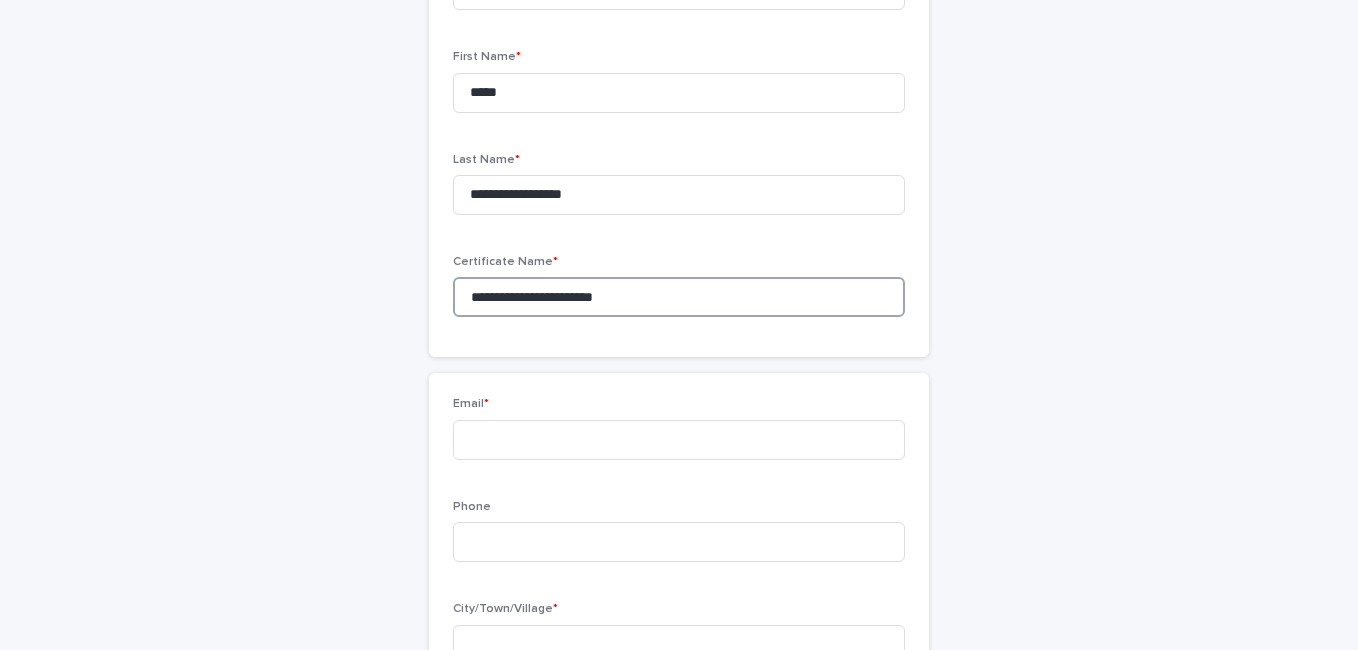scroll, scrollTop: 331, scrollLeft: 0, axis: vertical 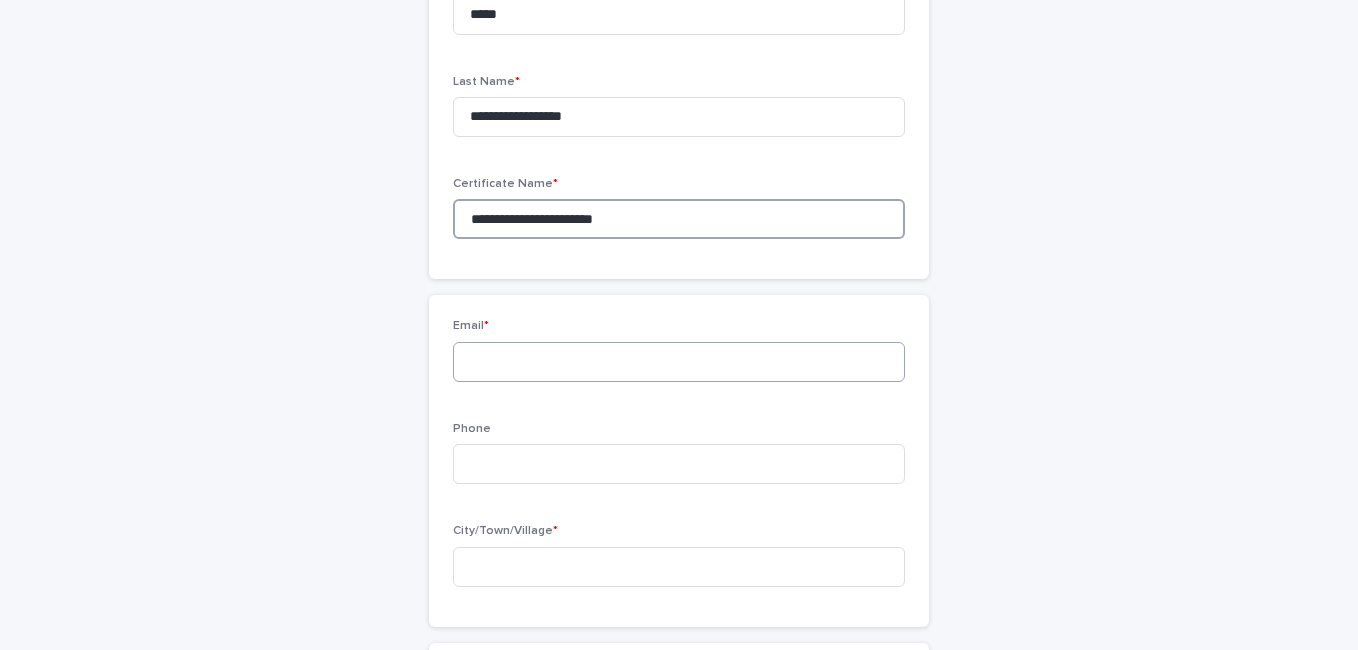 type on "**********" 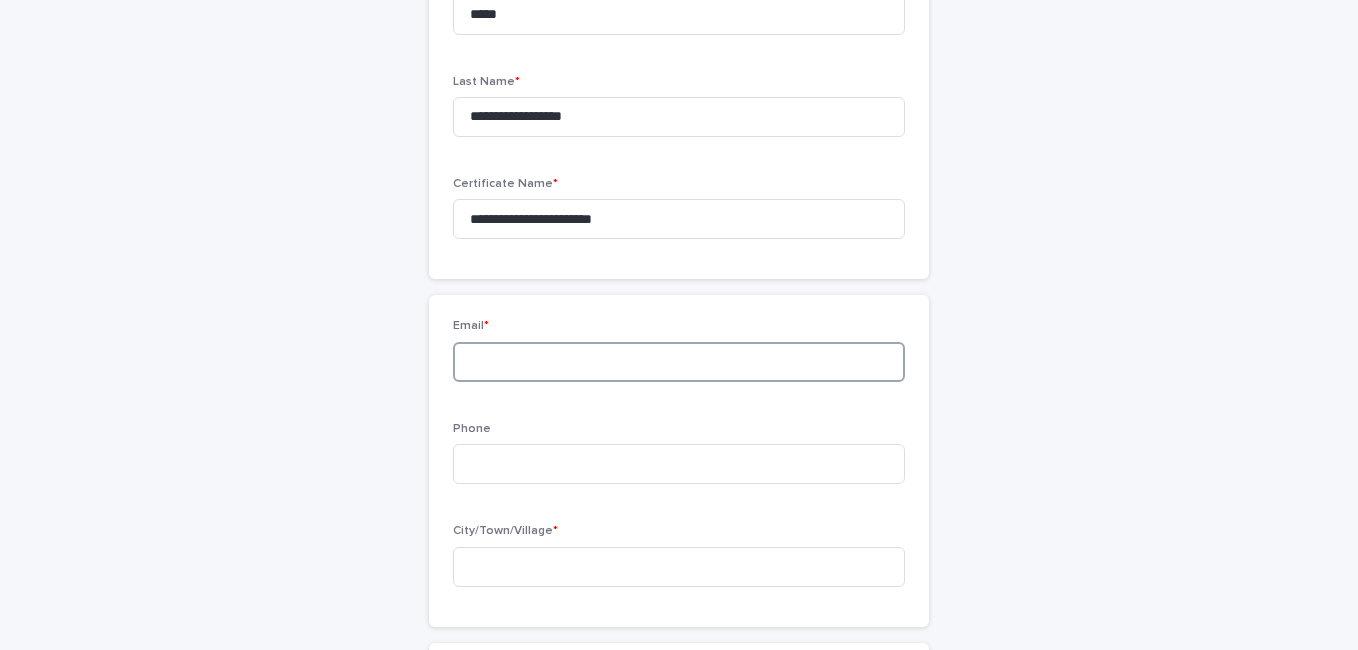 click at bounding box center (679, 362) 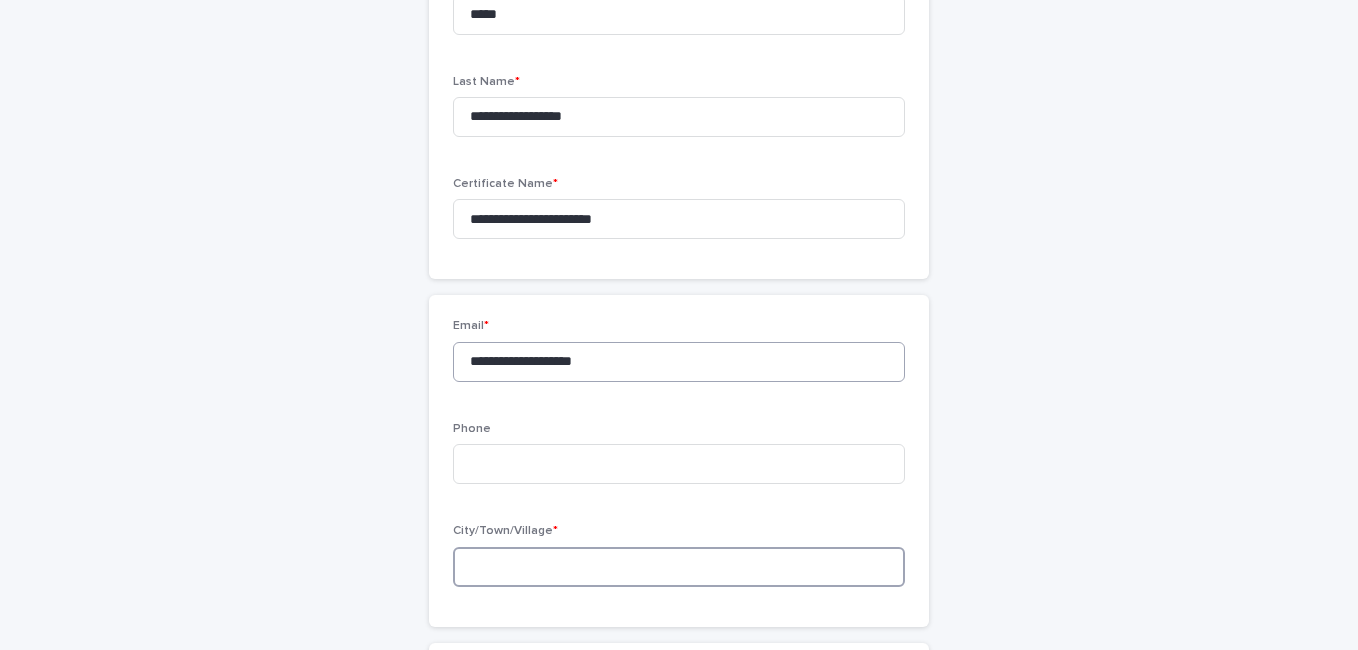 type on "**********" 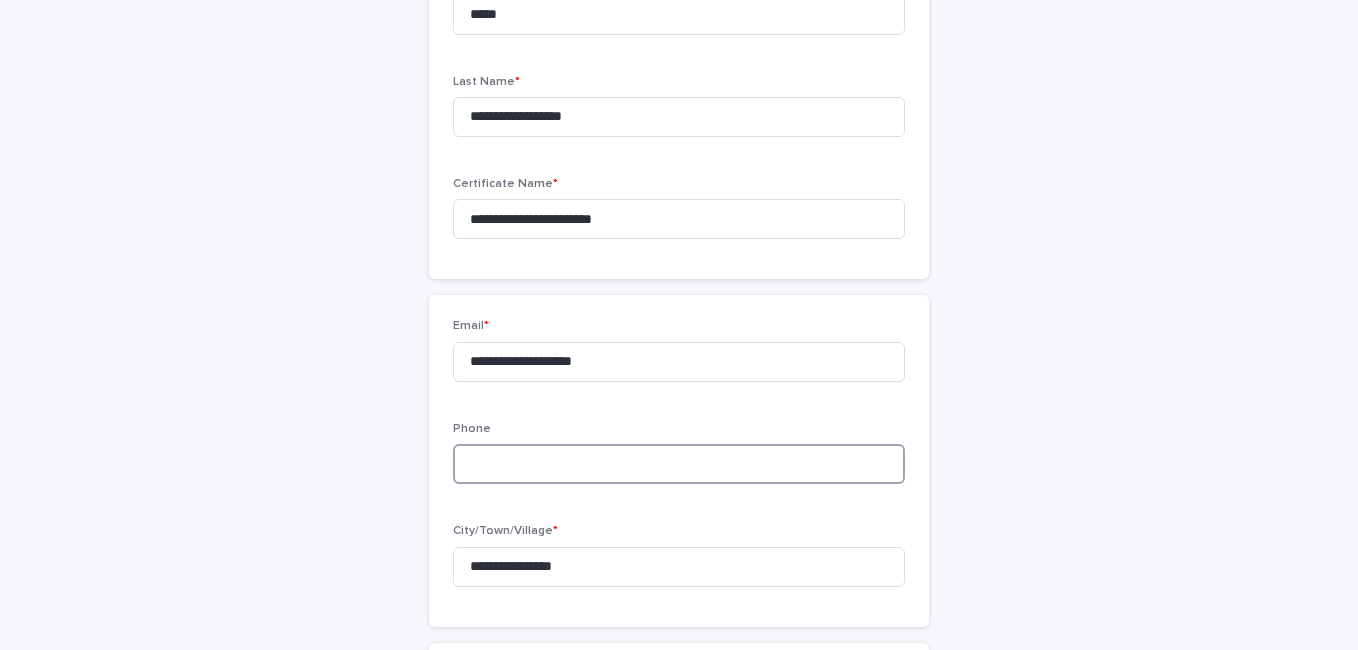 click at bounding box center (679, 464) 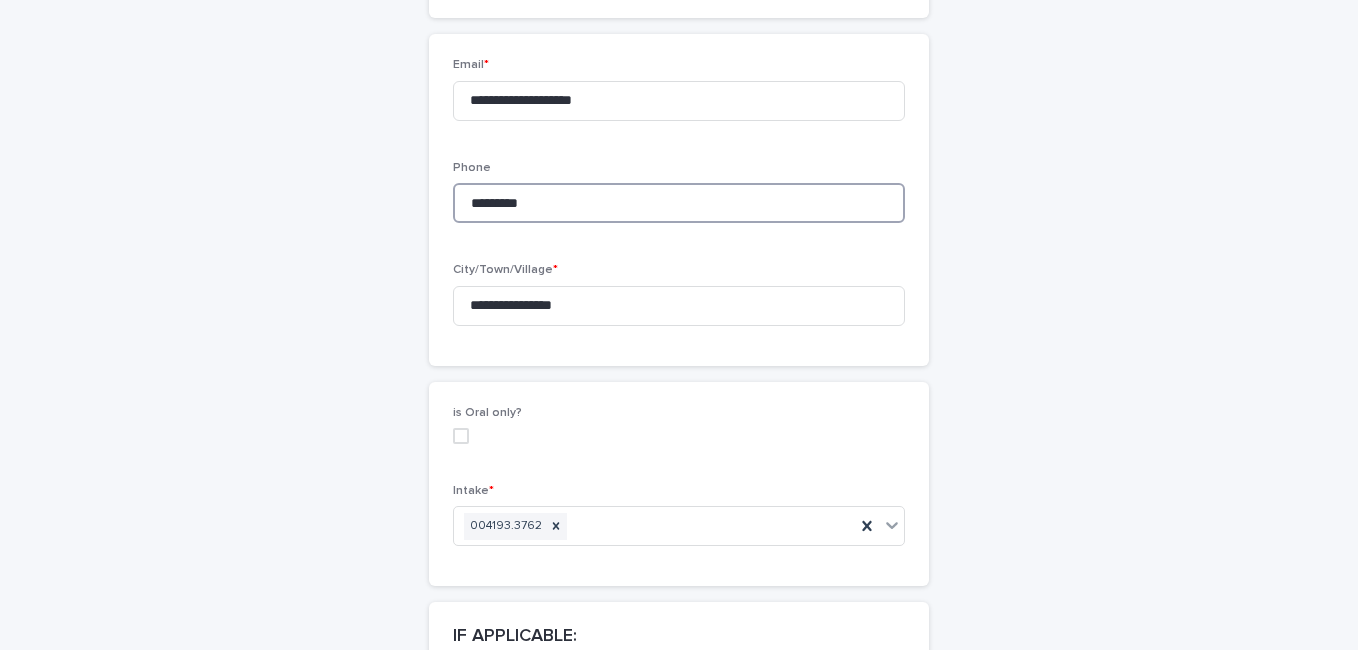 scroll, scrollTop: 635, scrollLeft: 0, axis: vertical 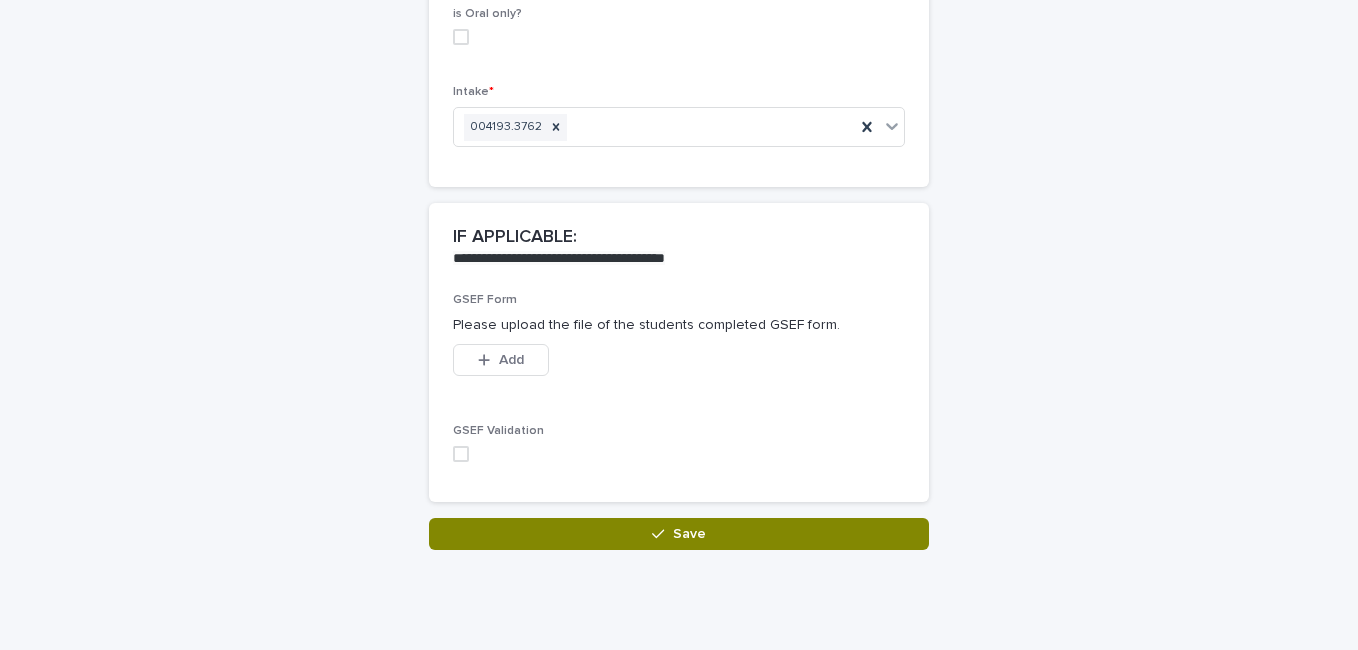 click on "Save" at bounding box center [679, 534] 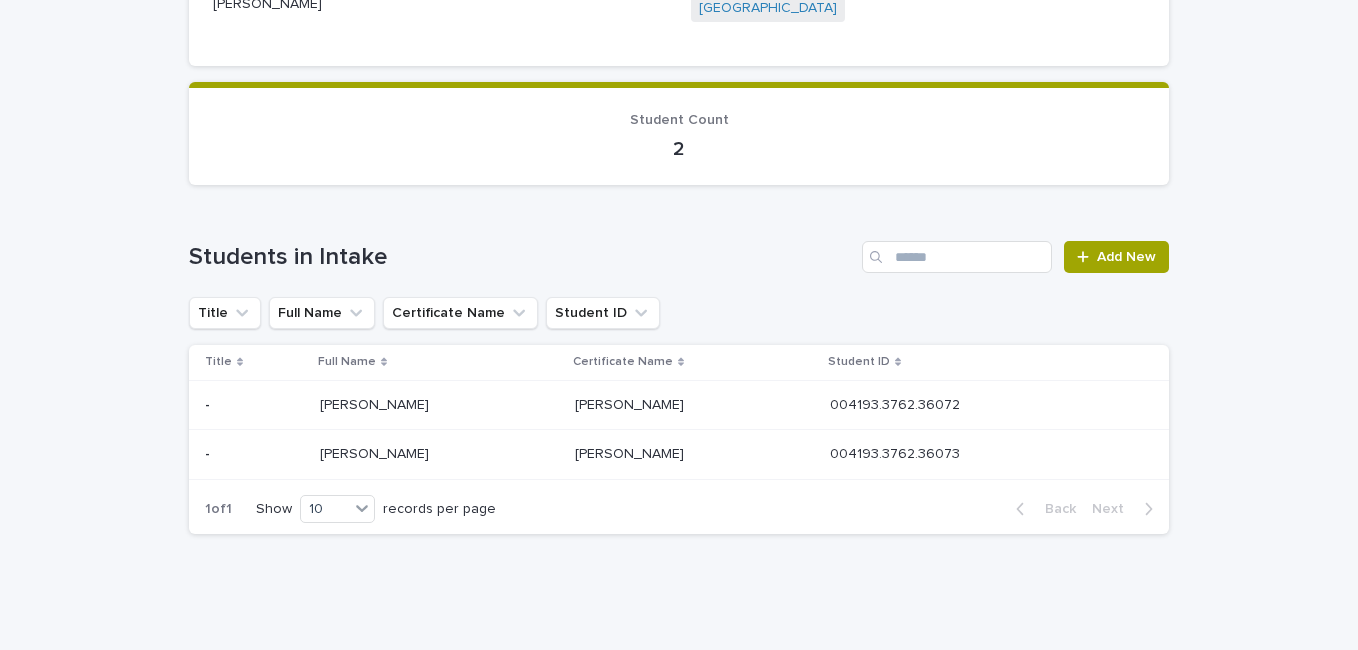 scroll, scrollTop: 0, scrollLeft: 0, axis: both 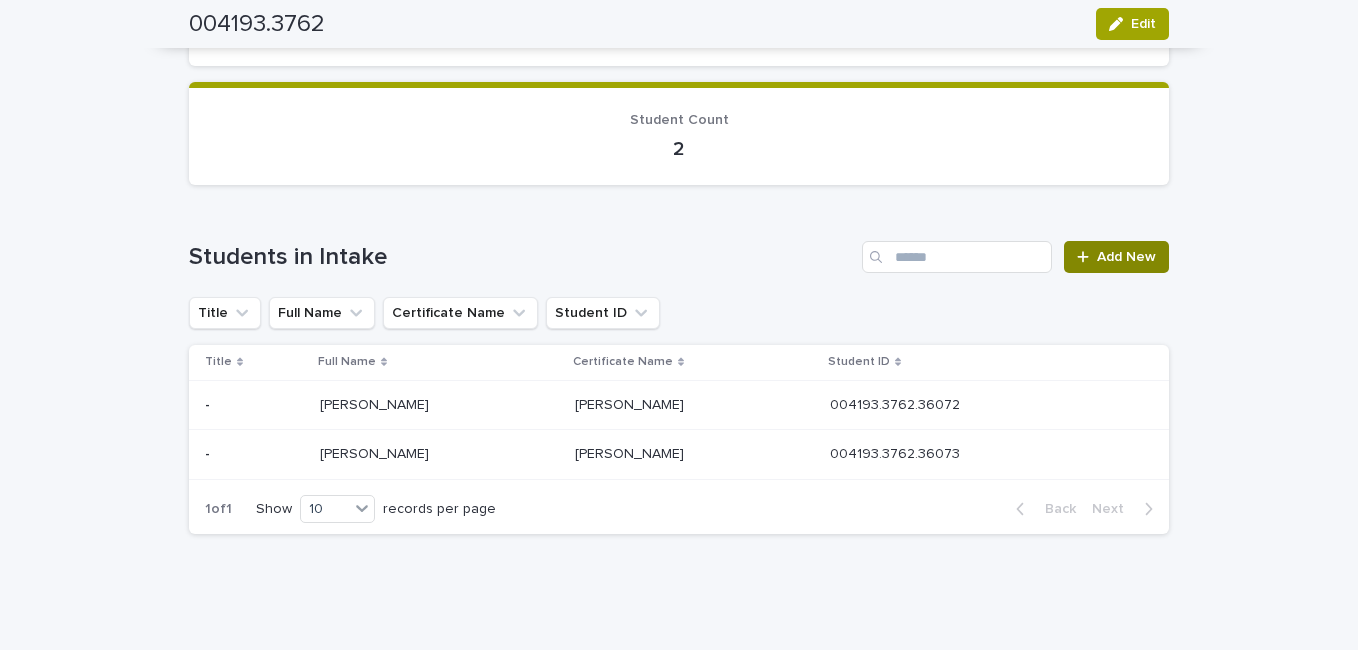 click on "Add New" at bounding box center (1116, 257) 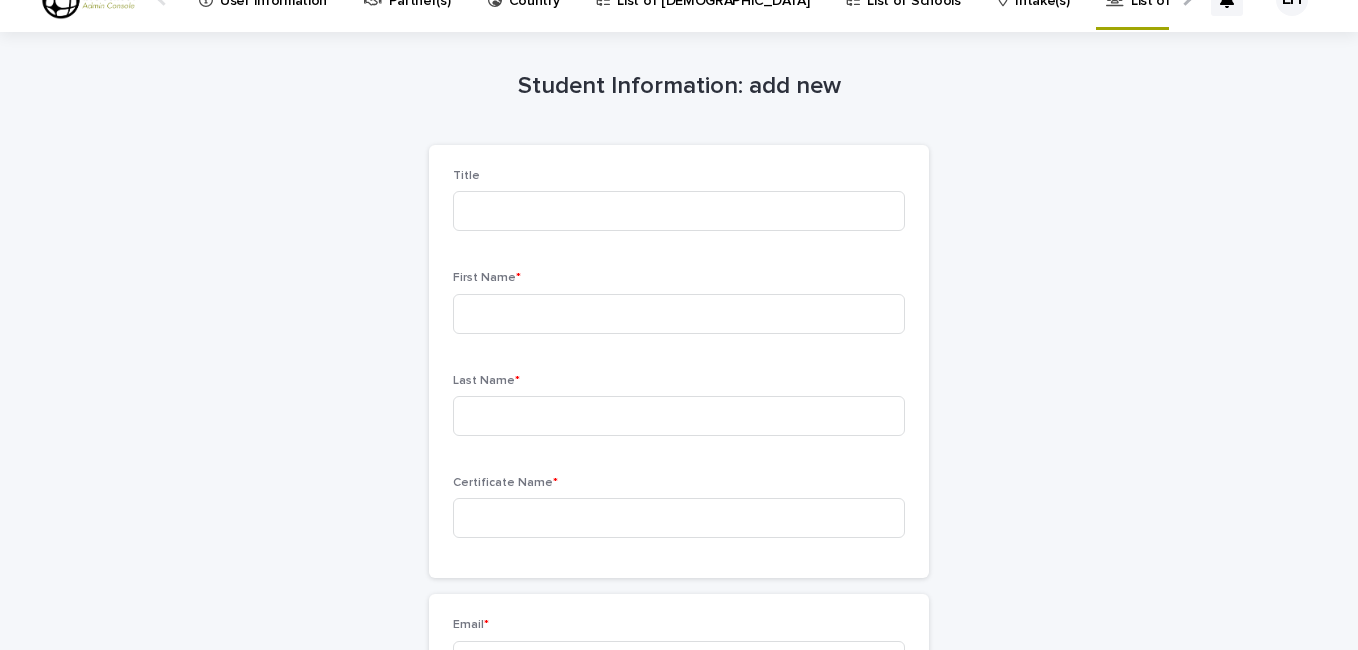 scroll, scrollTop: 0, scrollLeft: 0, axis: both 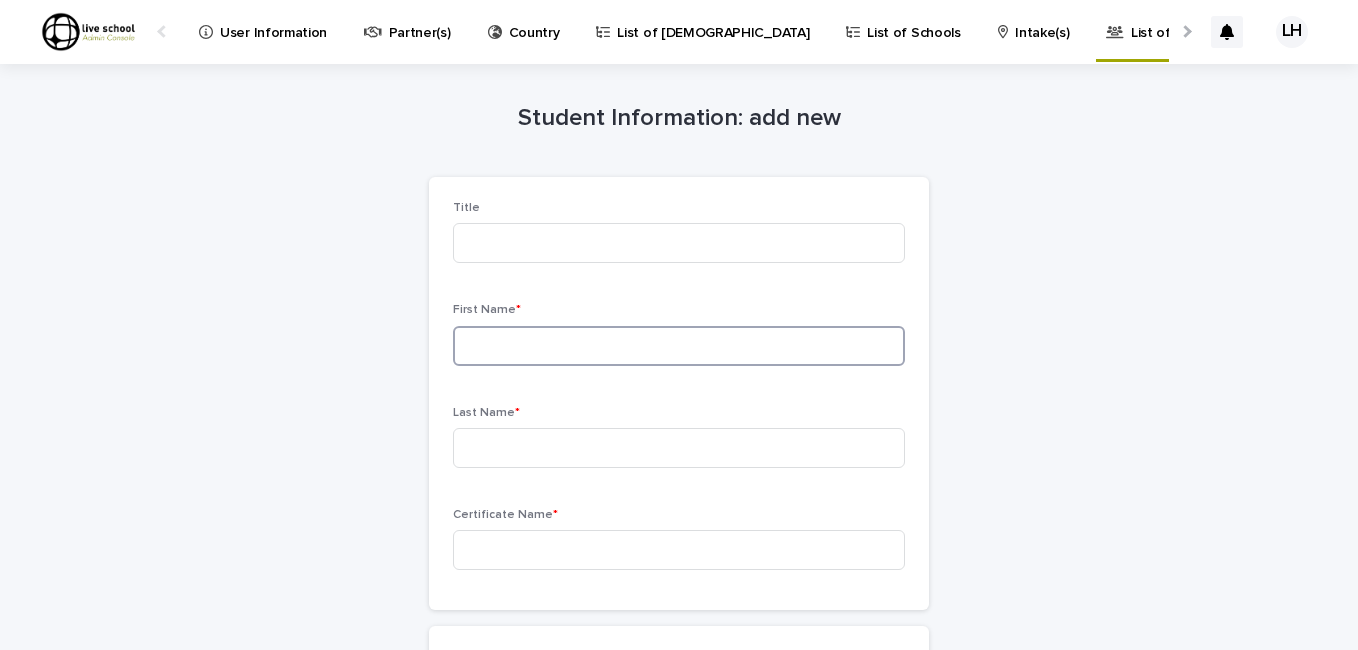 click at bounding box center [679, 346] 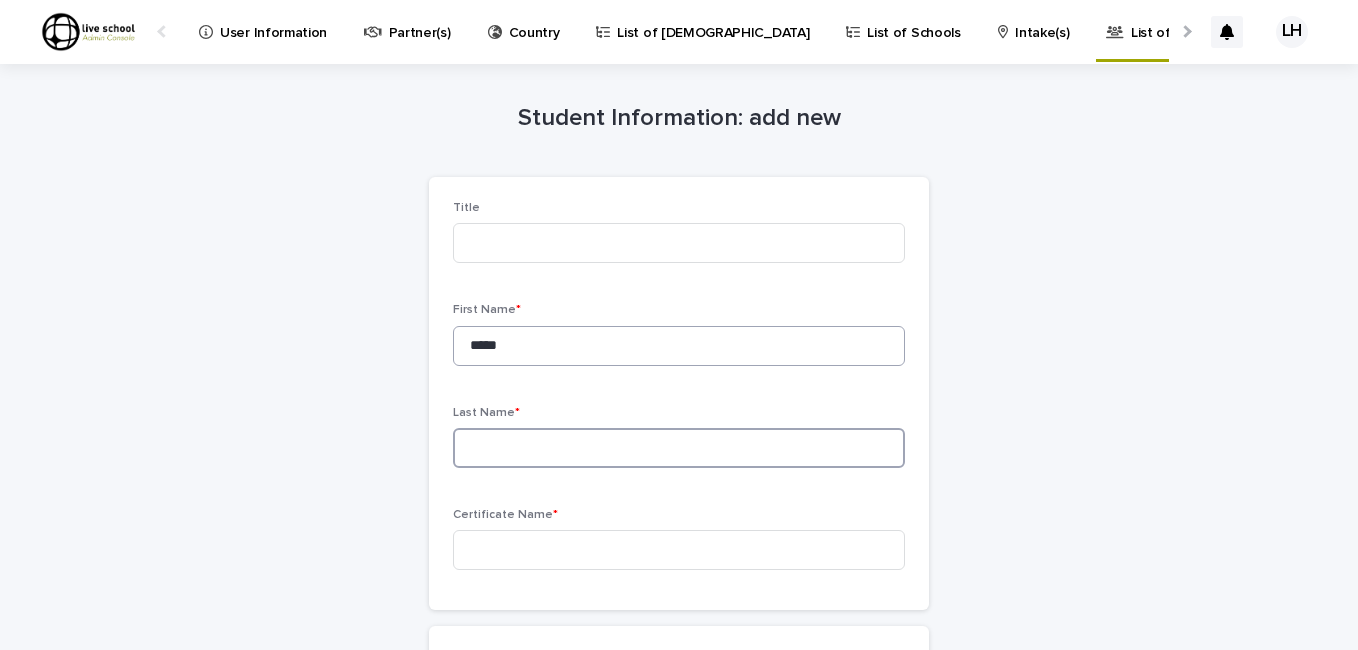 type on "**********" 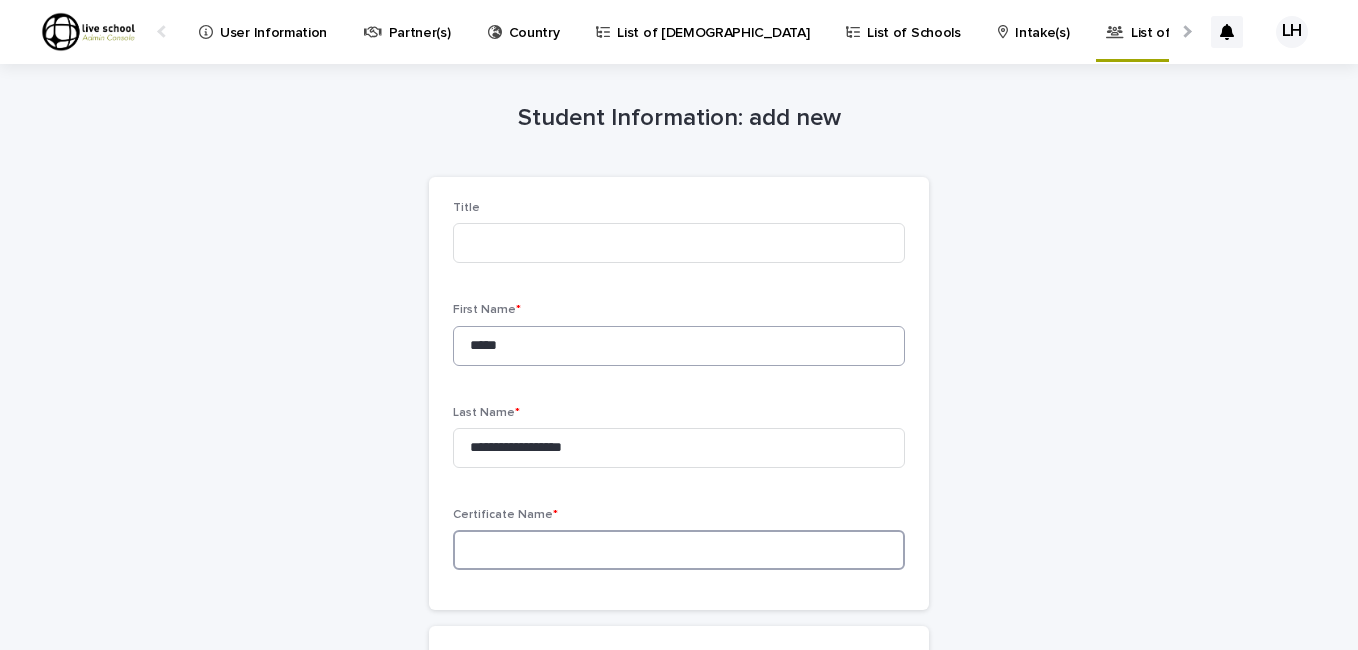 type on "**********" 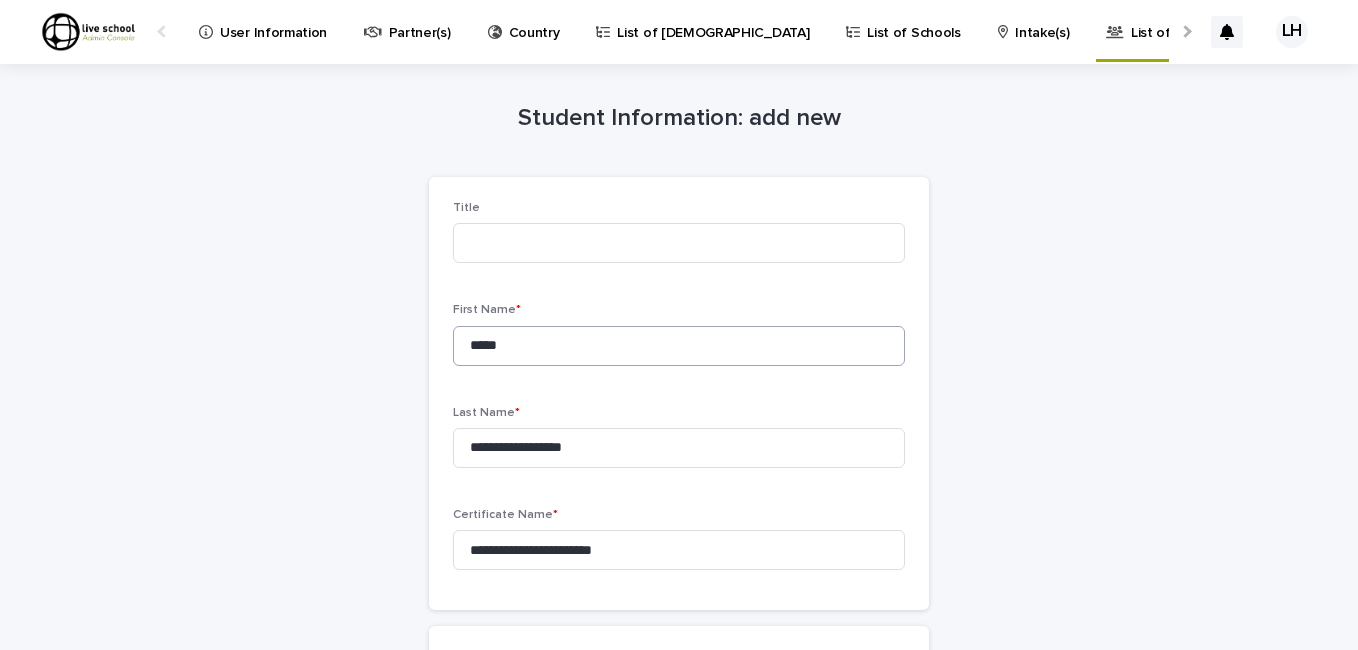 type on "**********" 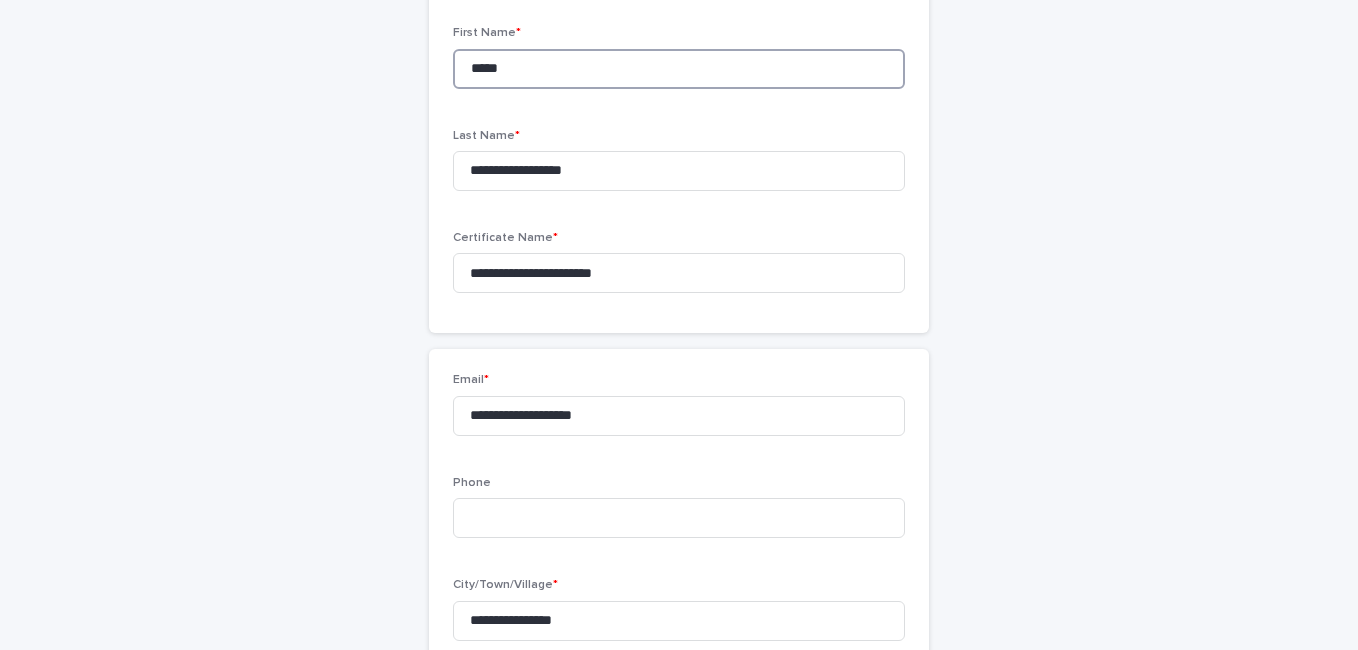 scroll, scrollTop: 291, scrollLeft: 0, axis: vertical 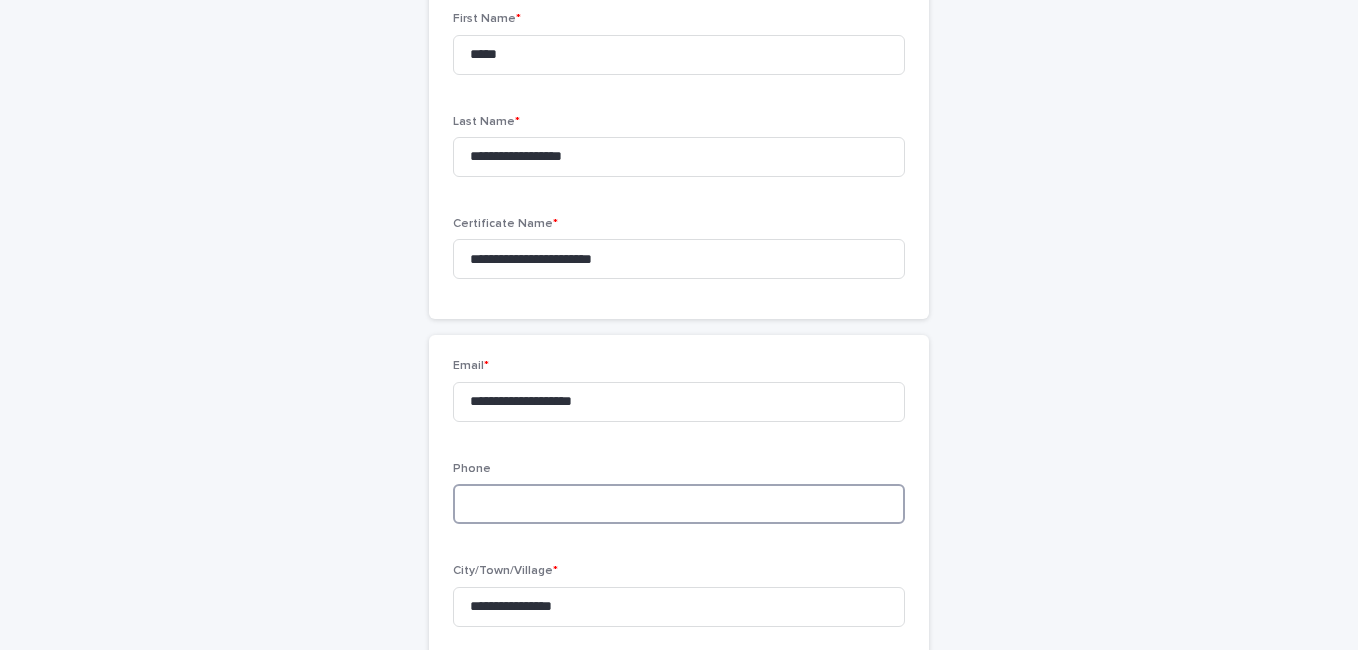 click at bounding box center [679, 504] 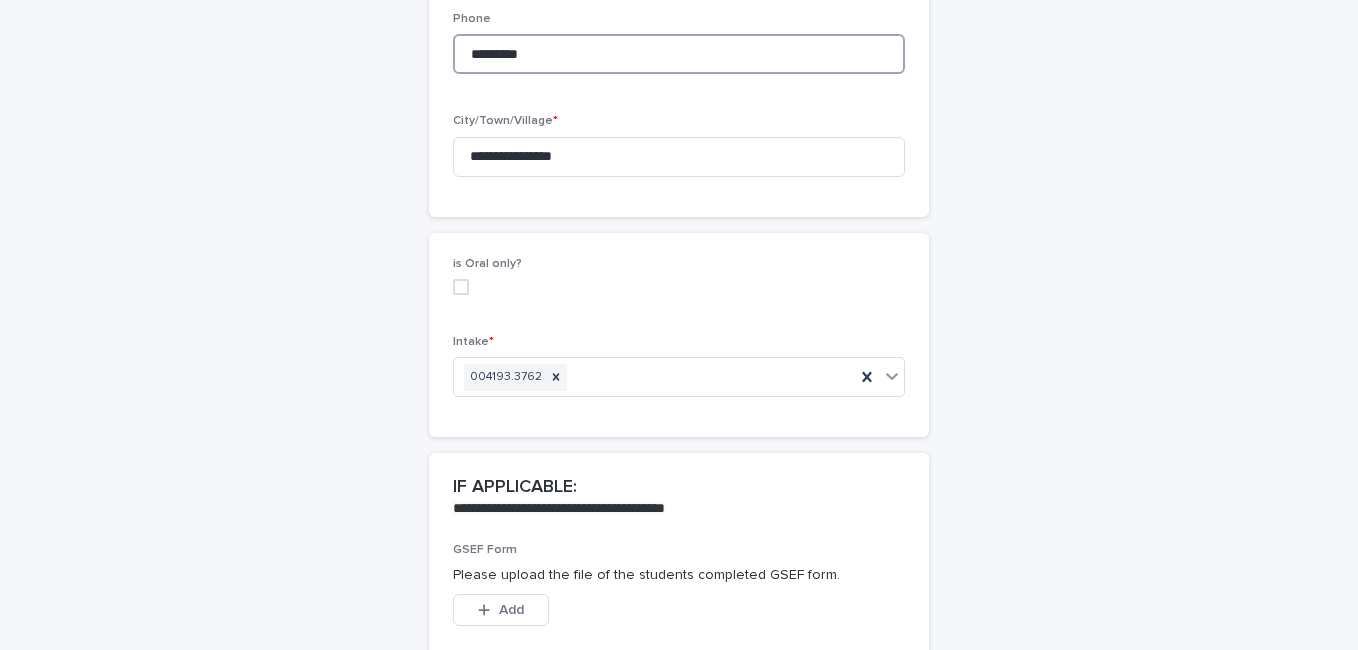 scroll, scrollTop: 991, scrollLeft: 0, axis: vertical 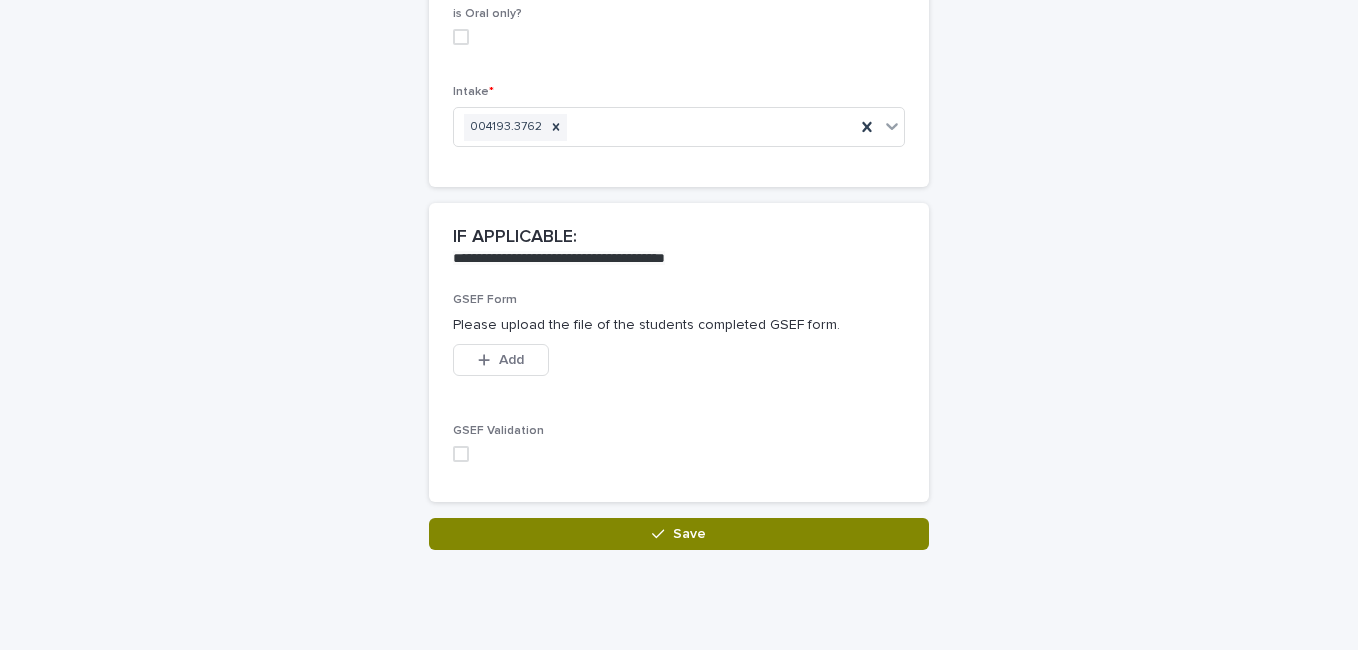 click on "Save" at bounding box center (679, 534) 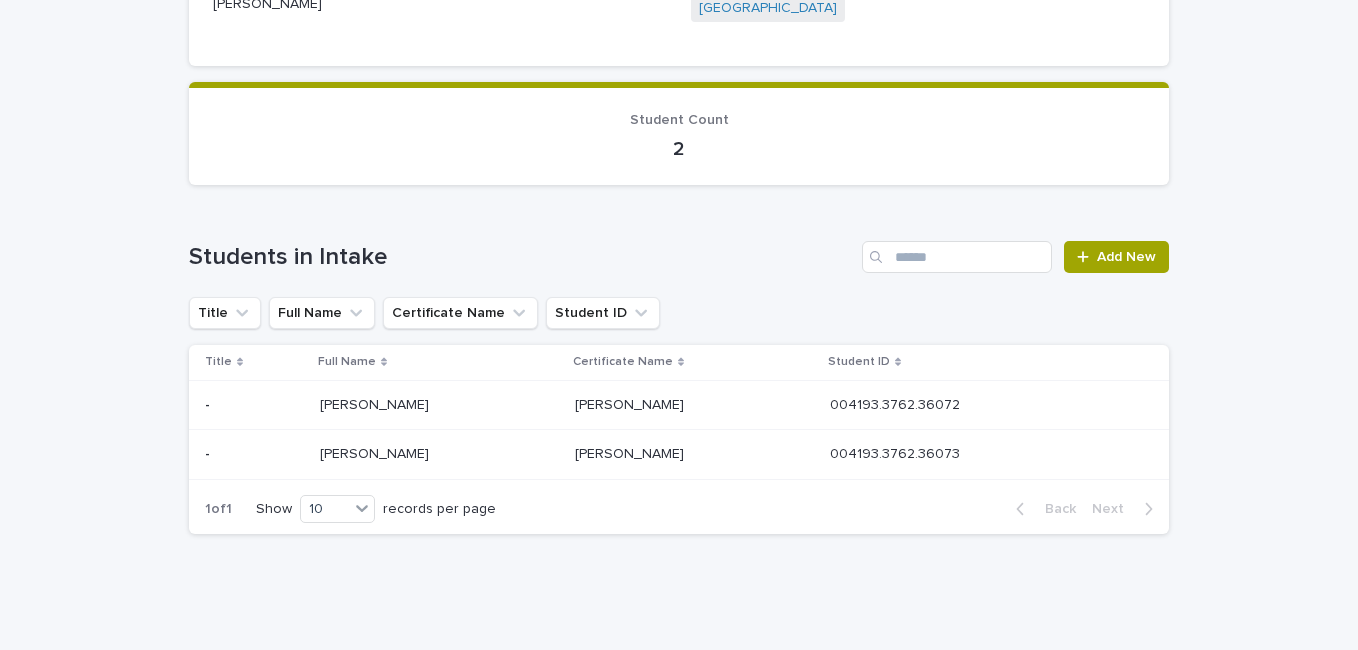 scroll, scrollTop: 0, scrollLeft: 0, axis: both 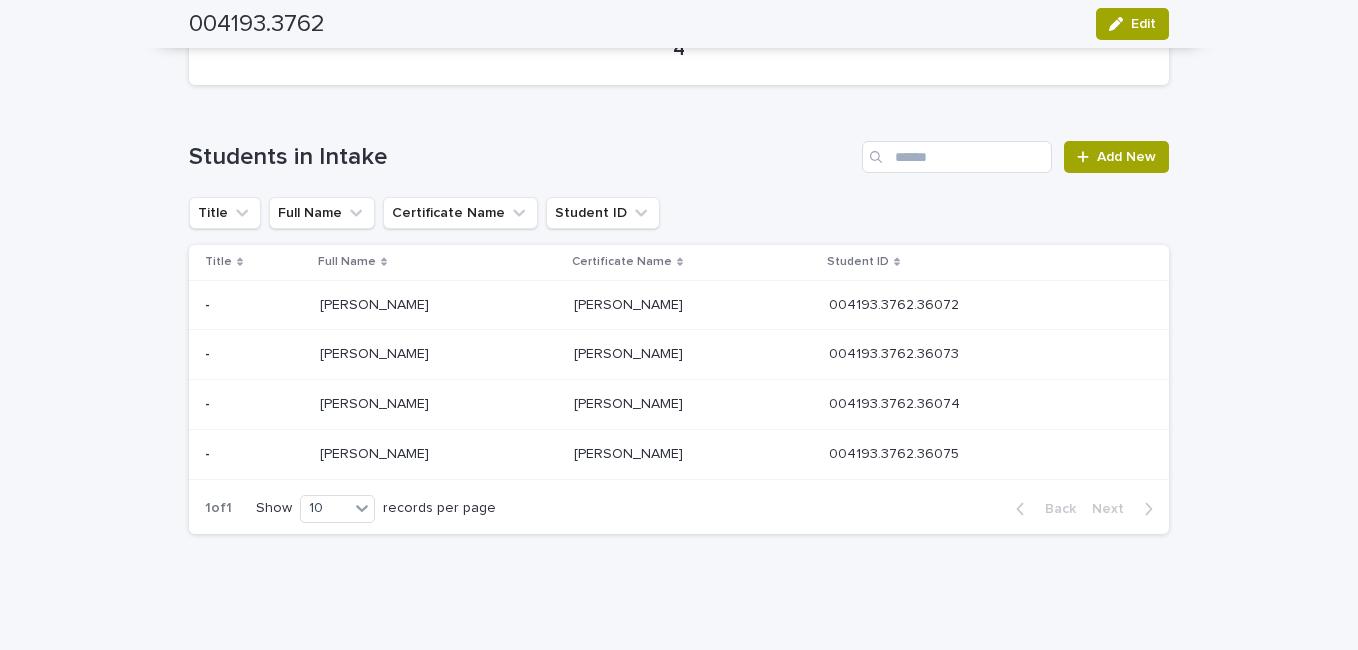 click on "[PERSON_NAME]" at bounding box center [376, 452] 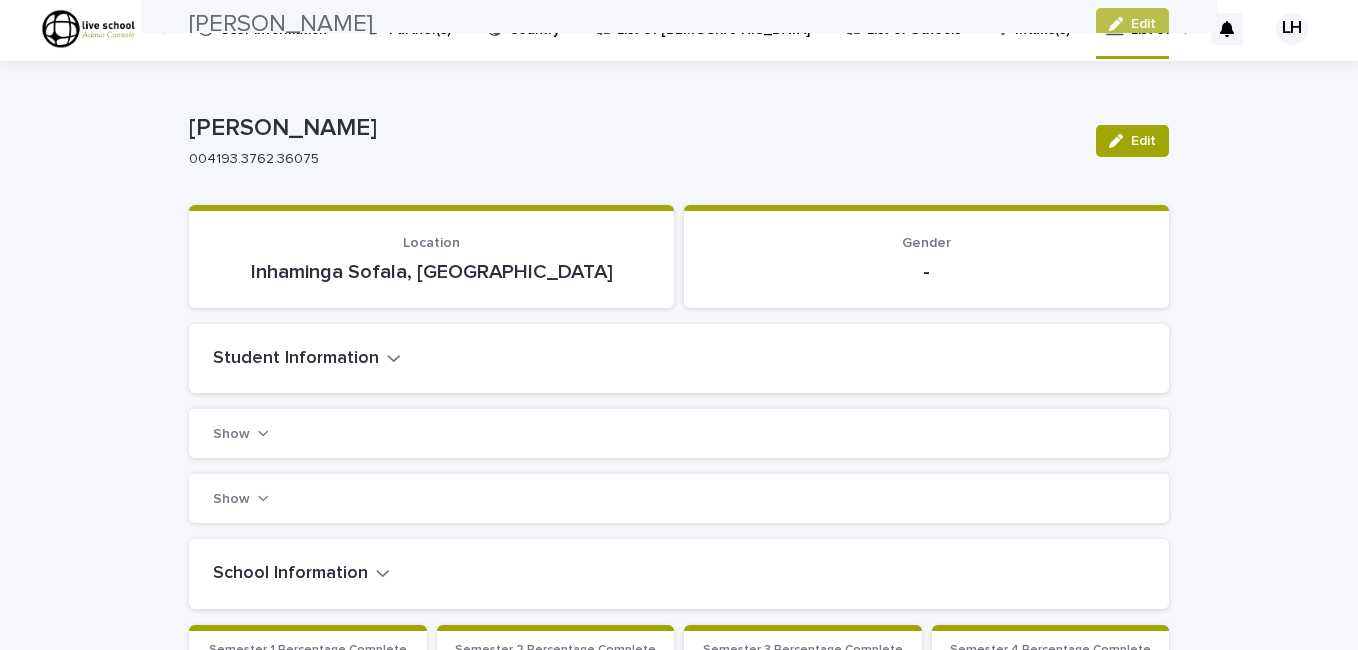 scroll, scrollTop: 0, scrollLeft: 0, axis: both 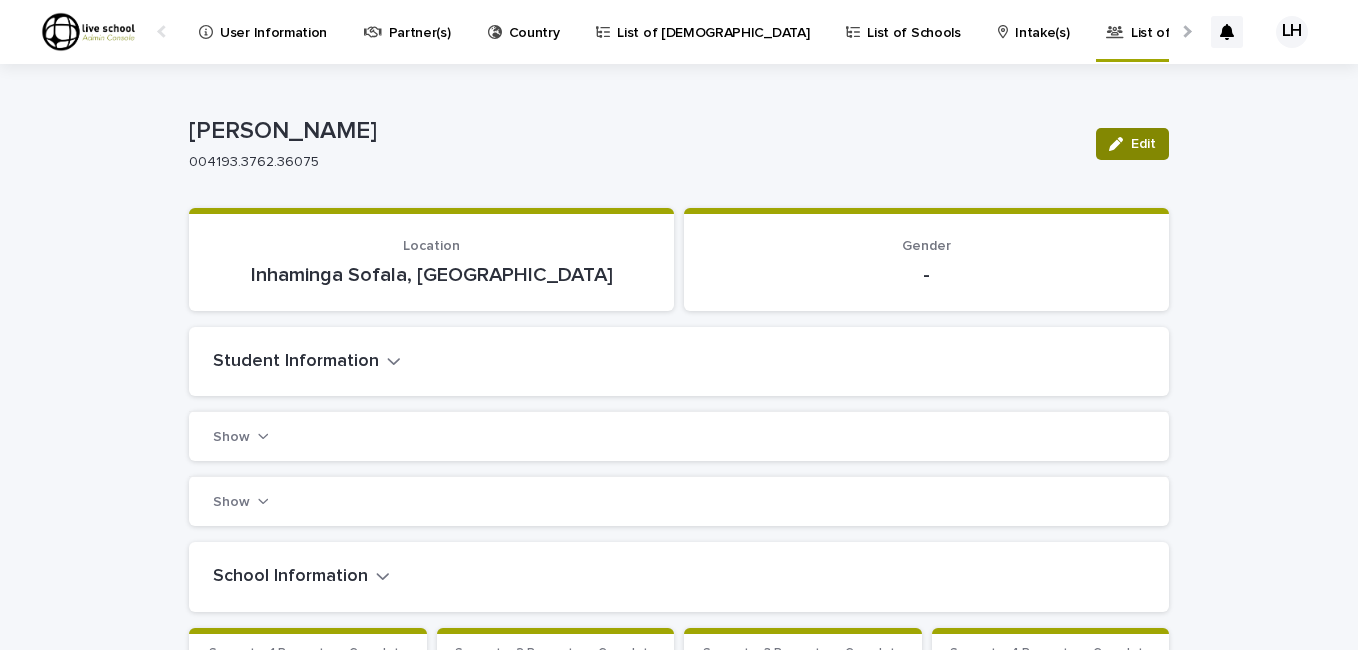click on "Edit" at bounding box center (1132, 144) 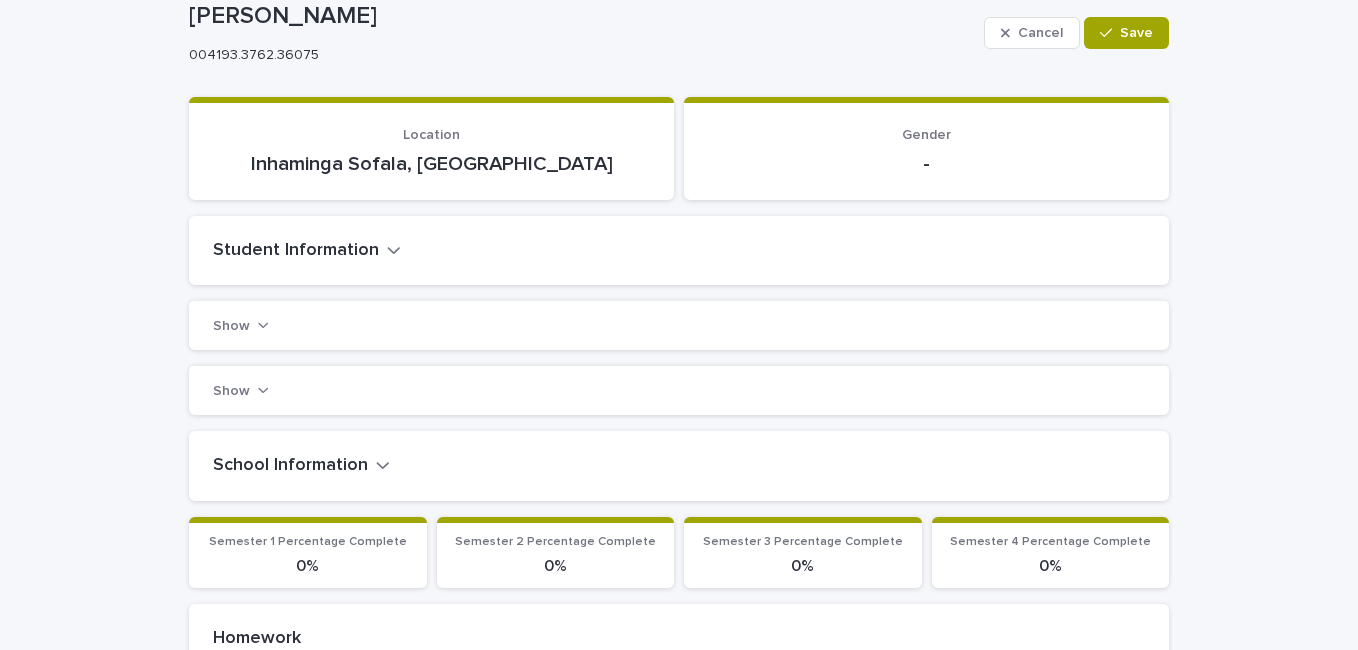 scroll, scrollTop: 113, scrollLeft: 0, axis: vertical 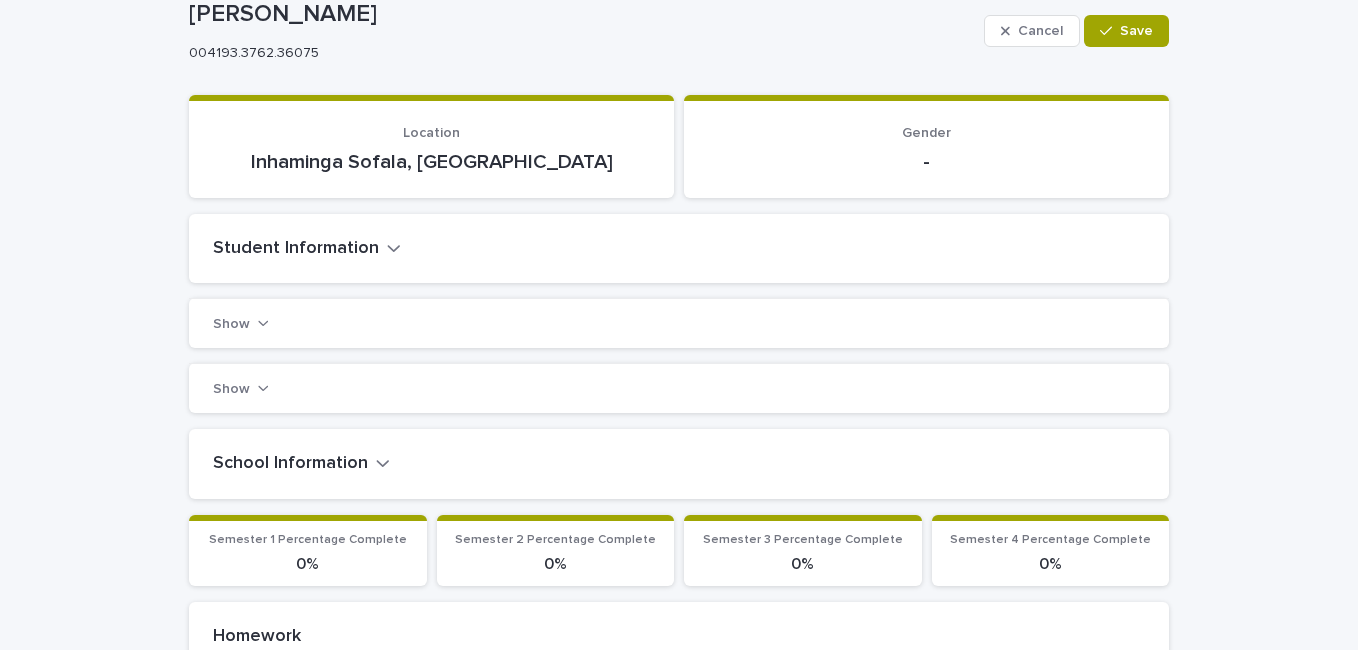 click 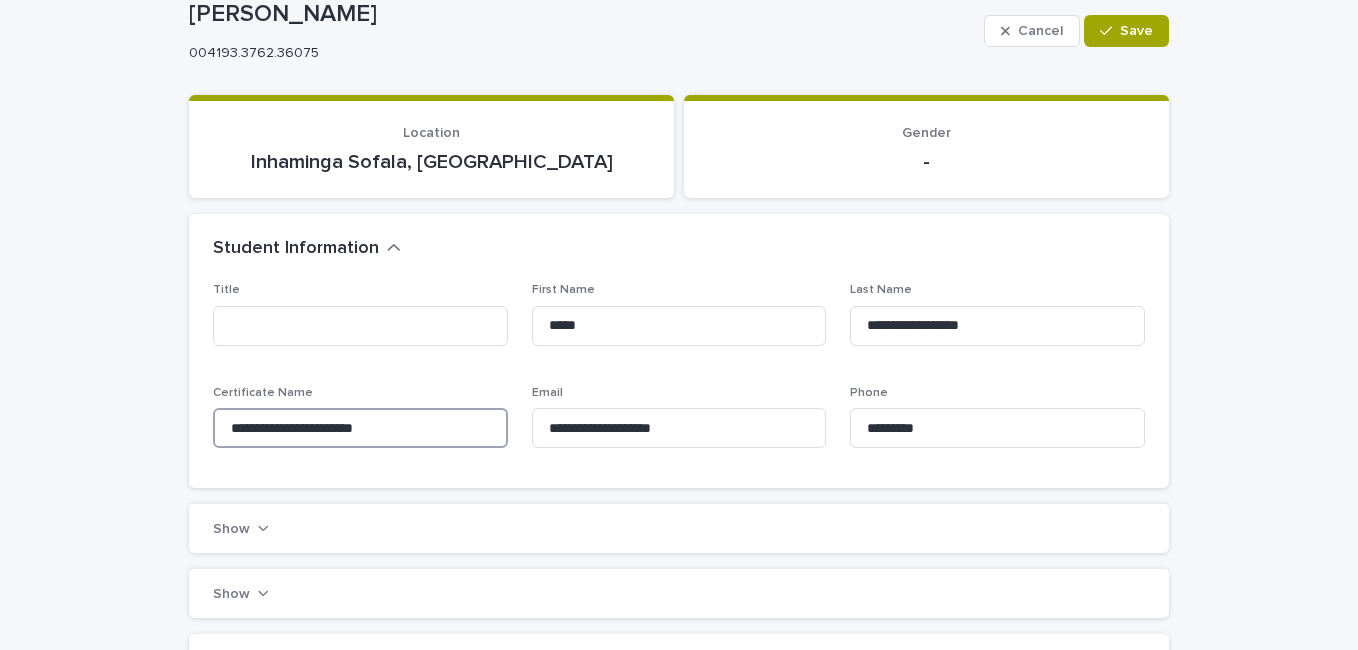 drag, startPoint x: 259, startPoint y: 430, endPoint x: 178, endPoint y: 424, distance: 81.22192 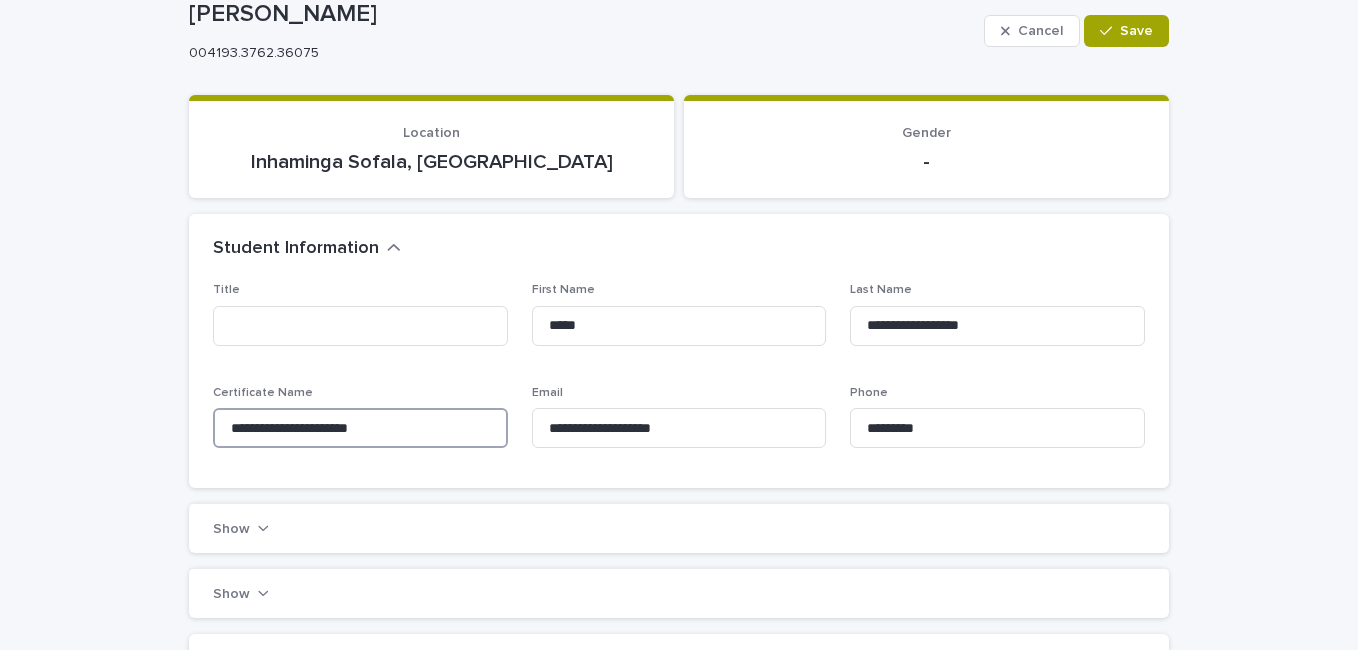 drag, startPoint x: 393, startPoint y: 432, endPoint x: 258, endPoint y: 427, distance: 135.09256 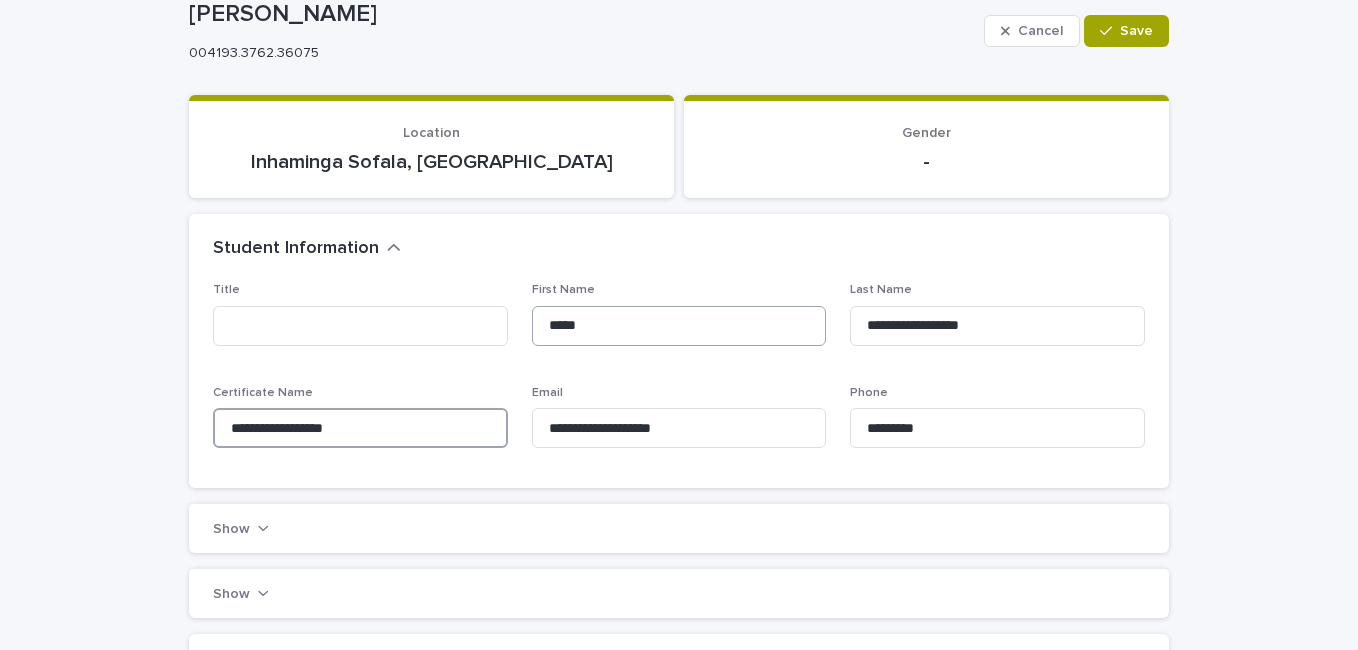 type on "**********" 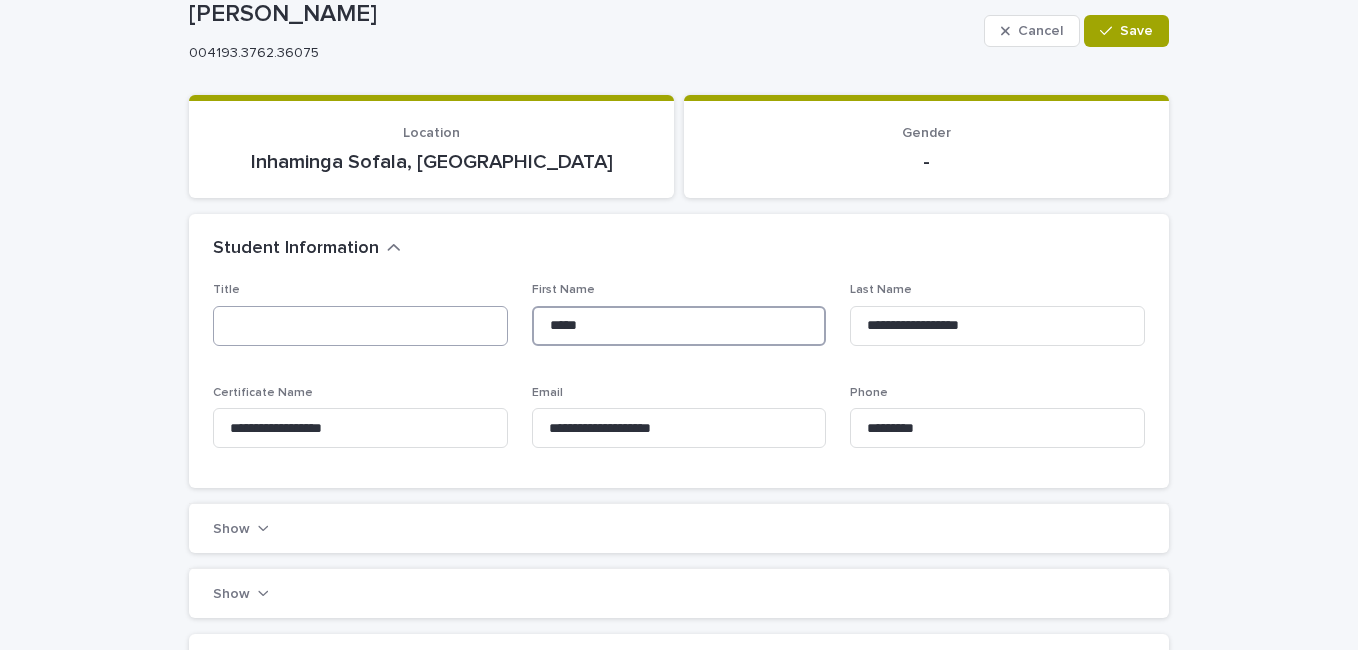 drag, startPoint x: 592, startPoint y: 322, endPoint x: 447, endPoint y: 337, distance: 145.7738 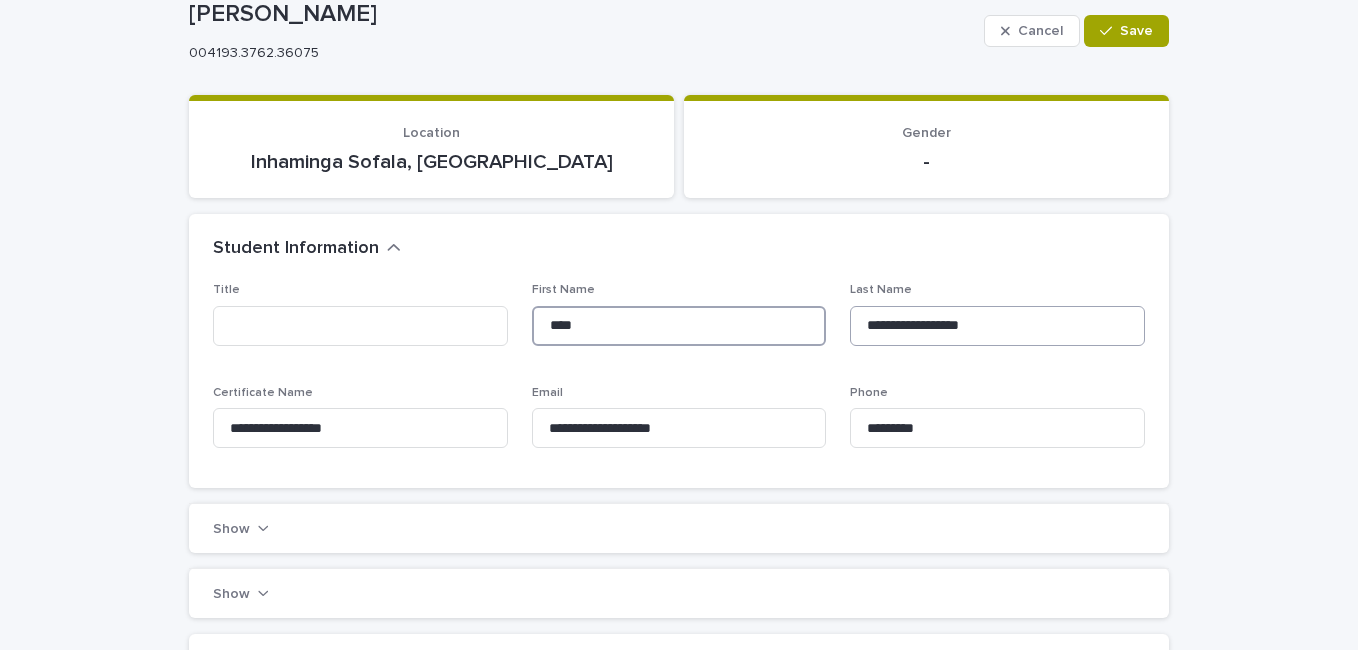 type on "****" 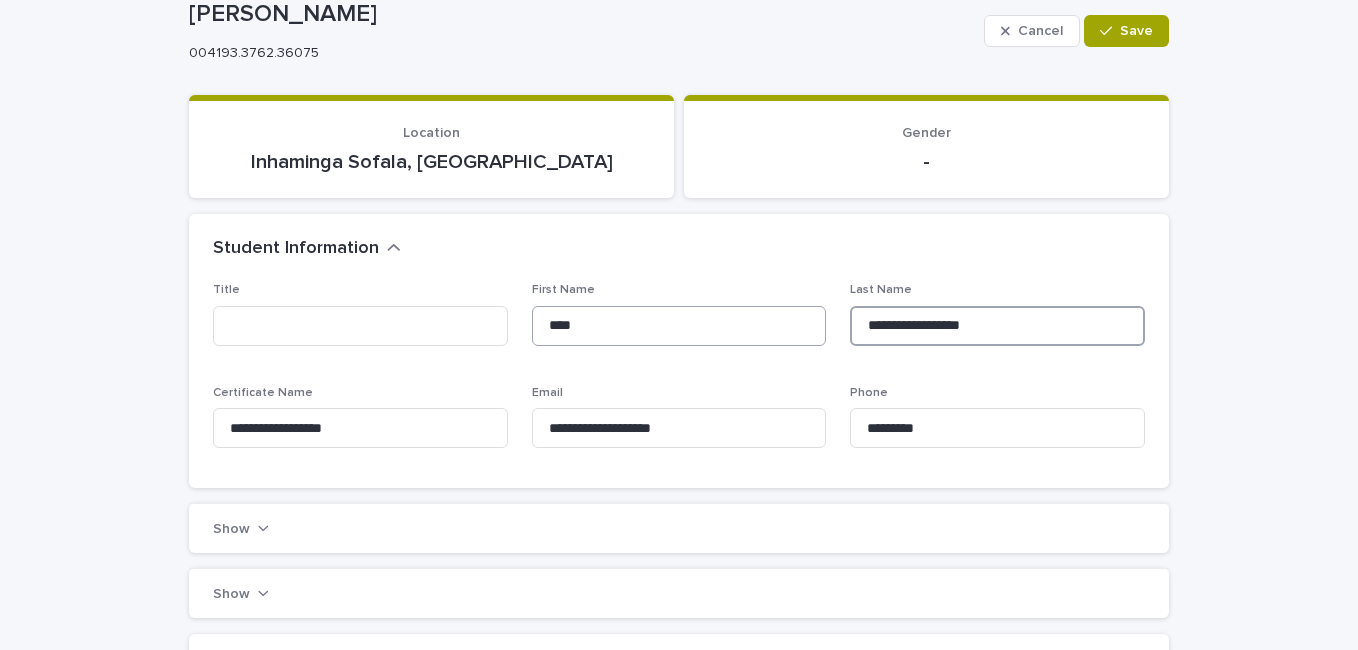 drag, startPoint x: 982, startPoint y: 329, endPoint x: 739, endPoint y: 330, distance: 243.00206 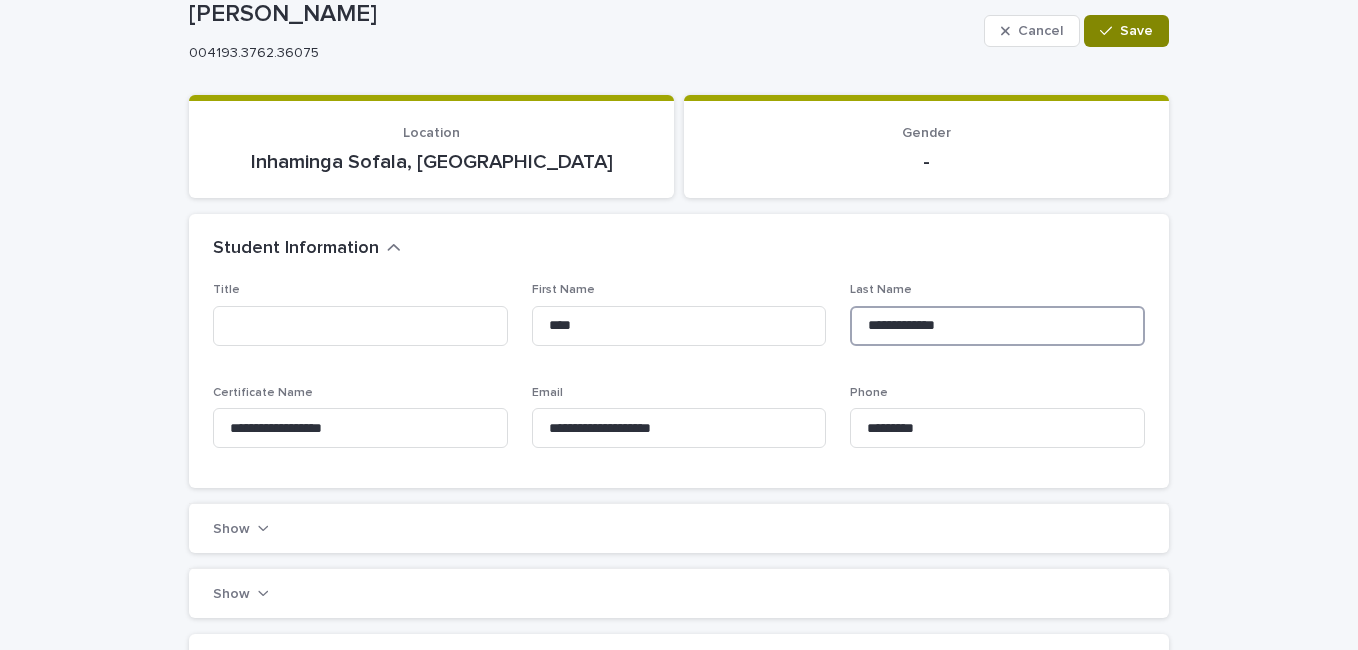 type on "**********" 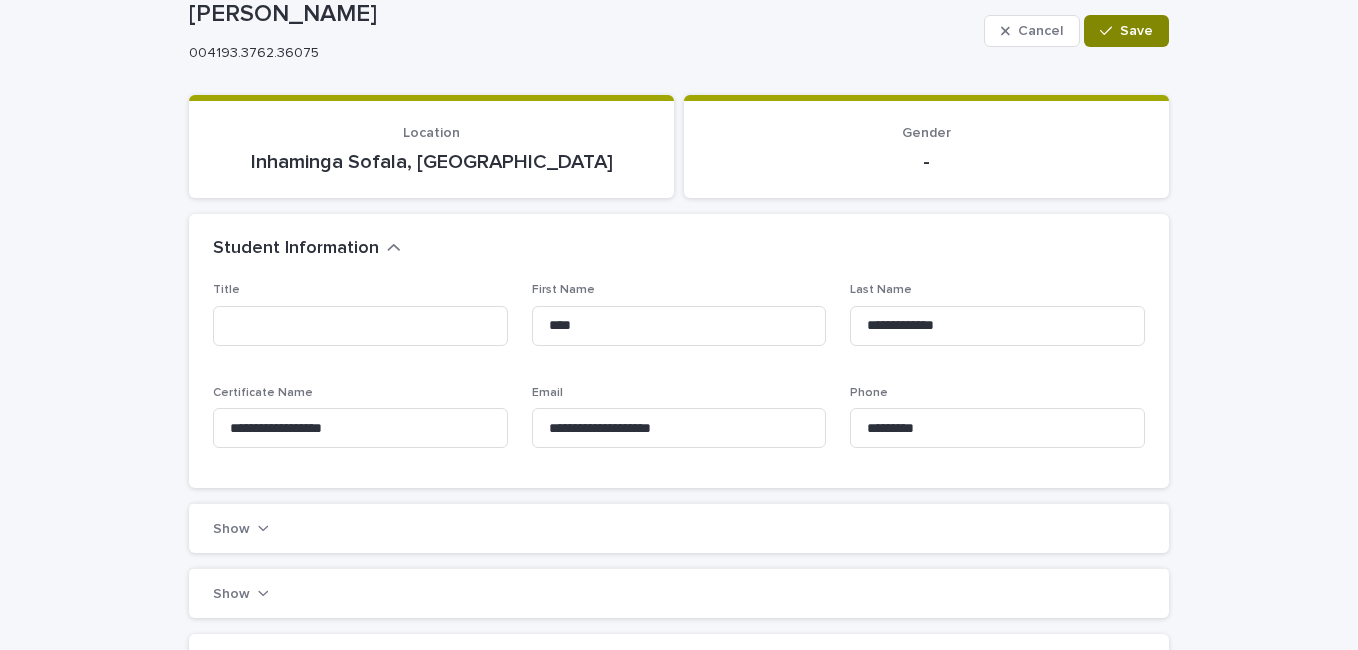 click on "Save" at bounding box center (1136, 31) 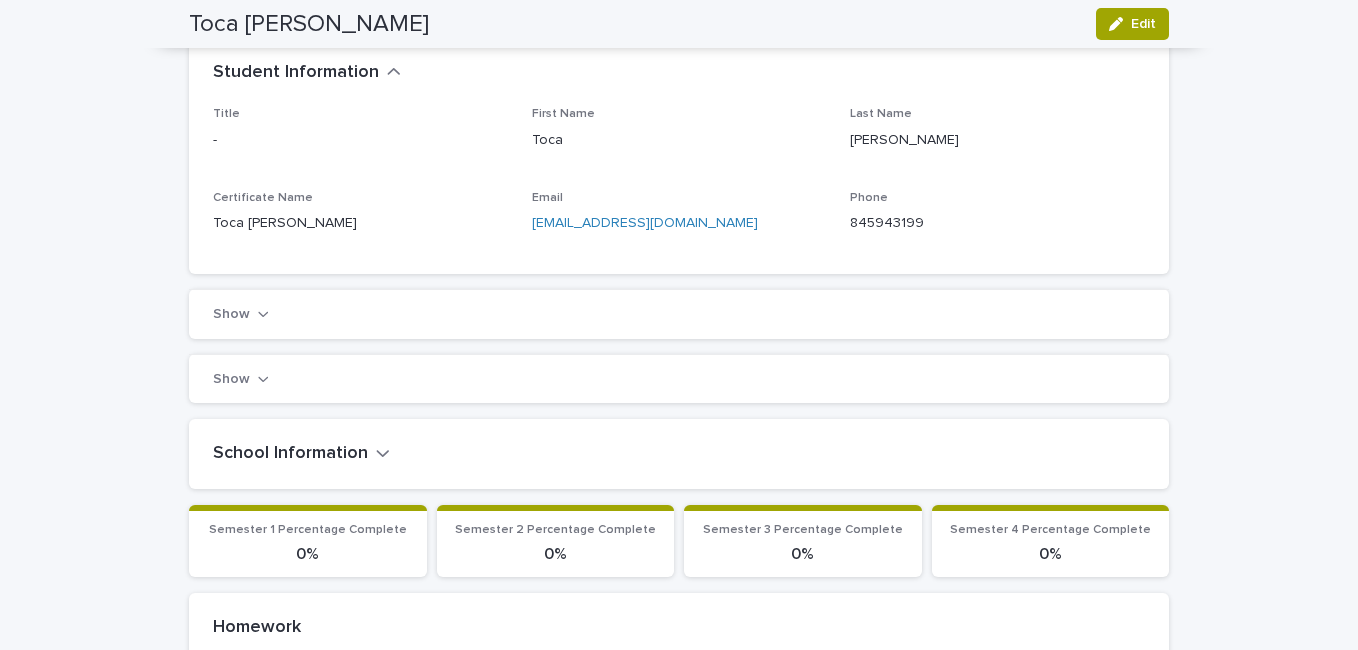 scroll, scrollTop: 239, scrollLeft: 0, axis: vertical 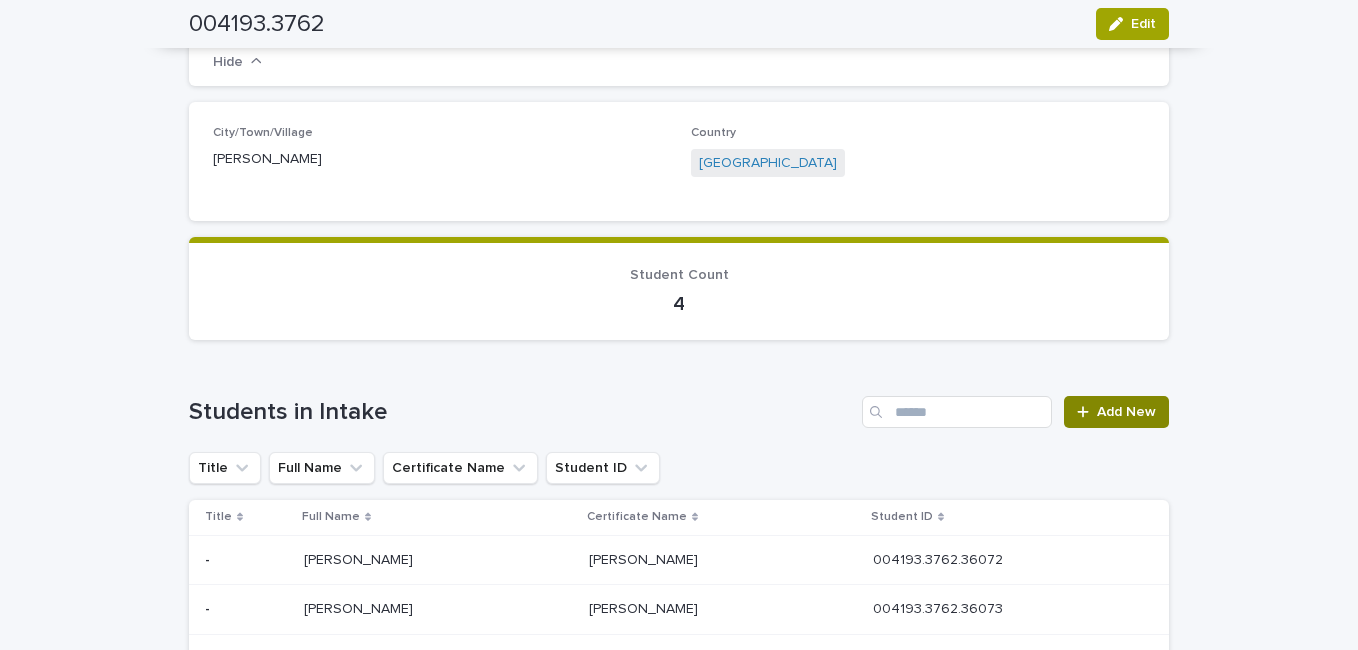 click on "Add New" at bounding box center (1126, 412) 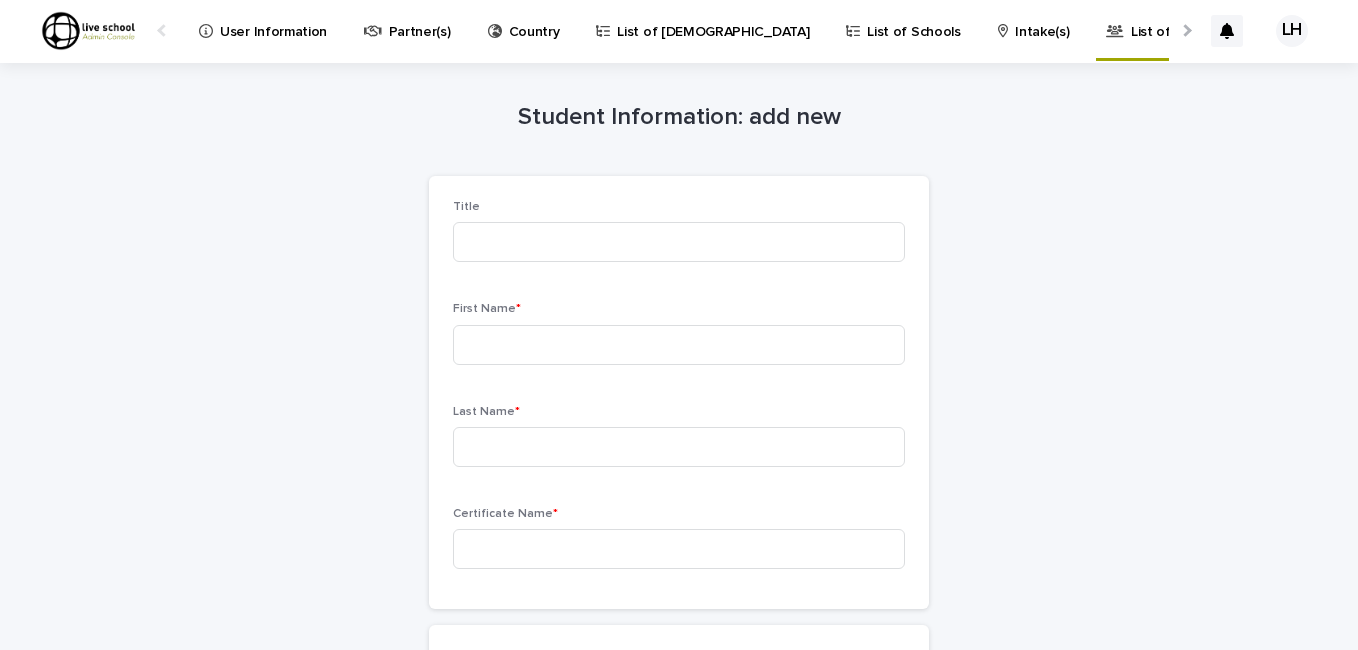 scroll, scrollTop: 0, scrollLeft: 0, axis: both 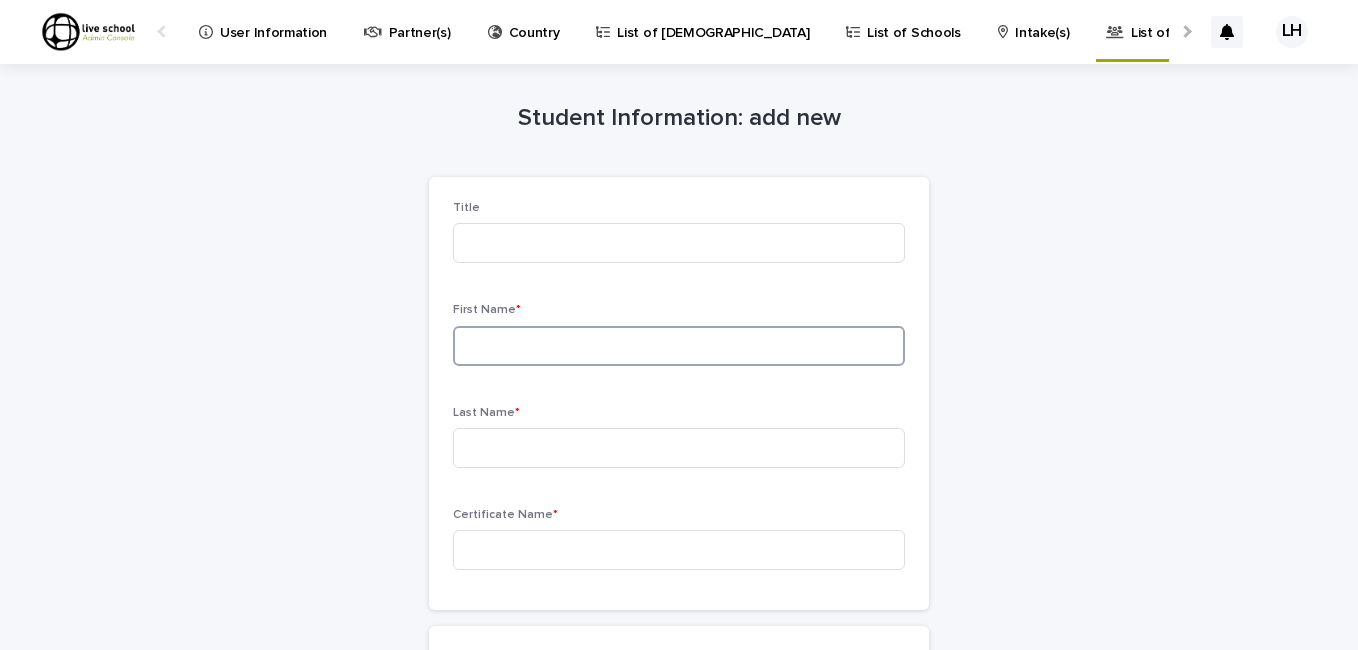 click at bounding box center (679, 346) 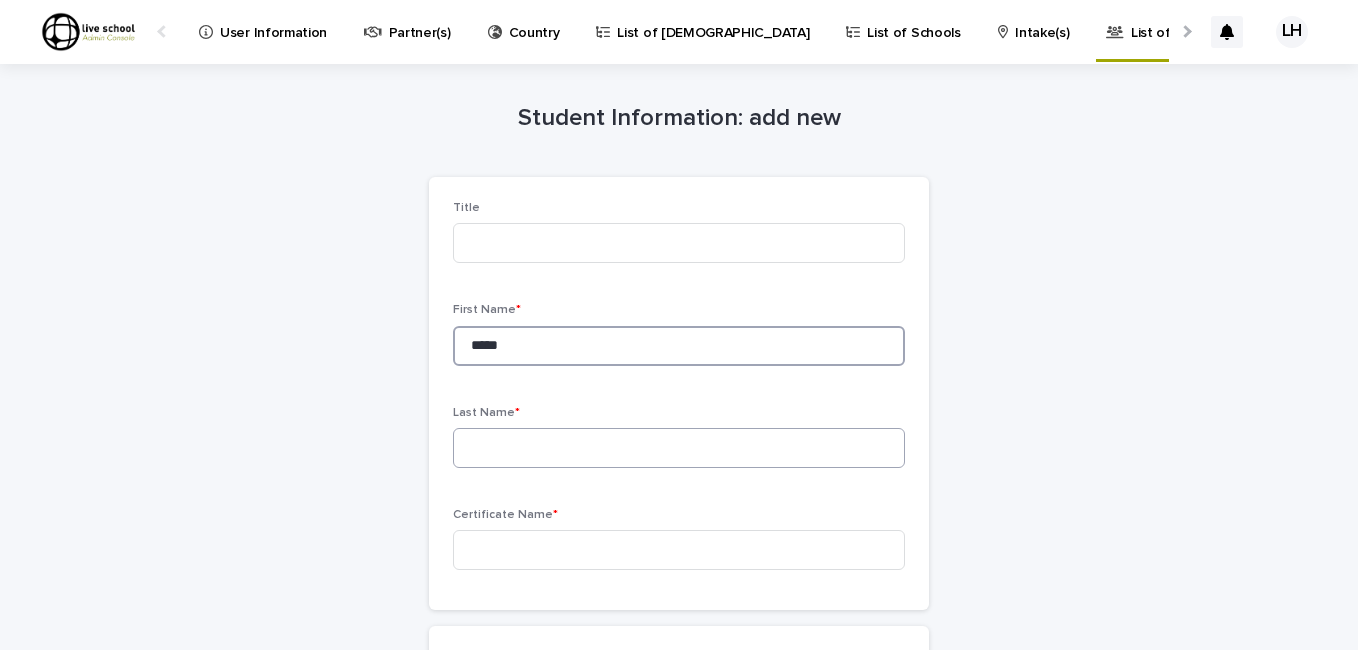 type on "*****" 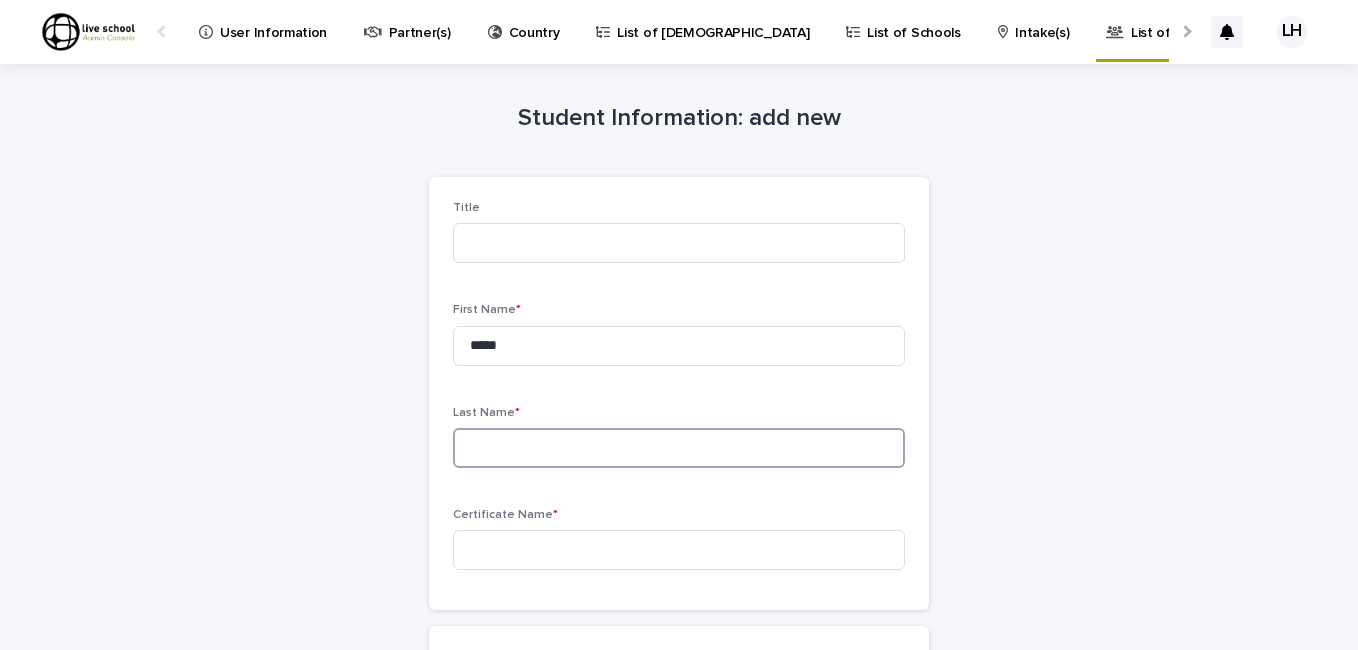 click at bounding box center [679, 448] 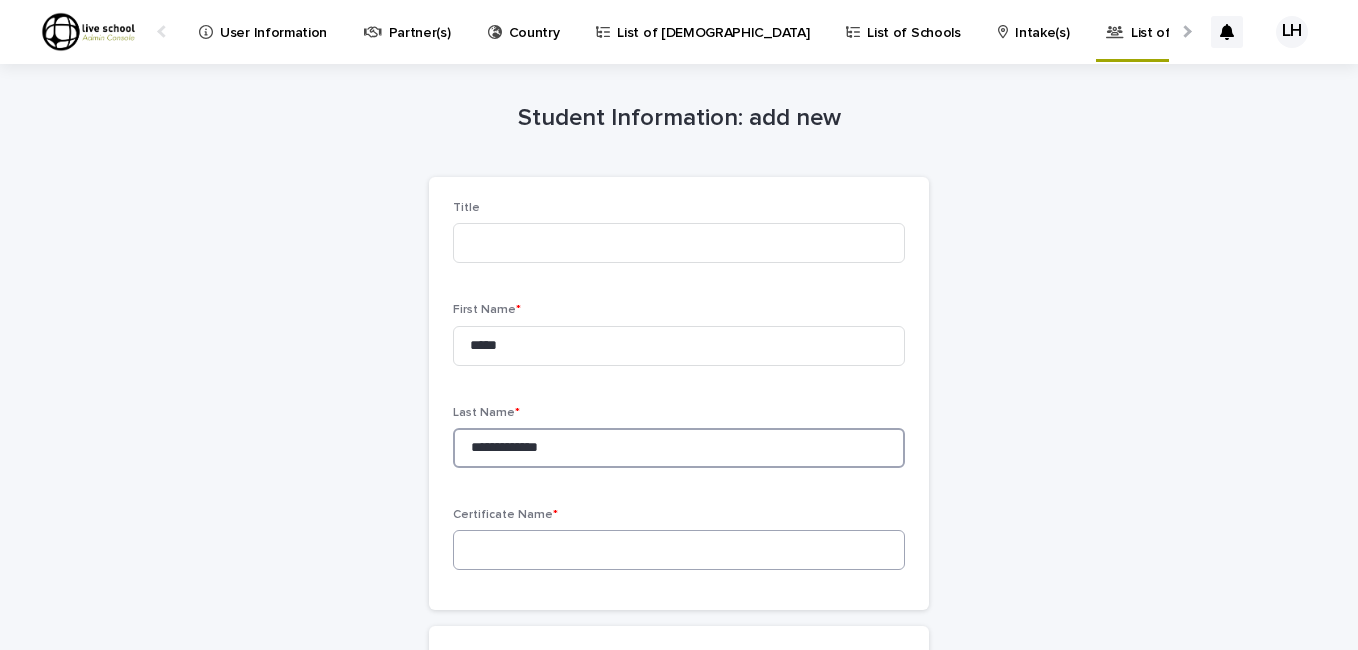 type on "**********" 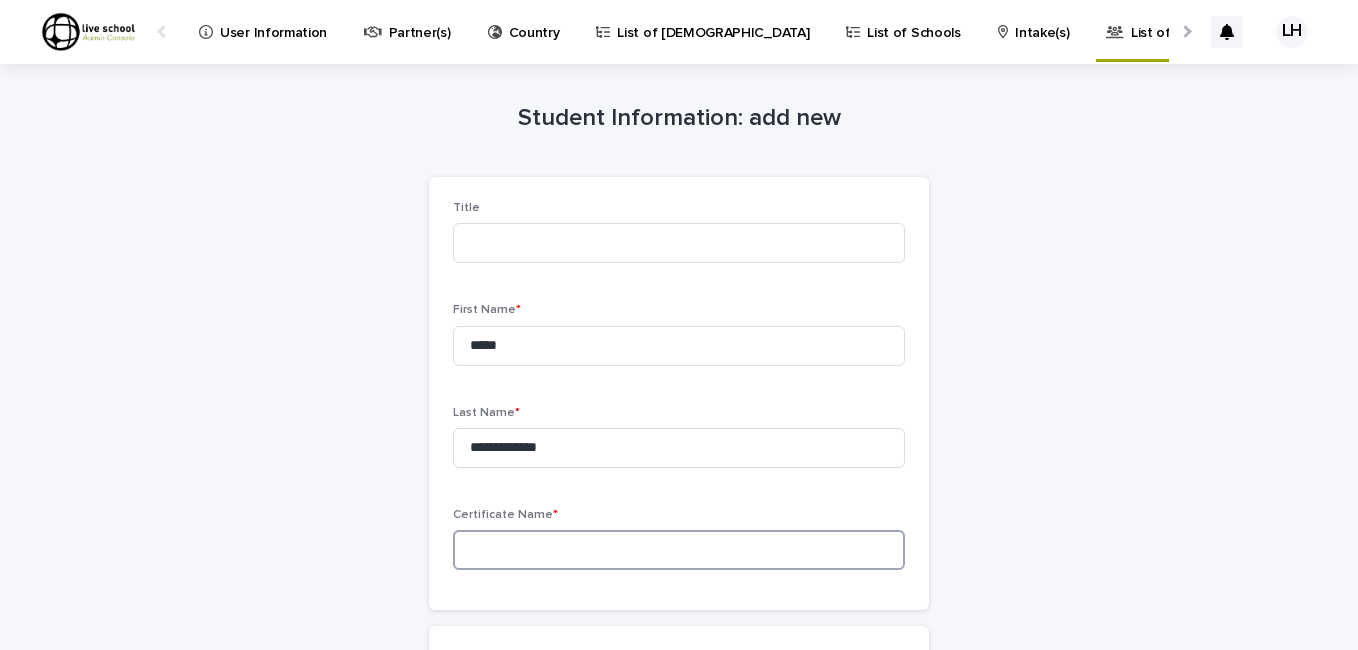 click at bounding box center [679, 550] 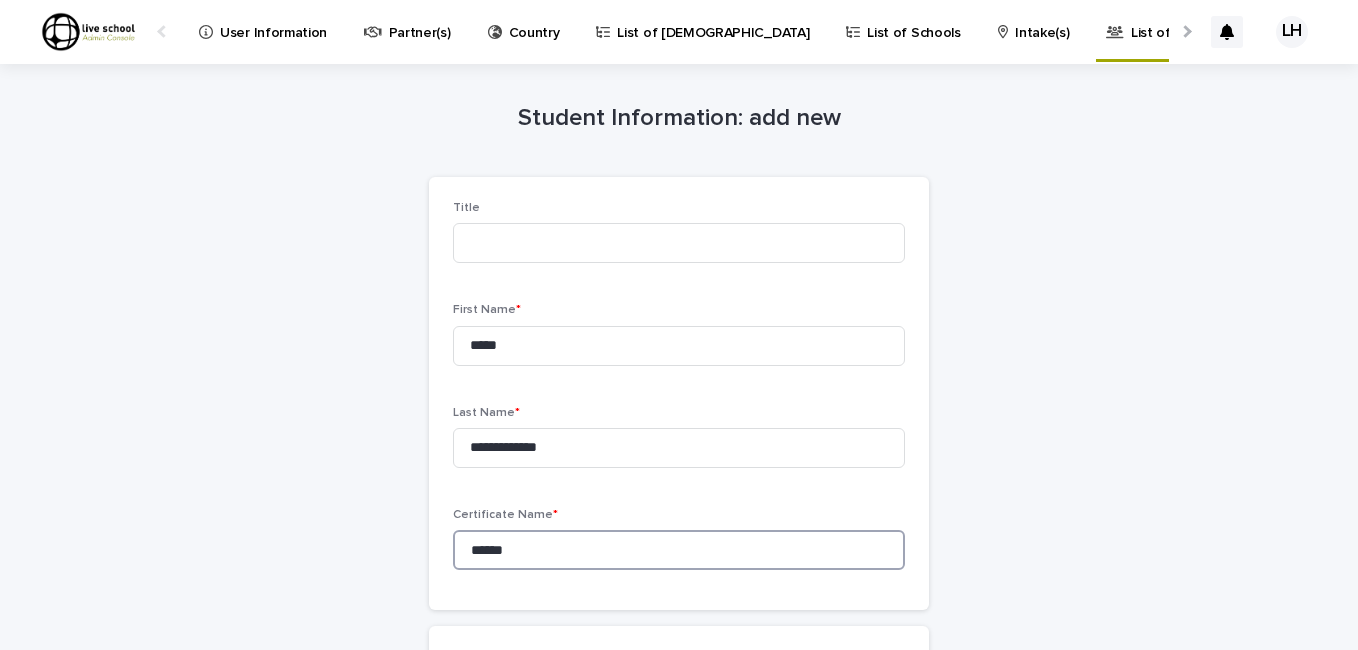 paste on "**********" 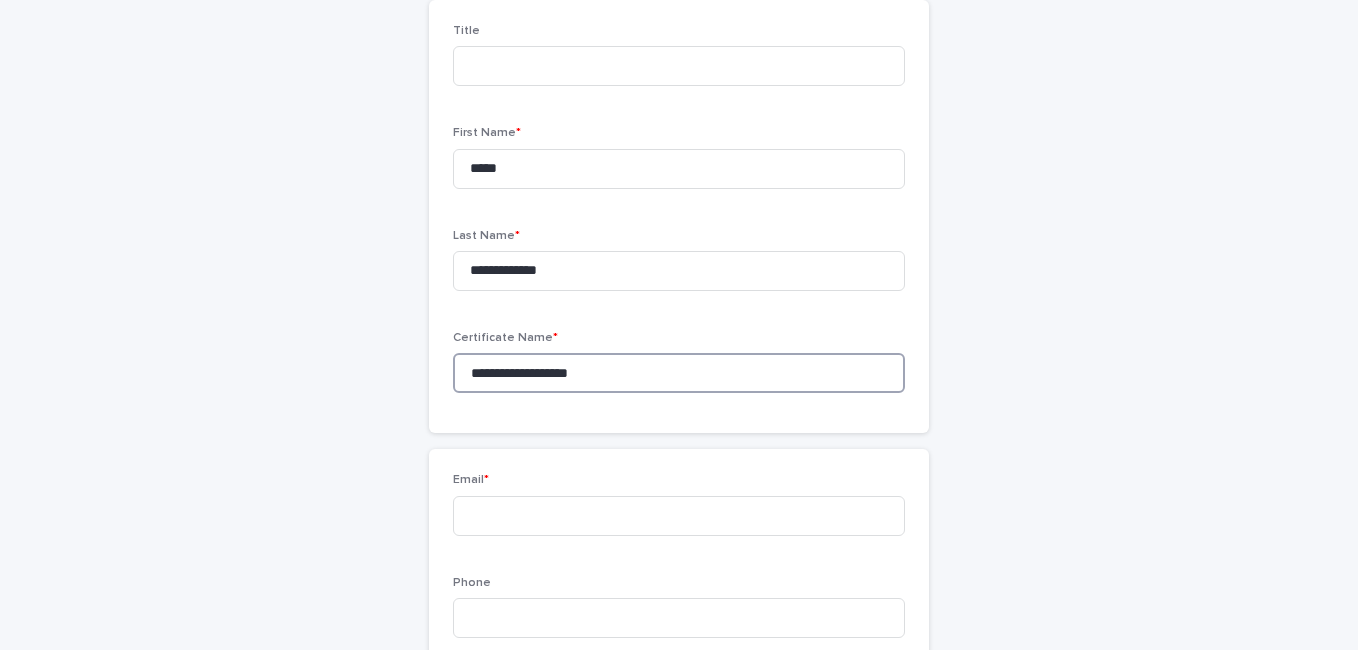 scroll, scrollTop: 182, scrollLeft: 0, axis: vertical 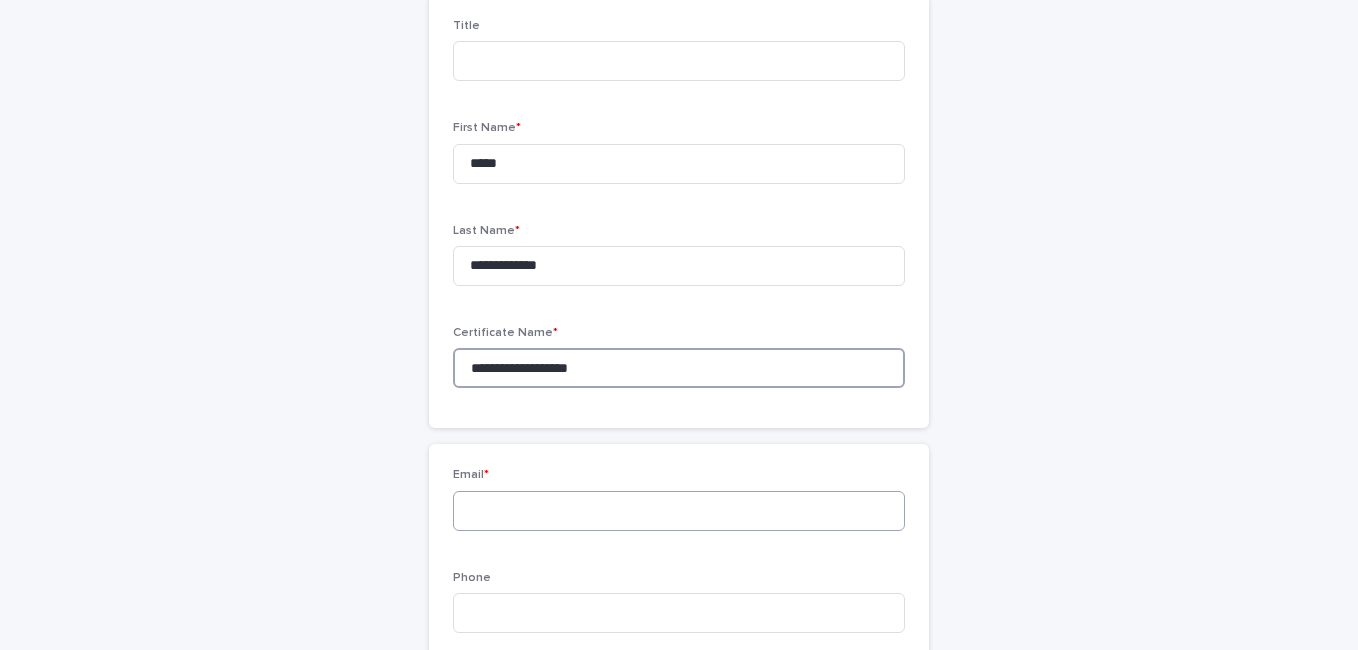 type on "**********" 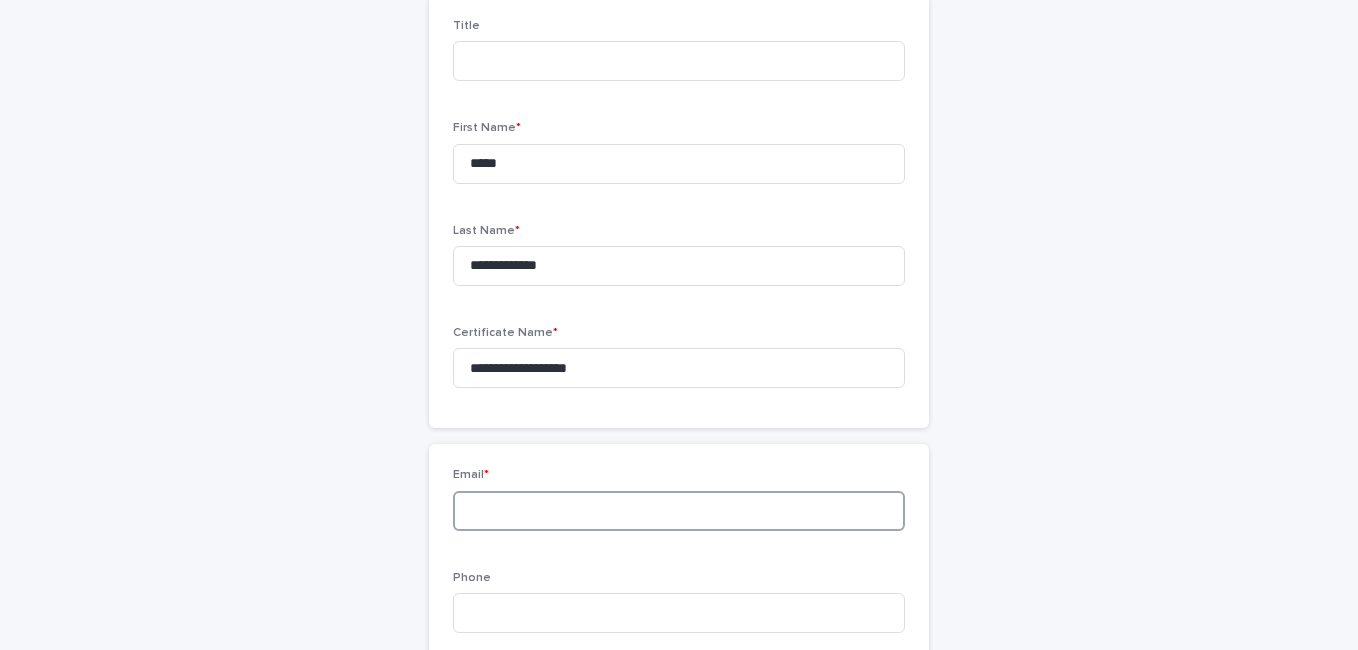 click at bounding box center [679, 511] 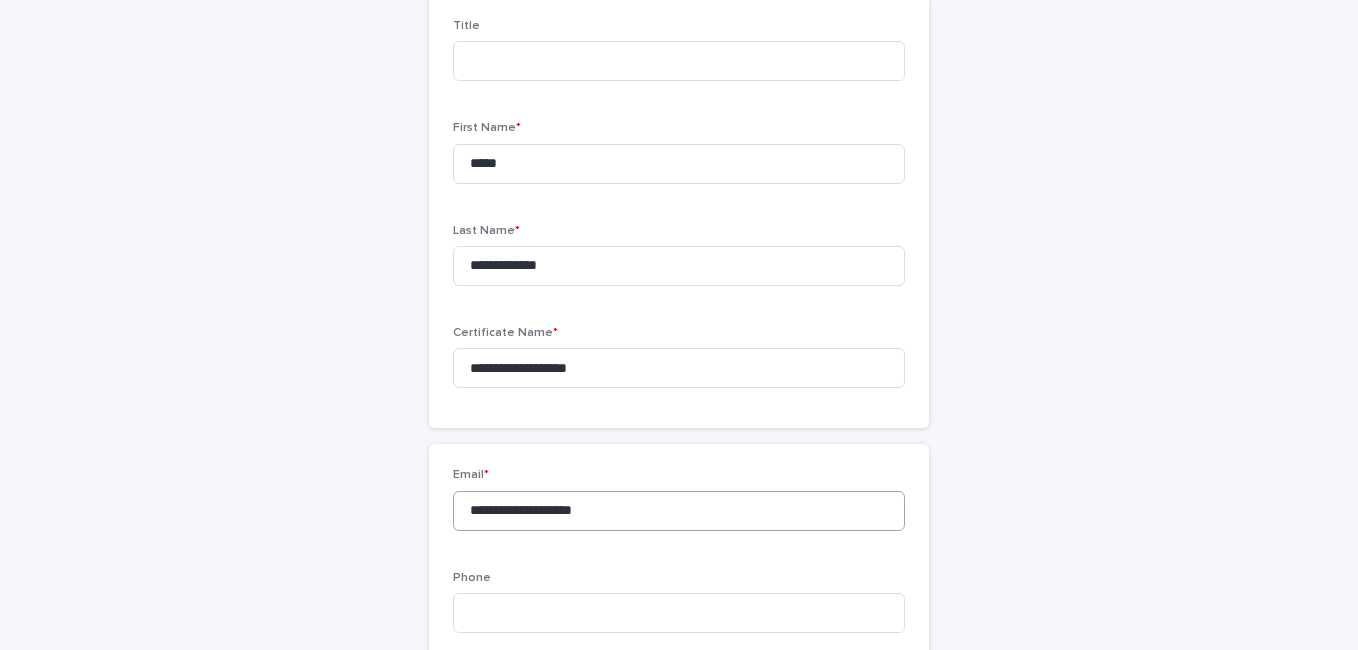 type on "**********" 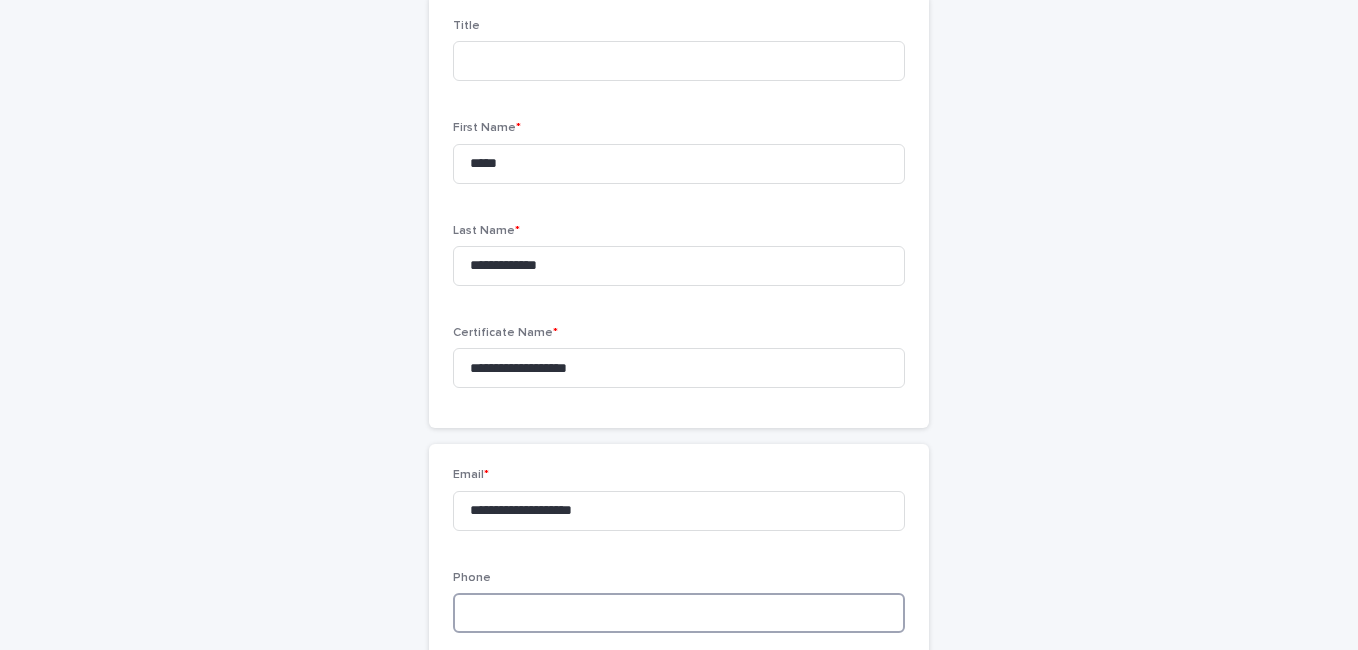 click at bounding box center (679, 613) 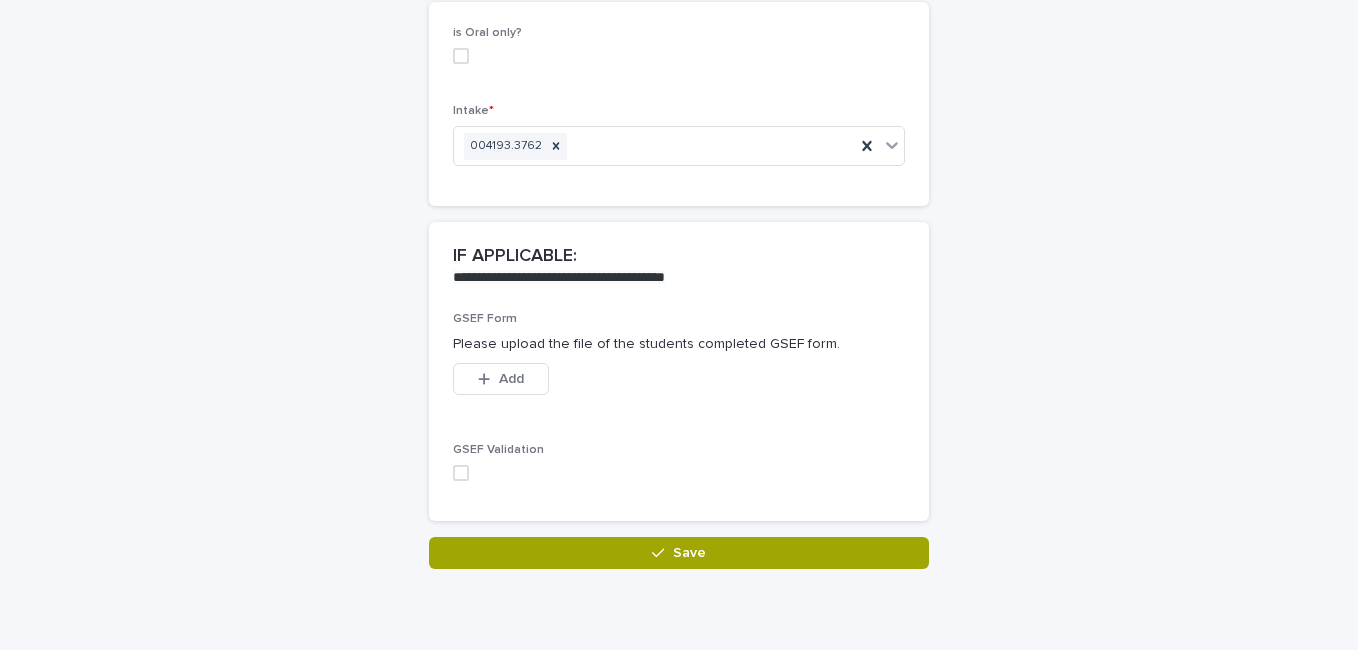 scroll, scrollTop: 991, scrollLeft: 0, axis: vertical 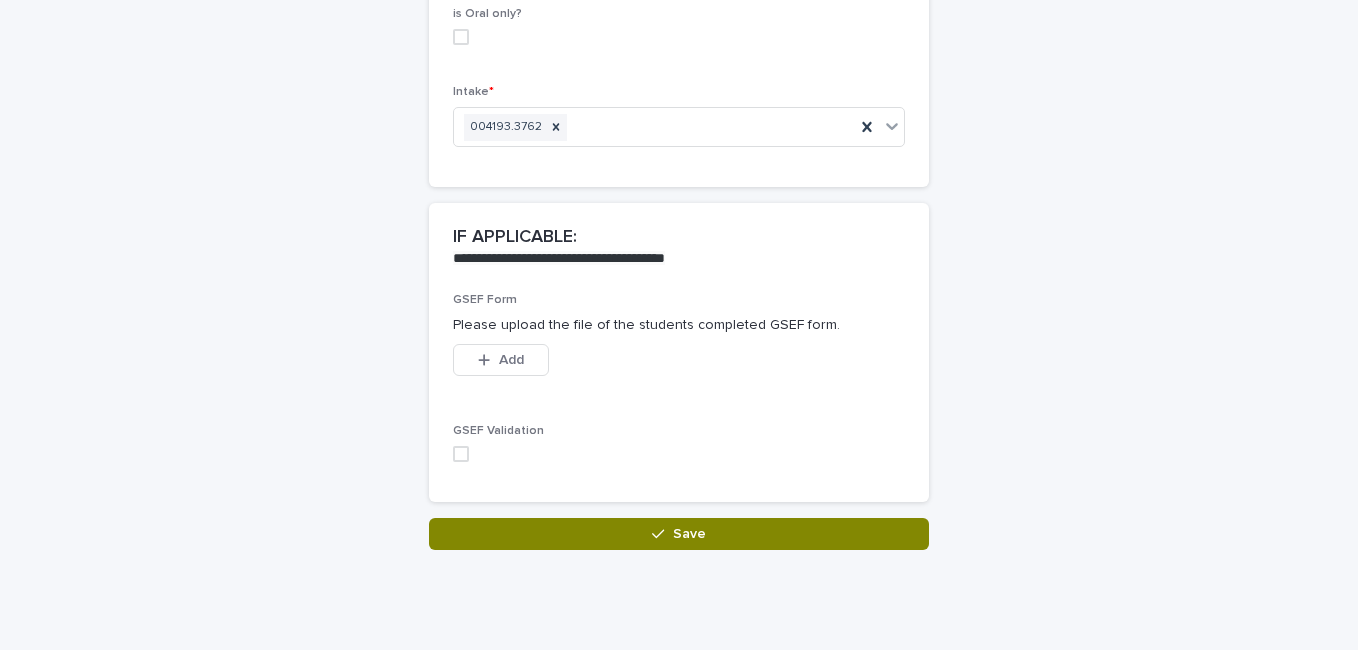 click on "Save" at bounding box center (679, 534) 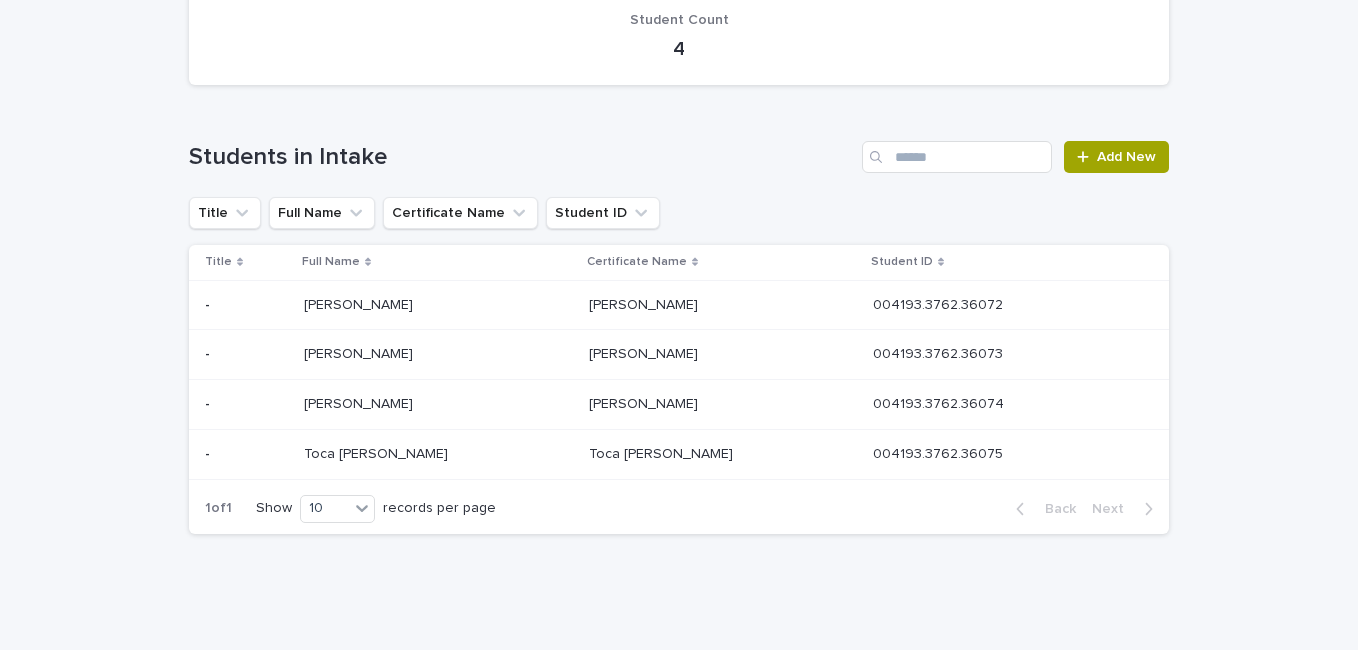 scroll, scrollTop: 0, scrollLeft: 0, axis: both 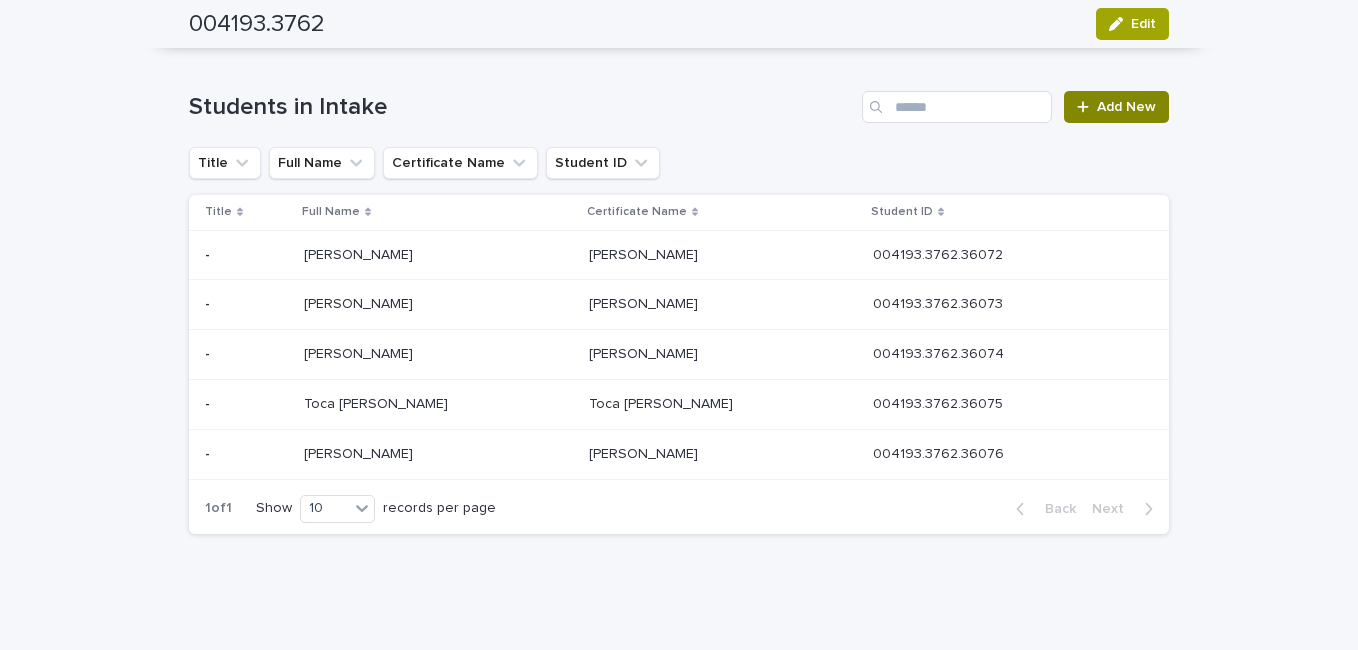 click on "Add New" at bounding box center [1116, 107] 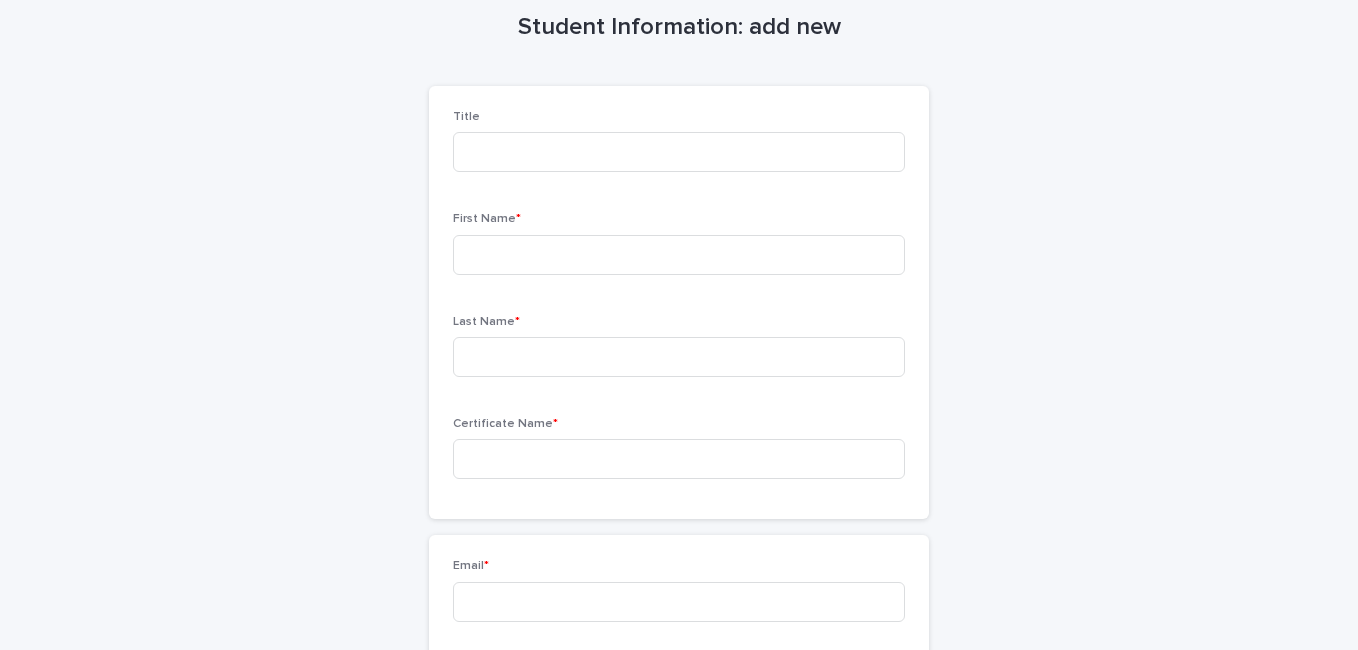 scroll, scrollTop: 0, scrollLeft: 0, axis: both 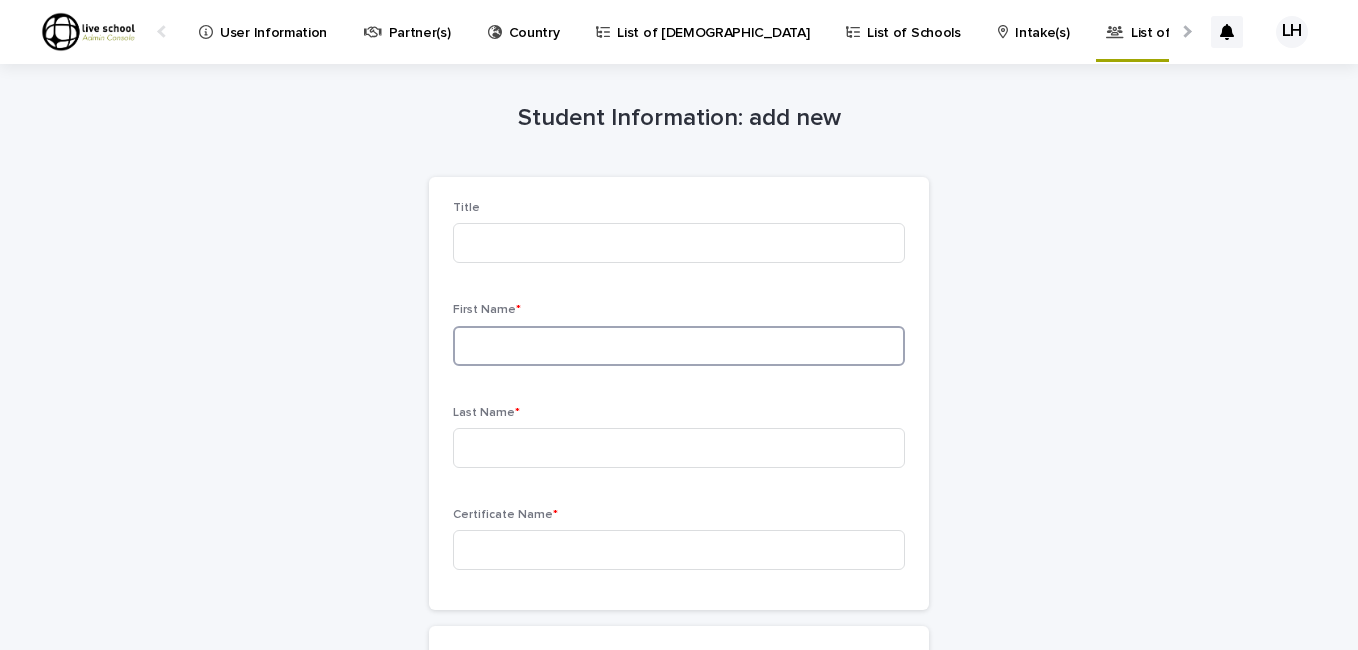 click at bounding box center (679, 346) 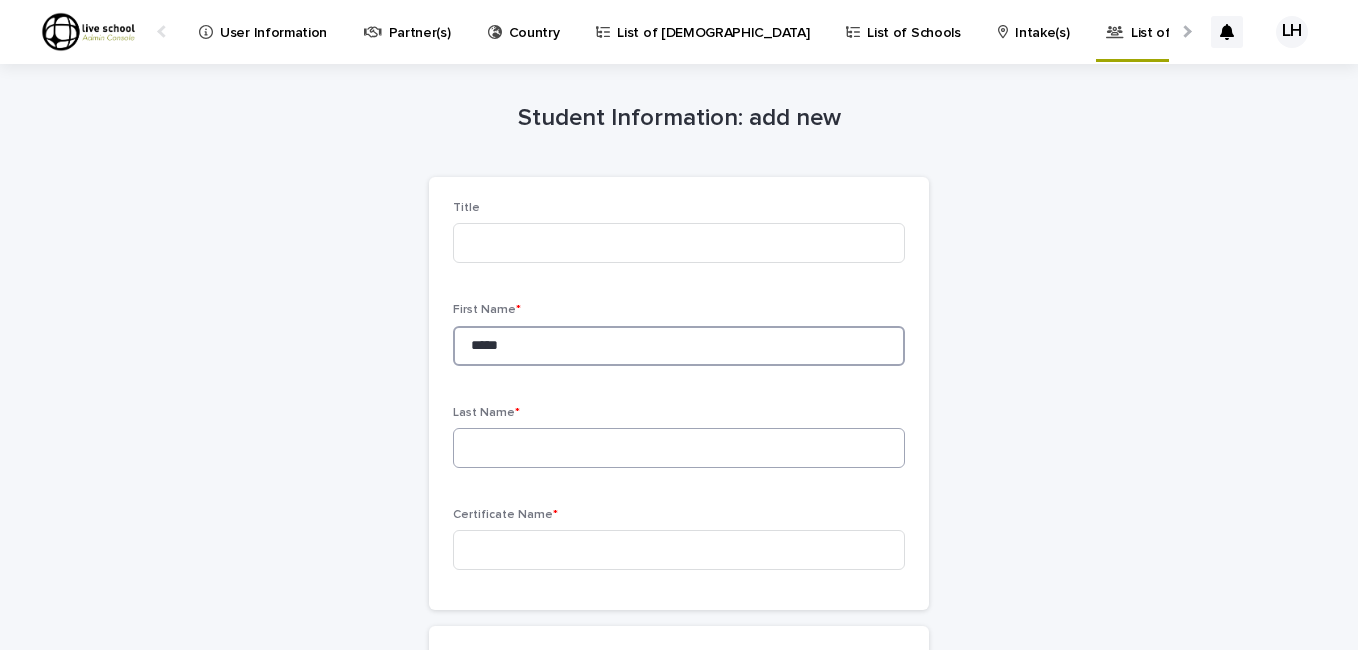 type on "*****" 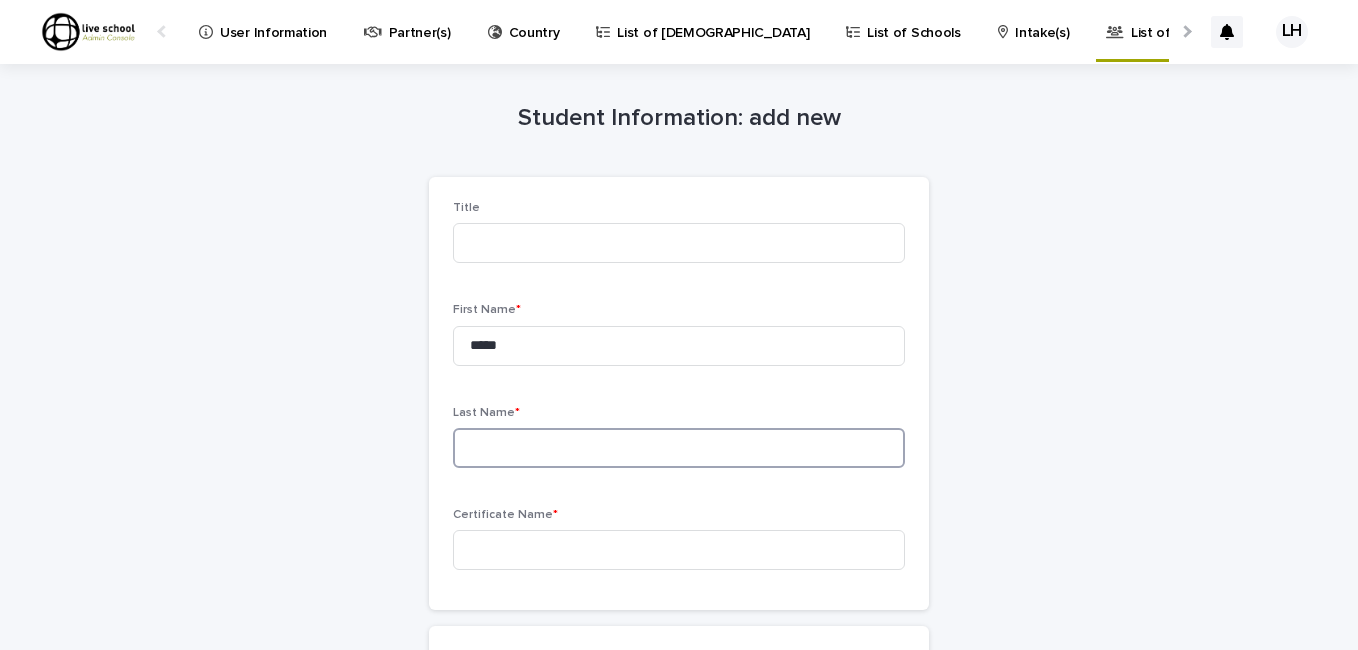 click at bounding box center (679, 448) 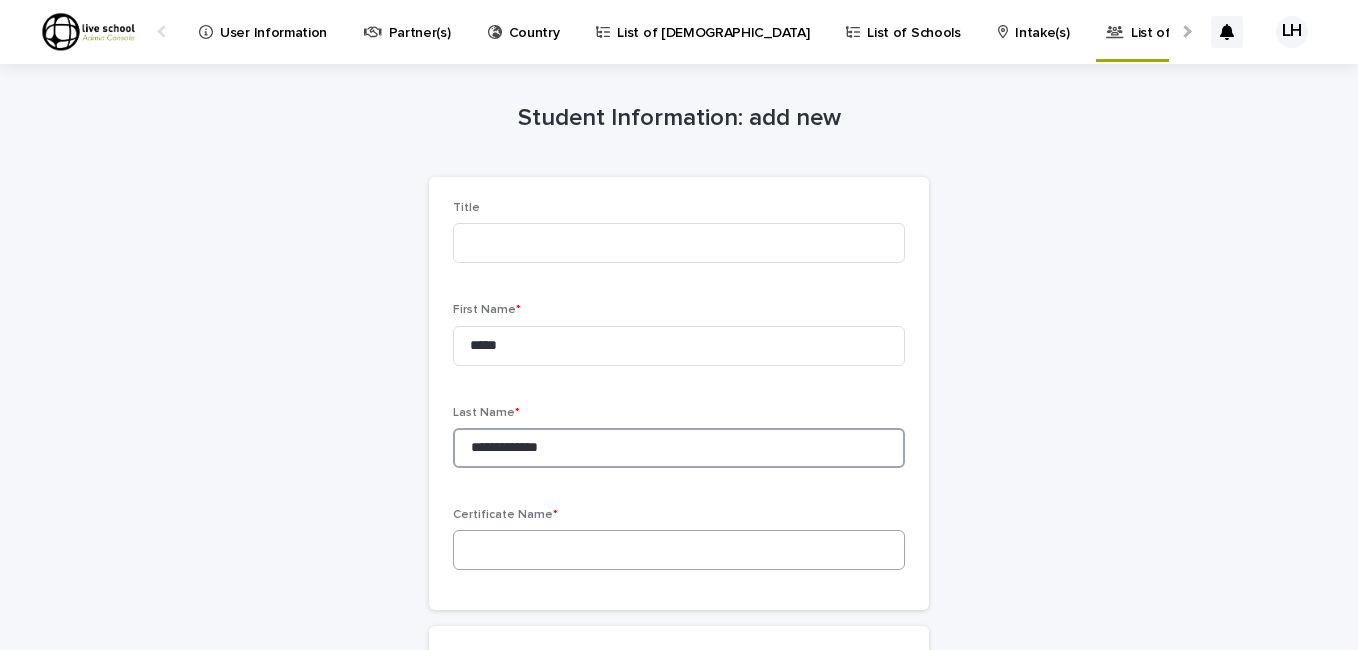 type on "**********" 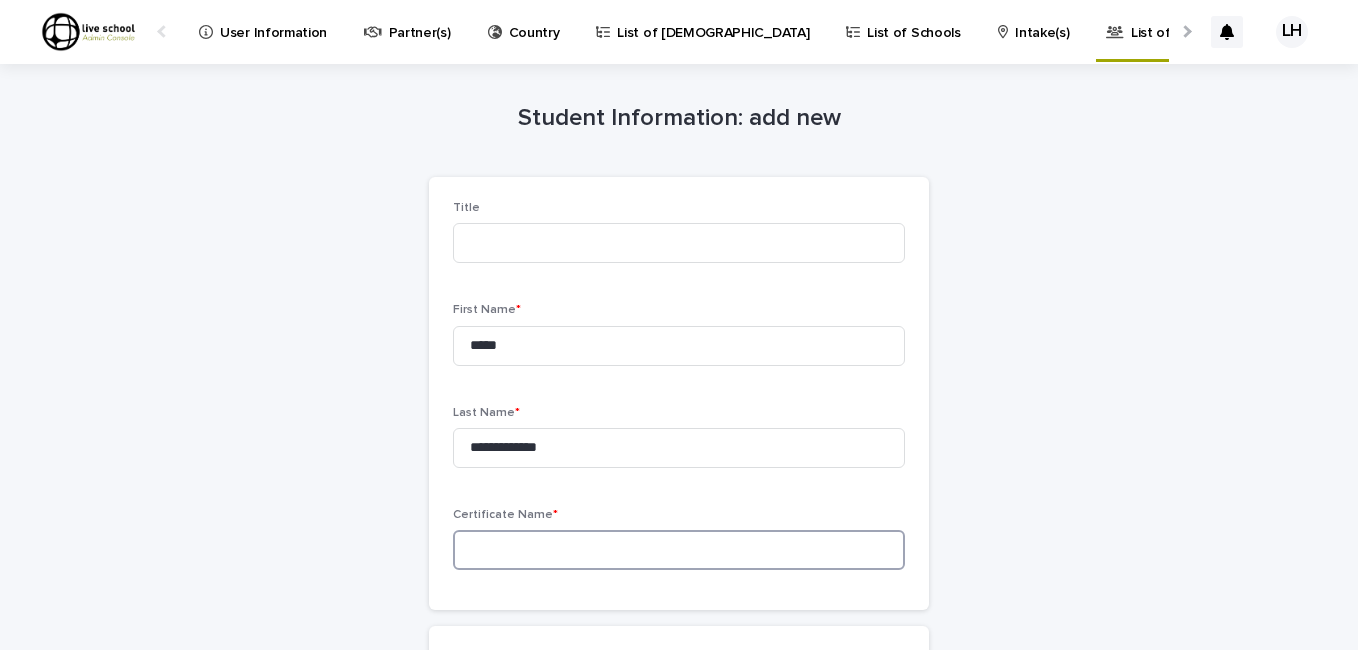 click at bounding box center (679, 550) 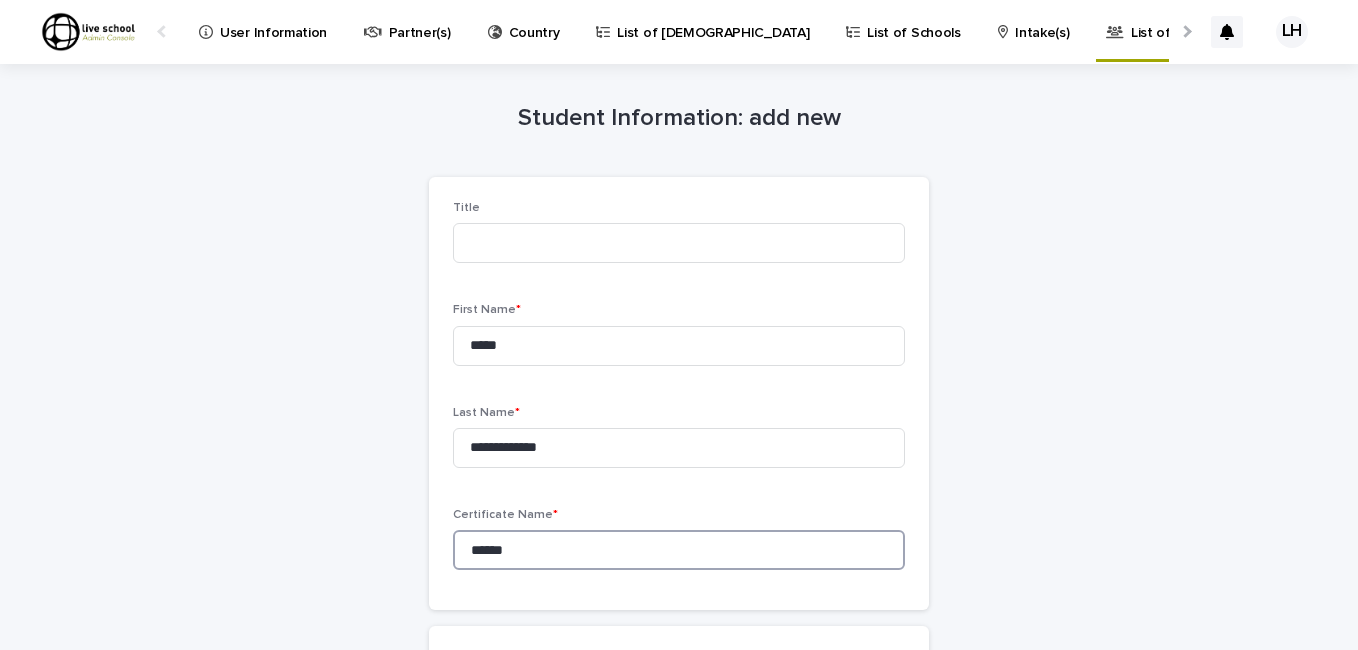 paste on "**********" 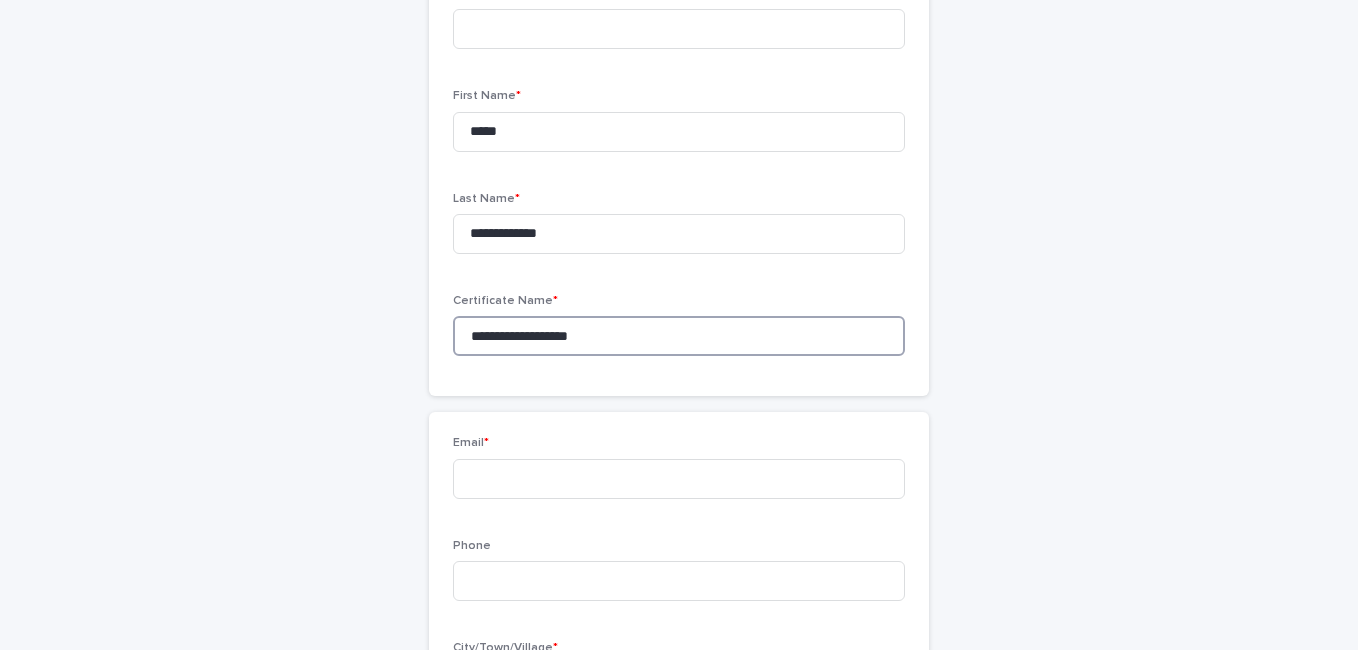 scroll, scrollTop: 223, scrollLeft: 0, axis: vertical 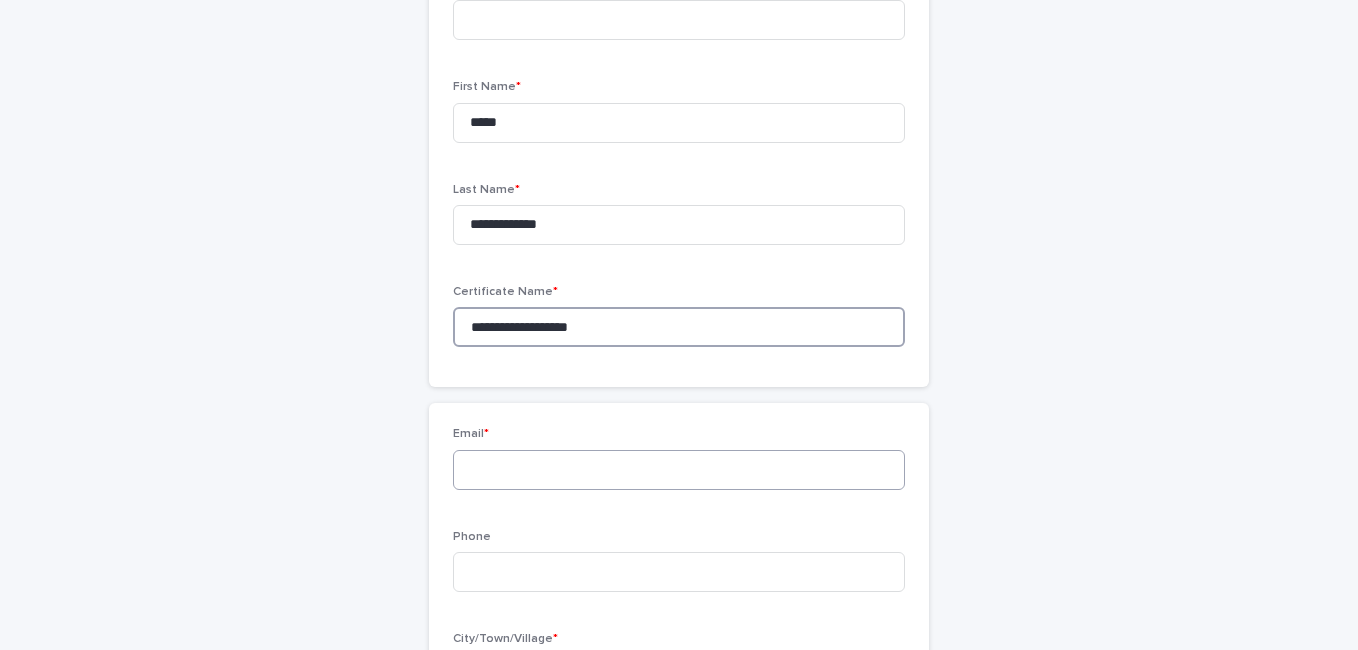 type on "**********" 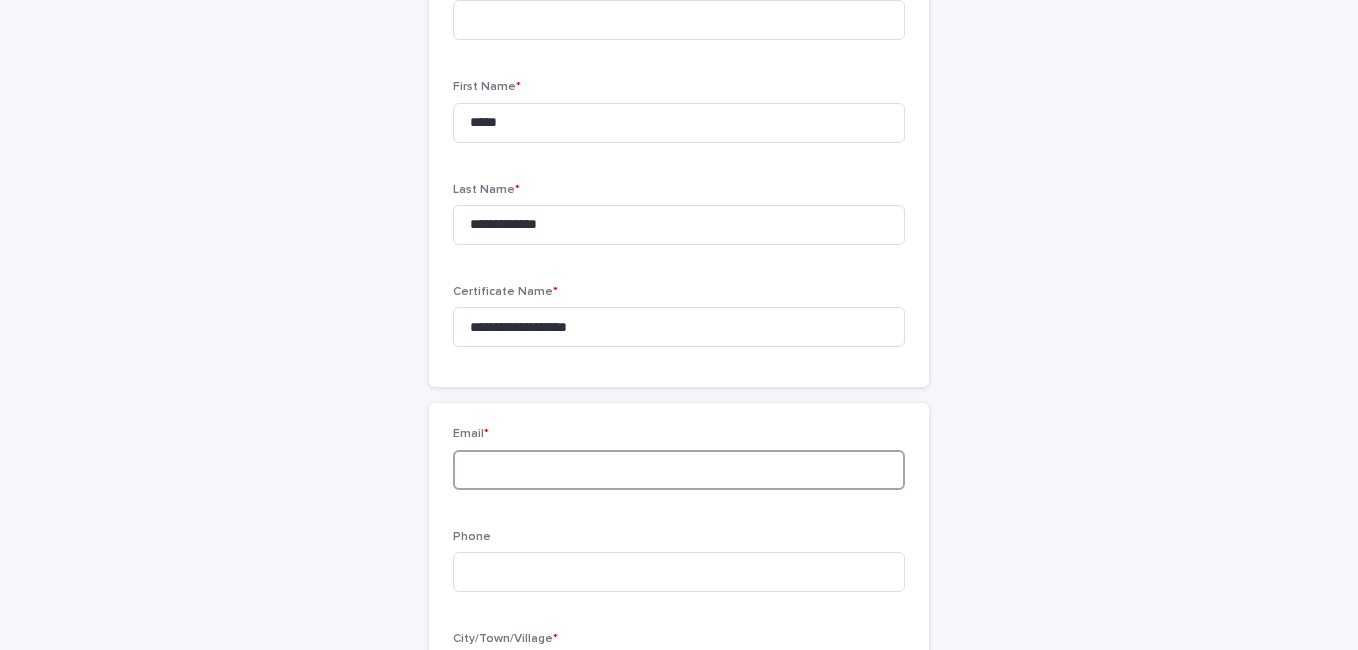 click at bounding box center [679, 470] 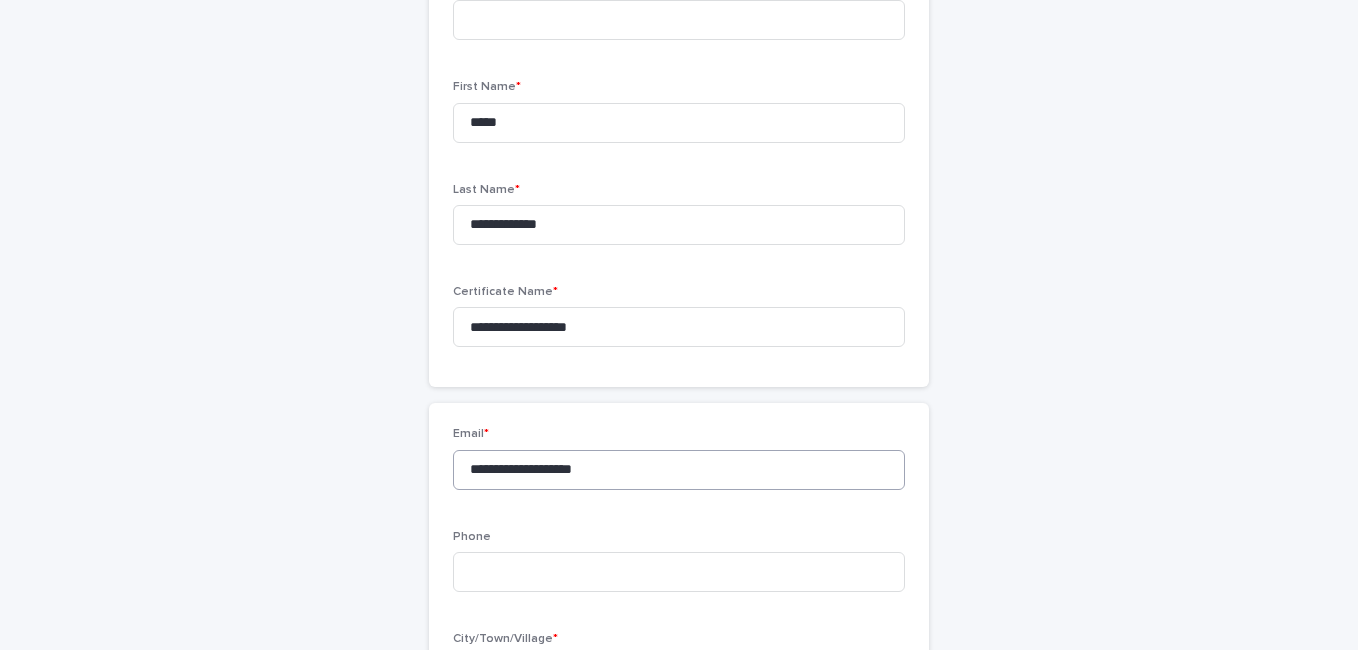 type on "**********" 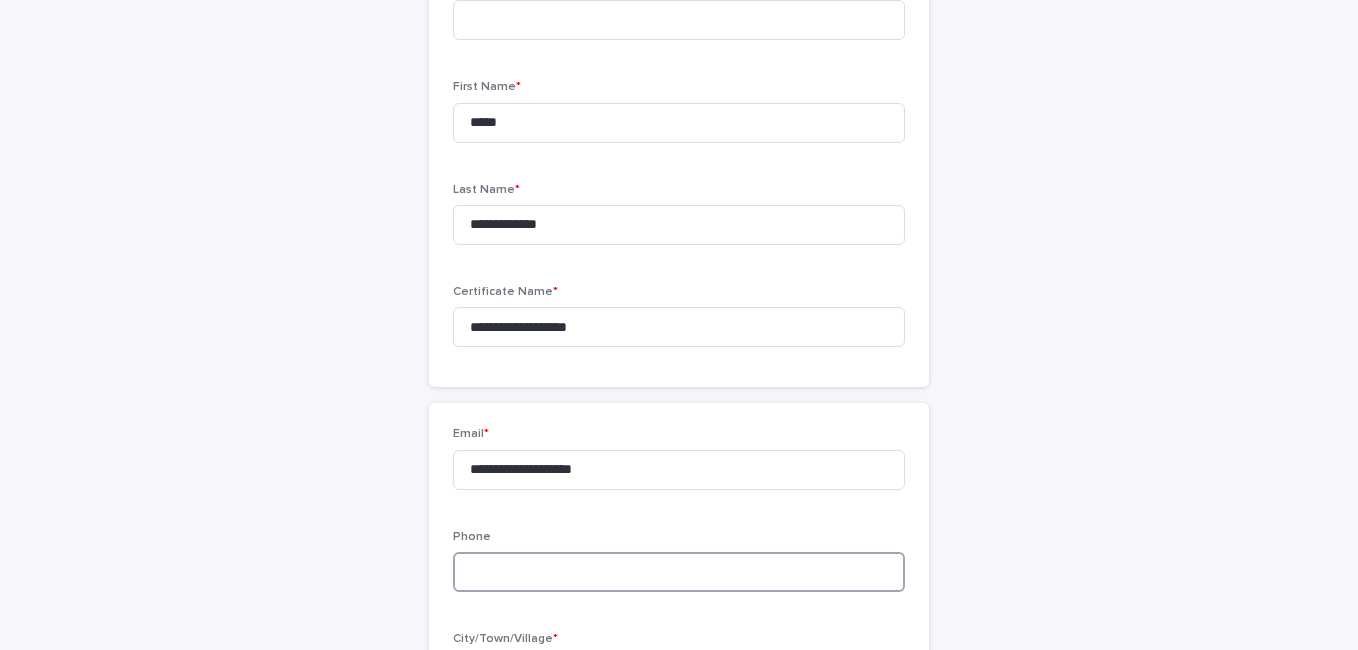 click at bounding box center (679, 572) 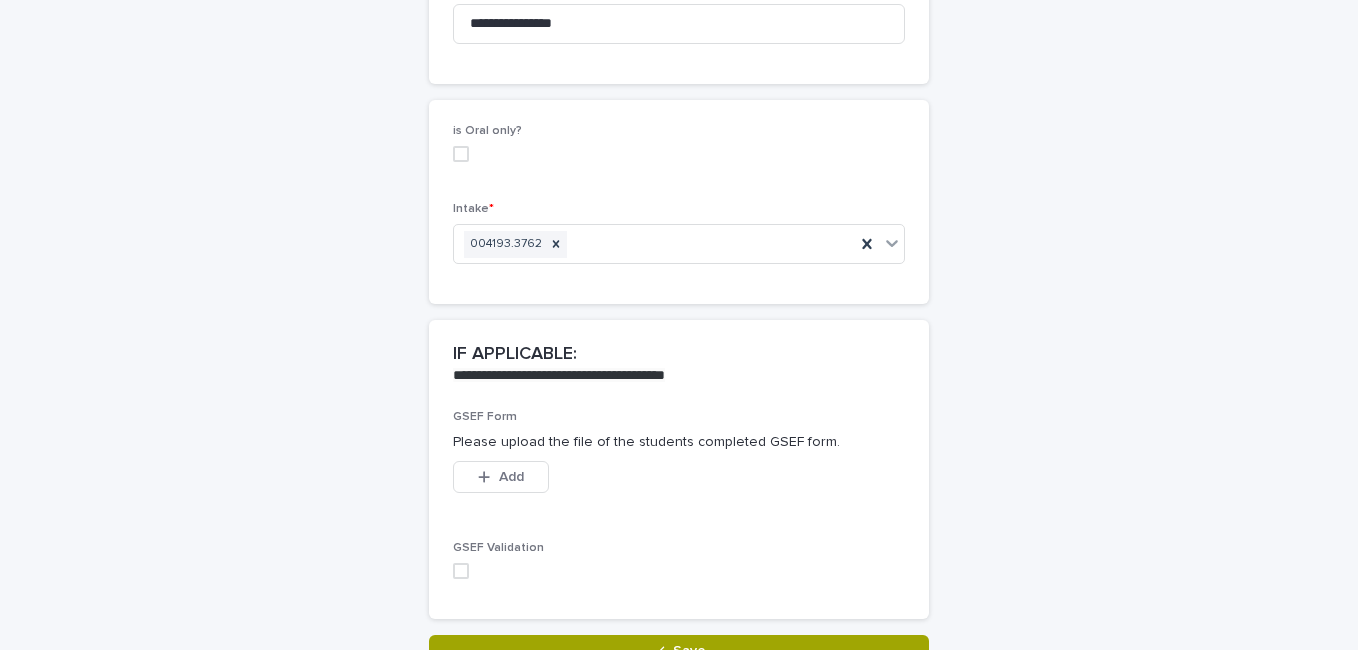 scroll, scrollTop: 991, scrollLeft: 0, axis: vertical 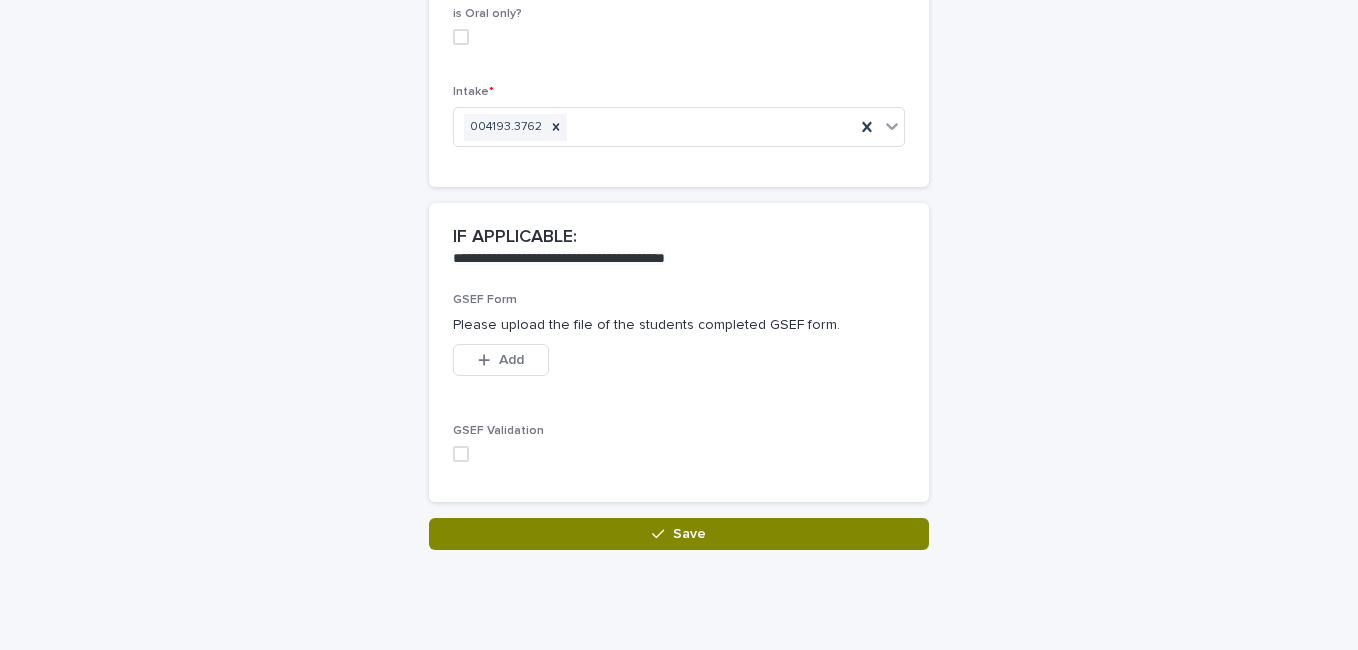 click on "Save" at bounding box center [679, 534] 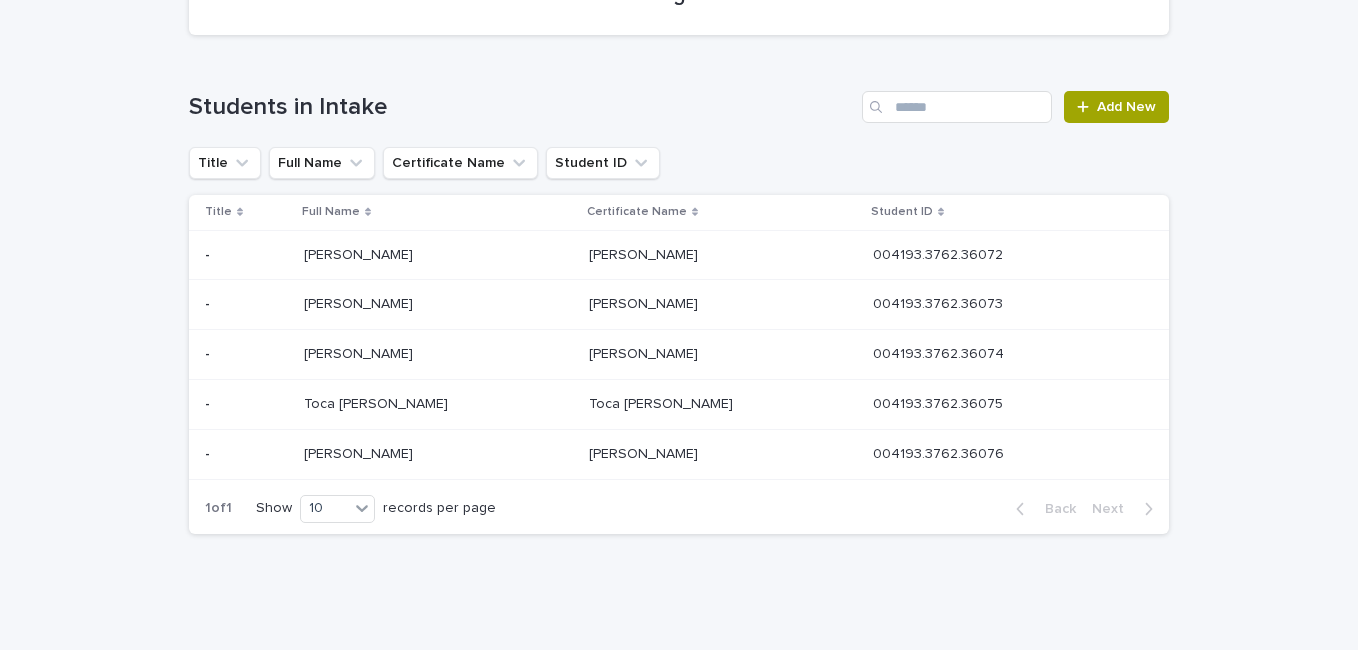 scroll, scrollTop: 0, scrollLeft: 0, axis: both 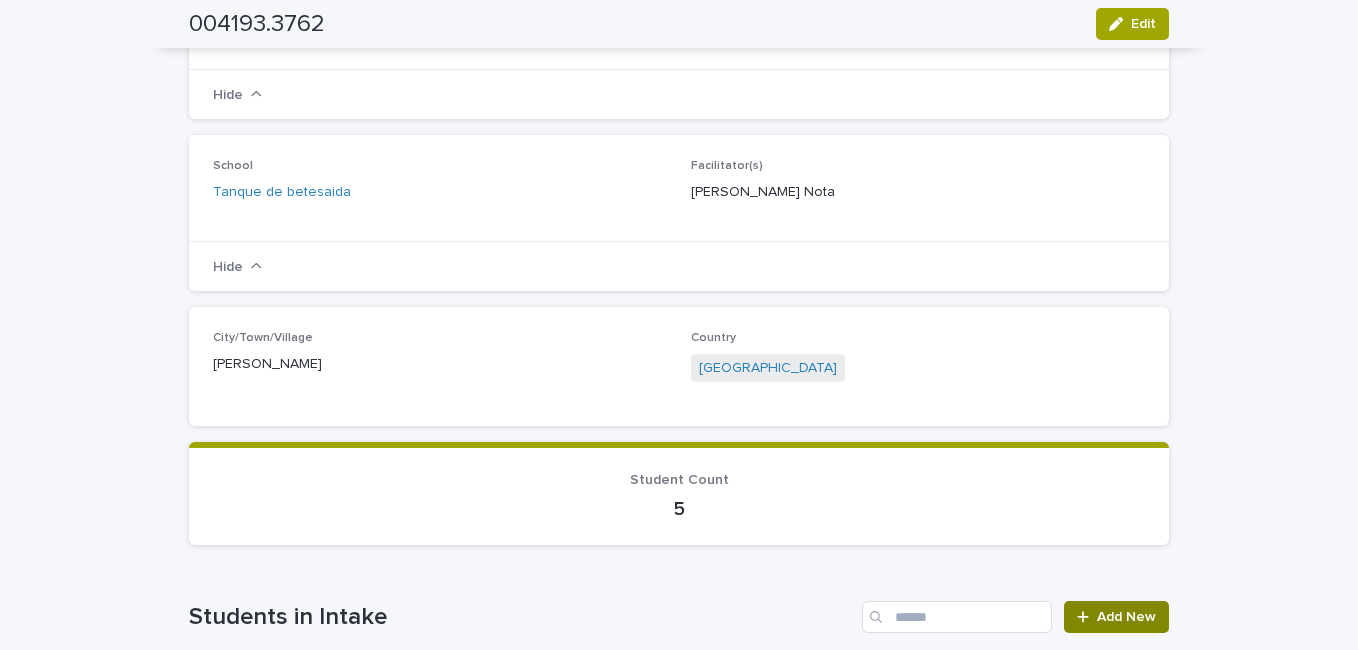 click on "Add New" at bounding box center [1126, 617] 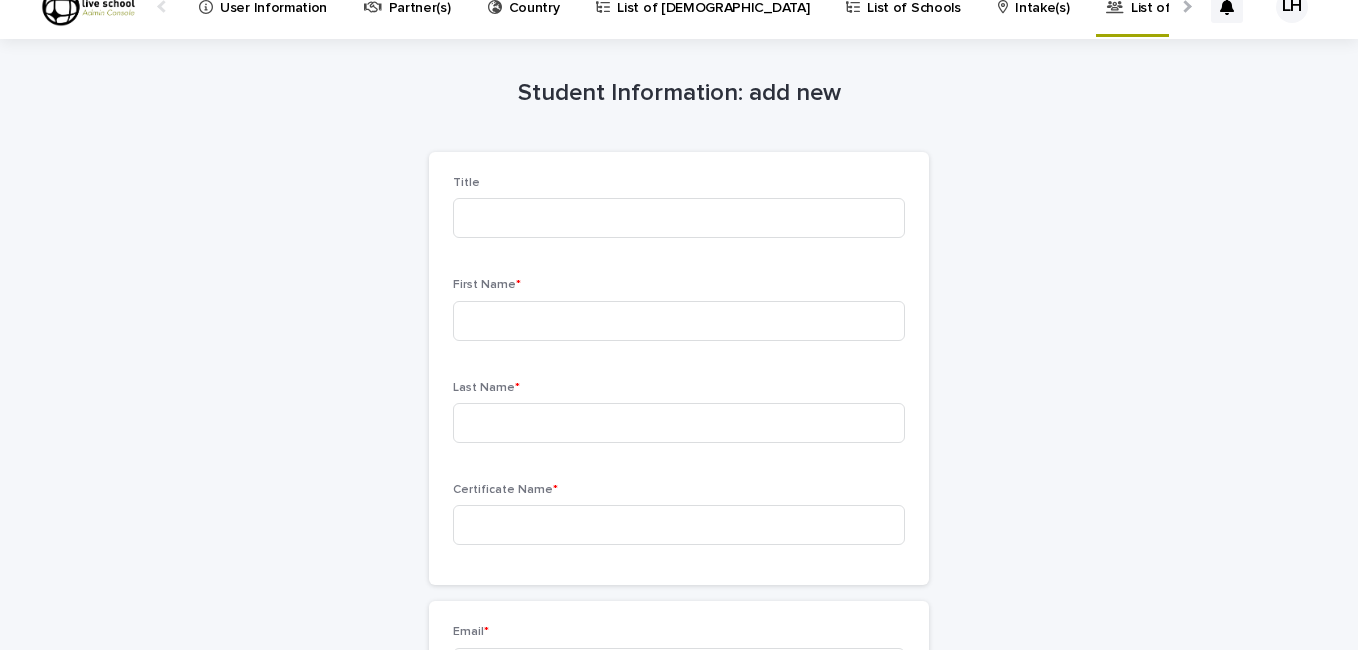 scroll, scrollTop: 0, scrollLeft: 0, axis: both 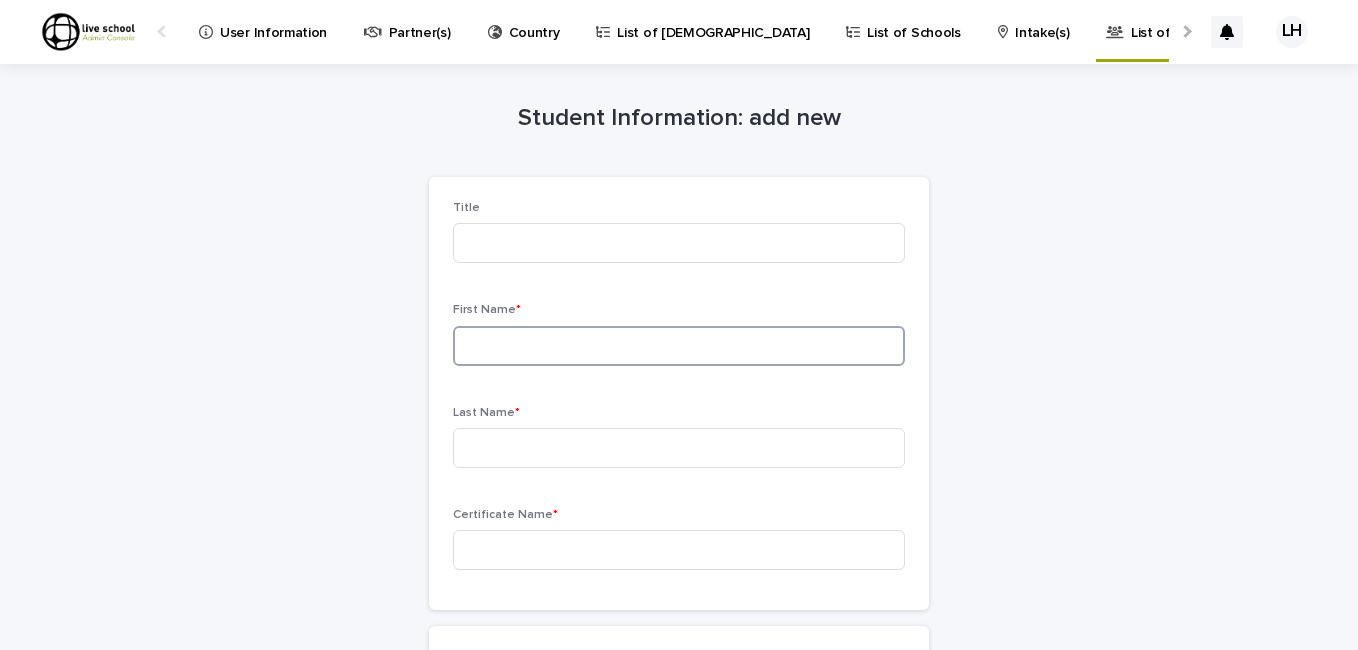 click at bounding box center [679, 346] 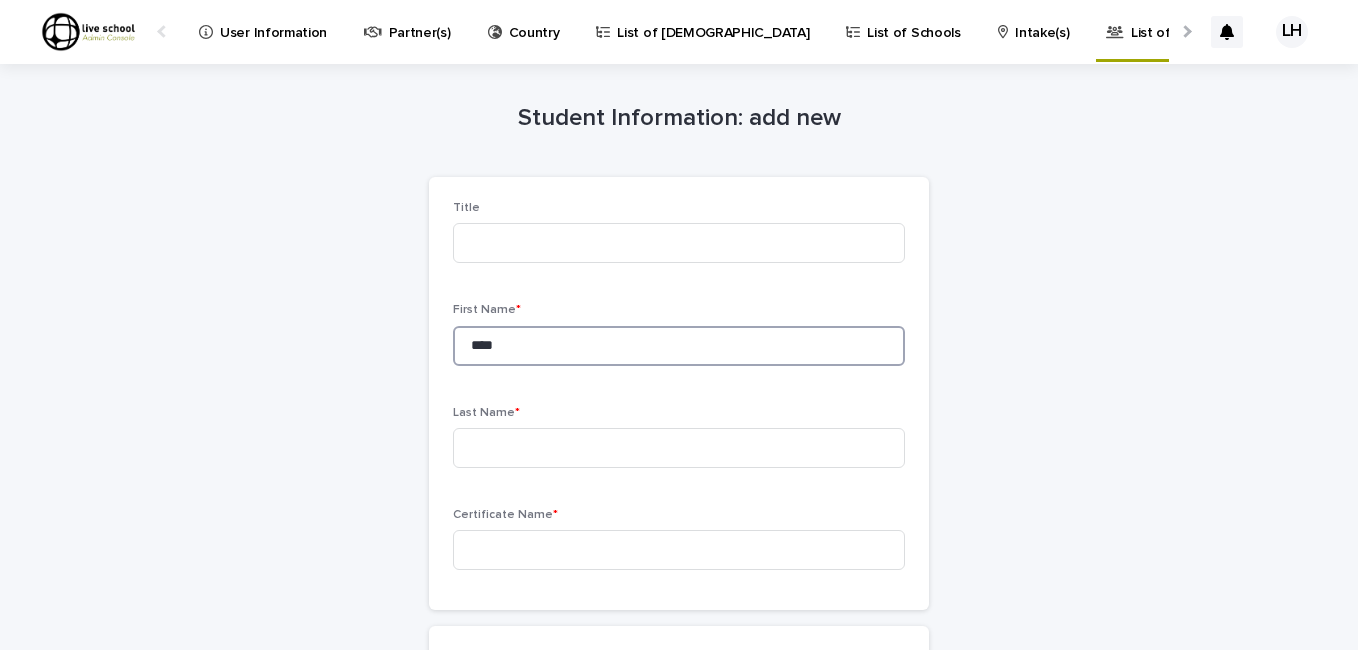 type on "****" 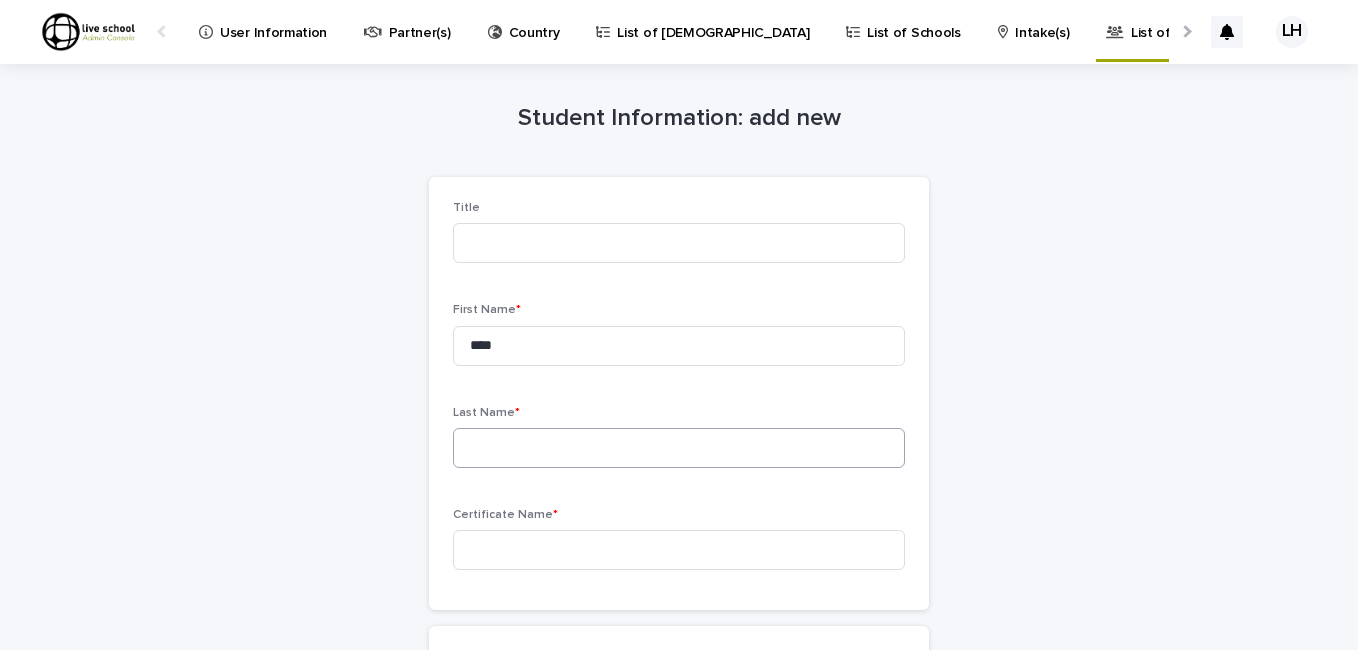 click on "Last Name *" at bounding box center [679, 445] 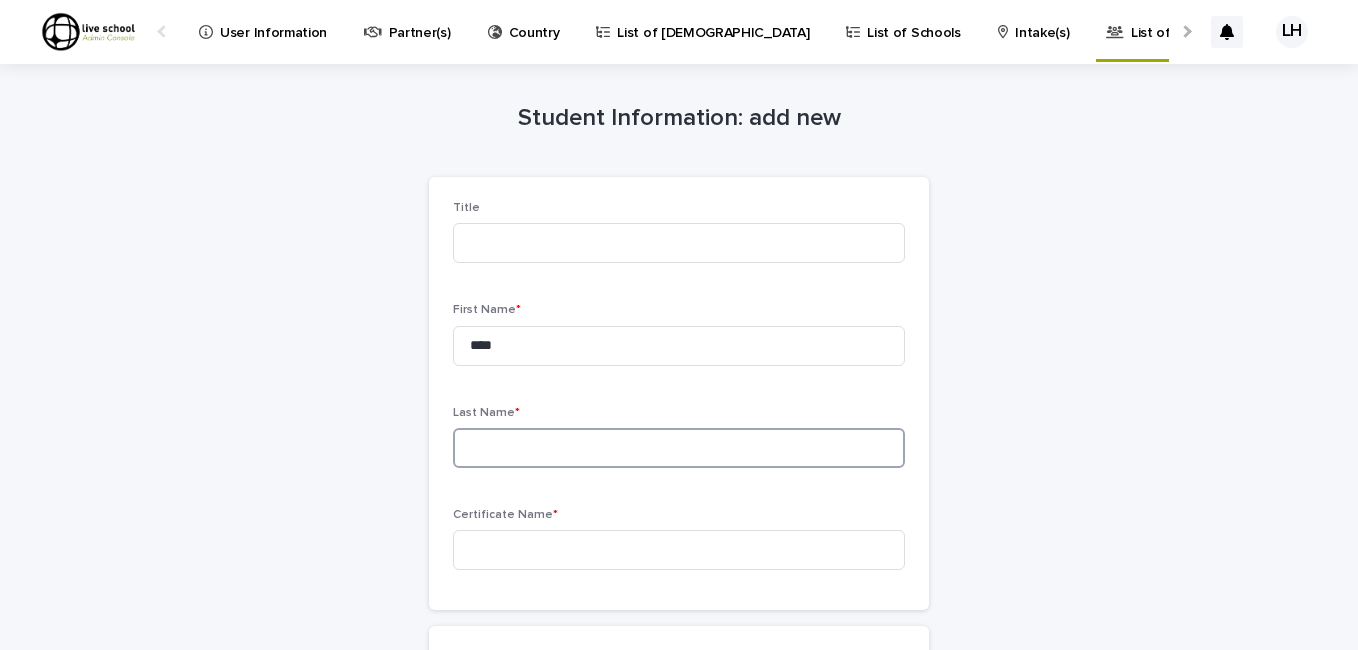 click at bounding box center [679, 448] 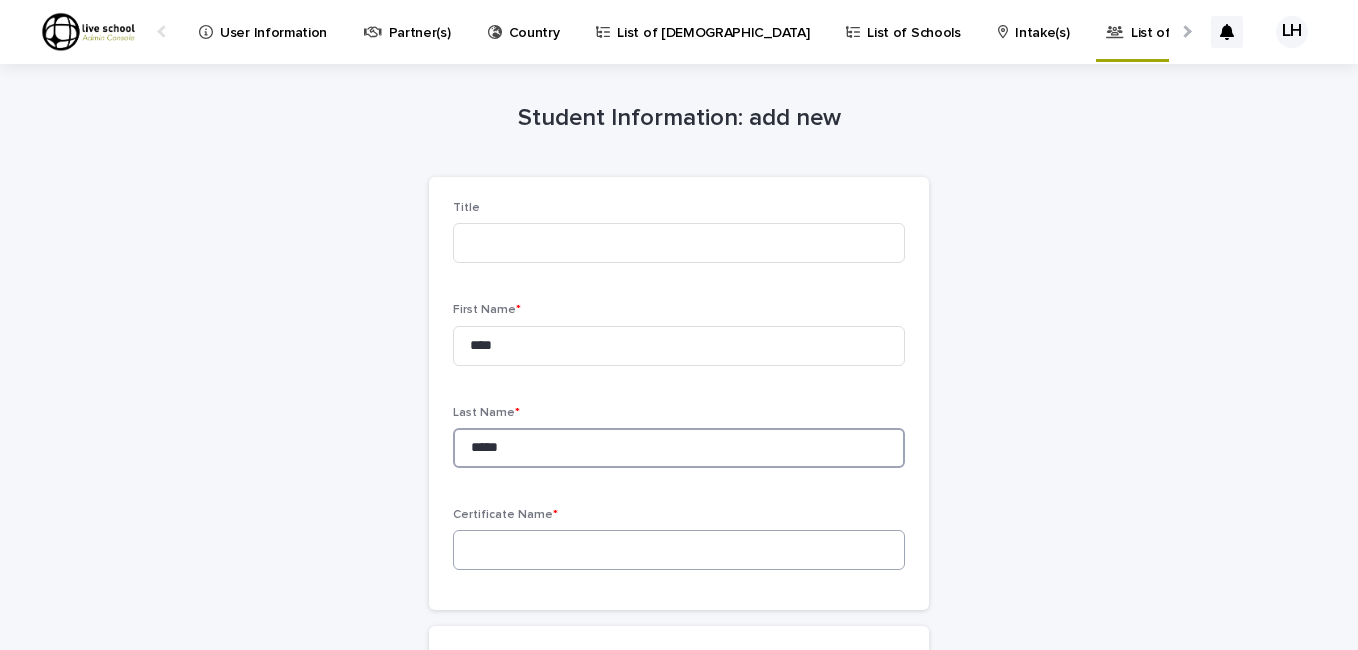 type on "*****" 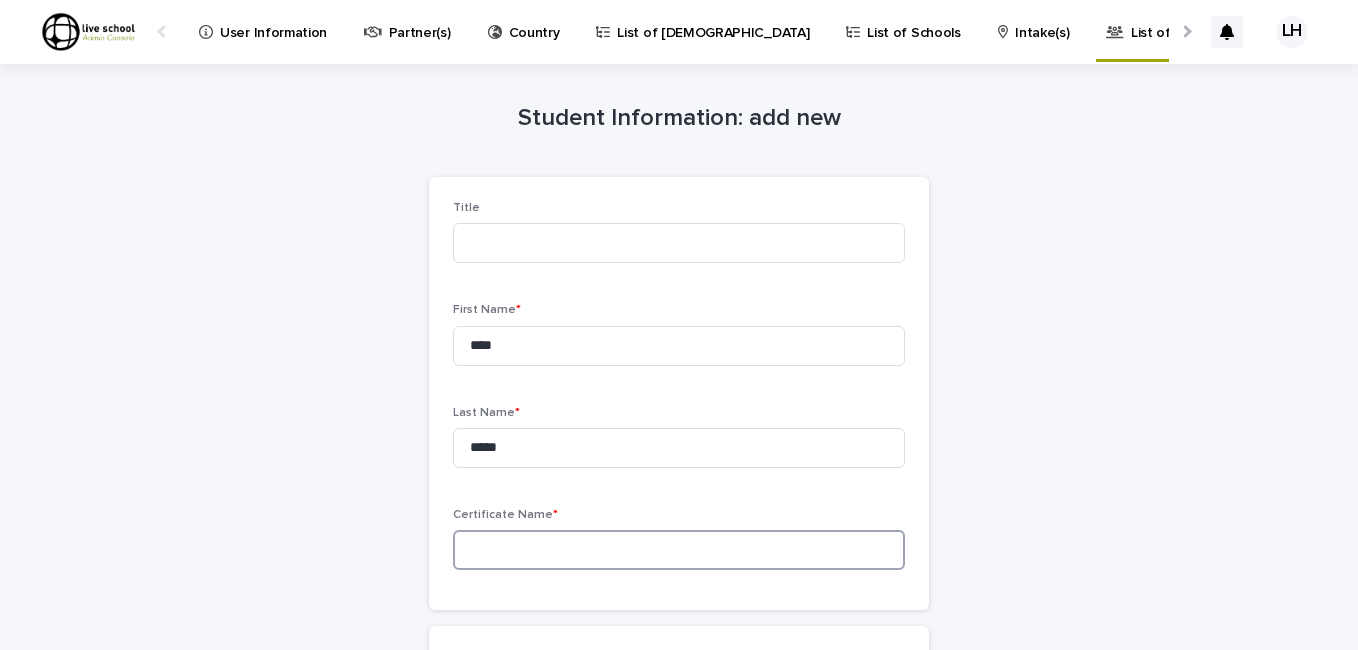 click at bounding box center [679, 550] 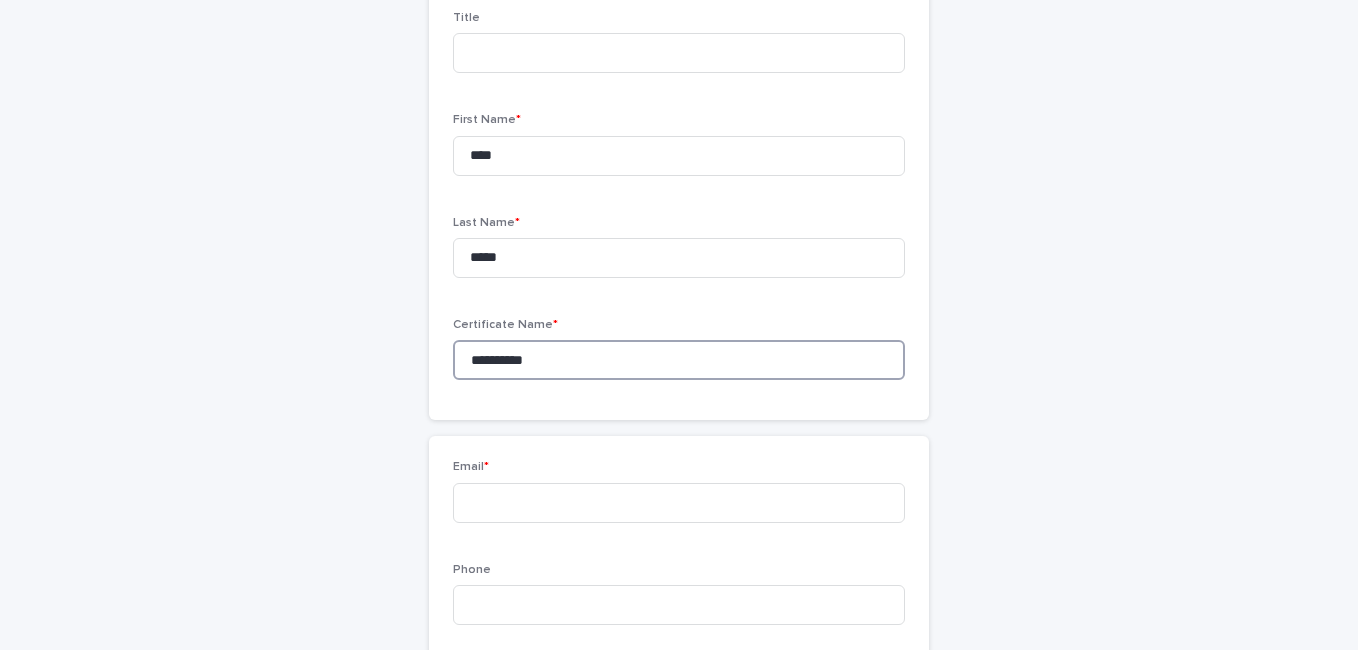 scroll, scrollTop: 195, scrollLeft: 0, axis: vertical 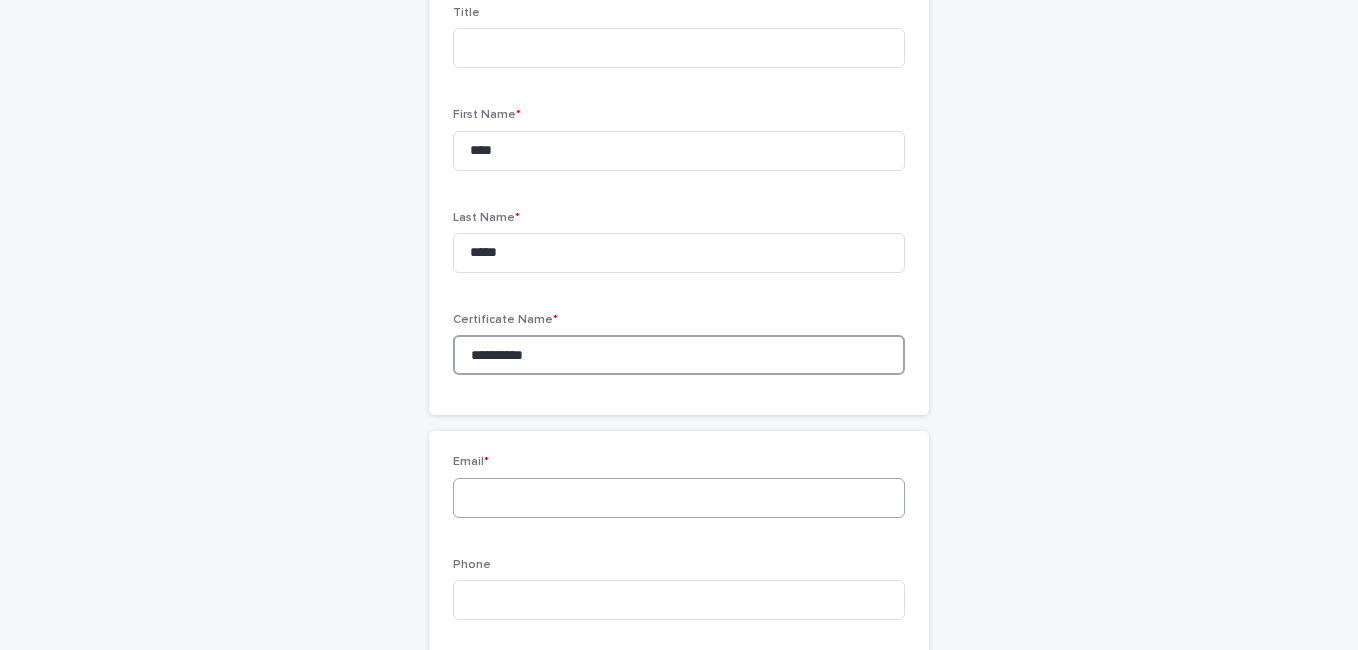 type on "**********" 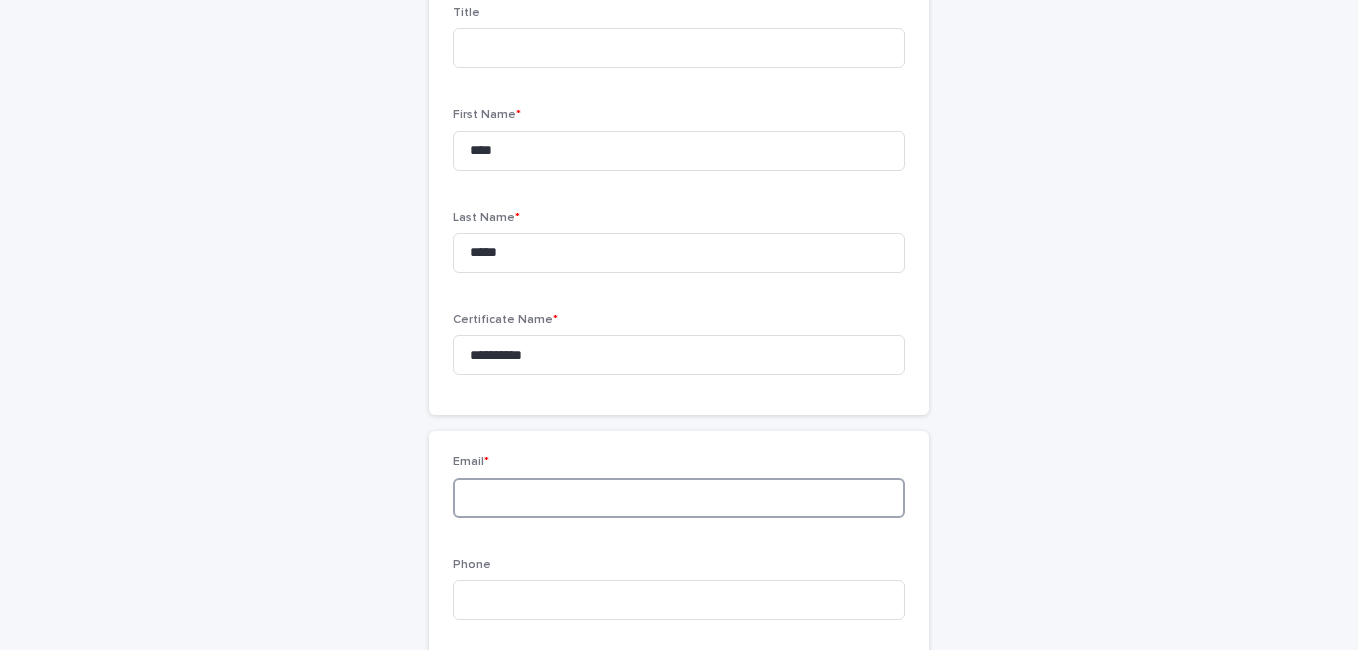 click at bounding box center [679, 498] 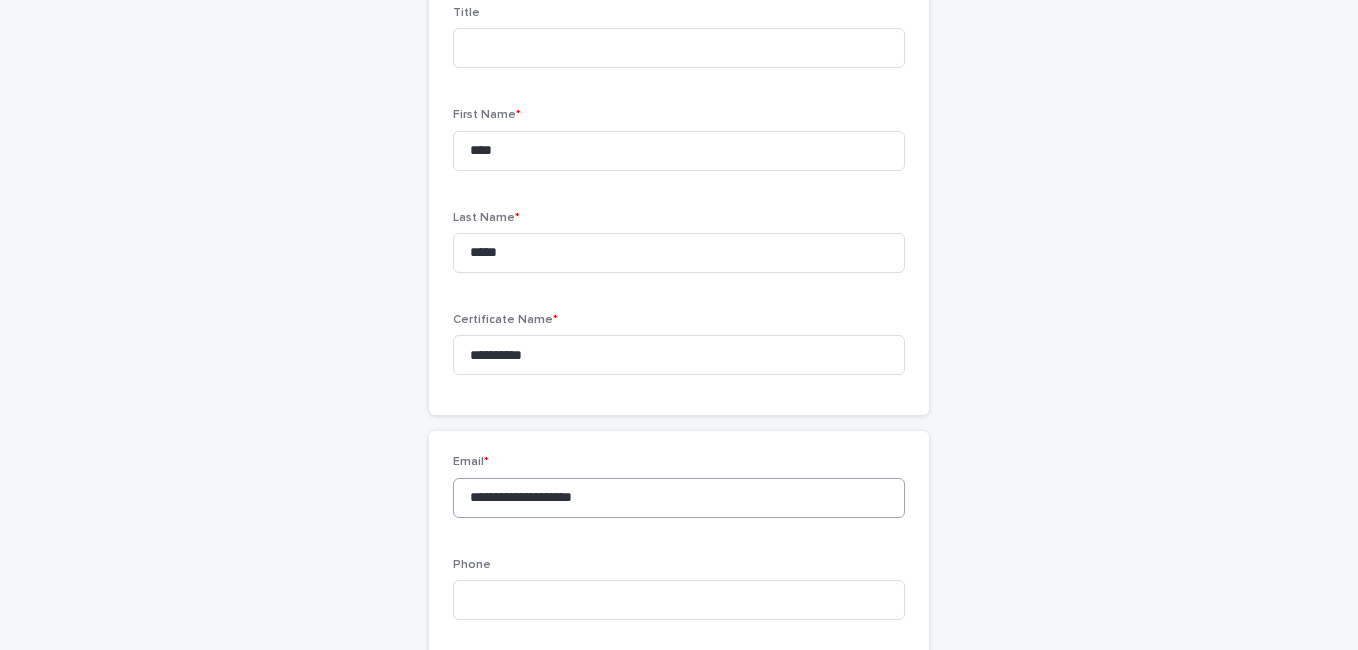 type on "**********" 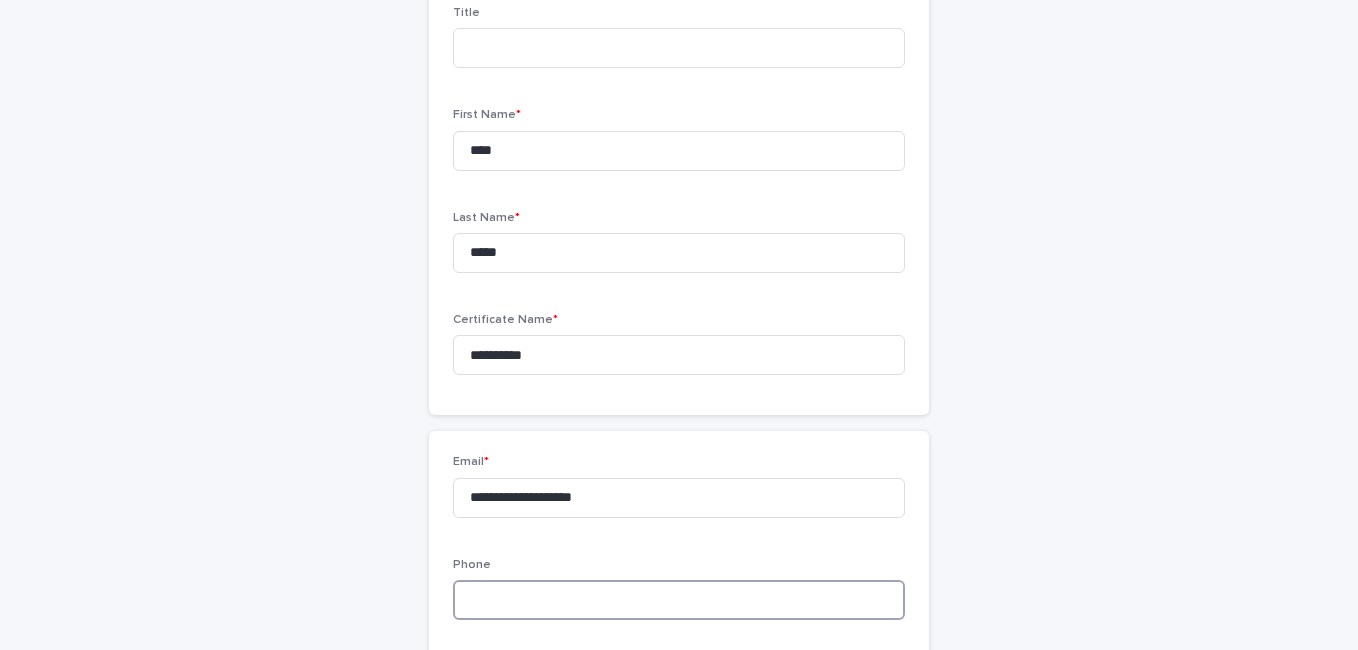 click at bounding box center [679, 600] 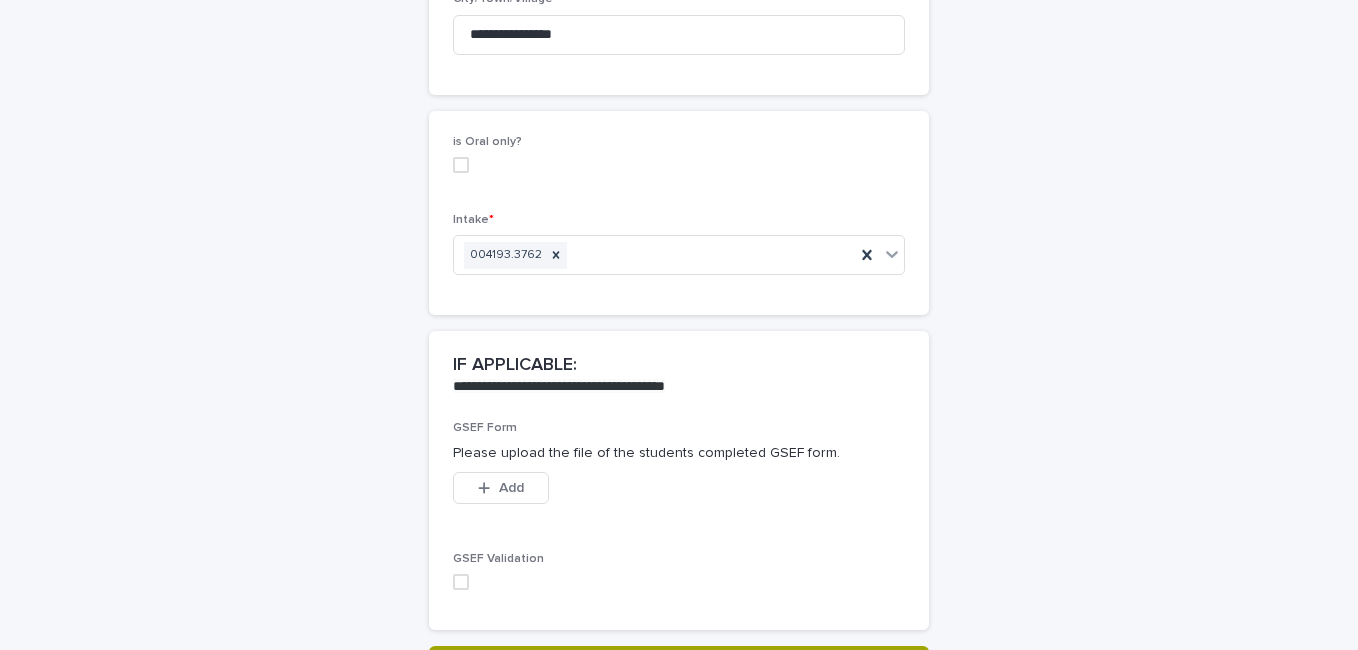 scroll, scrollTop: 991, scrollLeft: 0, axis: vertical 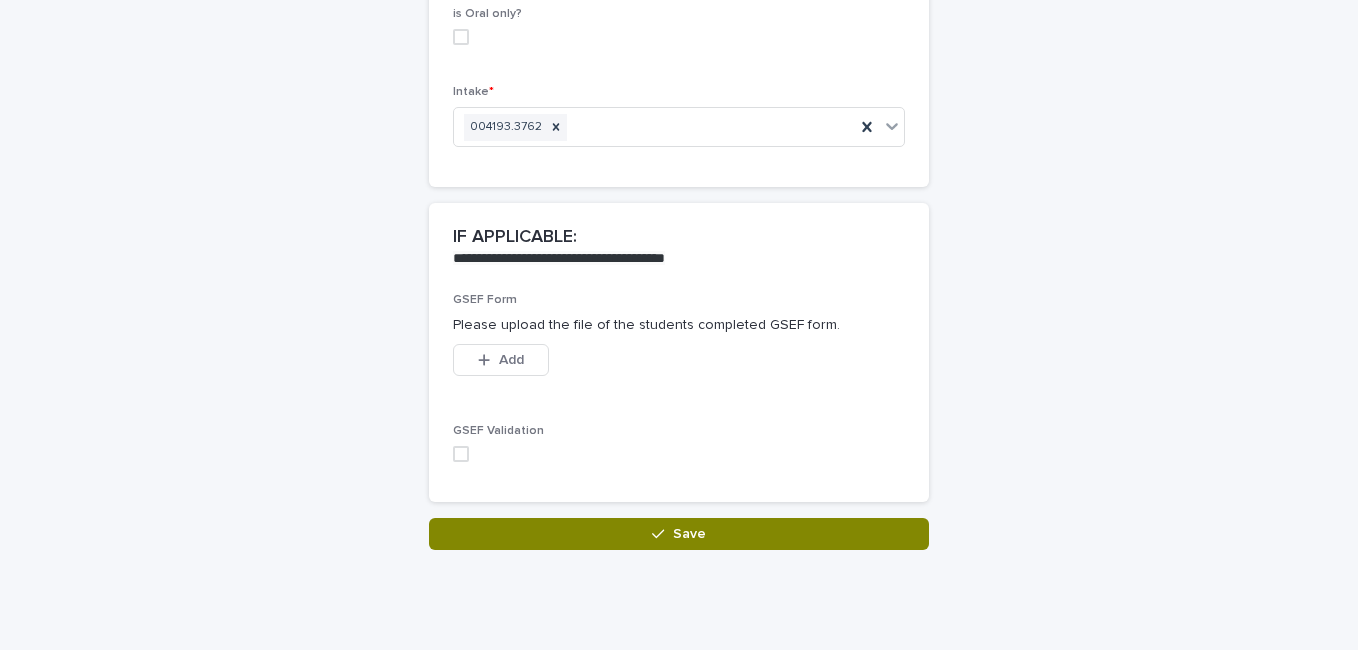 click on "Save" at bounding box center [679, 534] 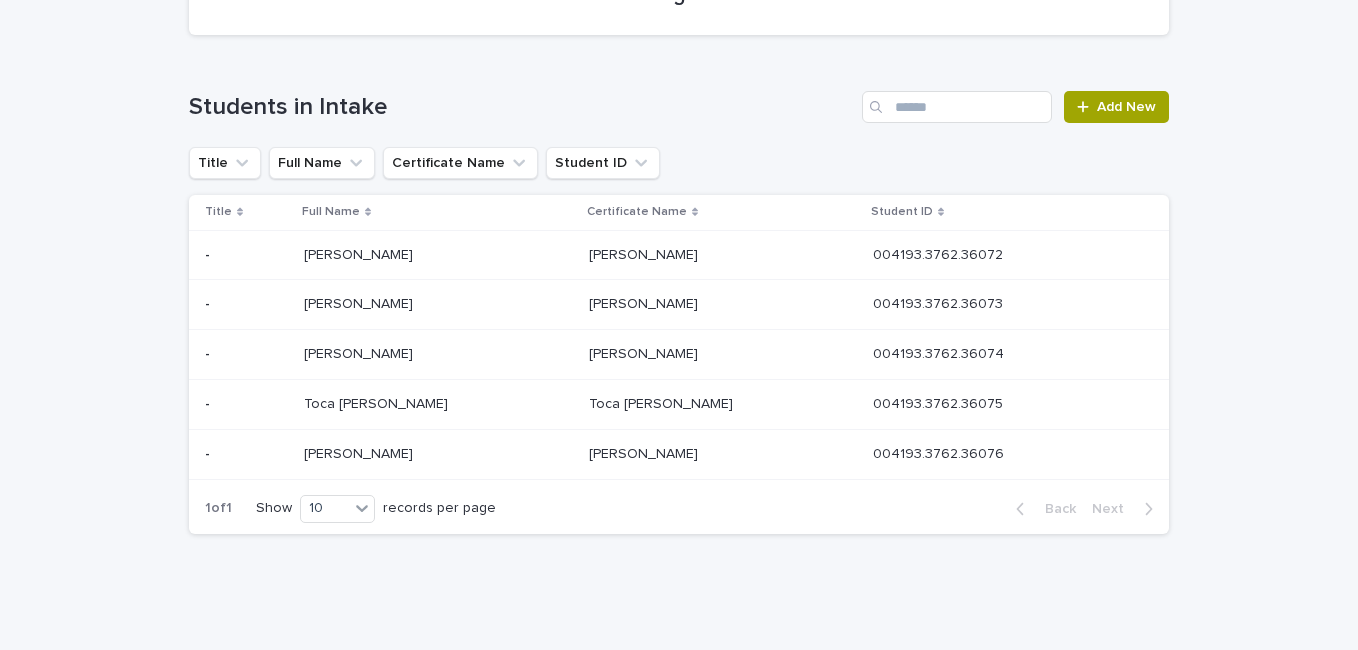 scroll, scrollTop: 0, scrollLeft: 0, axis: both 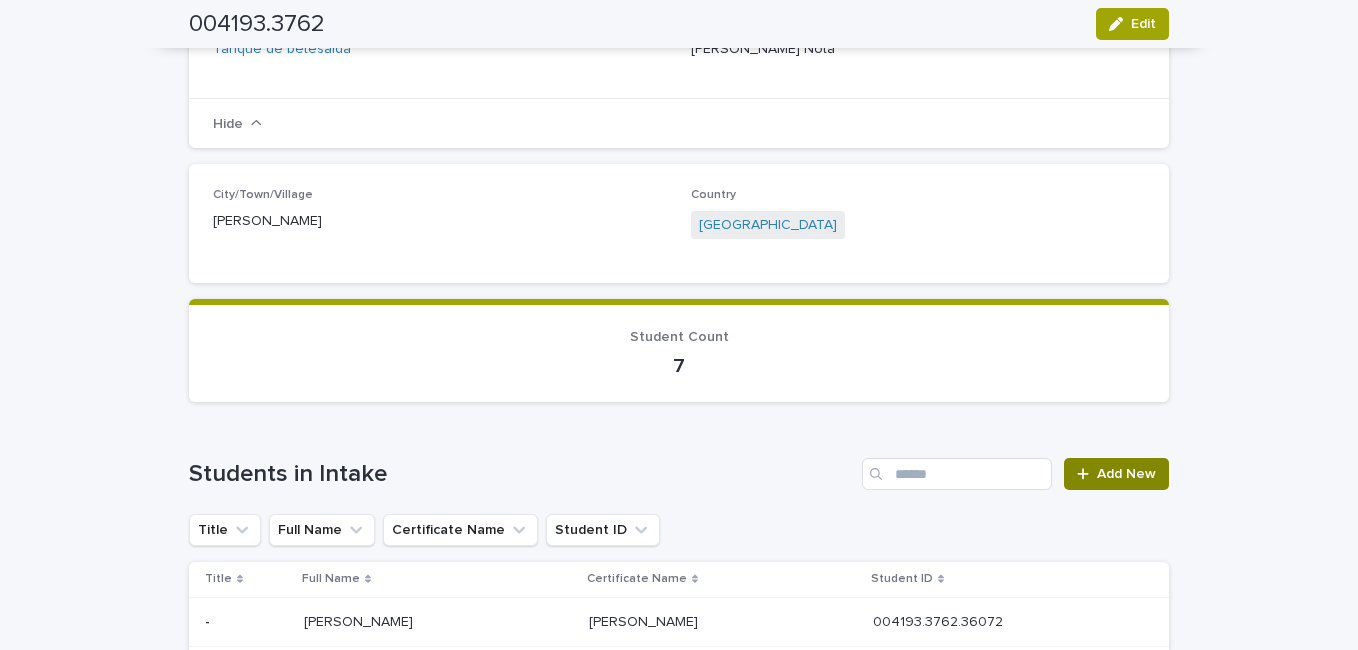 click on "Add New" at bounding box center [1126, 474] 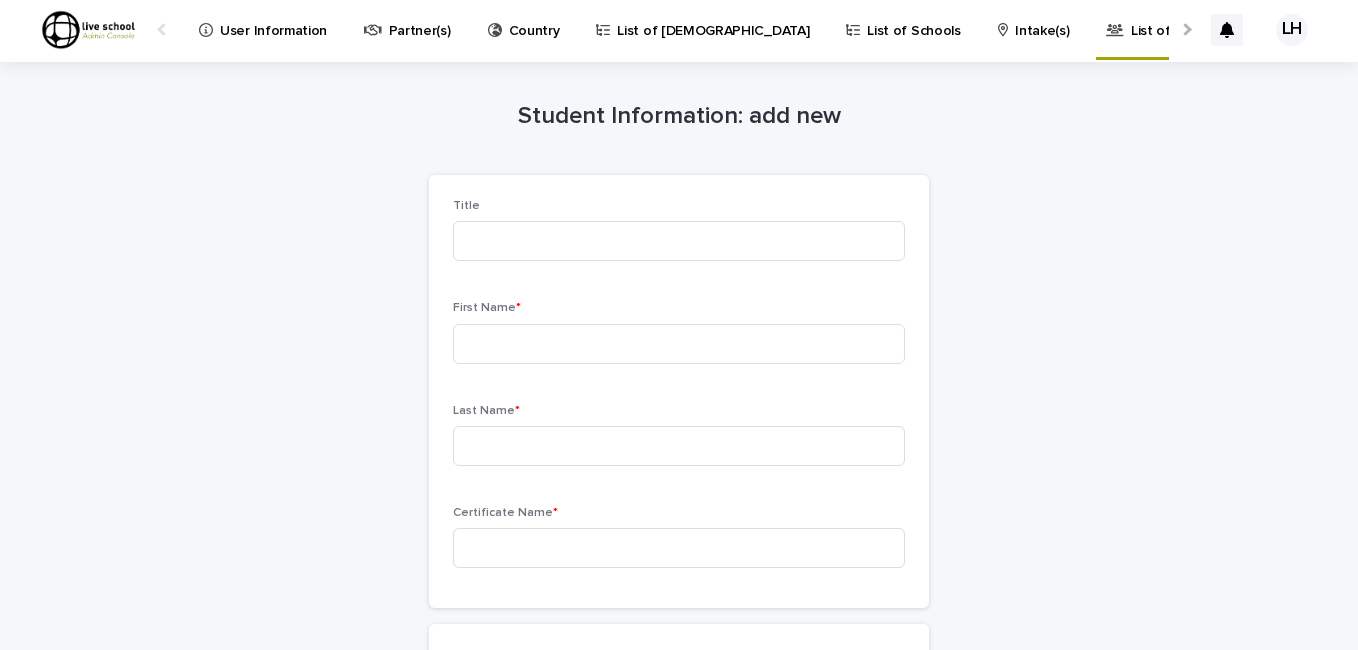 scroll, scrollTop: 0, scrollLeft: 0, axis: both 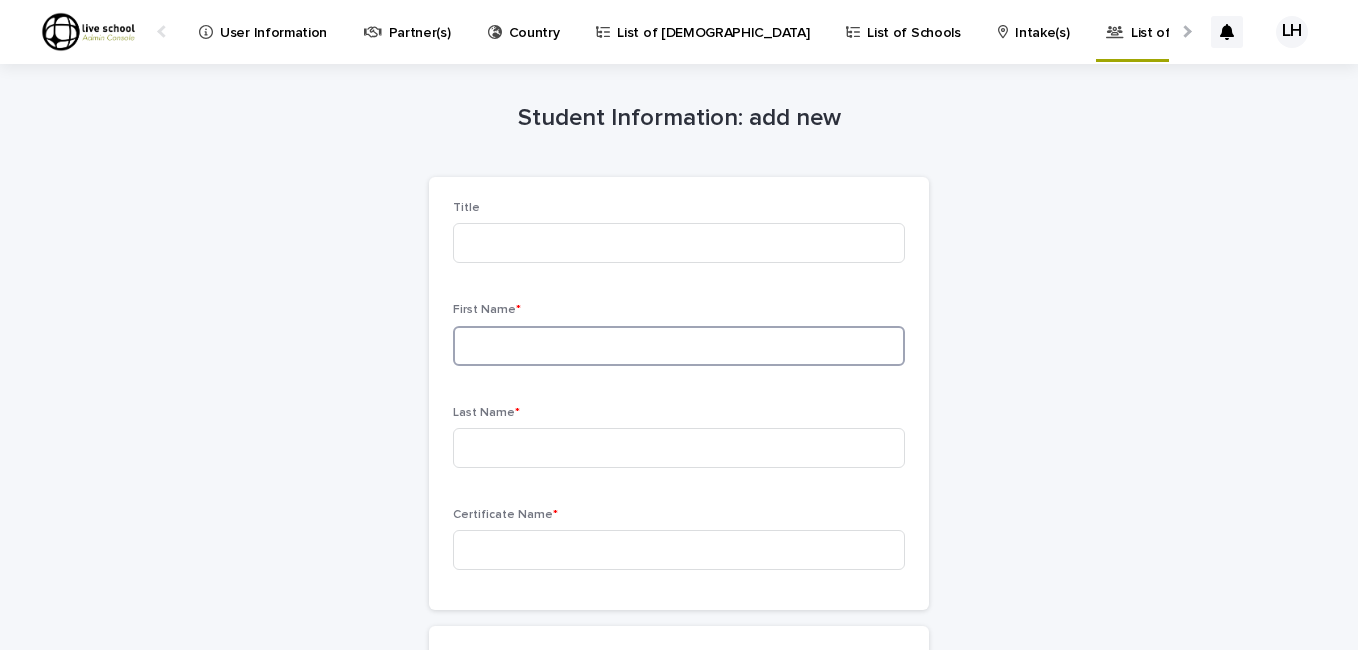 click at bounding box center [679, 346] 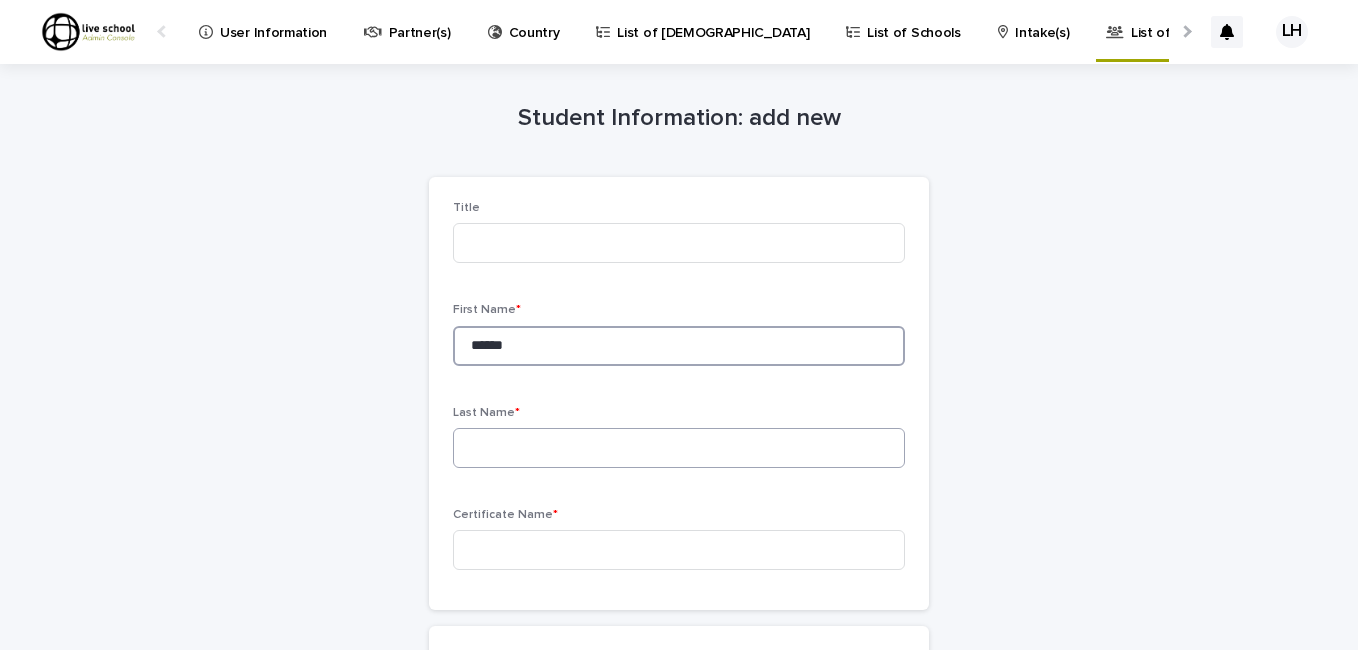 type on "******" 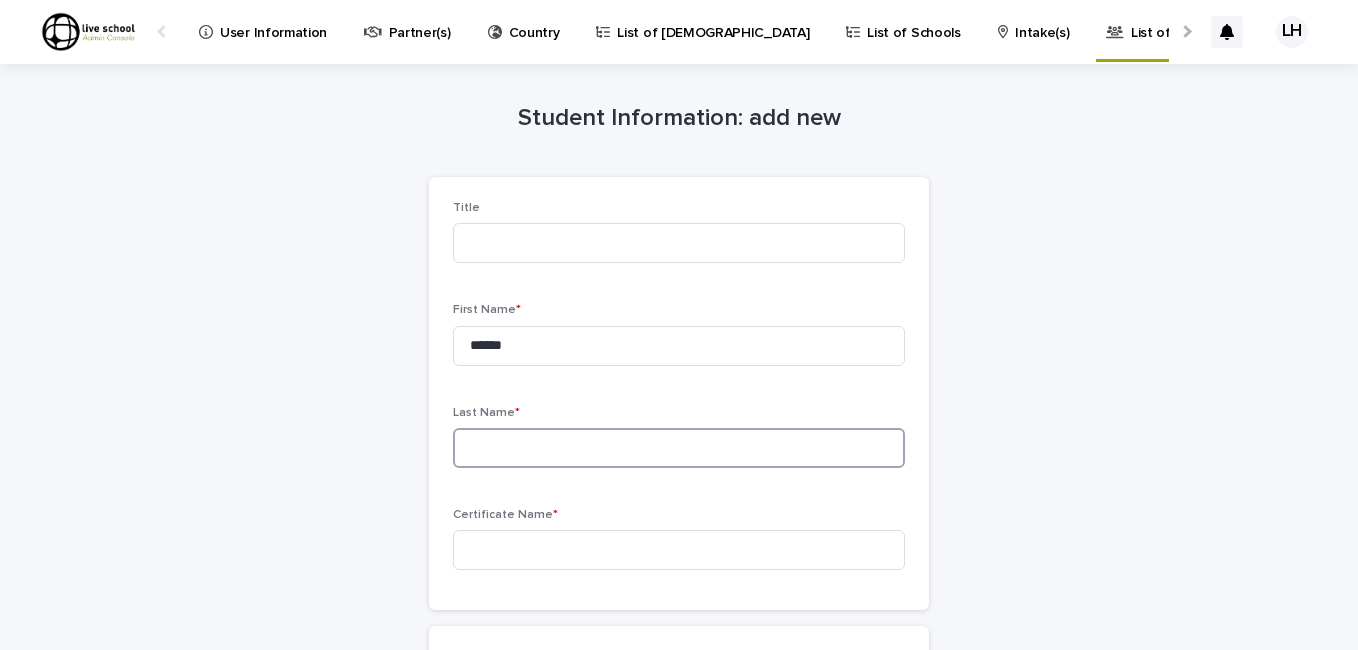 click at bounding box center (679, 448) 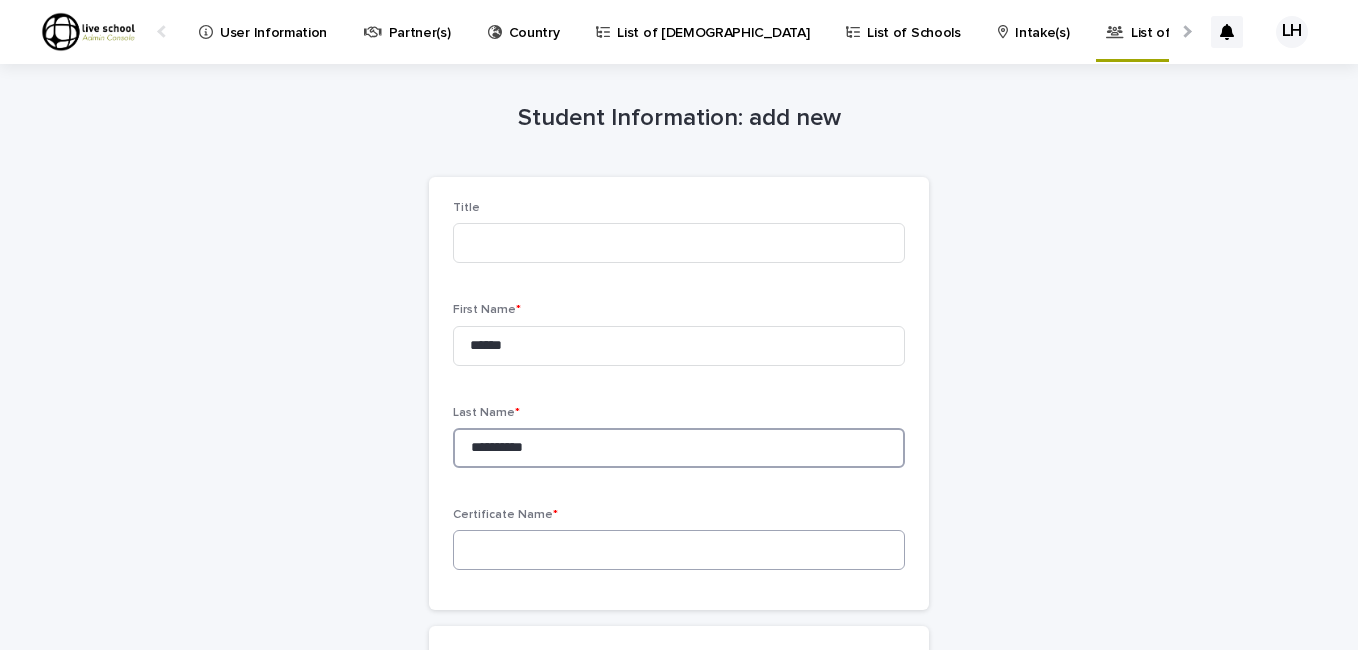 type on "**********" 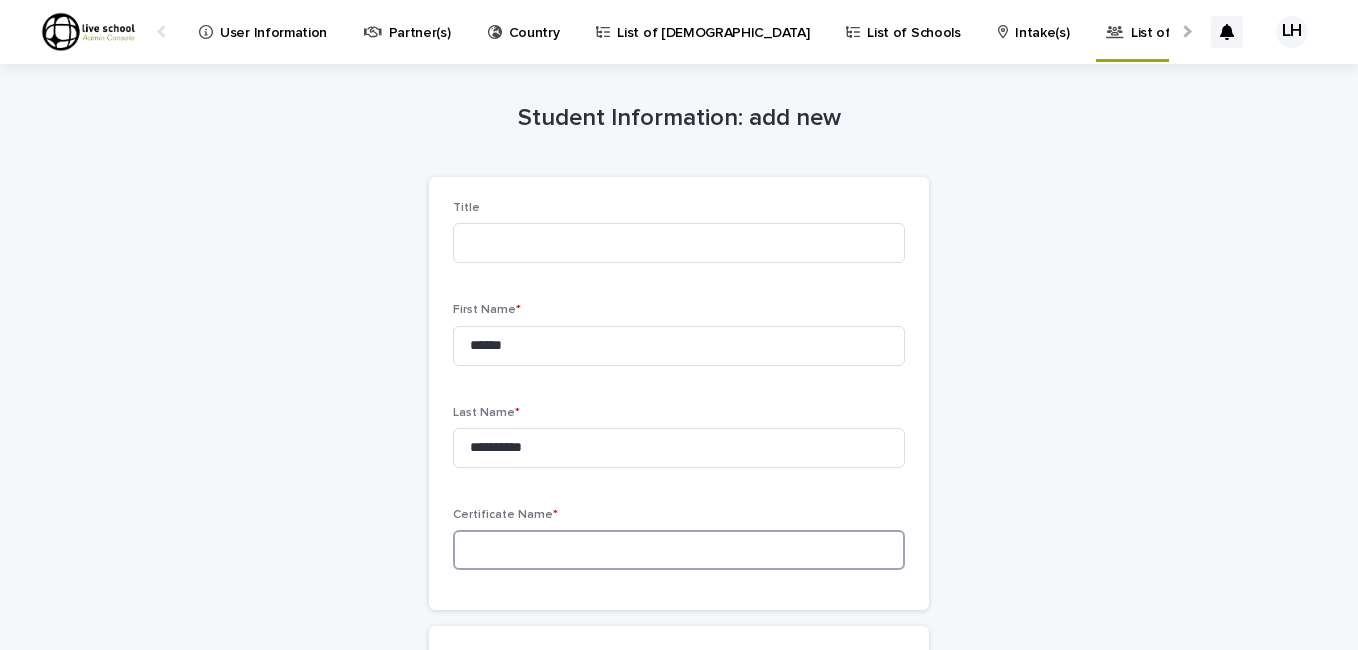 click at bounding box center [679, 550] 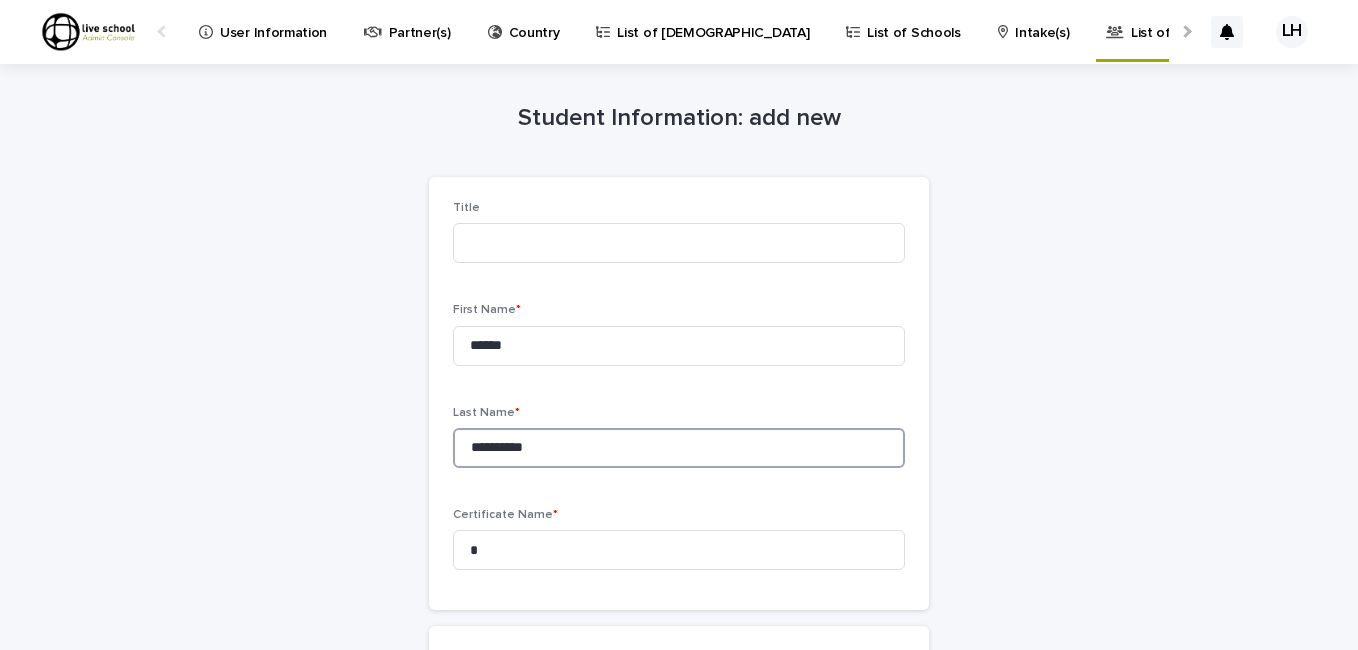 drag, startPoint x: 549, startPoint y: 444, endPoint x: 306, endPoint y: 444, distance: 243 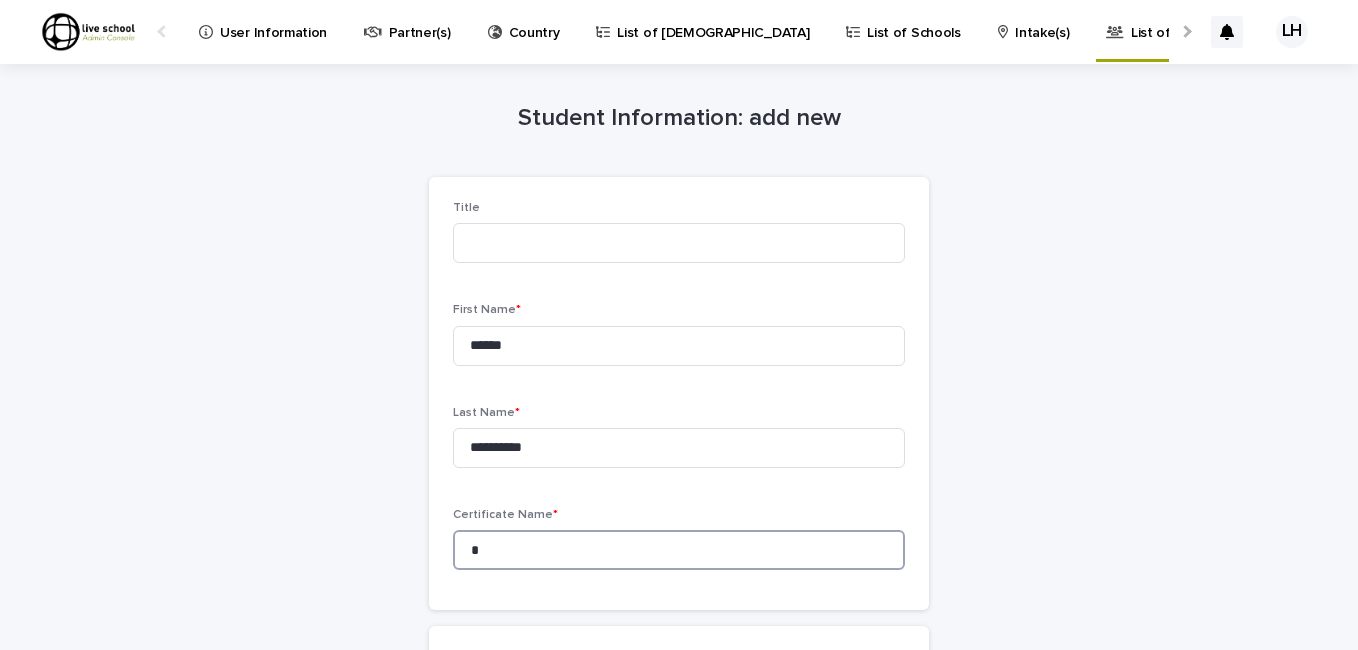 click on "*" at bounding box center (679, 550) 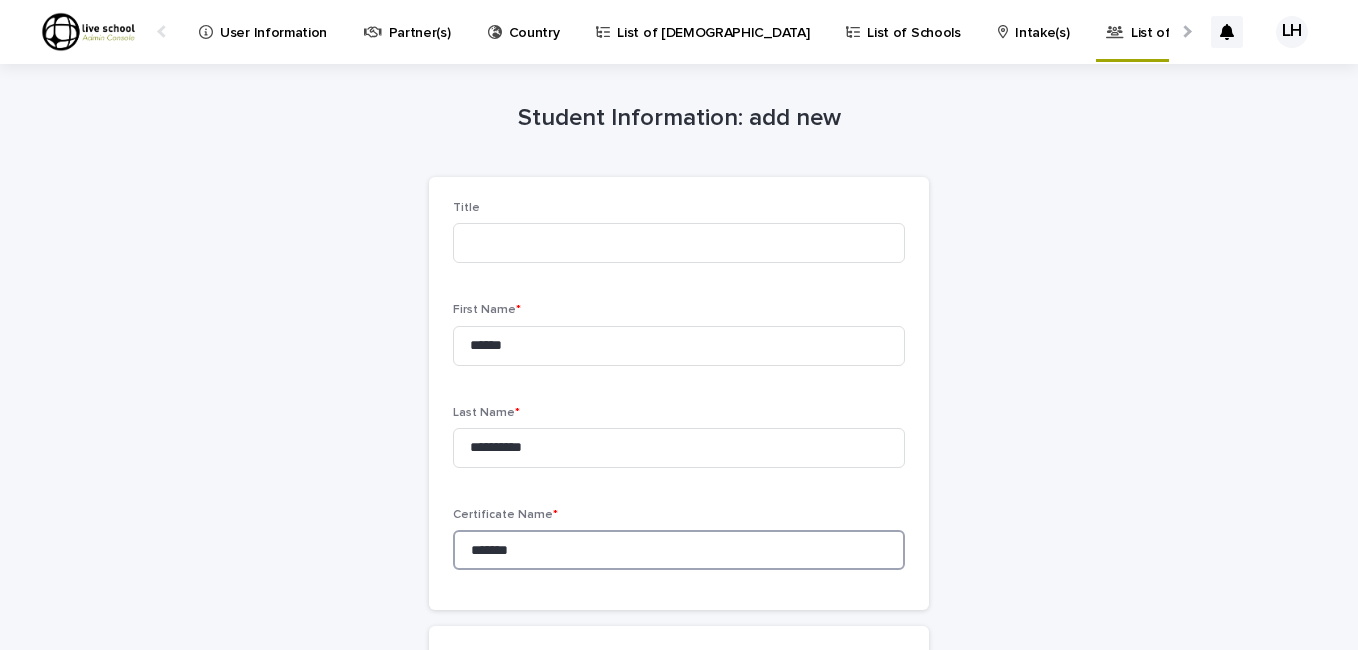 paste on "**********" 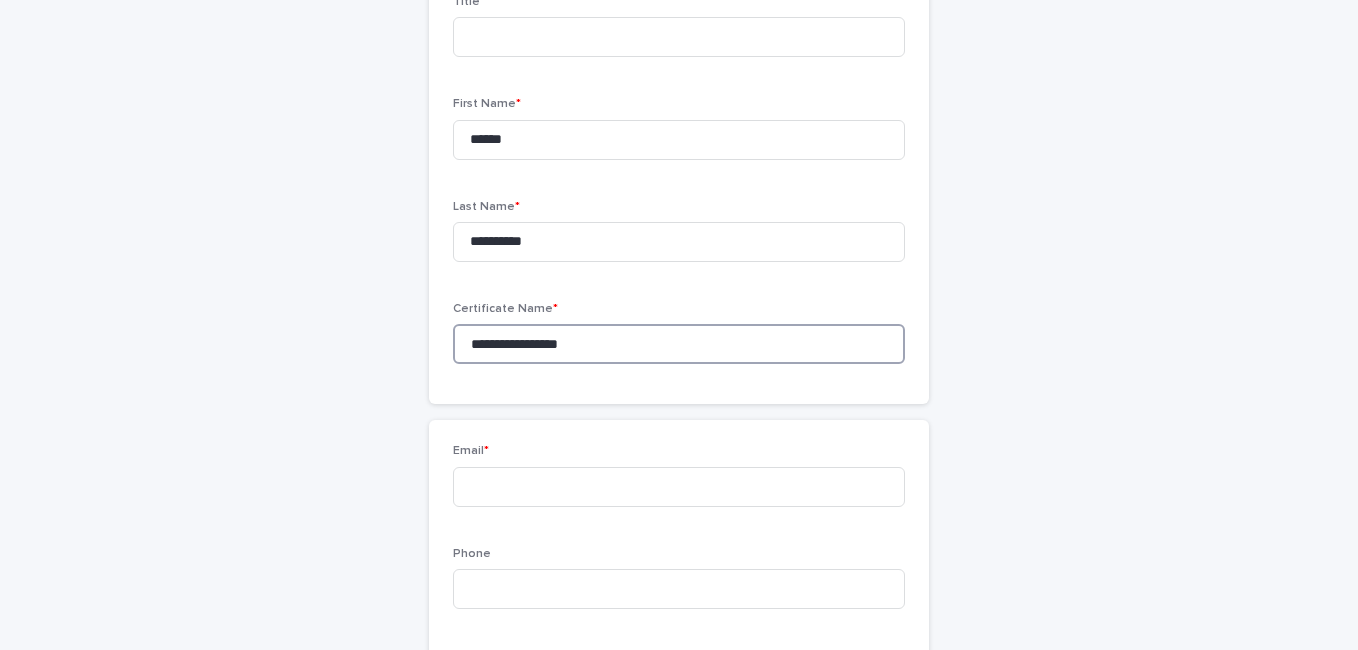 scroll, scrollTop: 247, scrollLeft: 0, axis: vertical 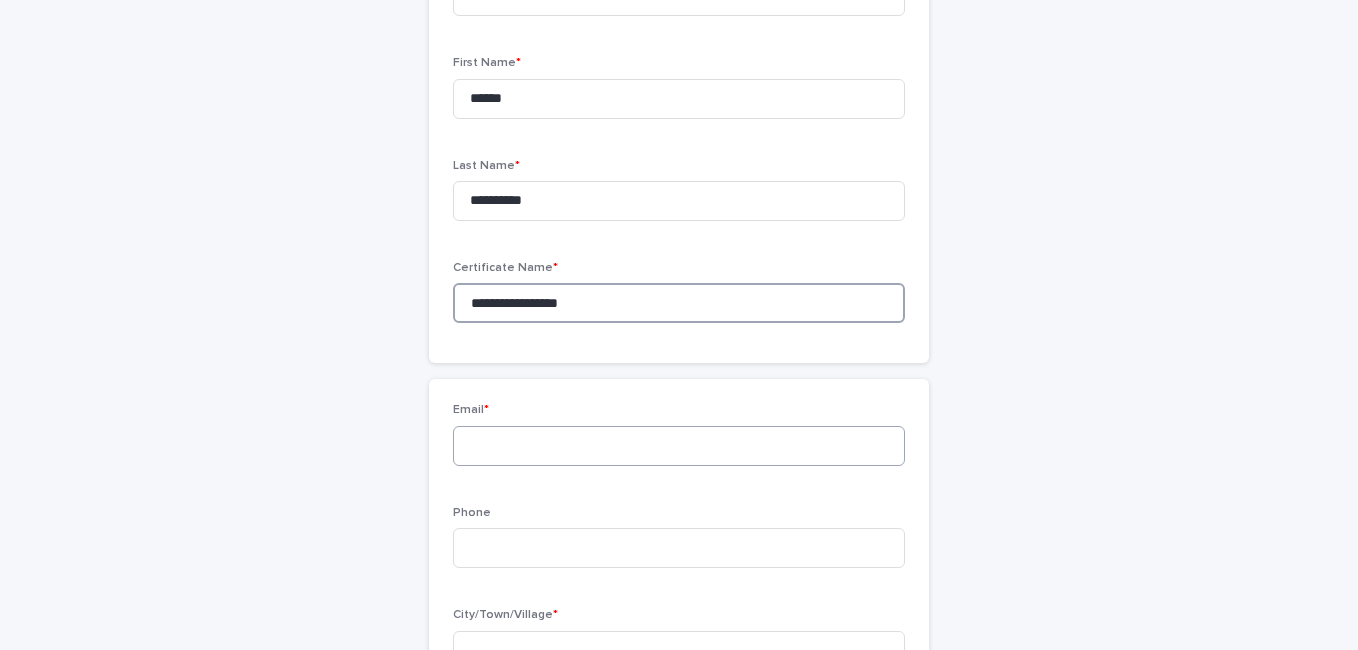type on "**********" 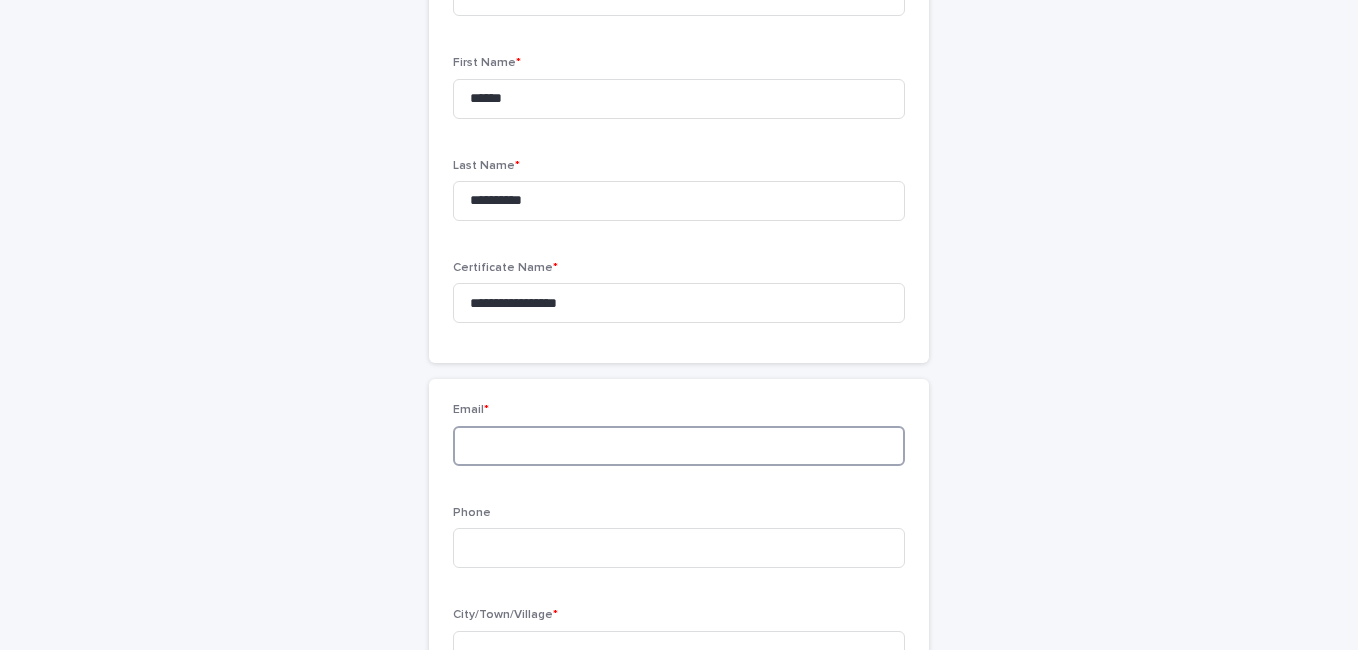 click at bounding box center [679, 446] 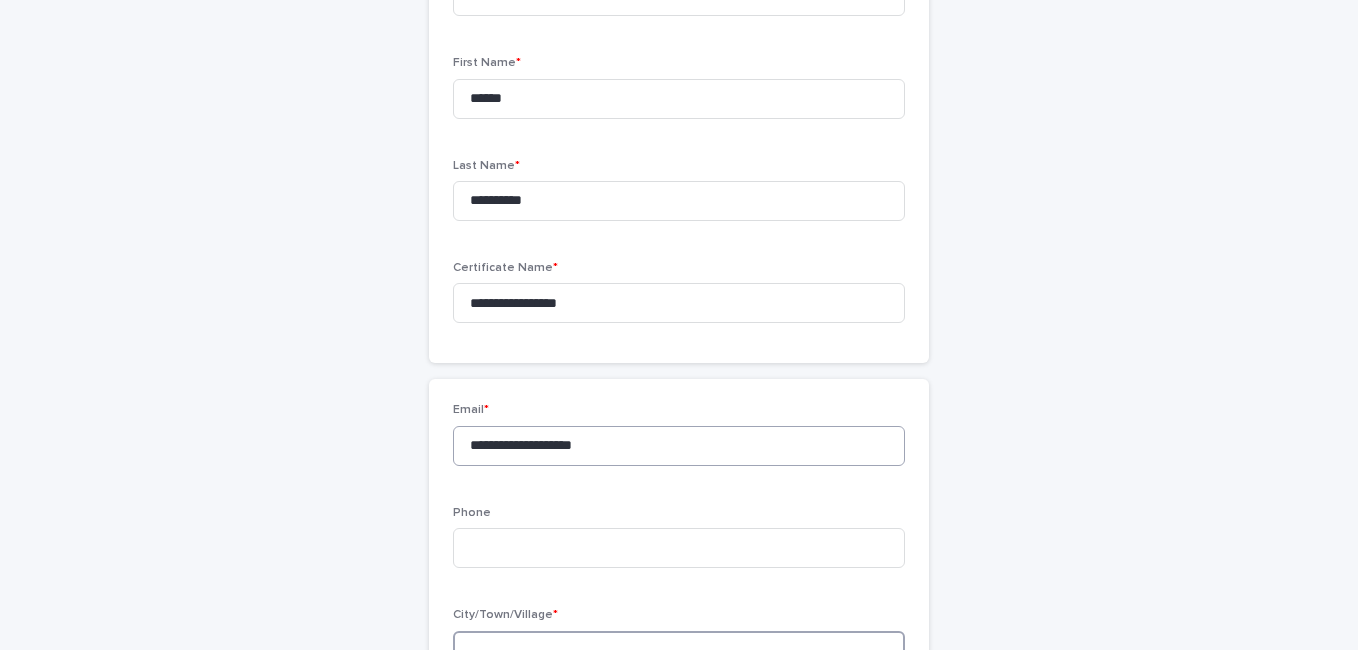 type on "**********" 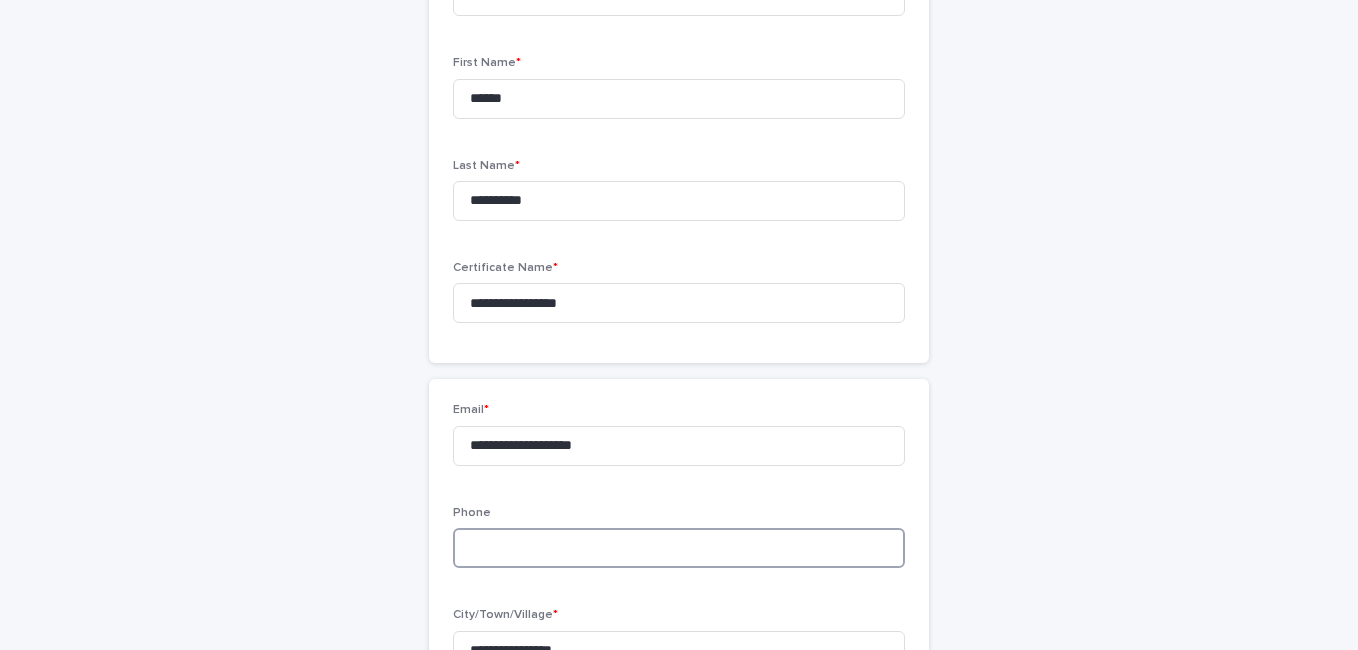 click at bounding box center [679, 548] 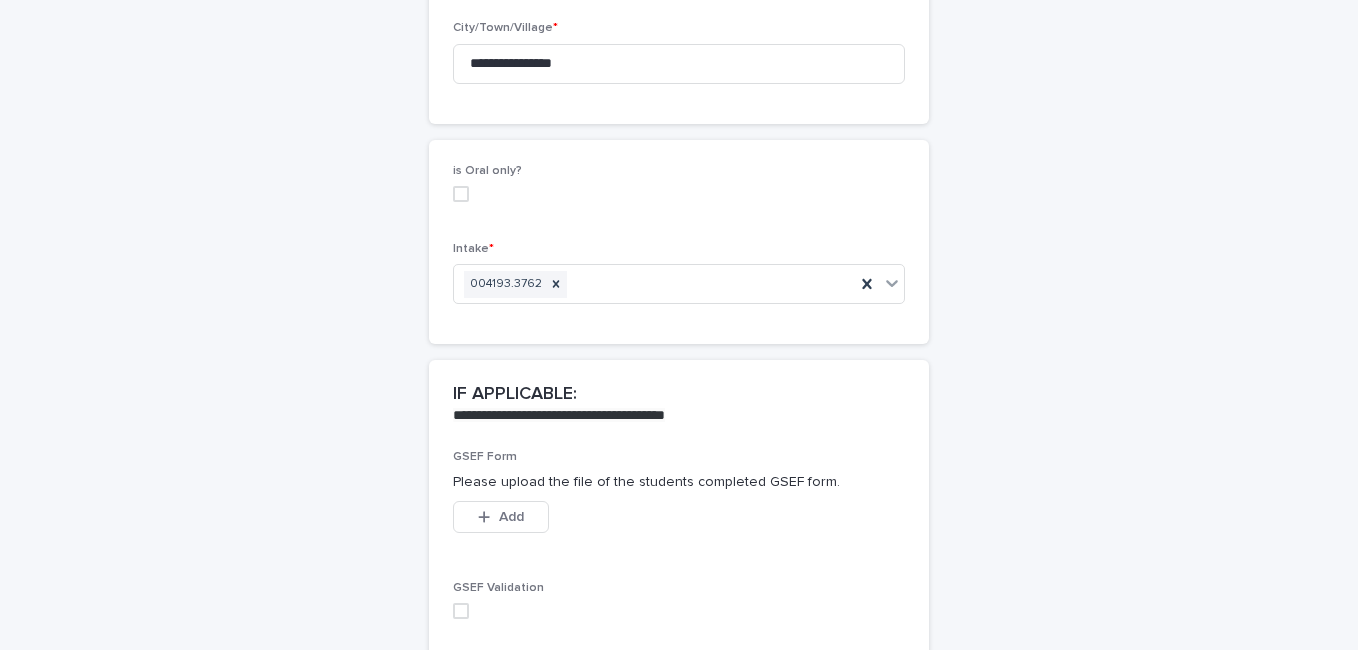 scroll, scrollTop: 991, scrollLeft: 0, axis: vertical 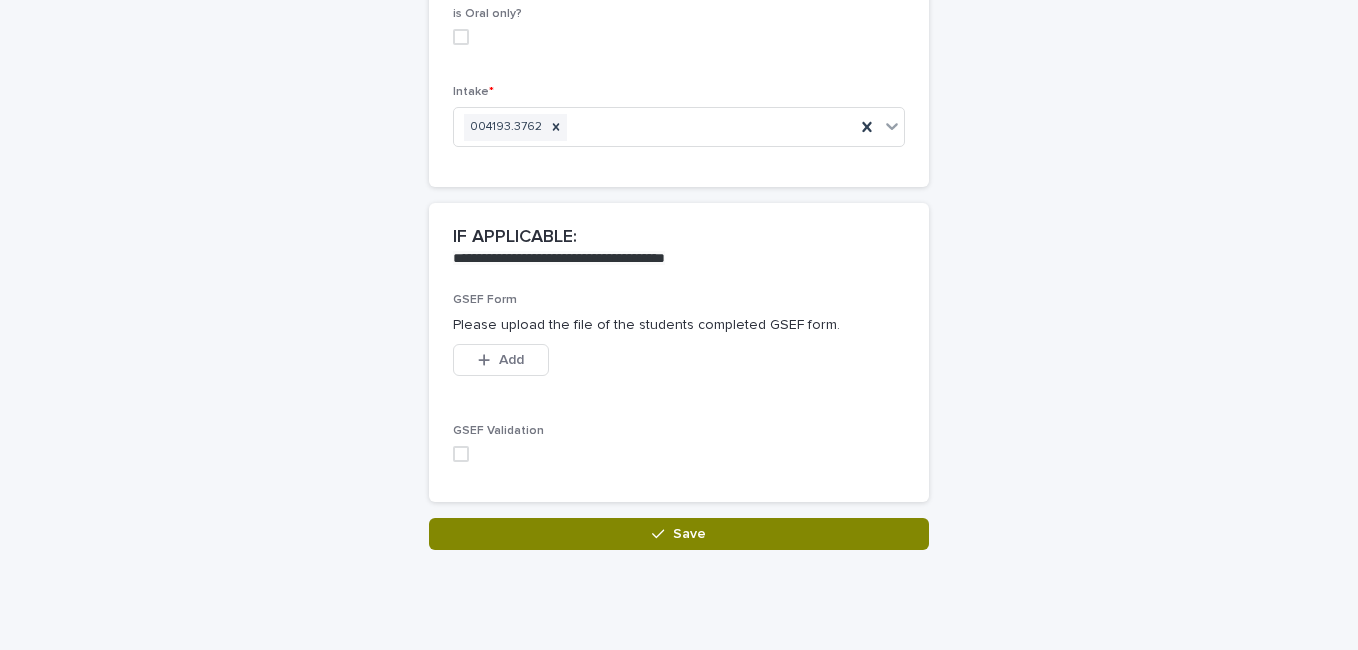 click on "Save" at bounding box center (679, 534) 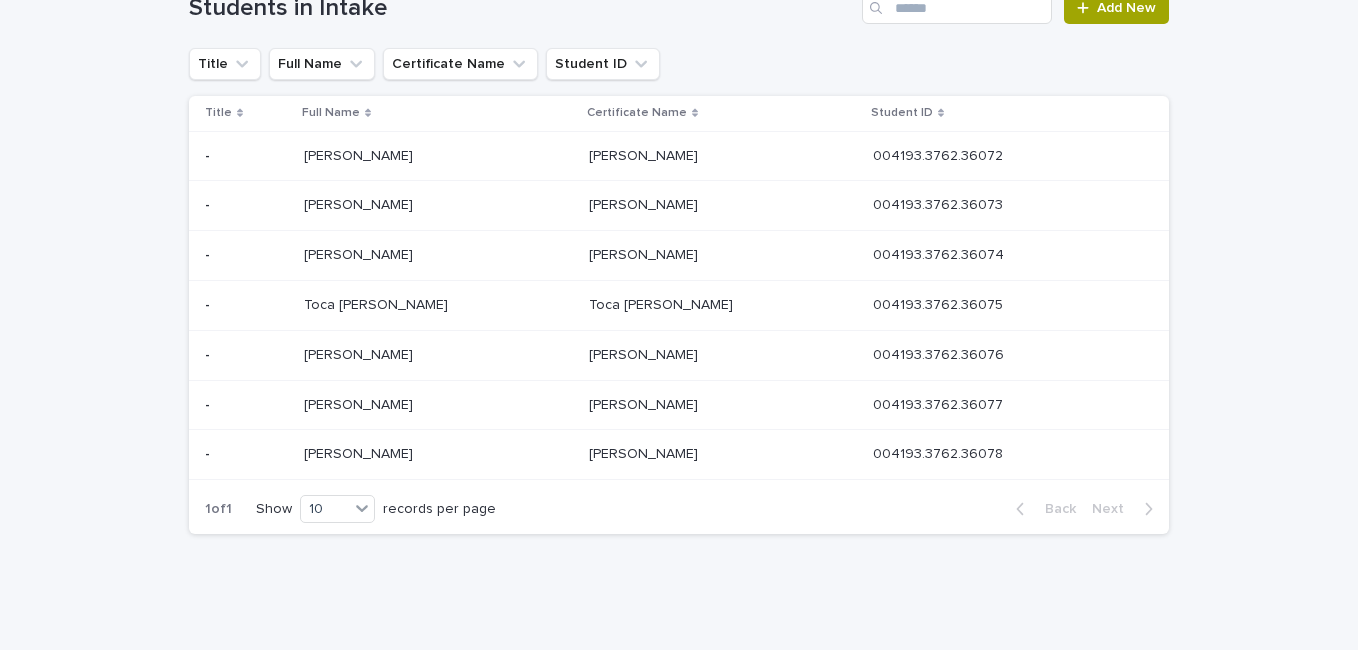 scroll, scrollTop: 0, scrollLeft: 0, axis: both 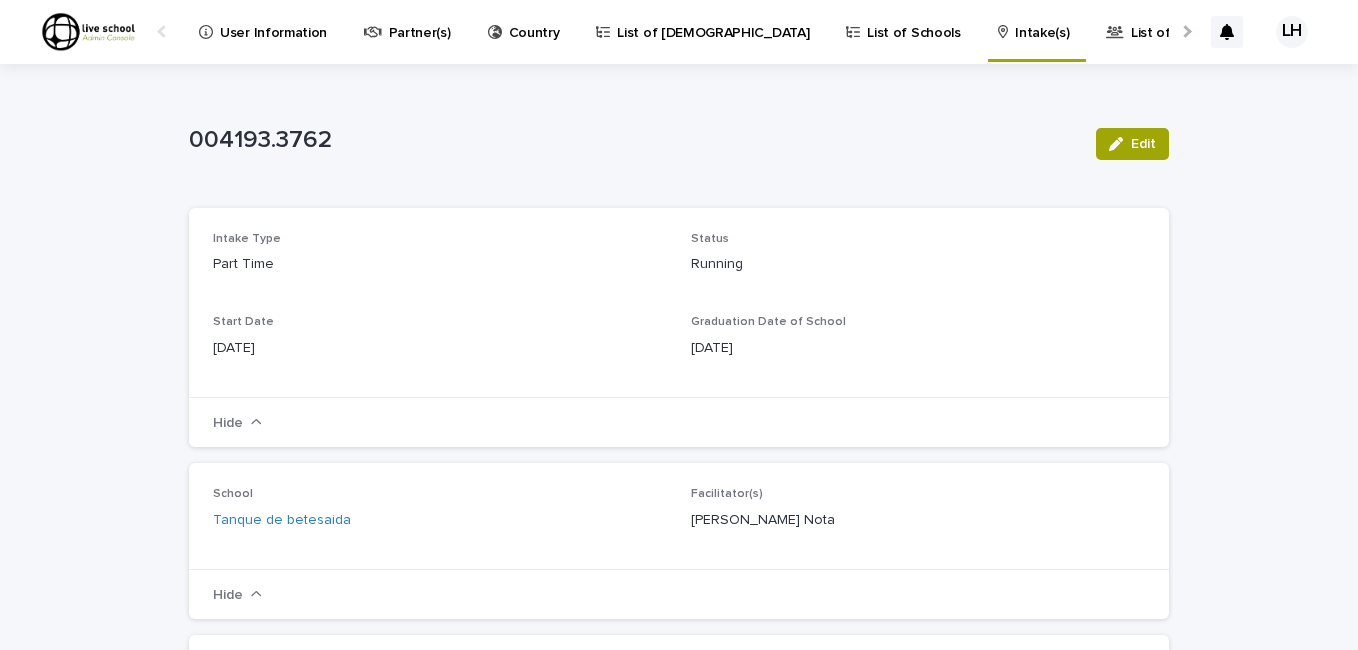 click on "List of Schools" at bounding box center (913, 21) 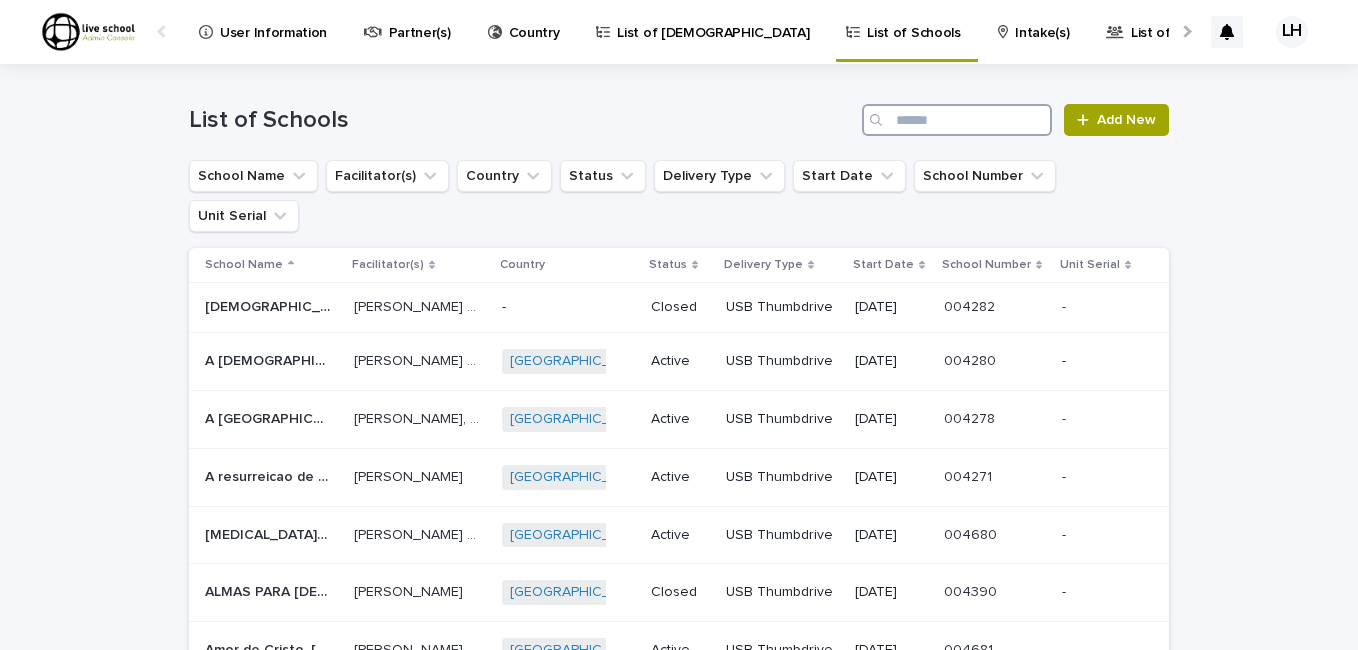 click at bounding box center [957, 120] 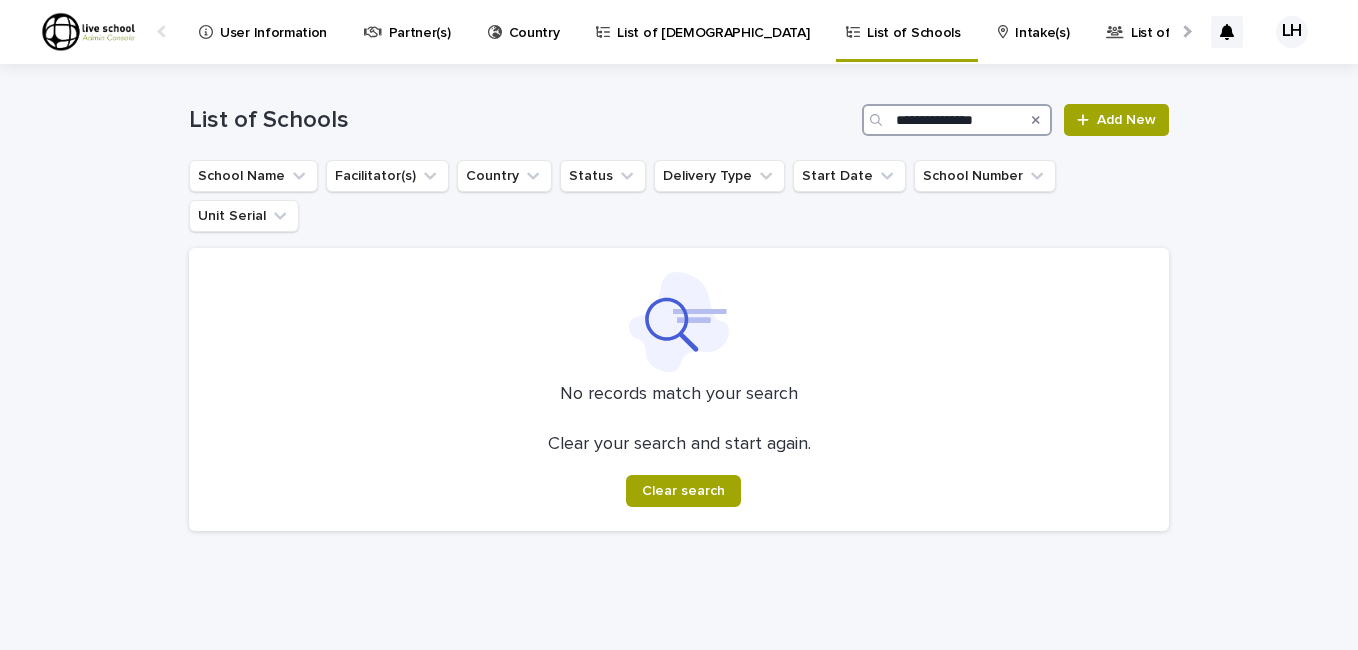 drag, startPoint x: 1002, startPoint y: 117, endPoint x: 829, endPoint y: 124, distance: 173.14156 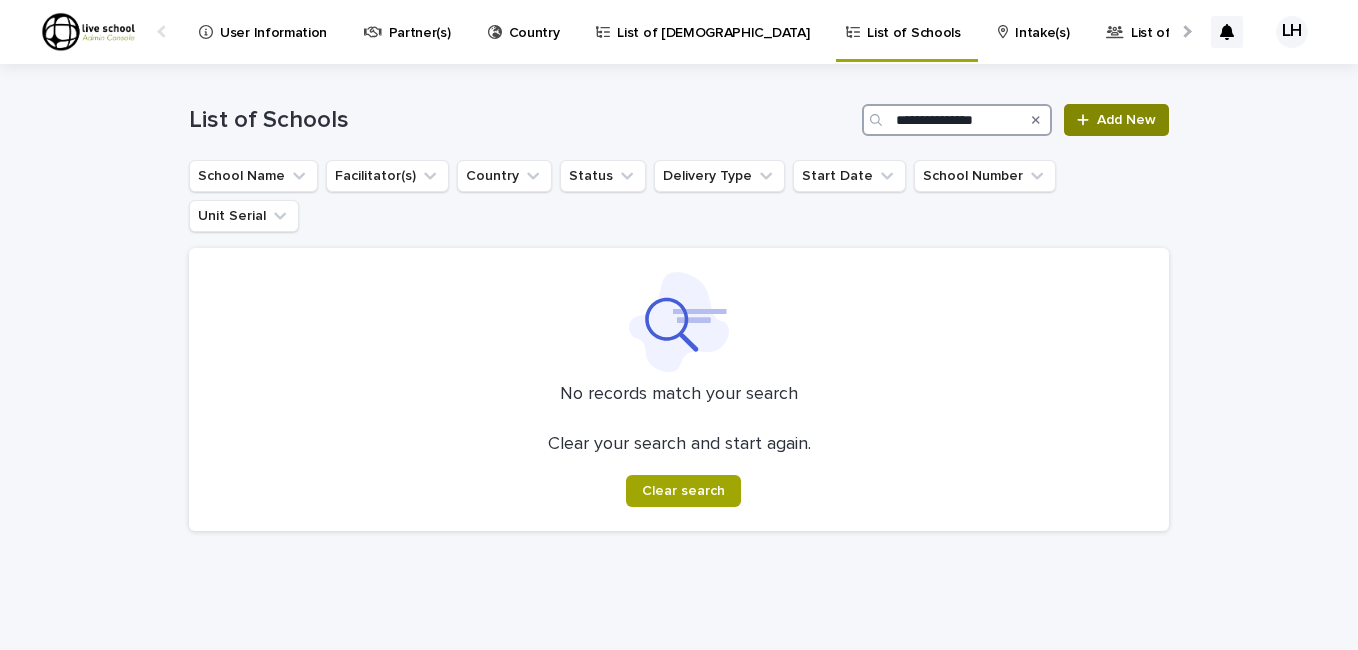type on "**********" 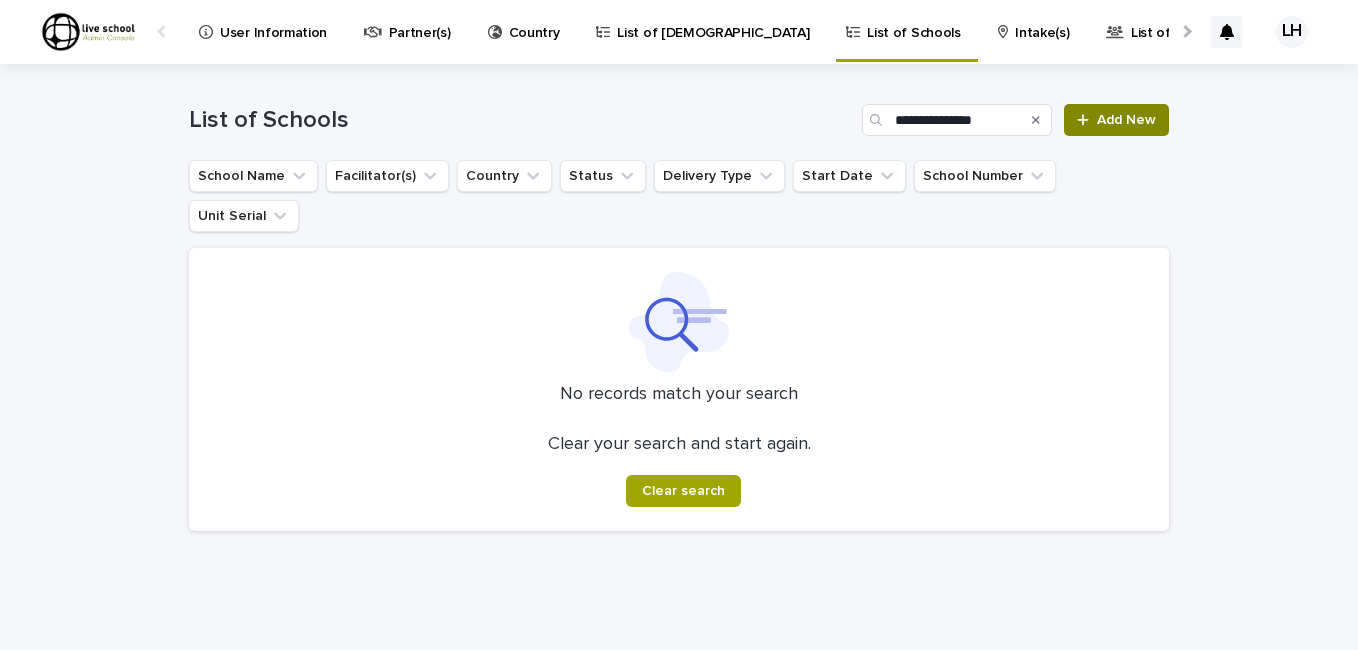 click on "Add New" at bounding box center (1126, 120) 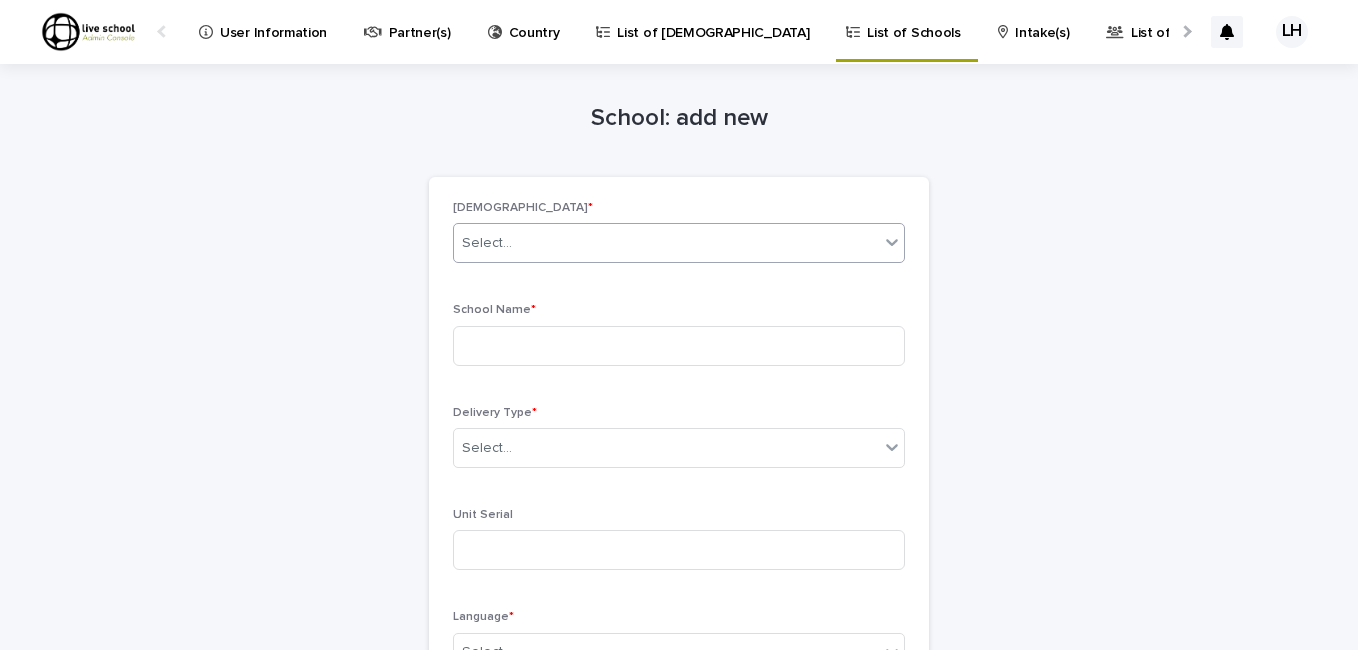 click on "Select..." at bounding box center [666, 243] 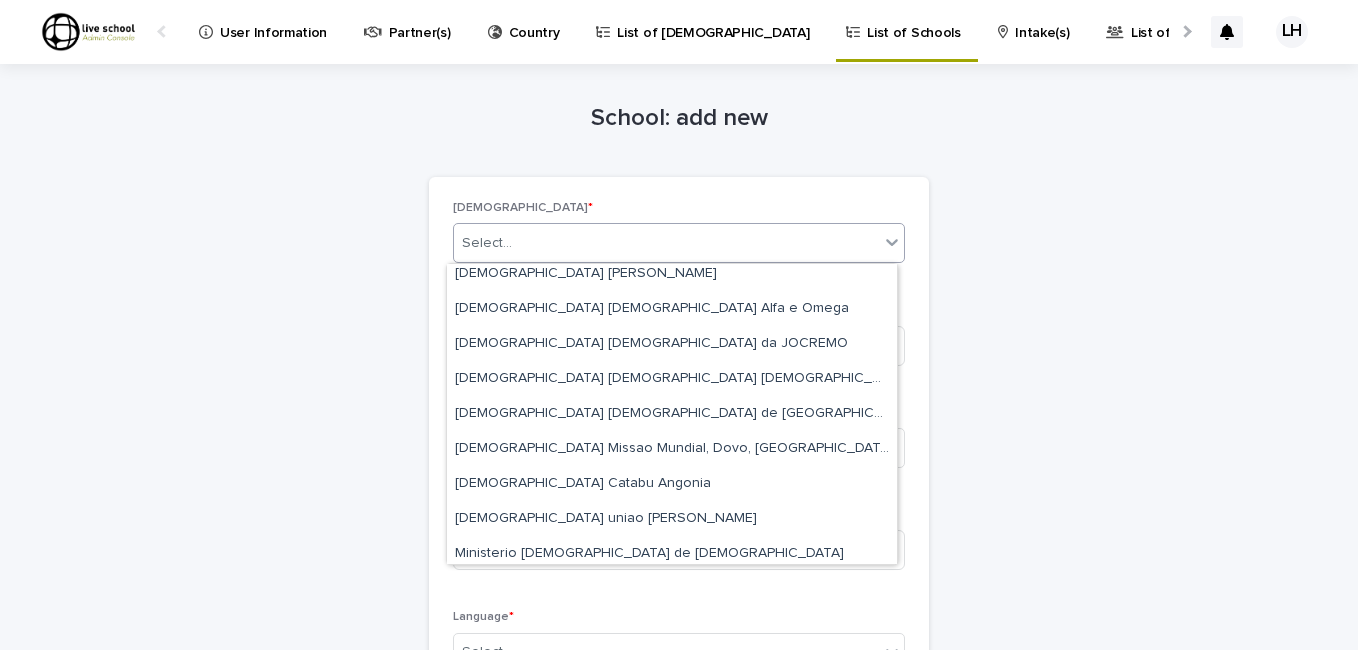 scroll, scrollTop: 1520, scrollLeft: 0, axis: vertical 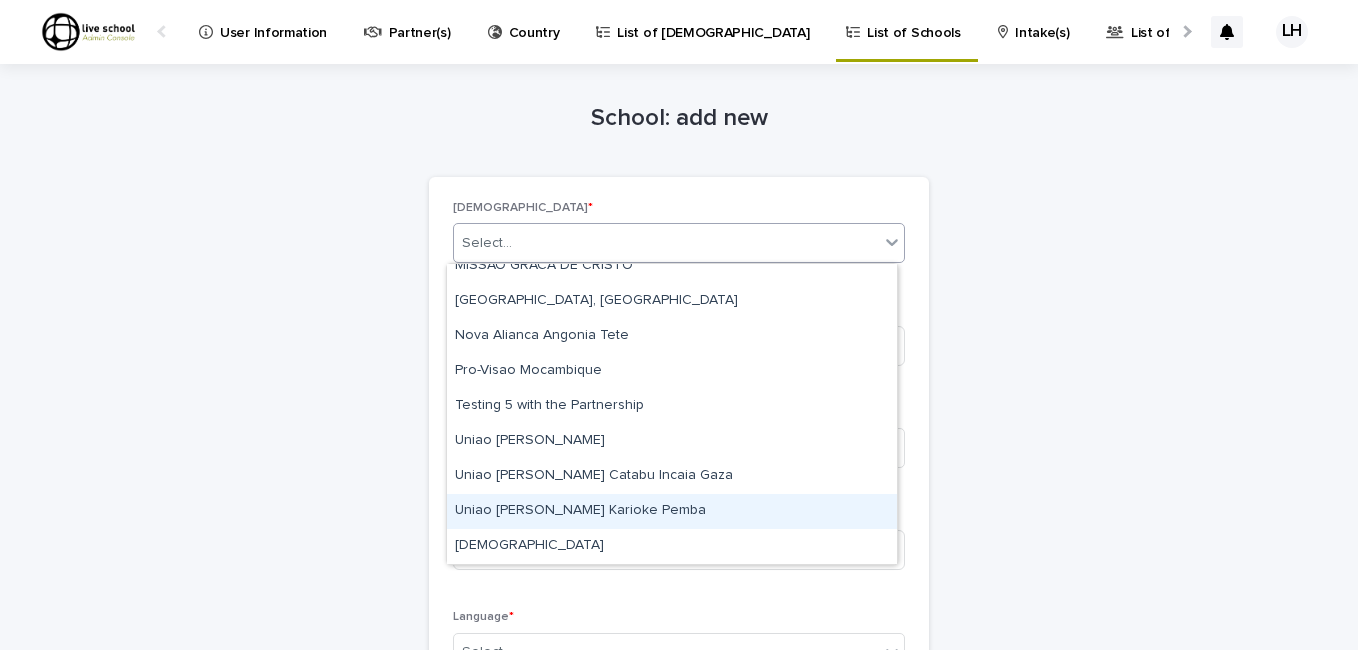 click on "Uniao [PERSON_NAME] Karioke Pemba" at bounding box center (672, 511) 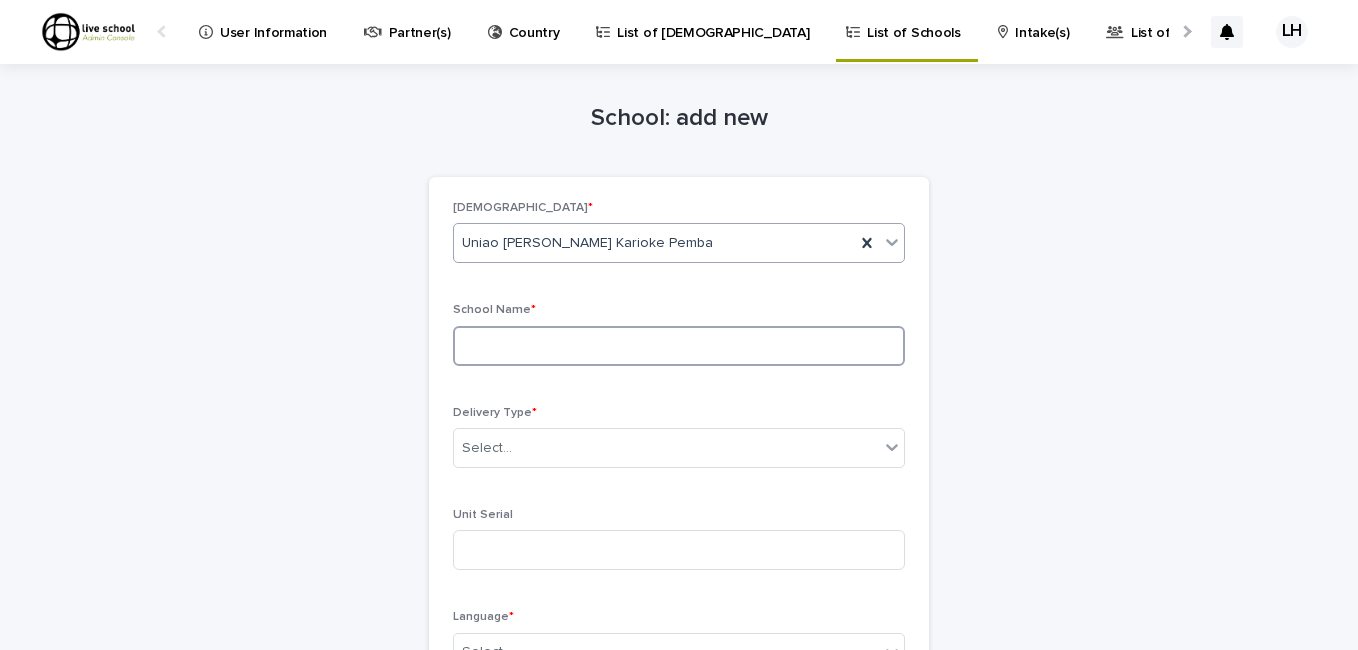 click at bounding box center [679, 346] 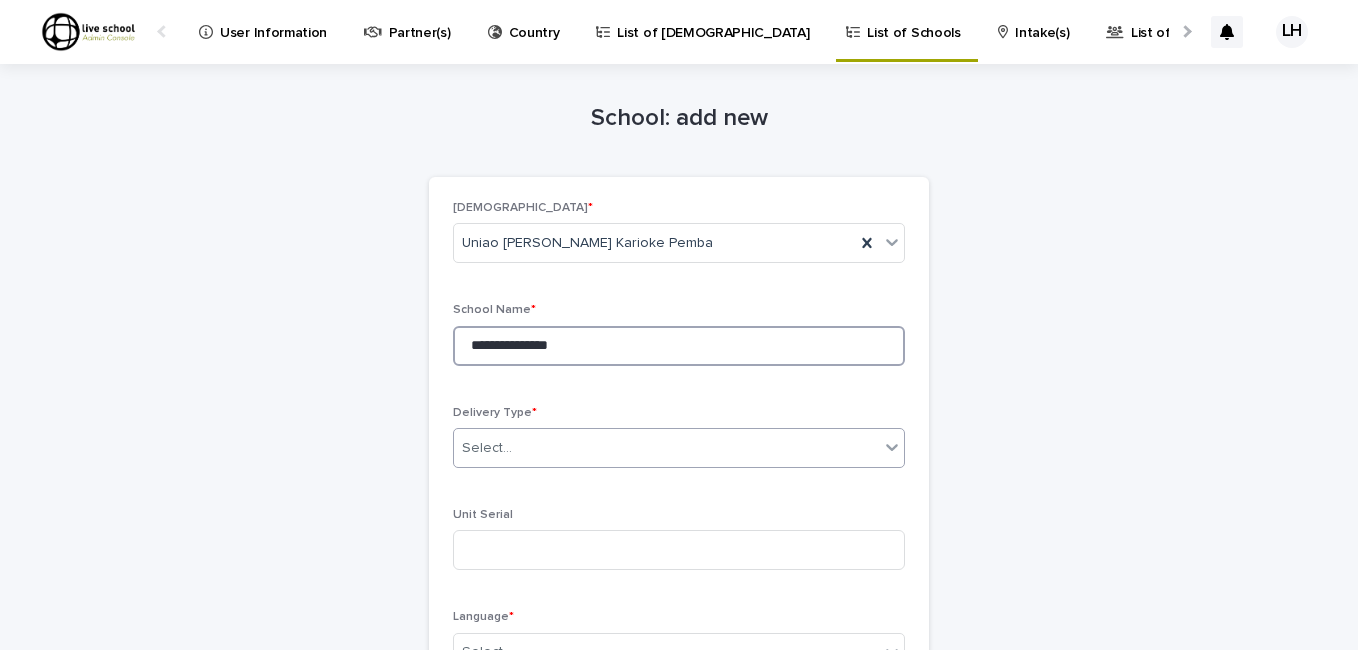 type on "**********" 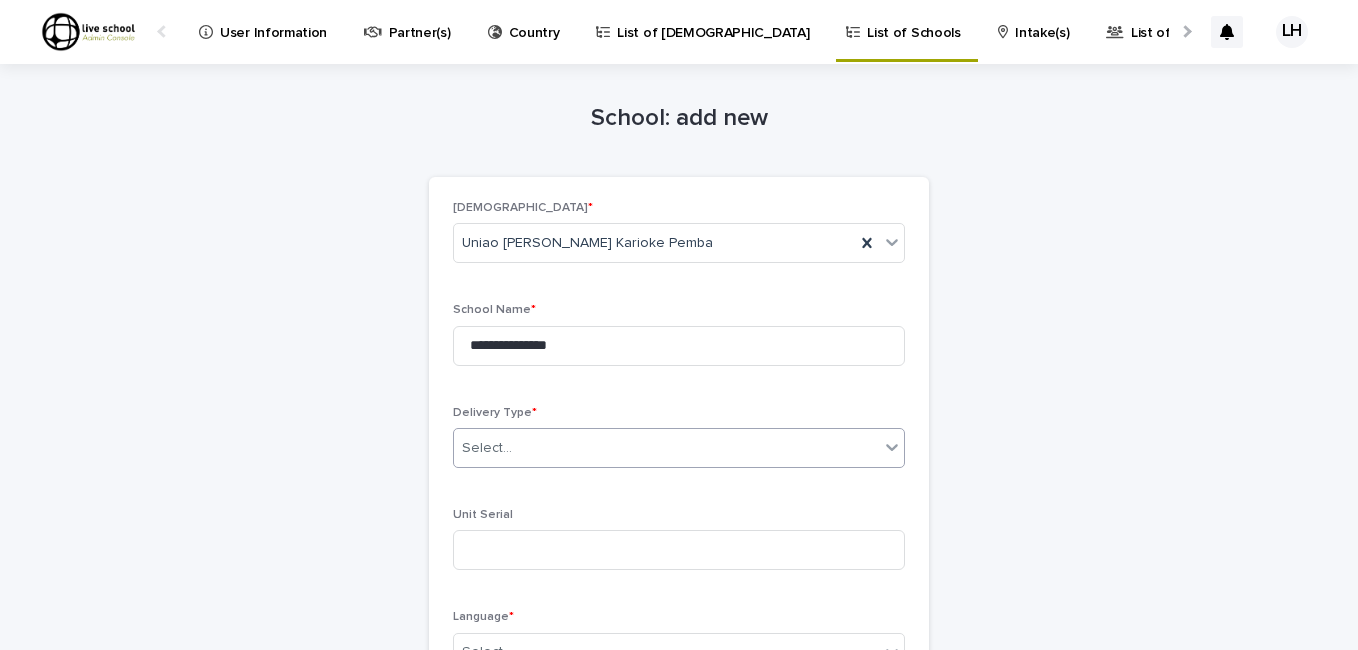 click on "Select..." at bounding box center [666, 448] 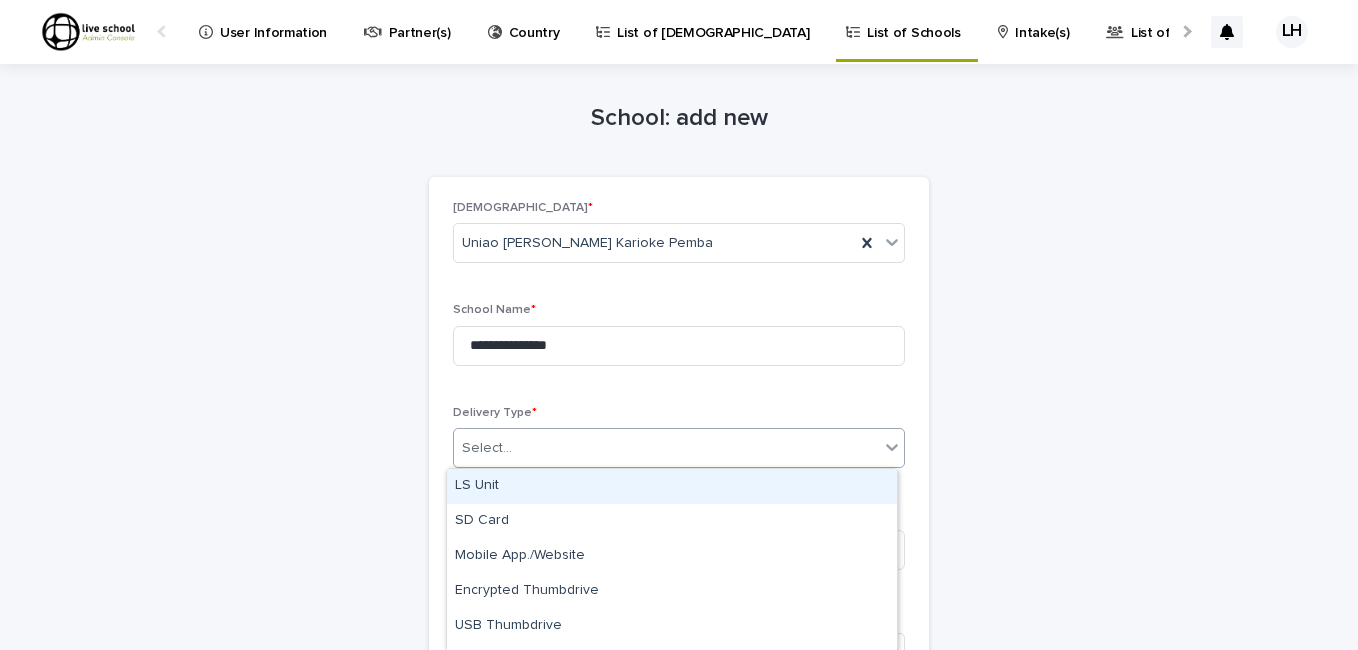 click on "LS Unit" at bounding box center (672, 486) 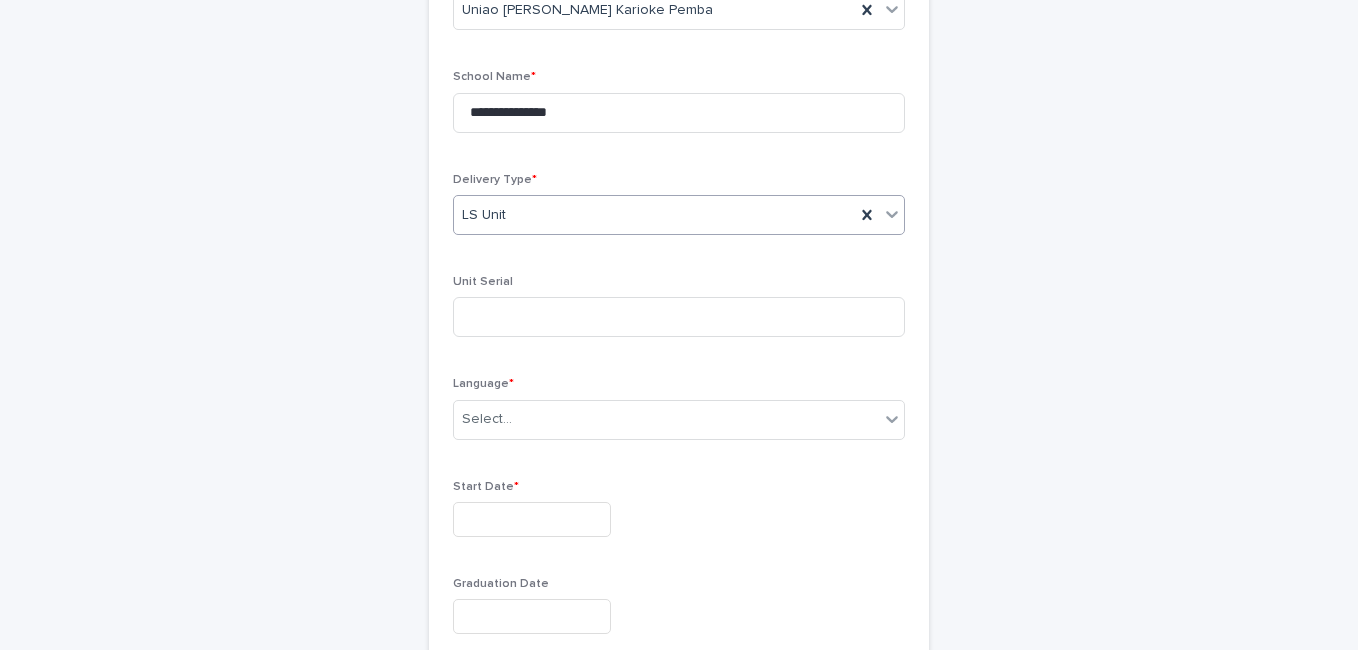 scroll, scrollTop: 244, scrollLeft: 0, axis: vertical 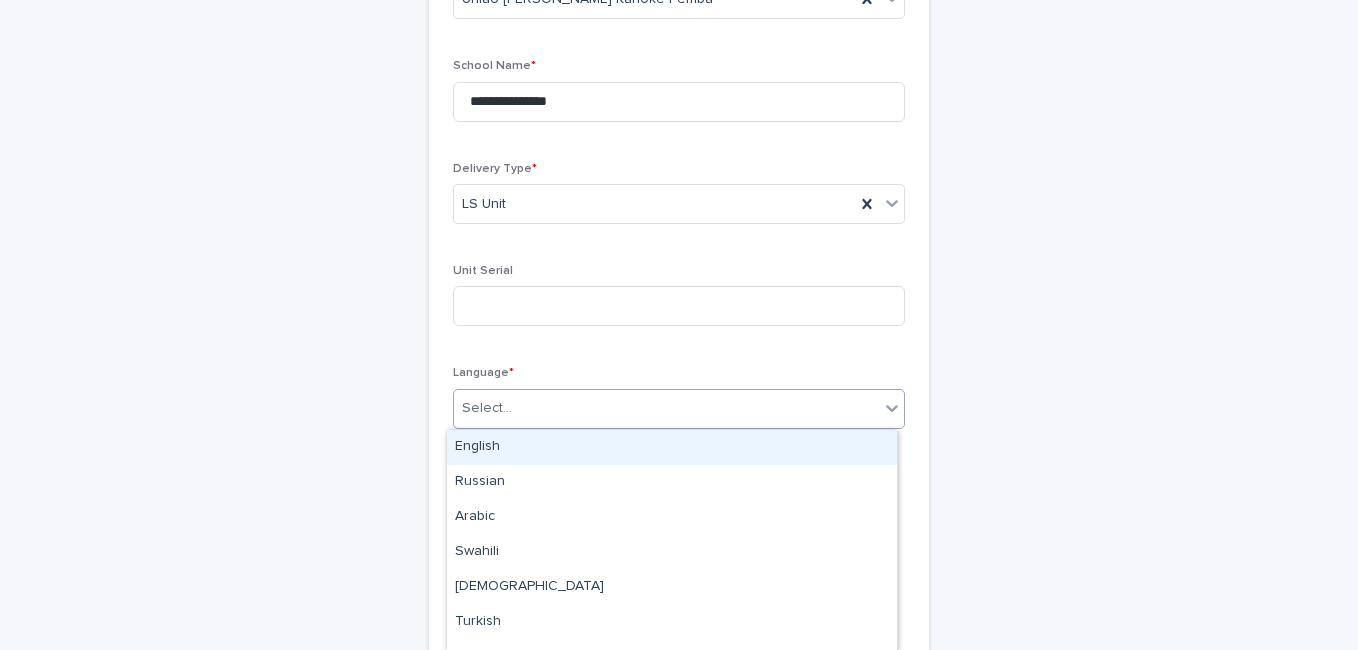 click on "Select..." at bounding box center [487, 408] 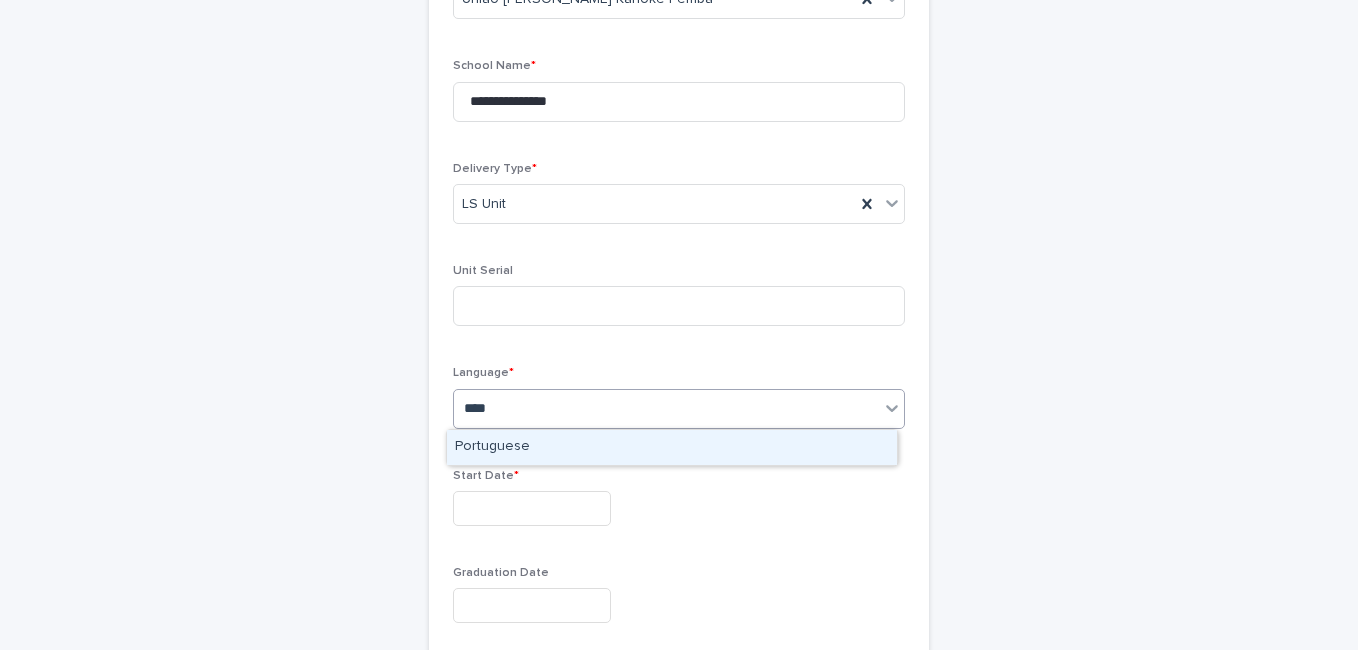 type on "*****" 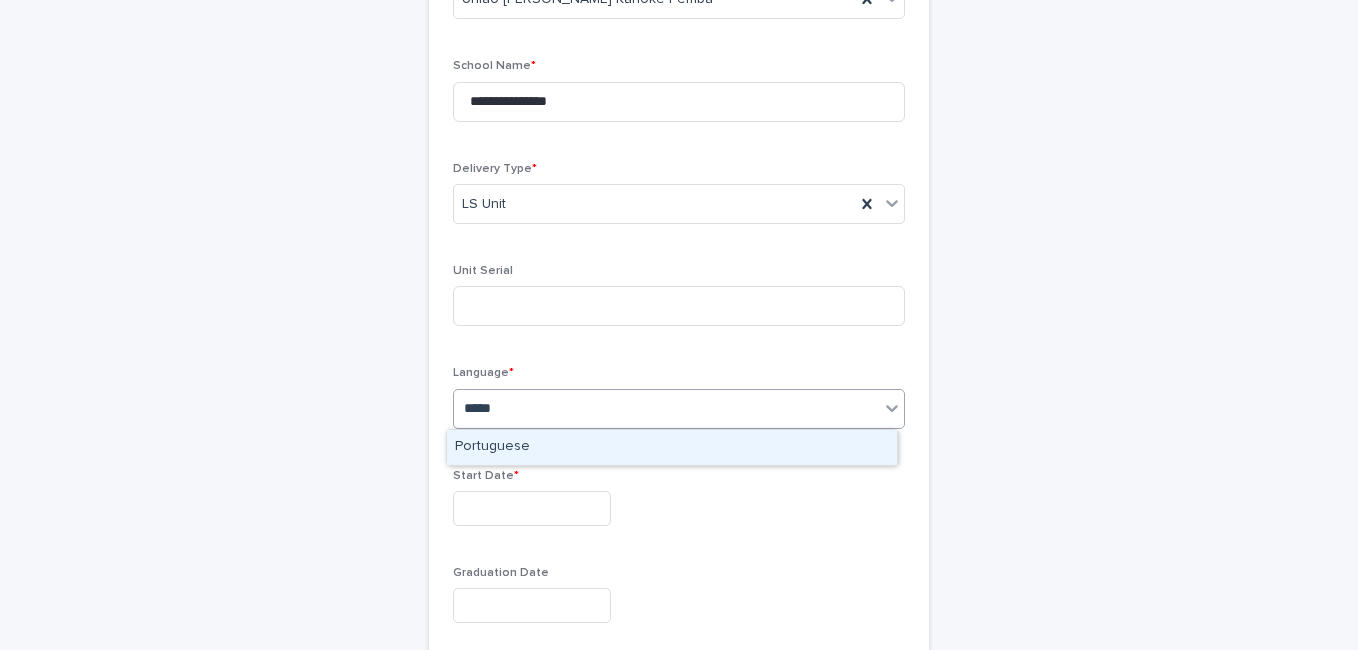 click on "Portuguese" at bounding box center (672, 447) 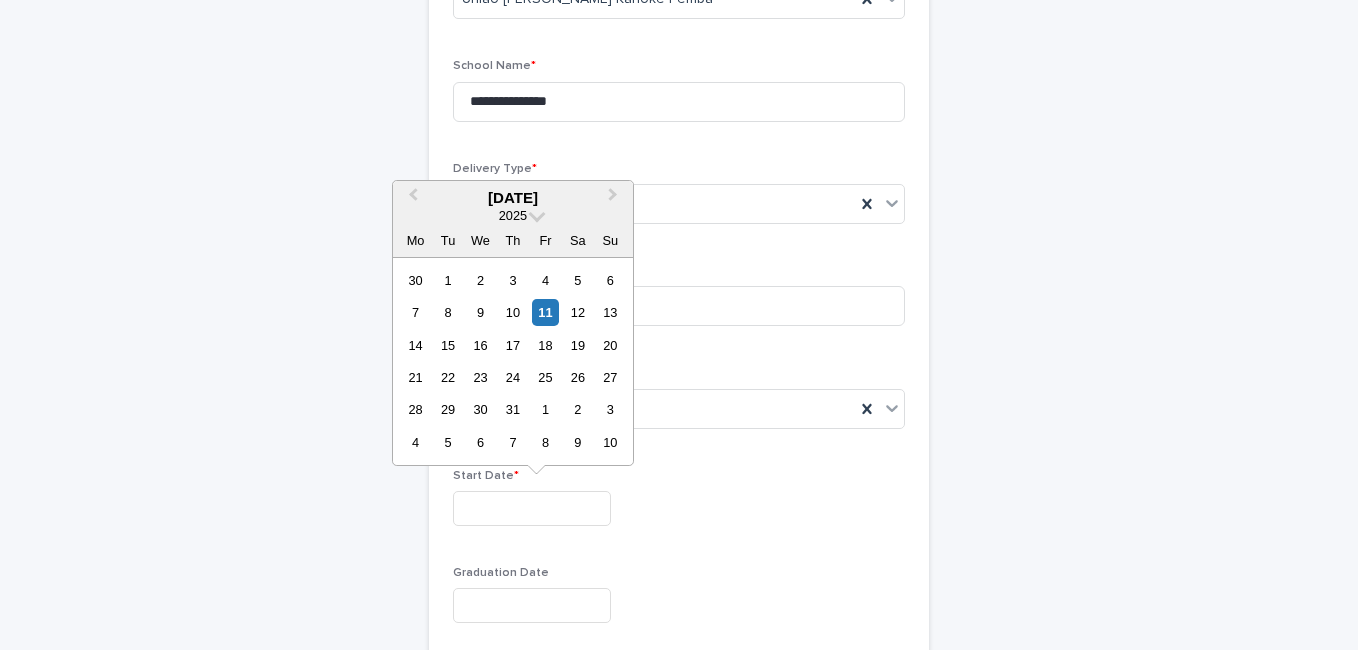 click at bounding box center (532, 508) 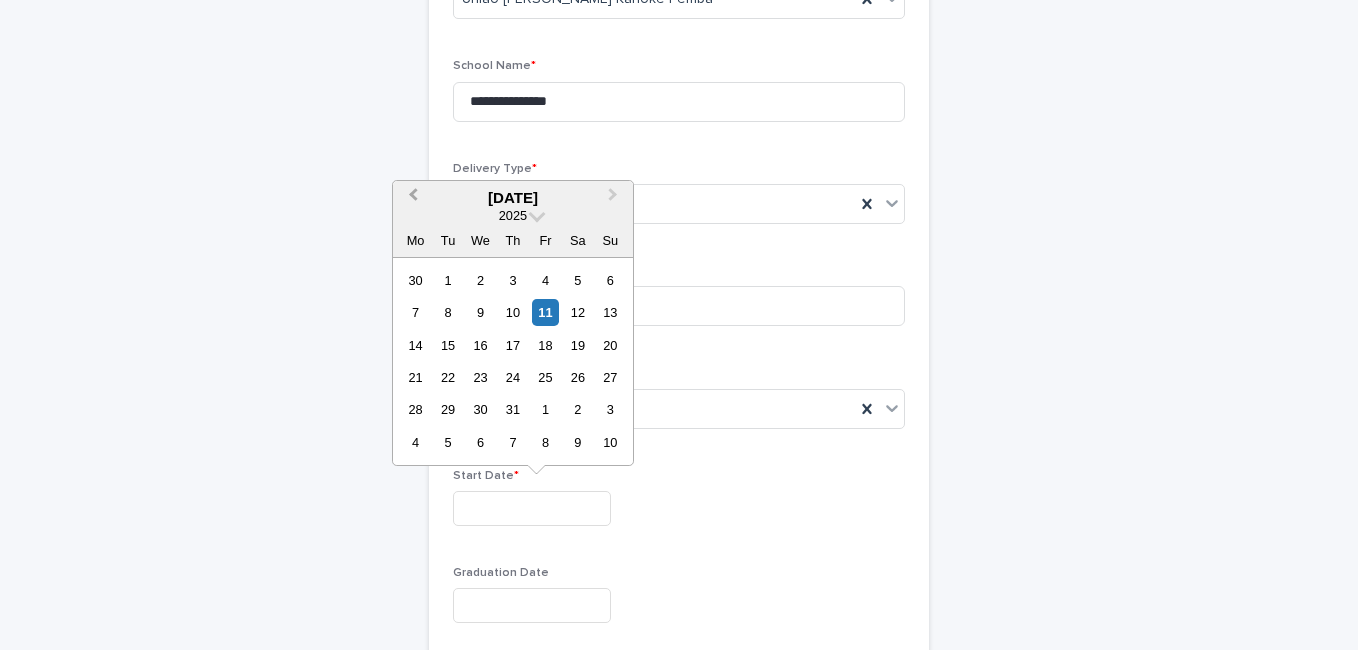click on "Previous Month" at bounding box center [413, 197] 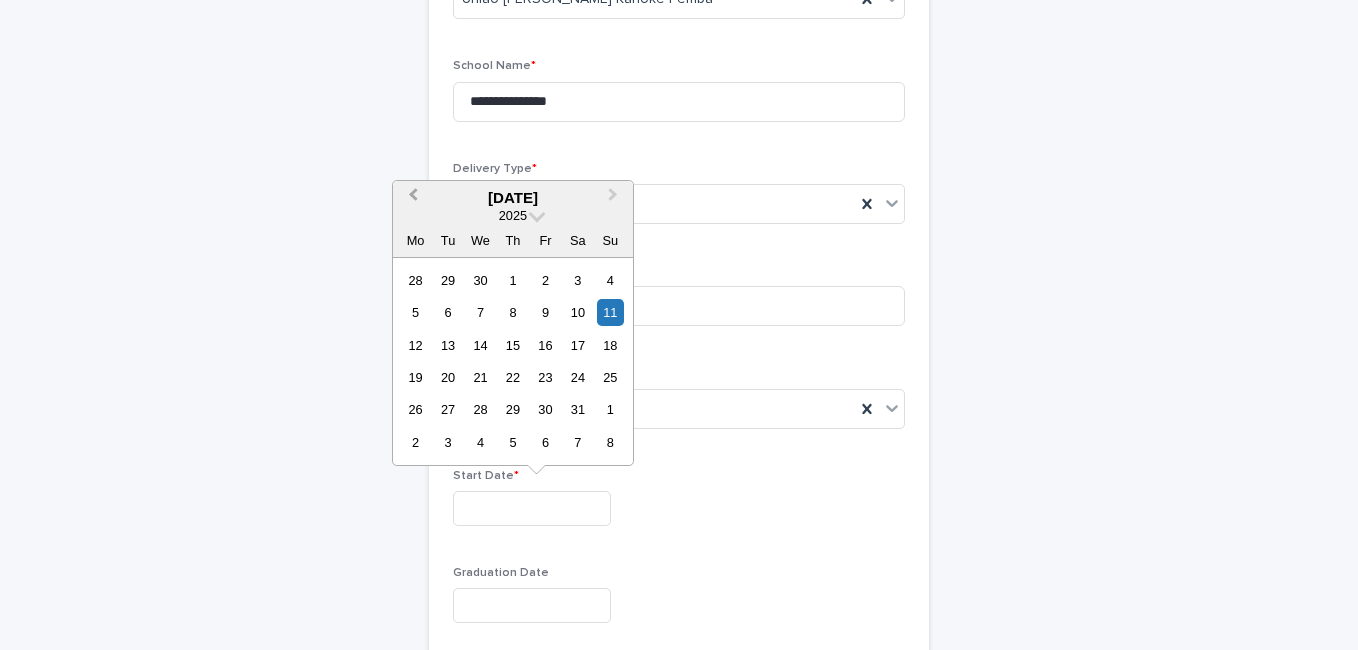 click on "Previous Month" at bounding box center [413, 197] 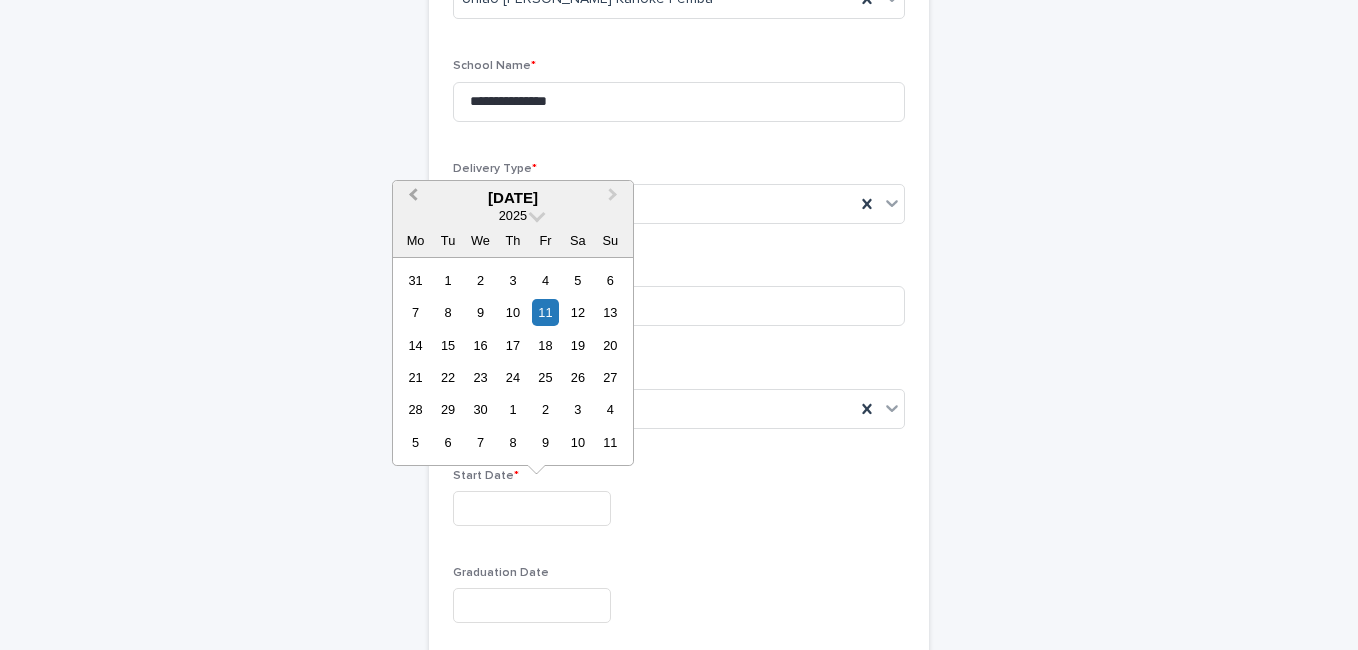 click on "Previous Month" at bounding box center (413, 197) 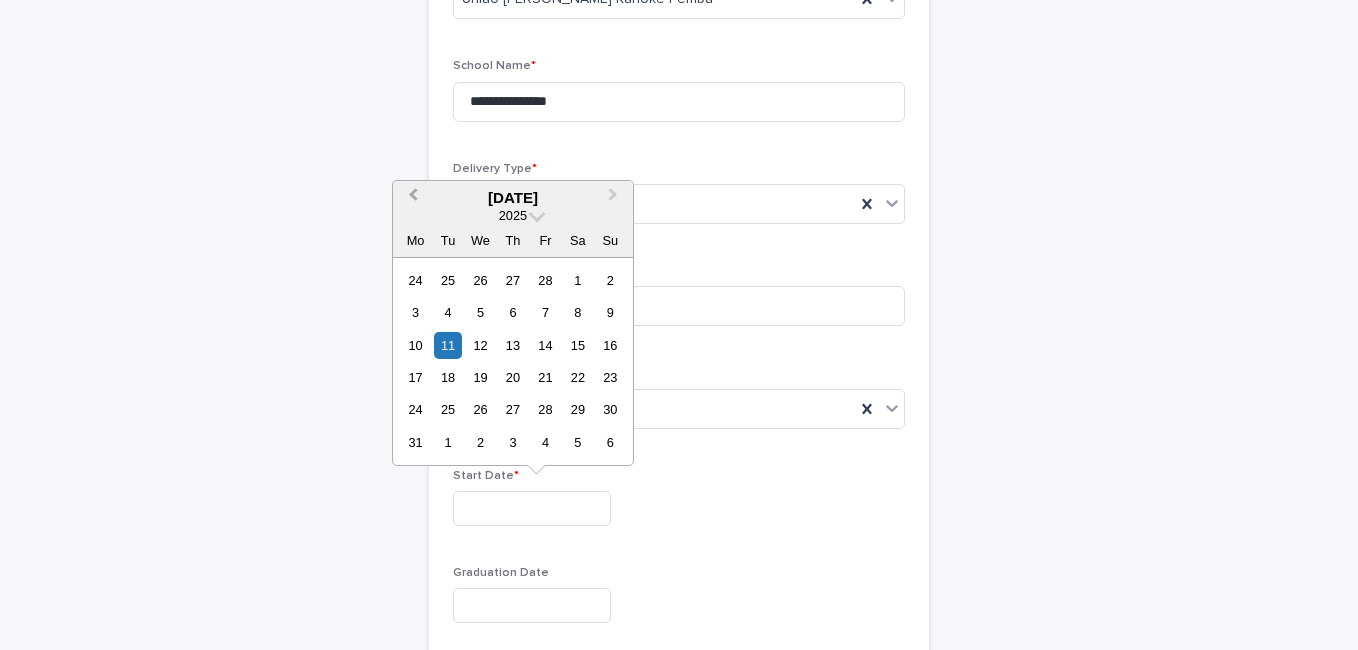 click on "Previous Month" at bounding box center [413, 197] 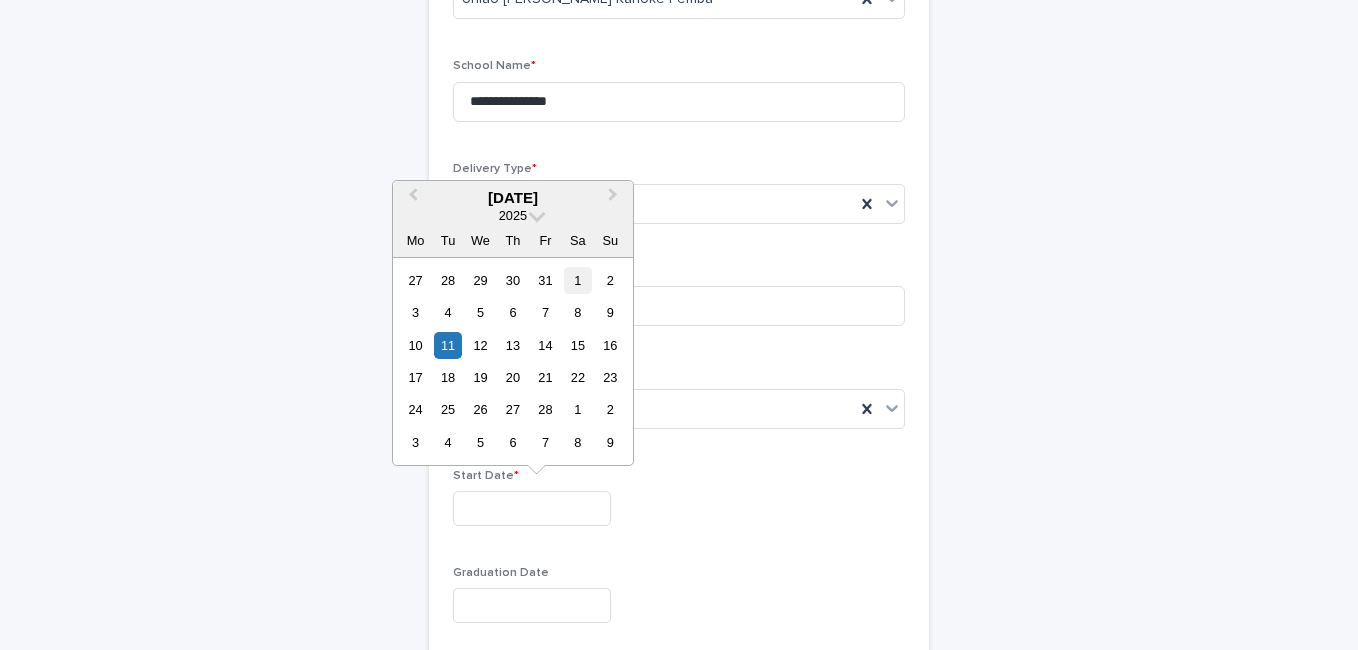 click on "1" at bounding box center (577, 280) 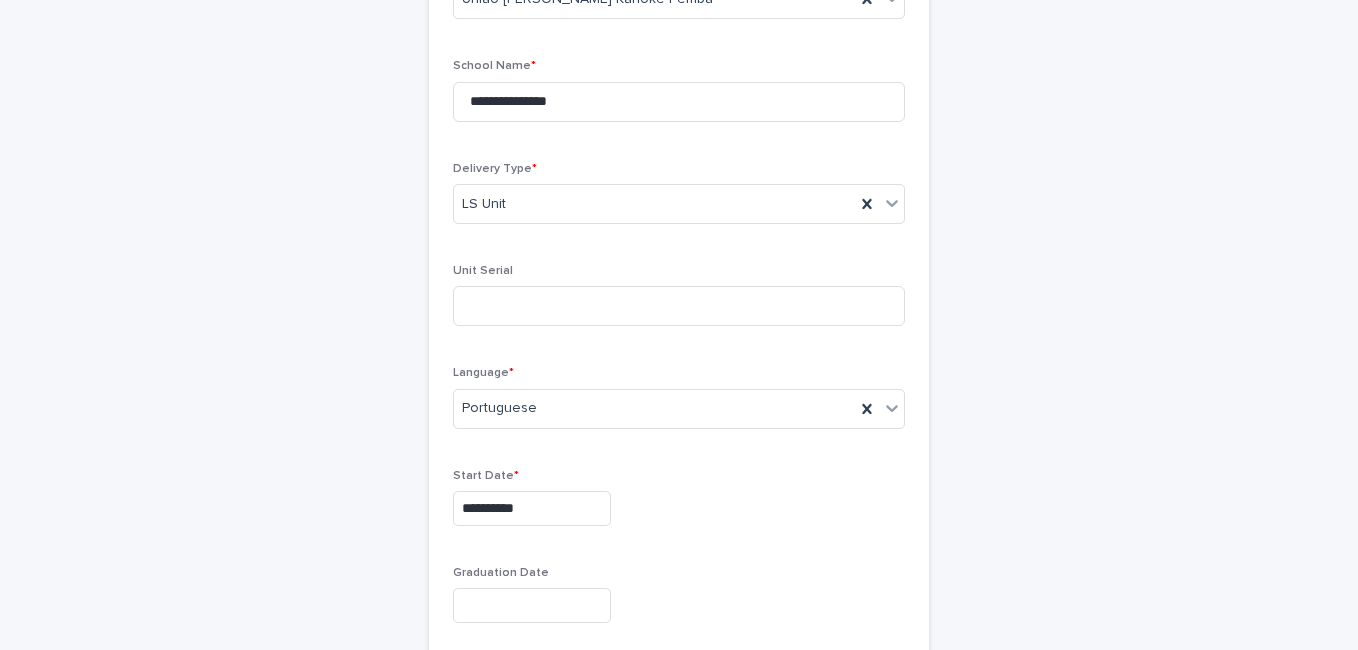 click at bounding box center (532, 605) 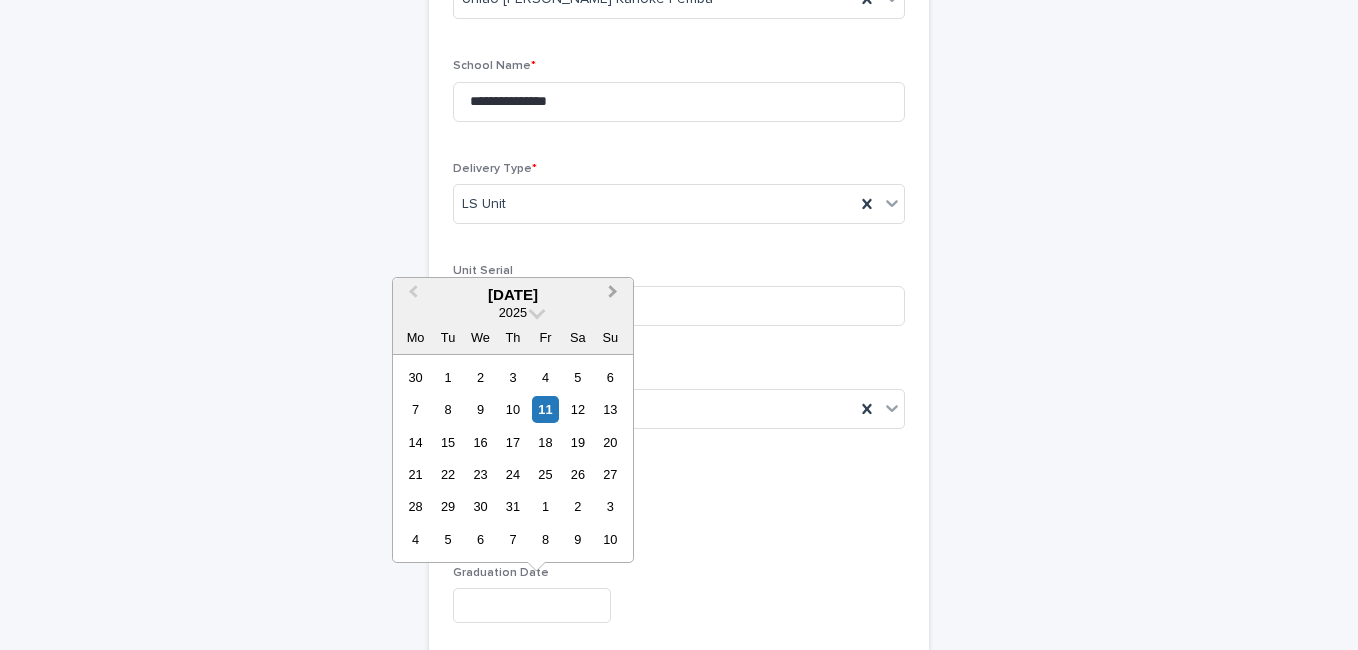 click on "Next Month" at bounding box center (613, 294) 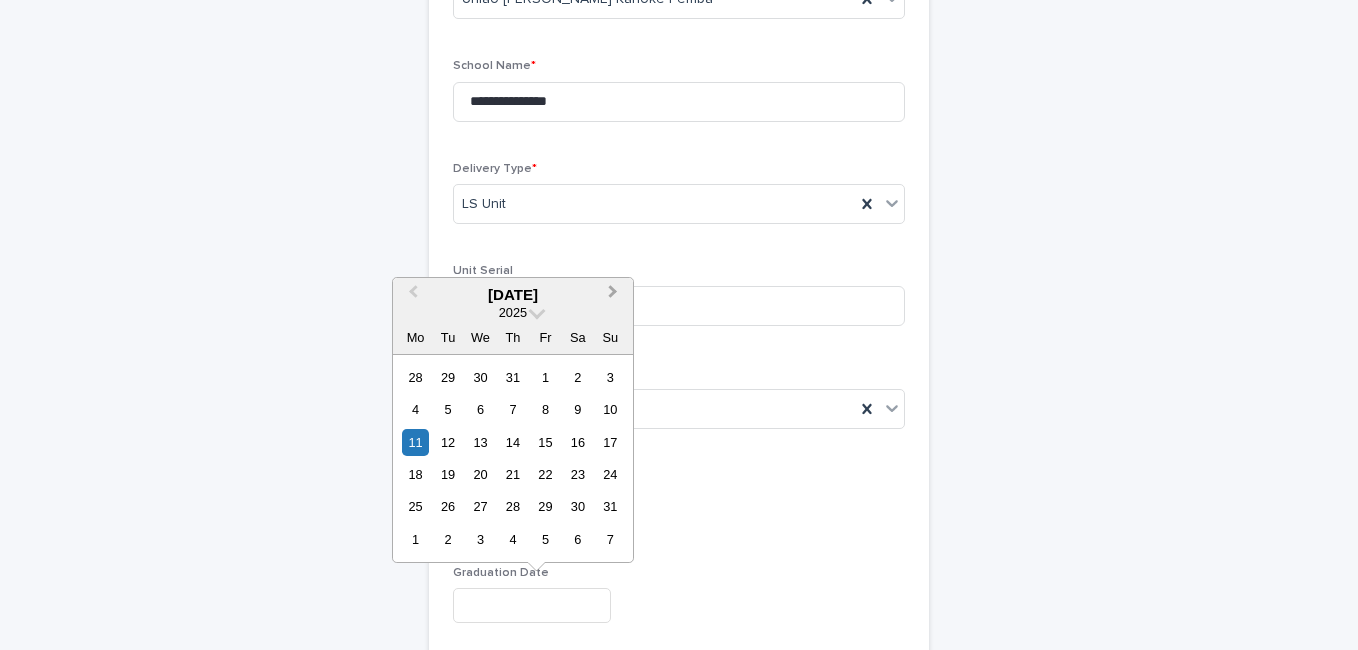 click on "Next Month" at bounding box center (613, 294) 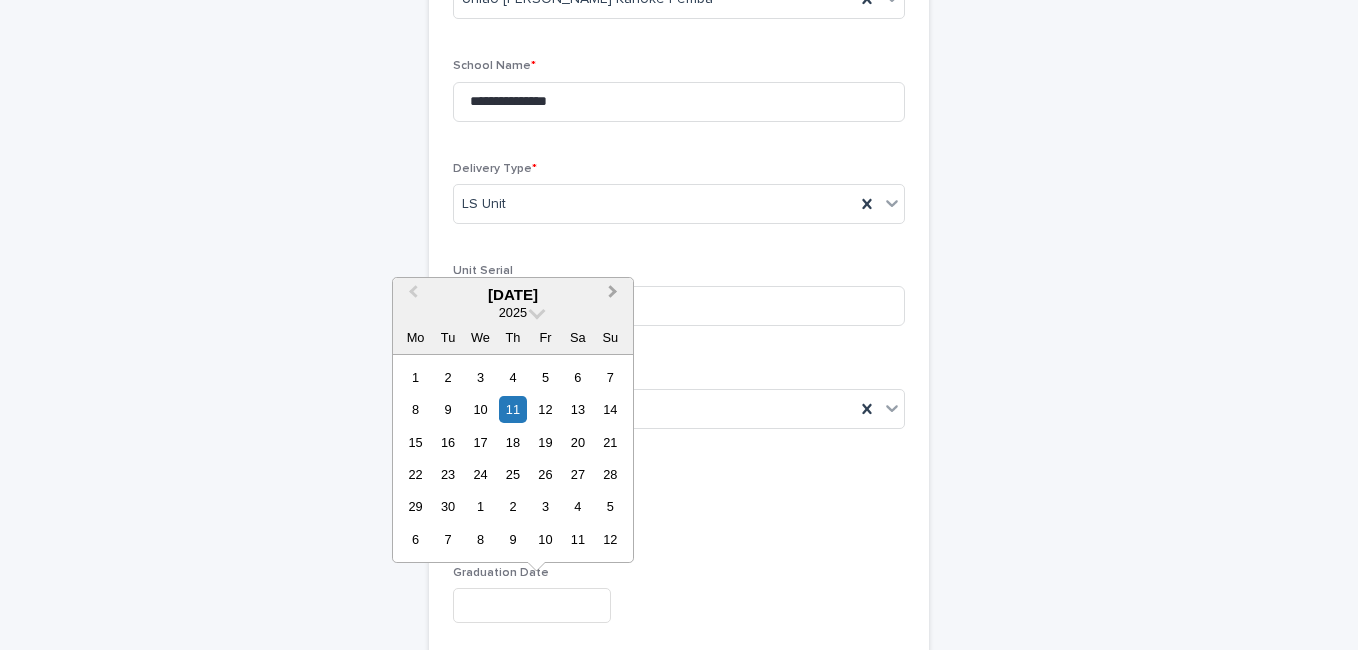 click on "Next Month" at bounding box center [613, 294] 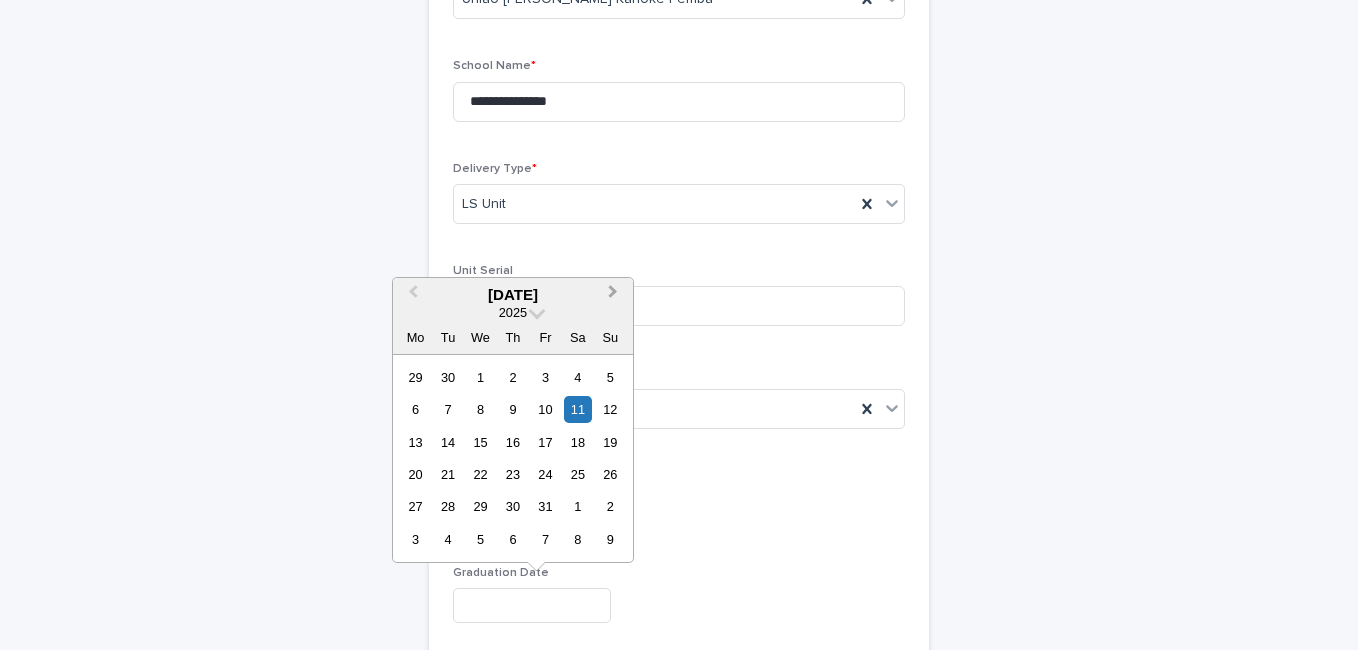 click on "Next Month" at bounding box center [613, 294] 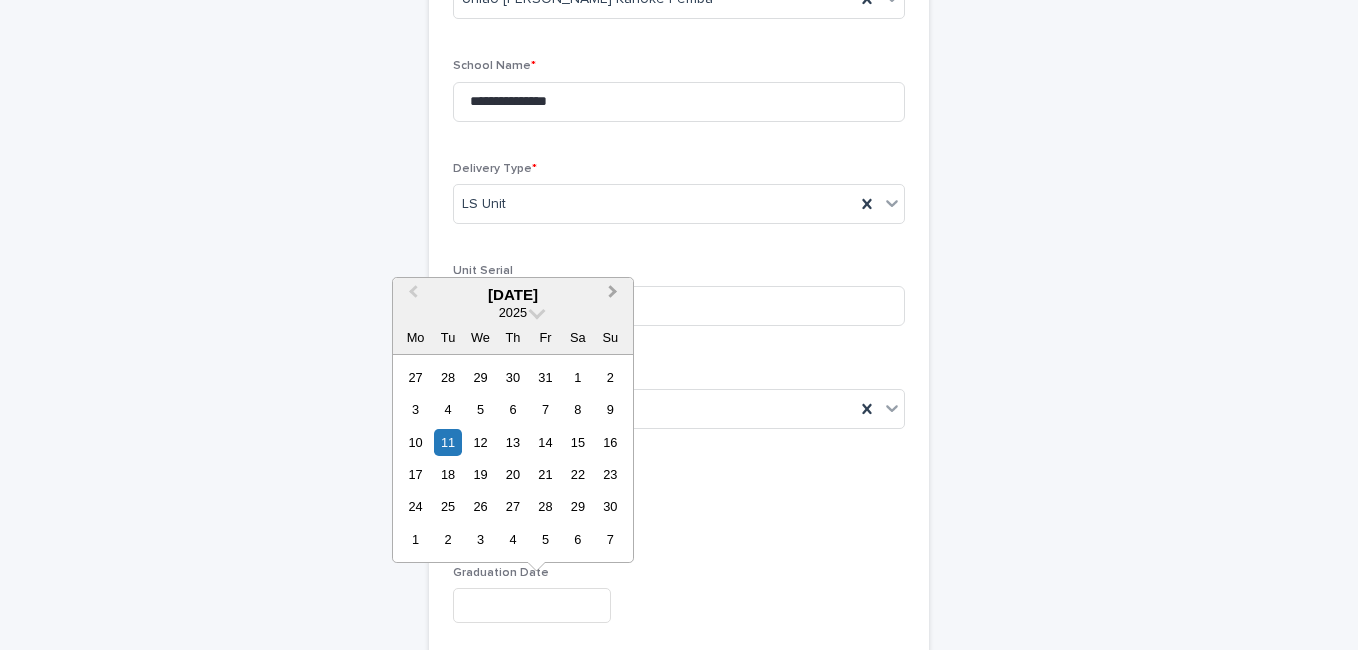 click on "Next Month" at bounding box center [613, 294] 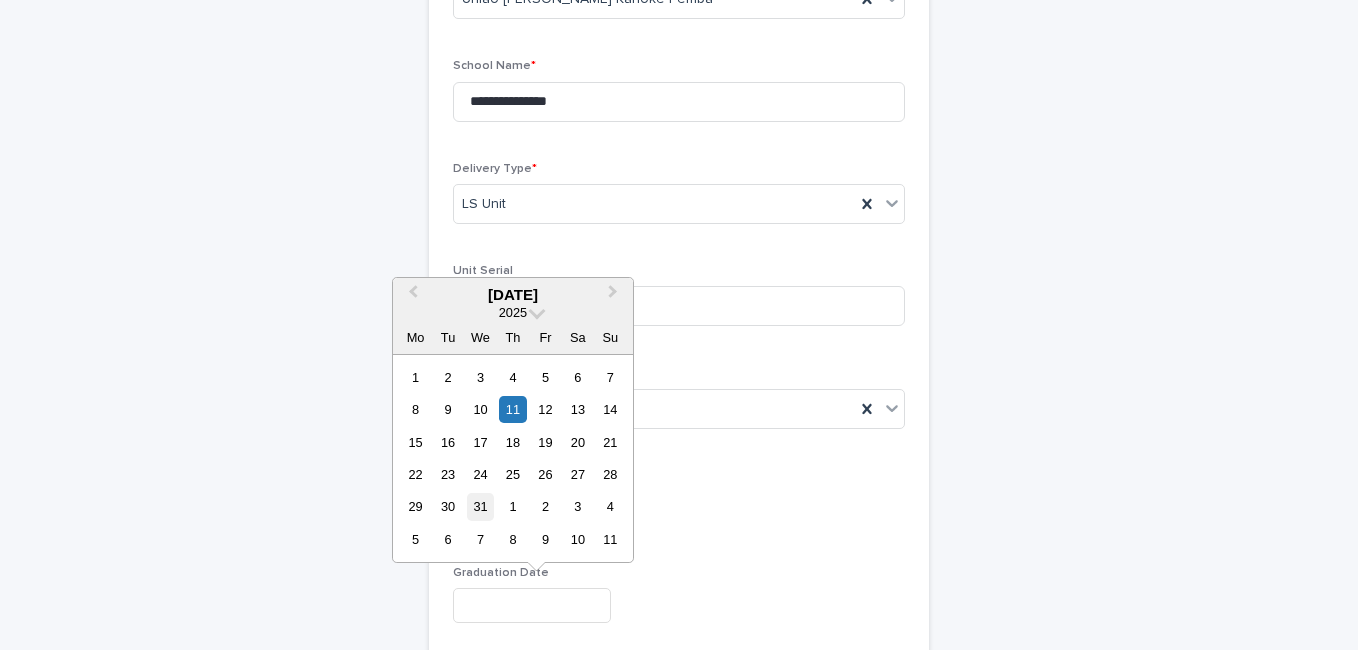 click on "31" at bounding box center [480, 506] 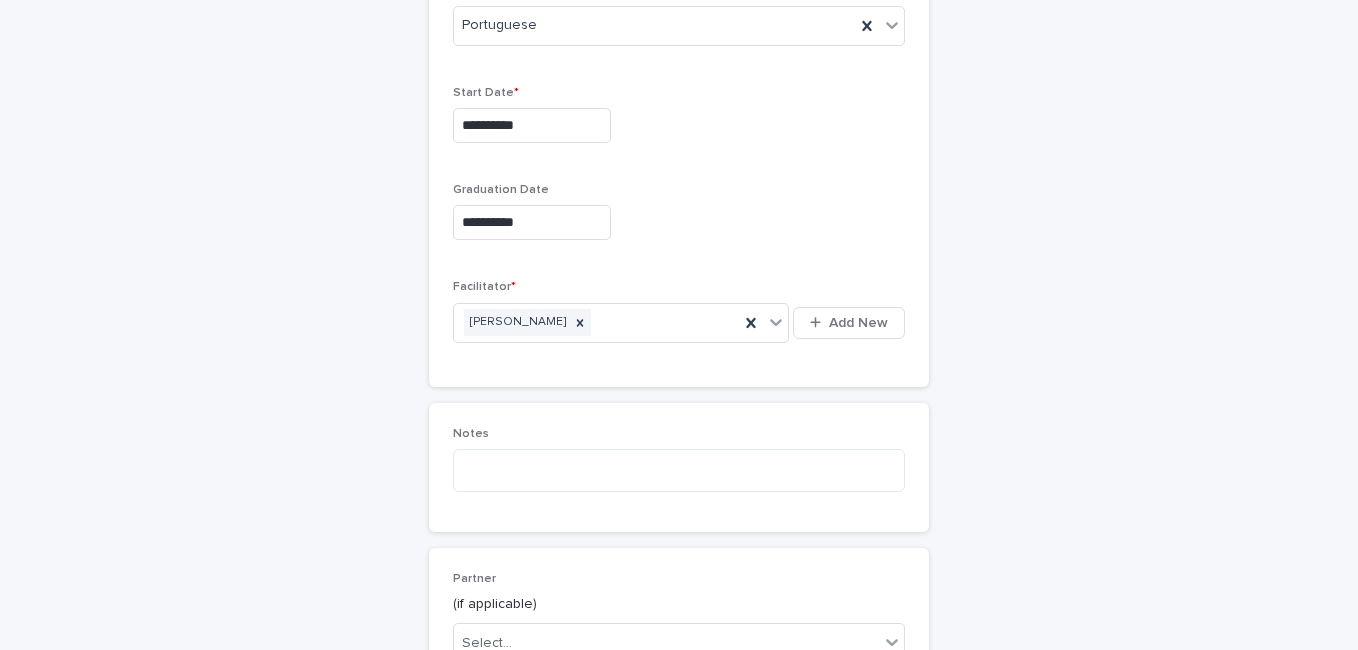 scroll, scrollTop: 640, scrollLeft: 0, axis: vertical 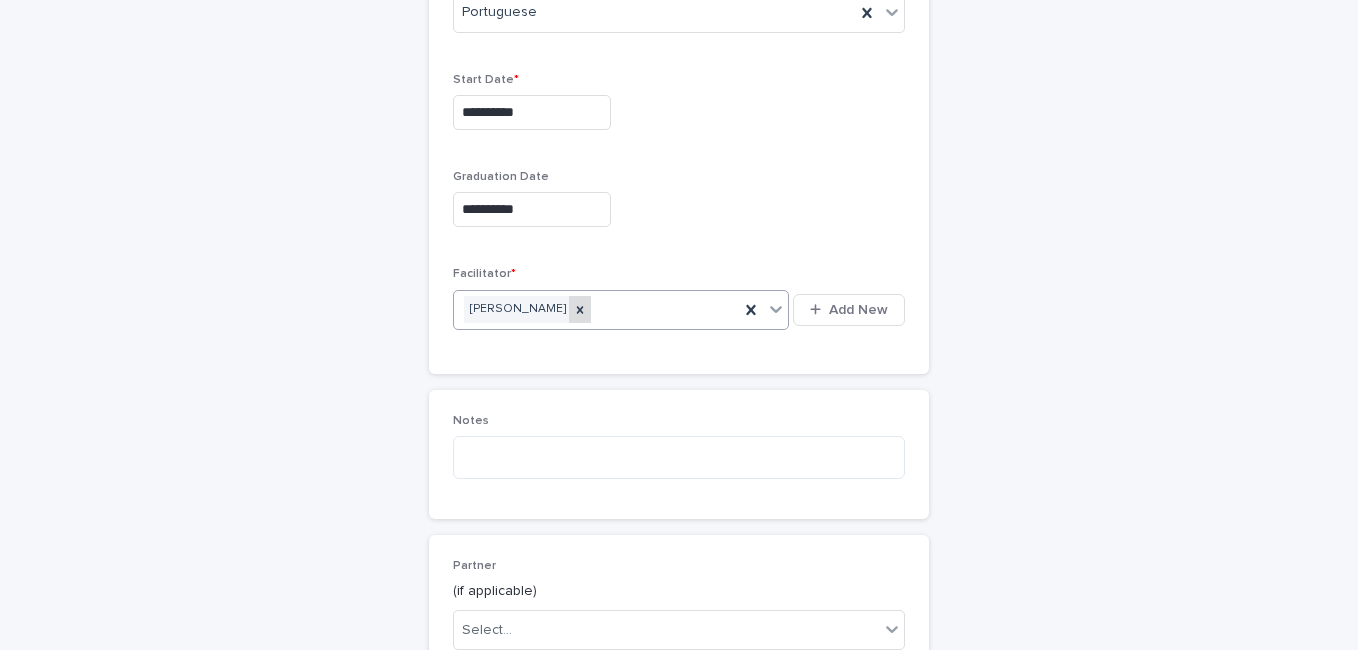 click 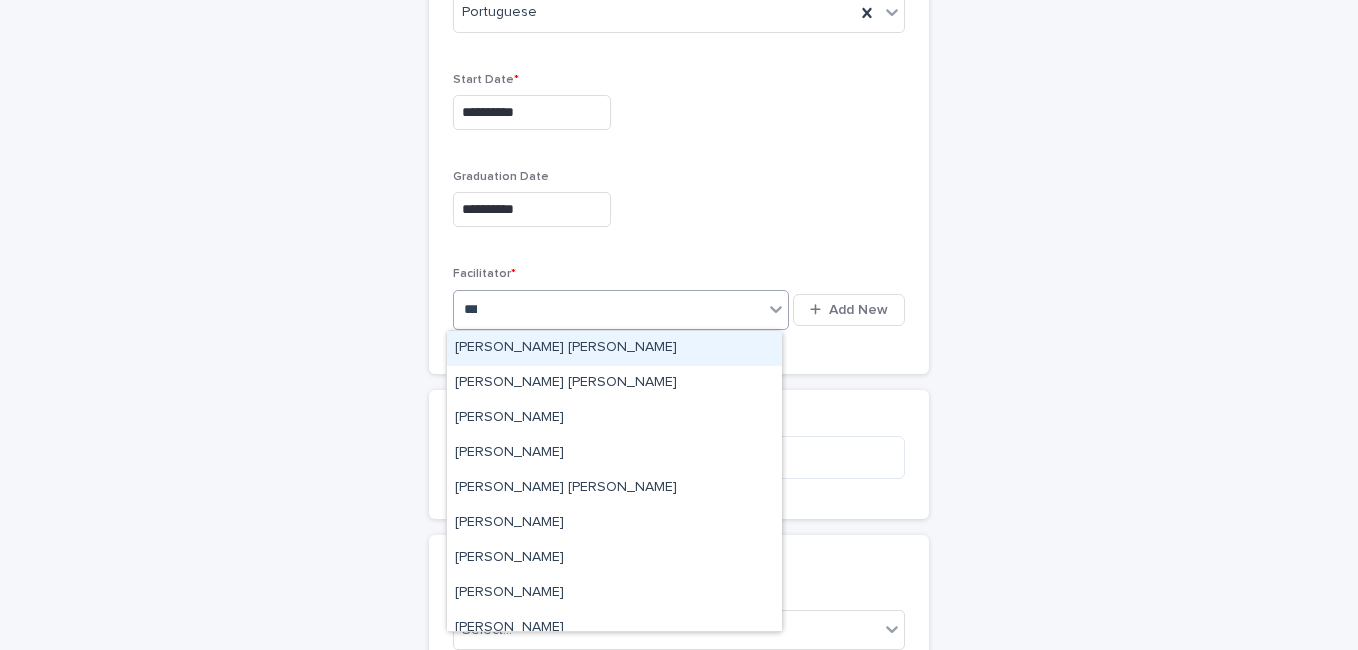 type on "****" 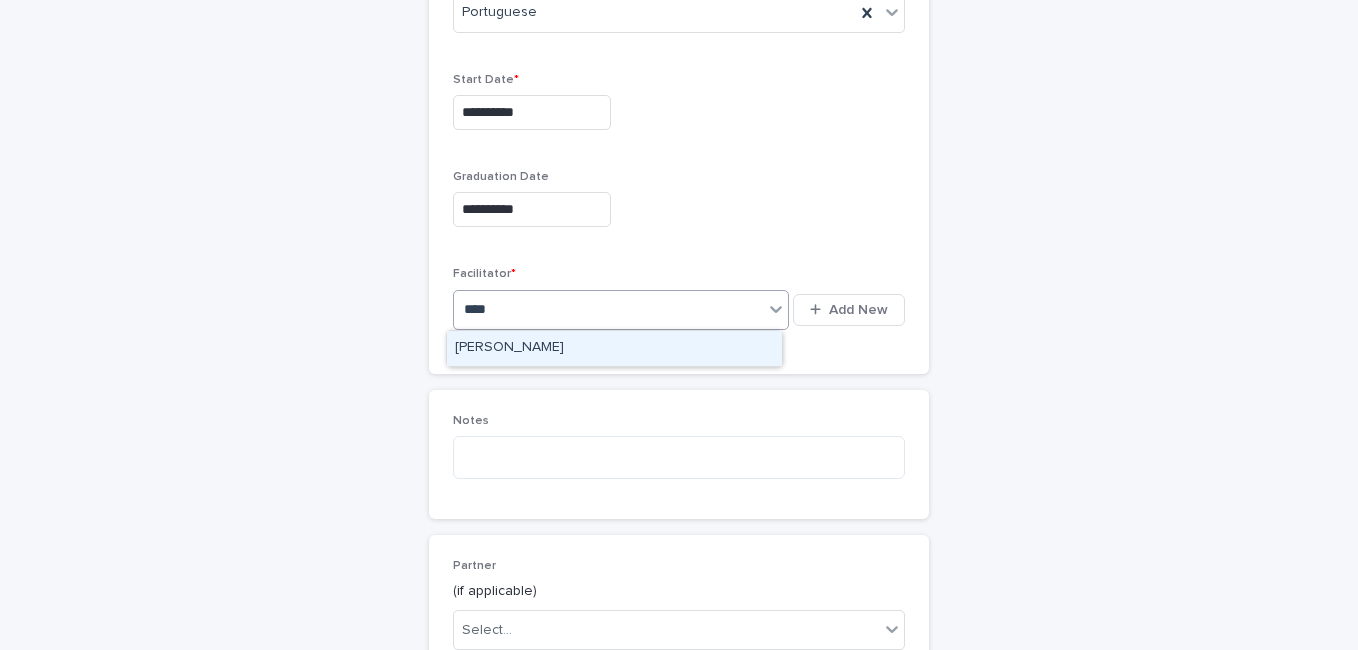 click on "[PERSON_NAME]" at bounding box center (614, 348) 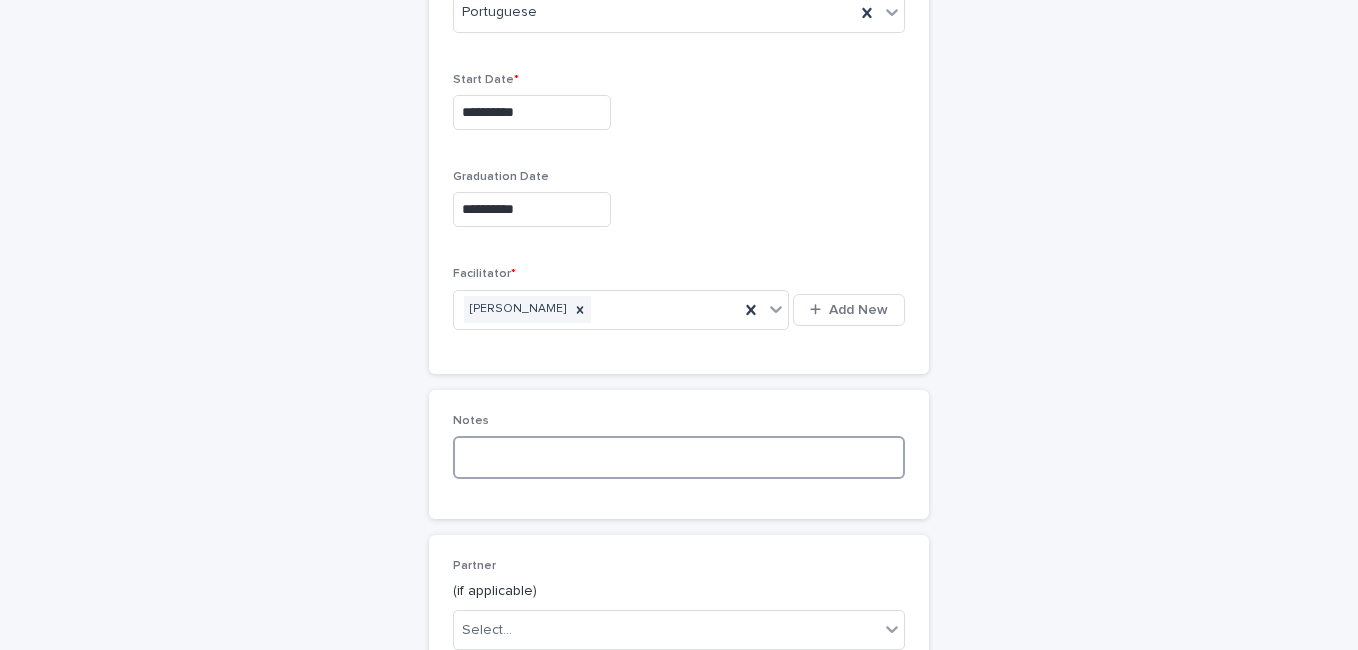 click at bounding box center [679, 457] 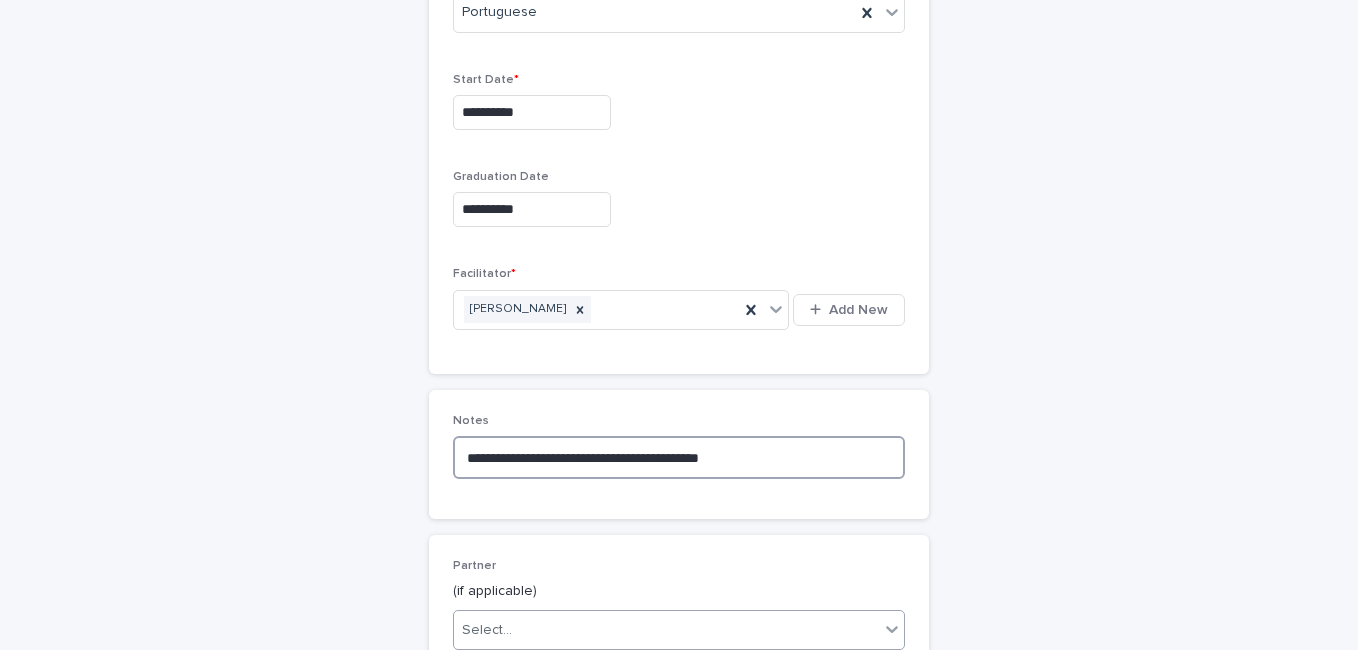 type on "**********" 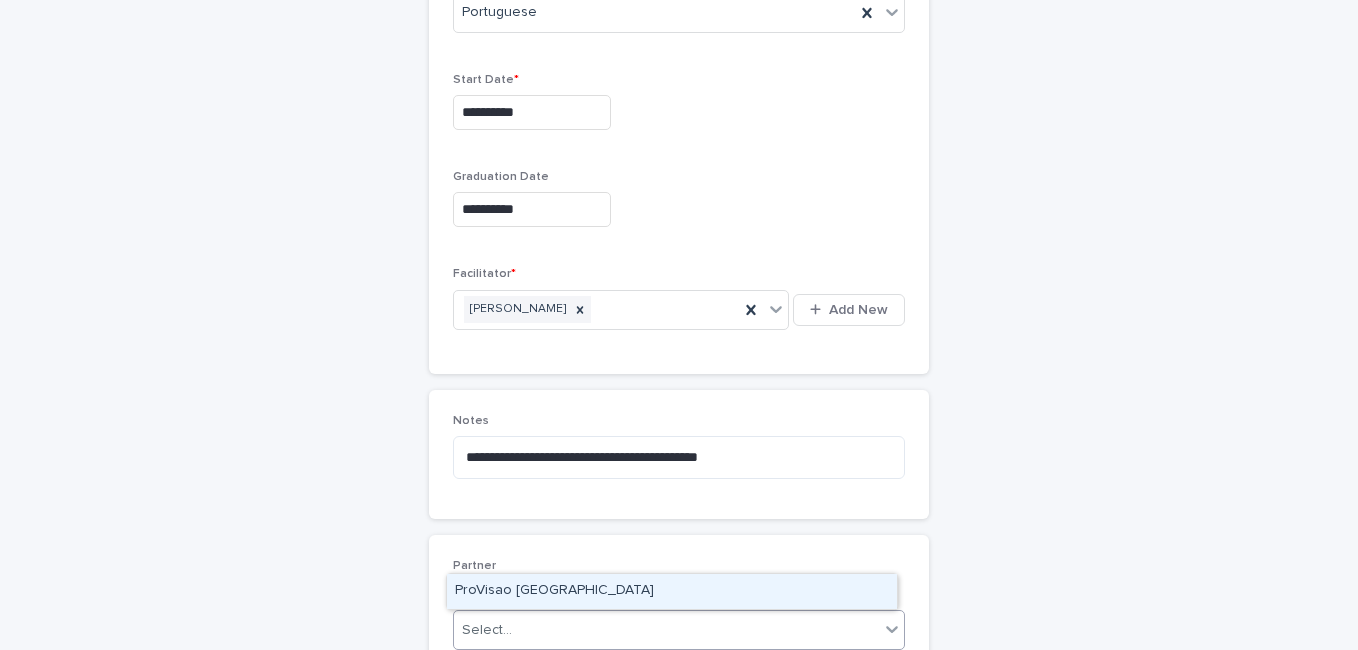 click on "Select..." at bounding box center (666, 630) 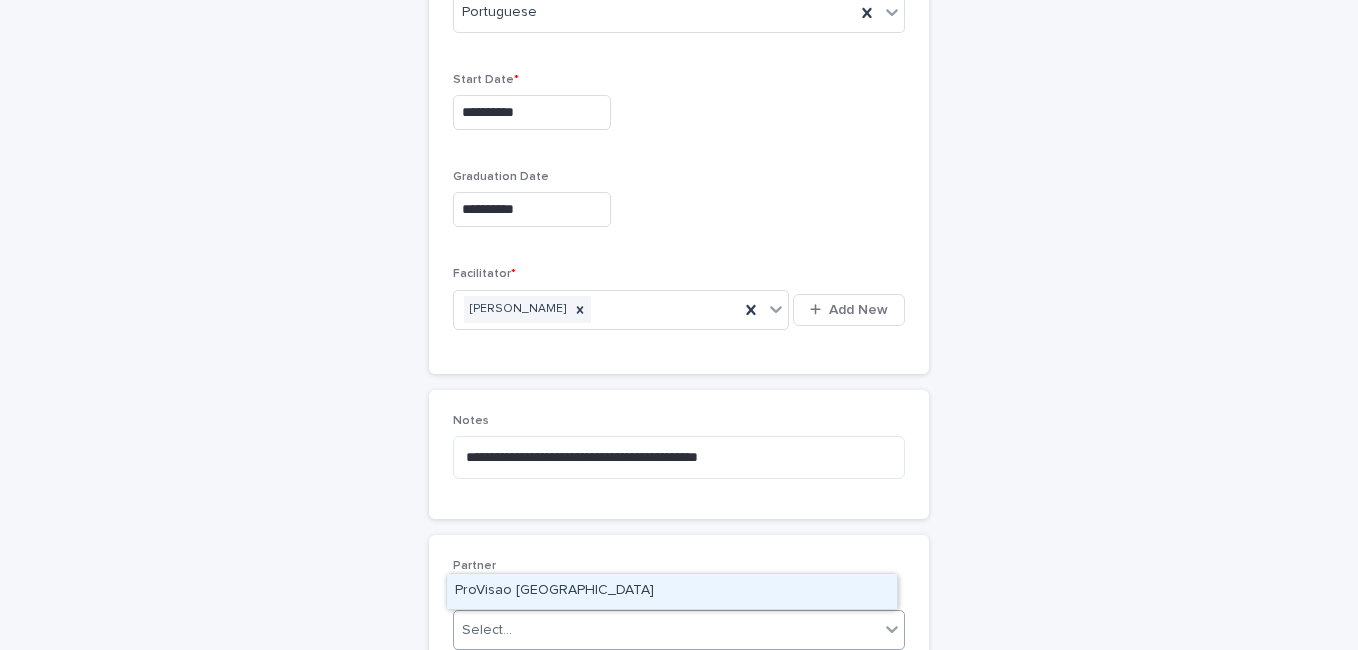 click on "ProVisao [GEOGRAPHIC_DATA]" at bounding box center (672, 591) 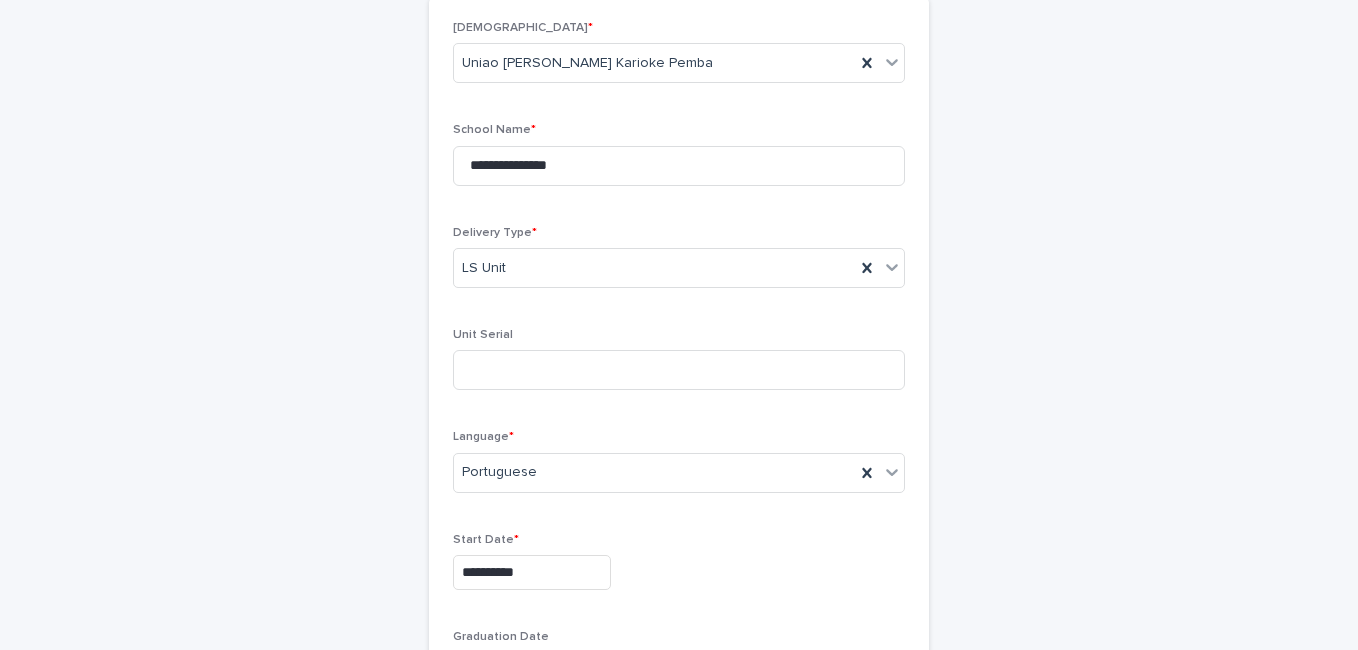 scroll, scrollTop: 166, scrollLeft: 0, axis: vertical 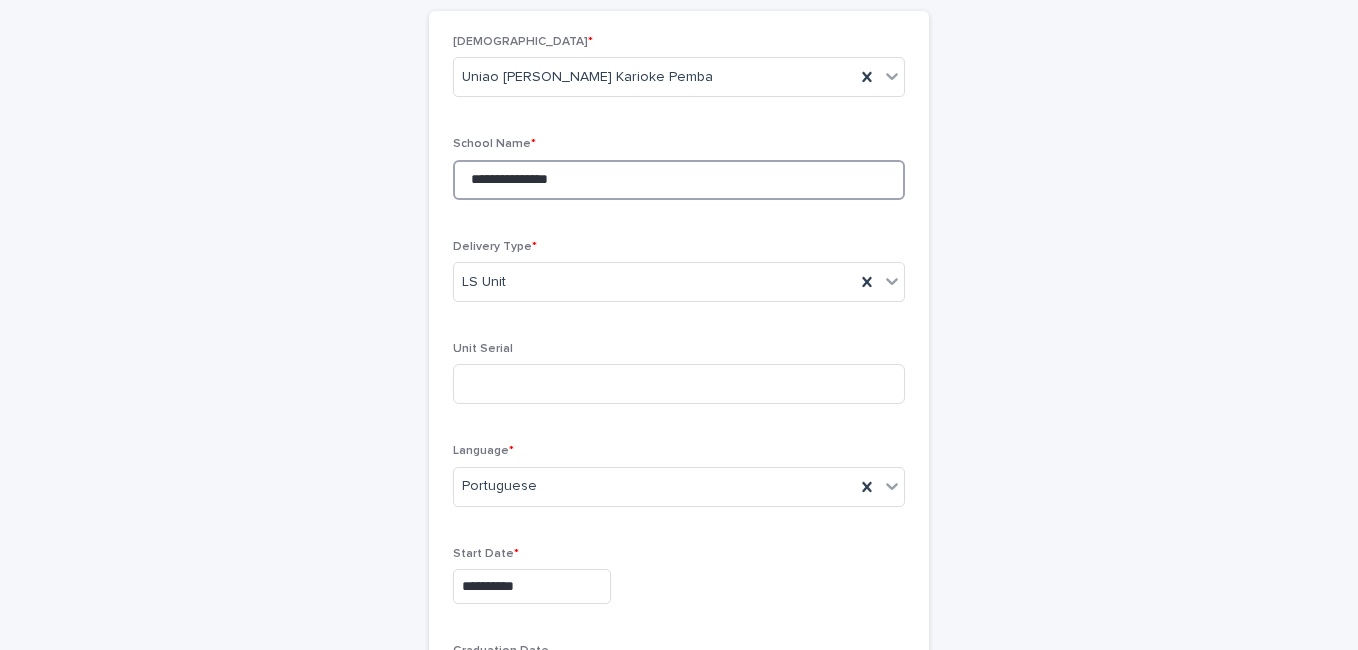 click on "**********" at bounding box center [679, 180] 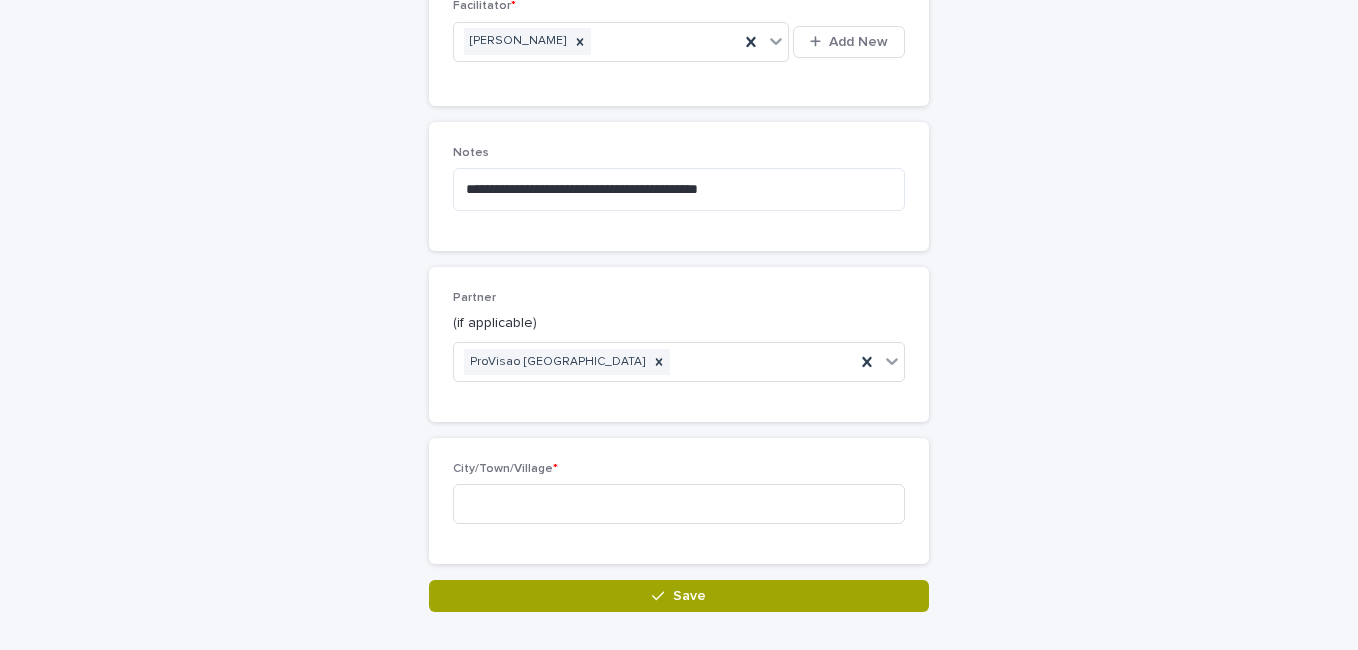 scroll, scrollTop: 970, scrollLeft: 0, axis: vertical 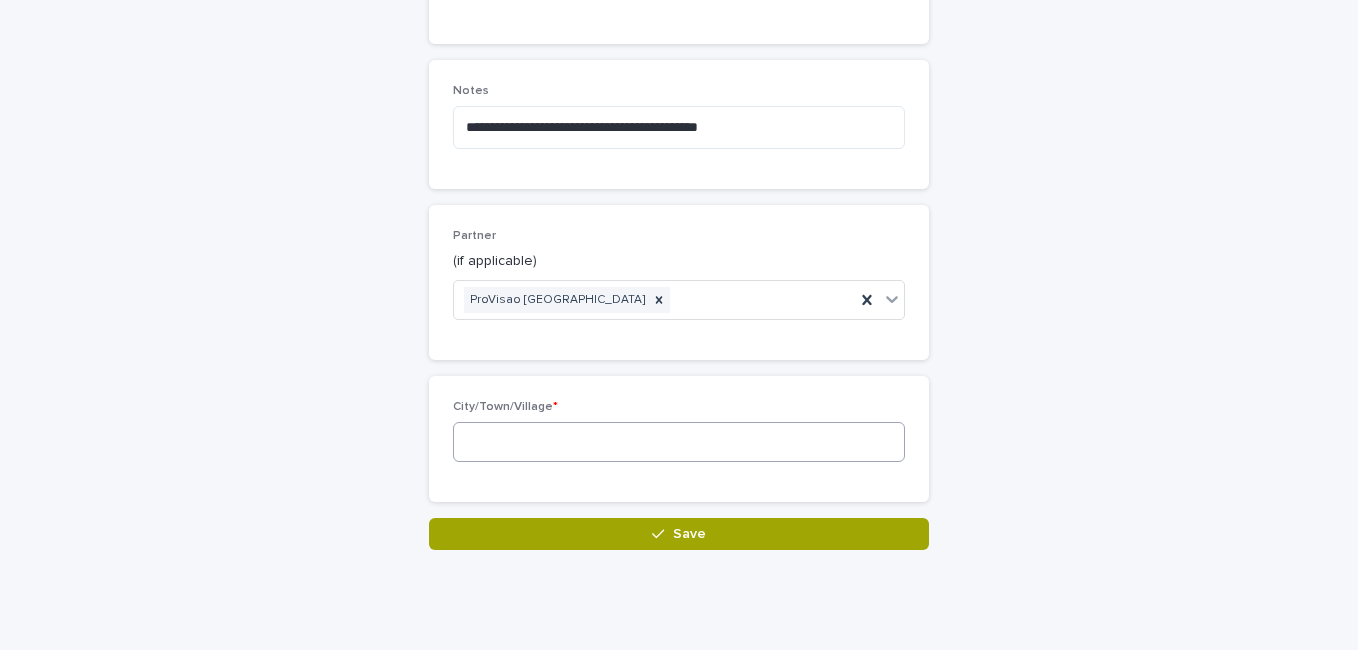 type on "**********" 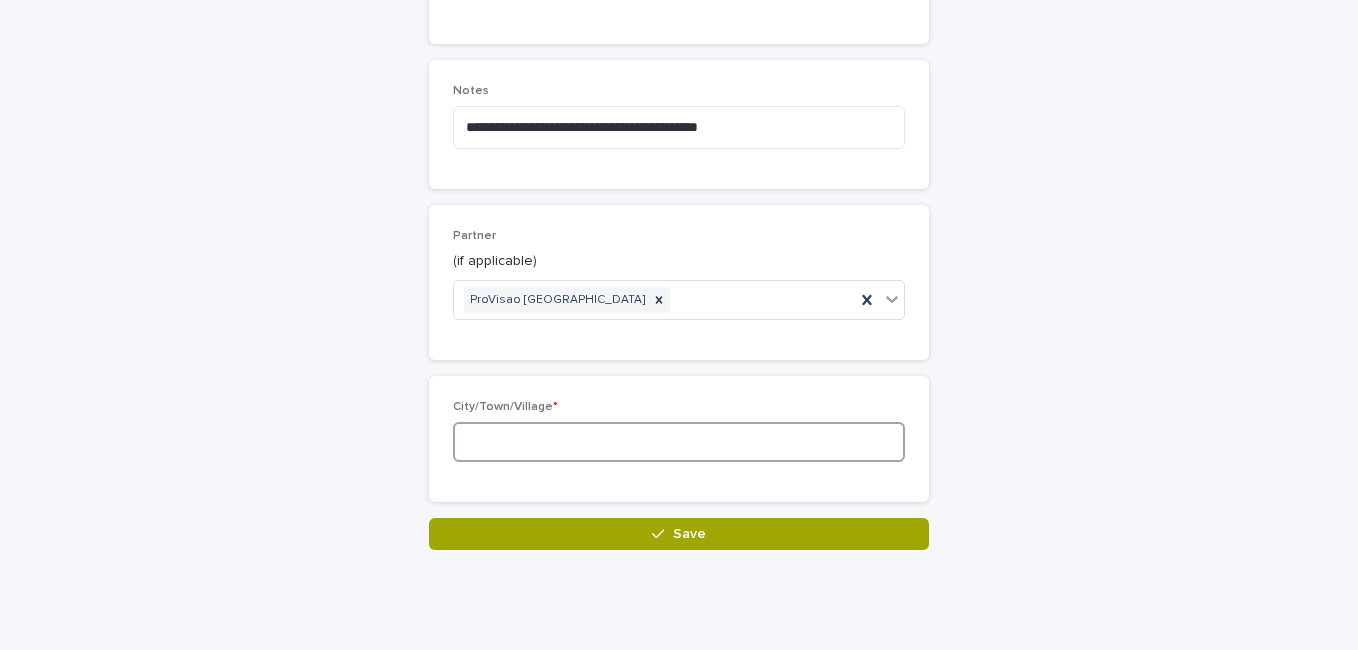 click at bounding box center (679, 442) 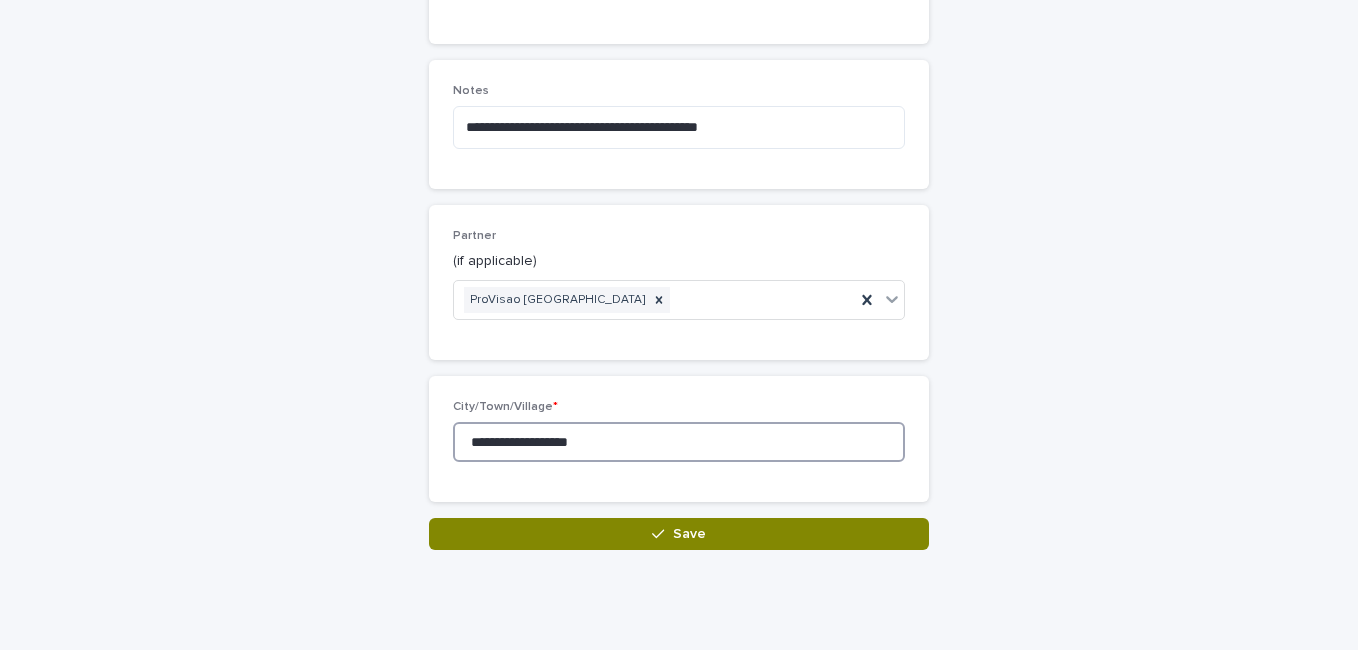 type on "**********" 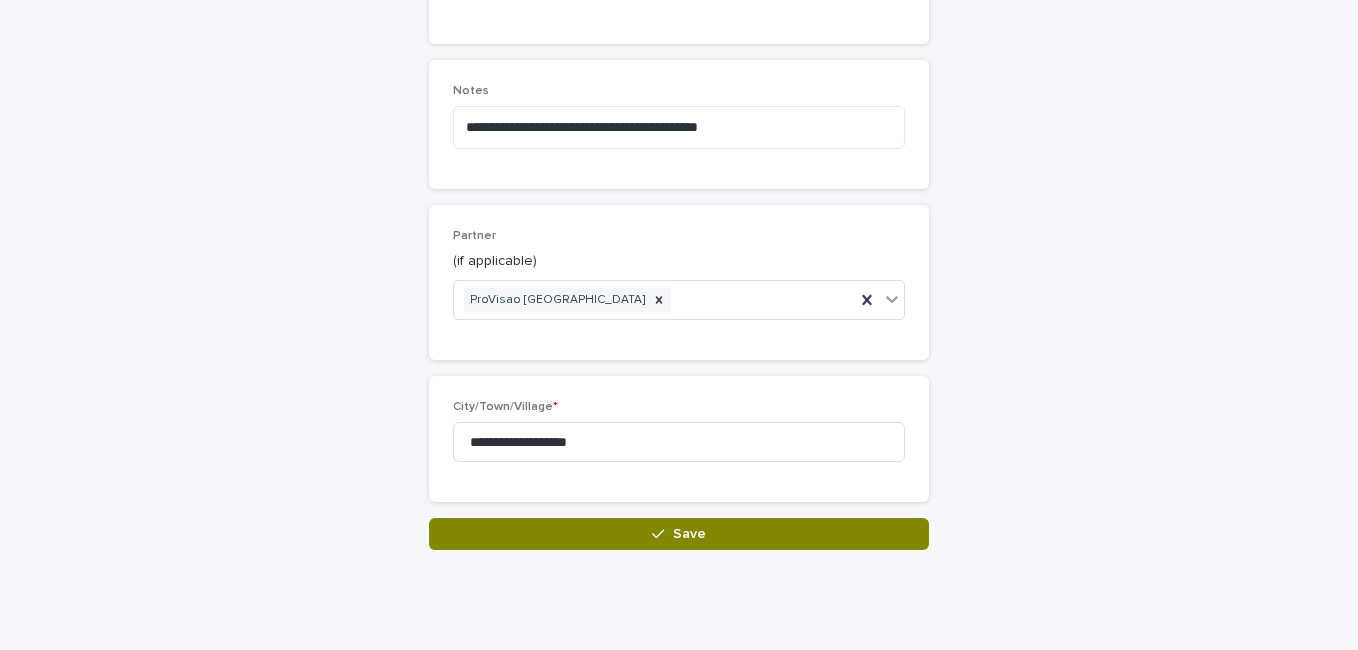 click at bounding box center (662, 534) 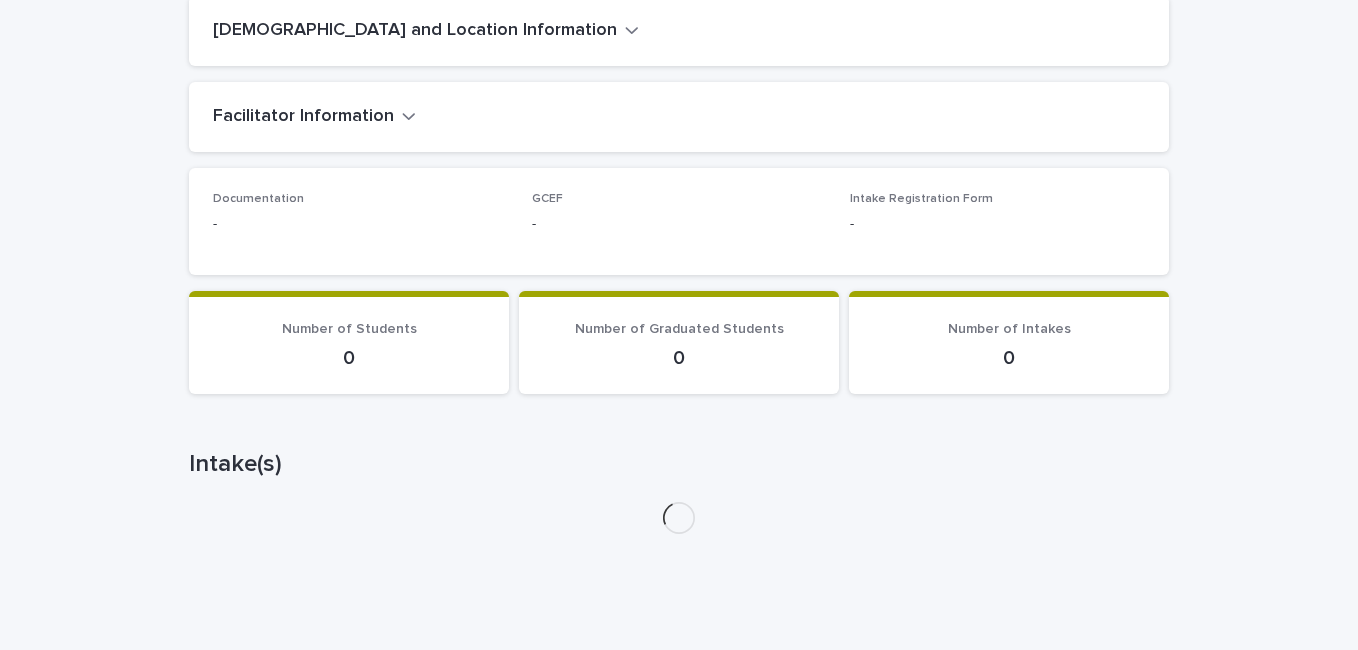 scroll, scrollTop: 0, scrollLeft: 0, axis: both 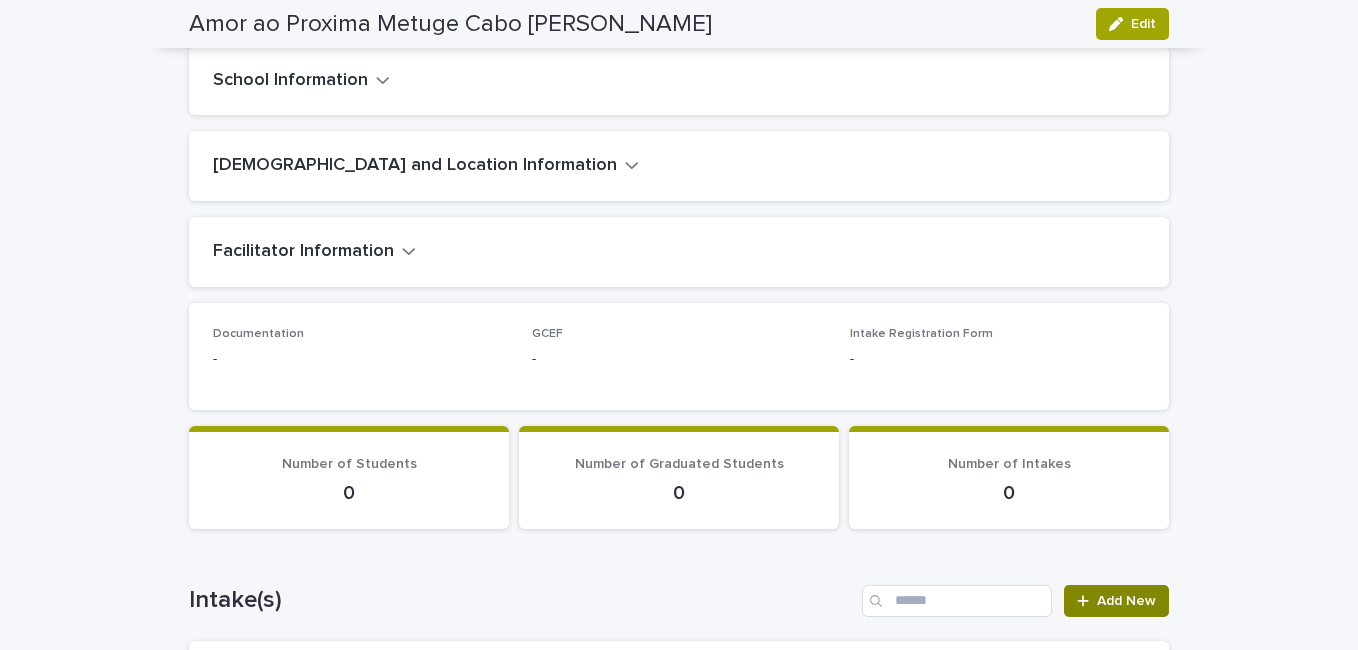 click on "Add New" at bounding box center (1126, 601) 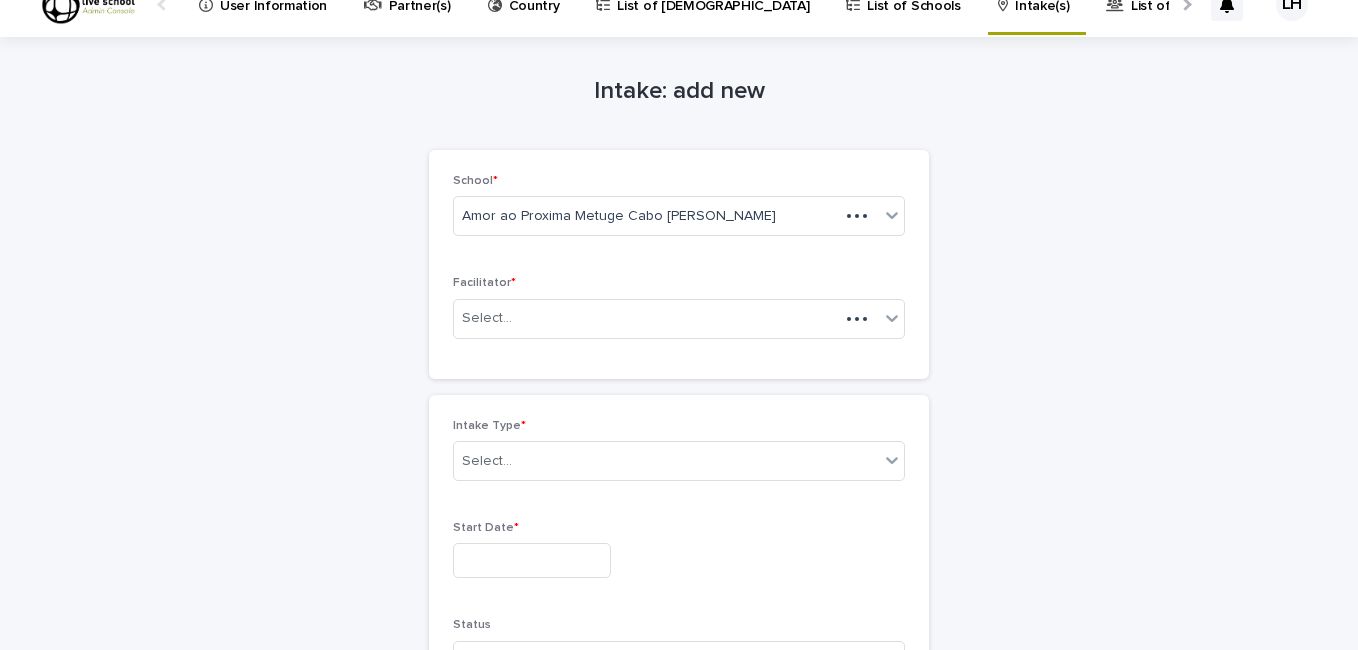 scroll, scrollTop: 0, scrollLeft: 0, axis: both 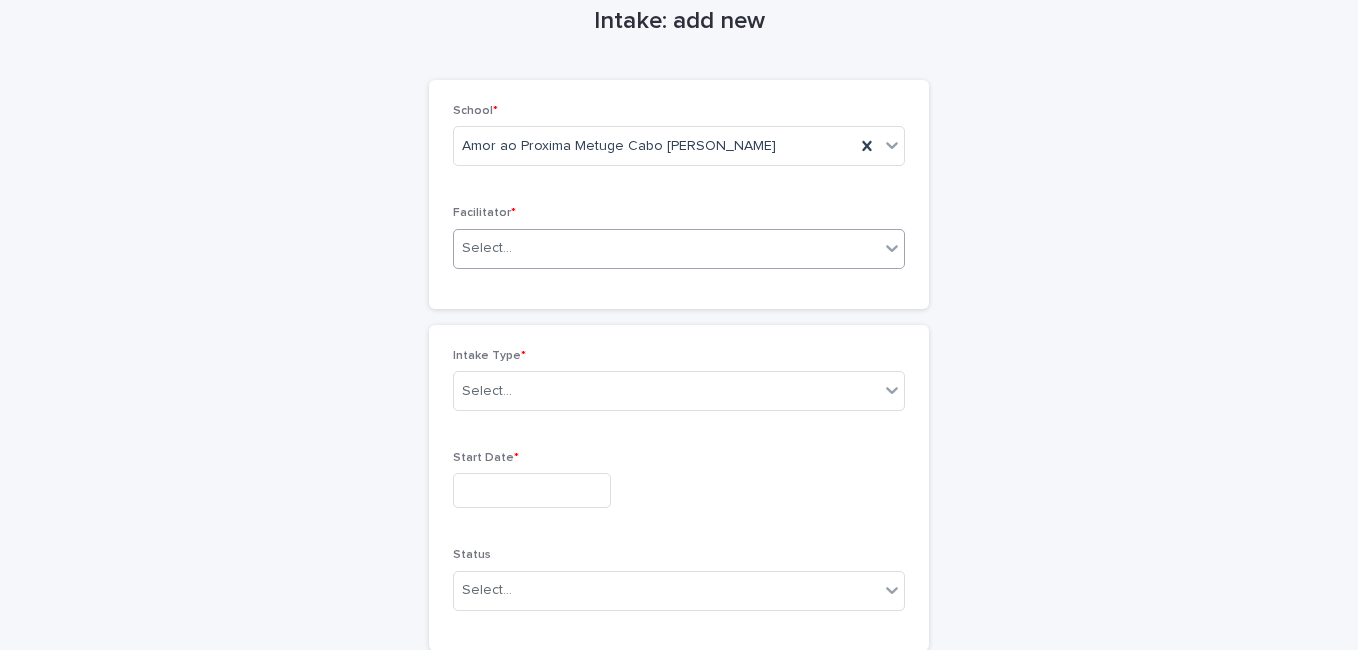 click on "Select..." at bounding box center (666, 248) 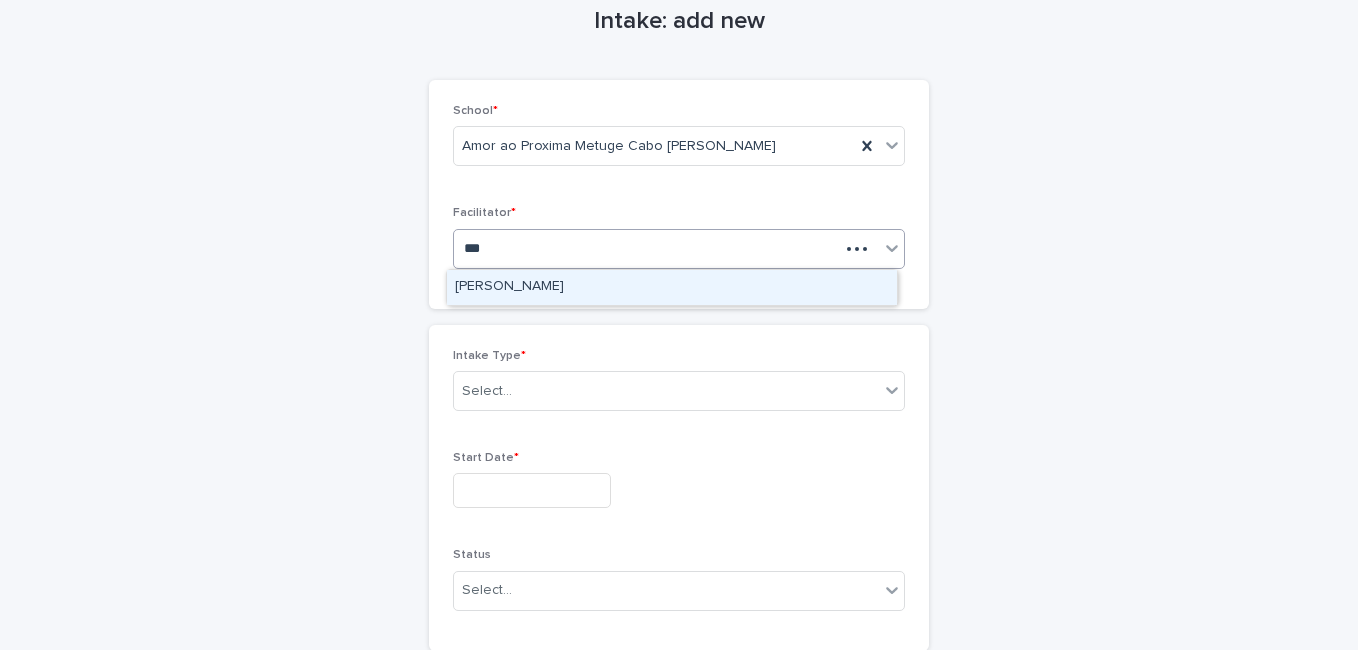 type on "****" 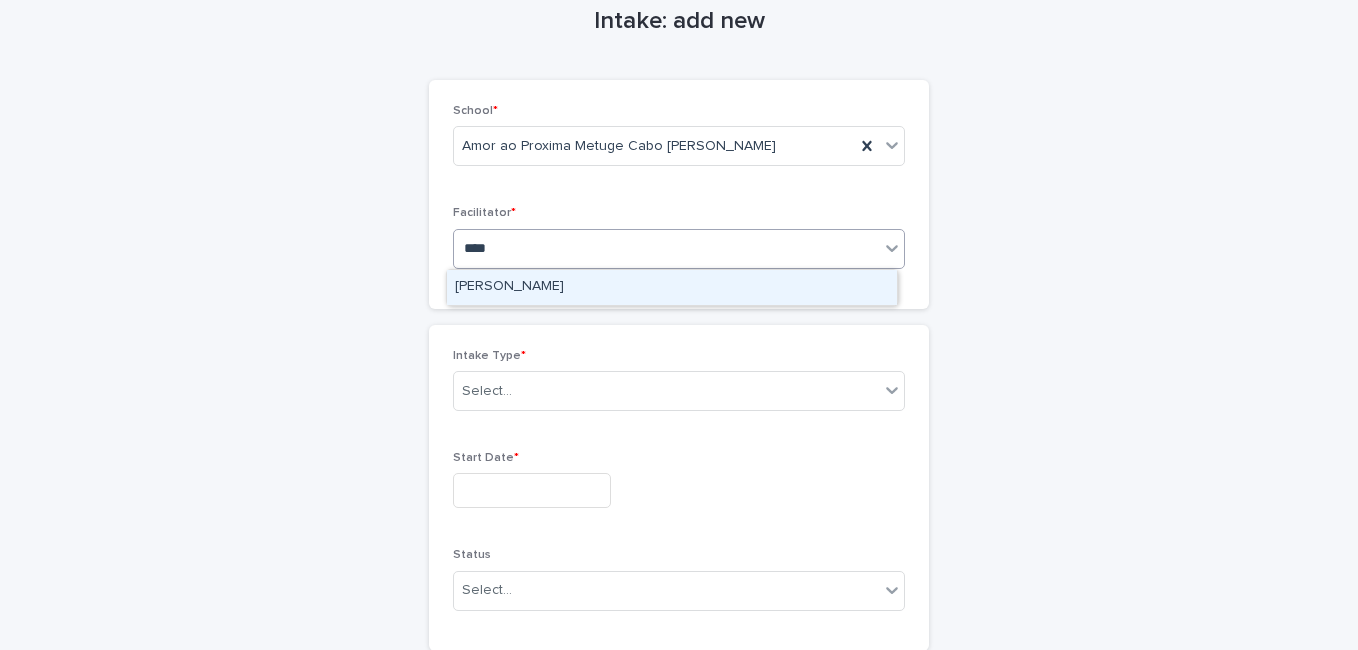 click on "[PERSON_NAME]" at bounding box center (672, 287) 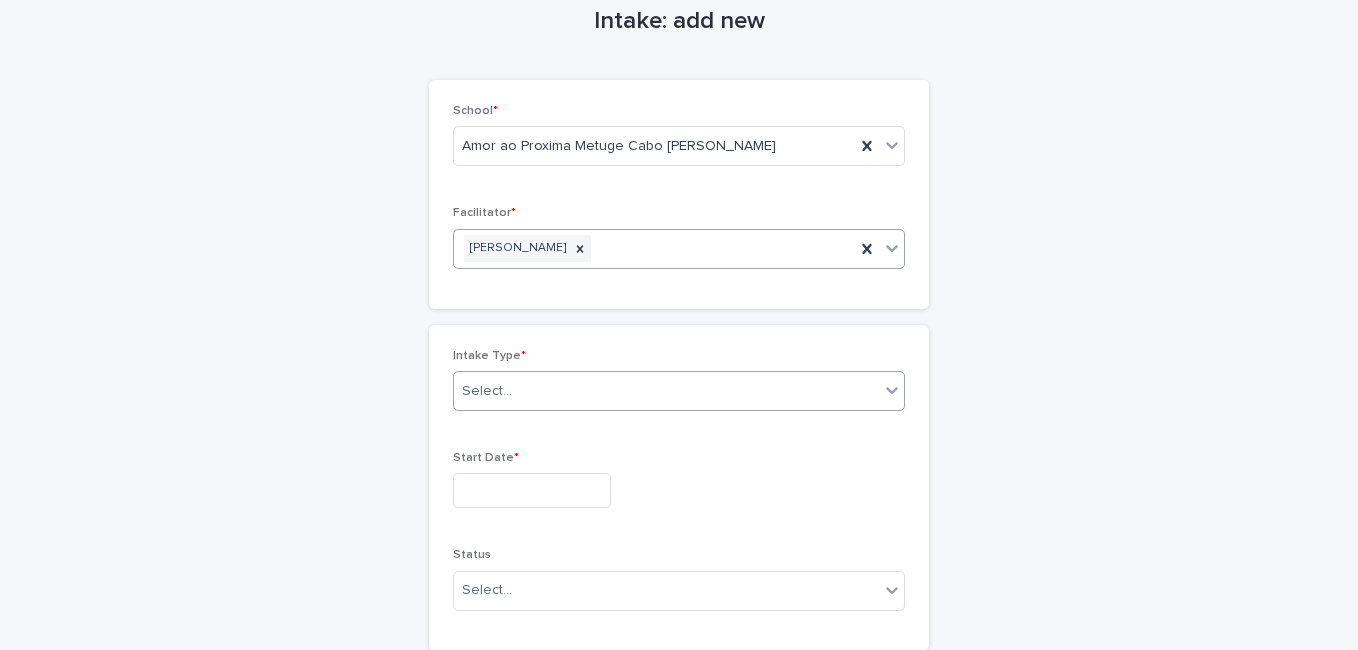 click on "Select..." at bounding box center [666, 391] 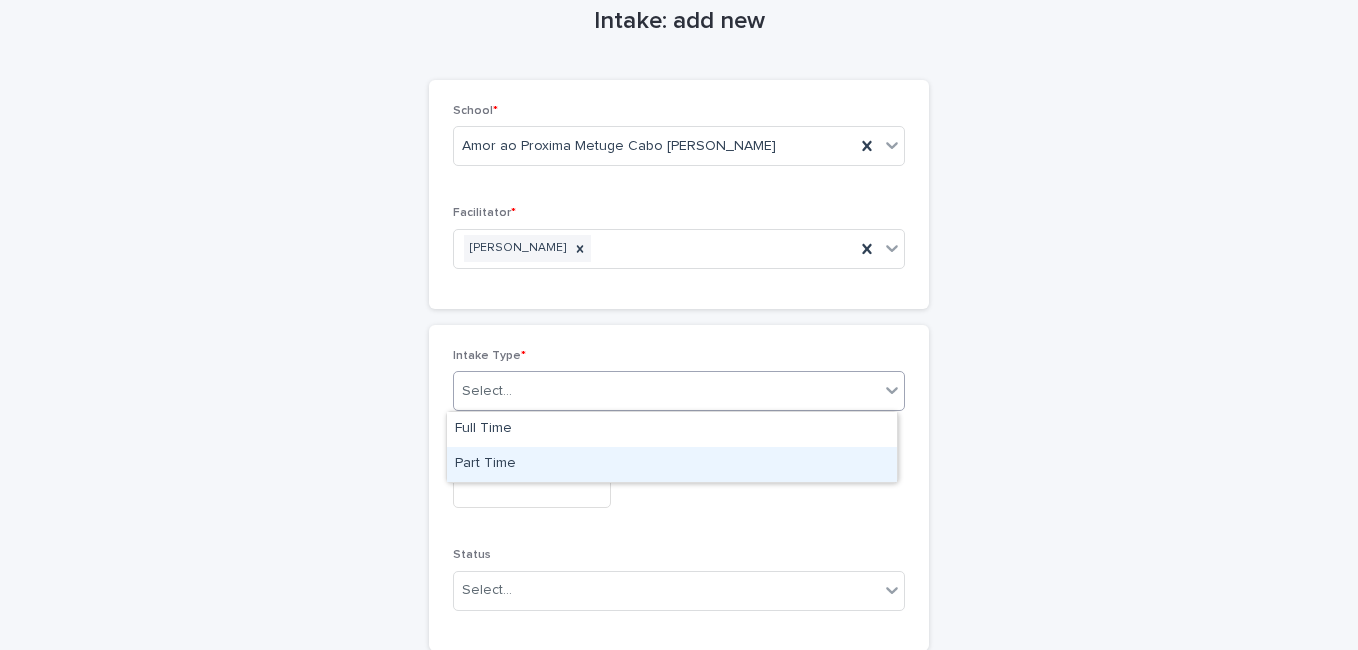 click on "Part Time" at bounding box center (672, 464) 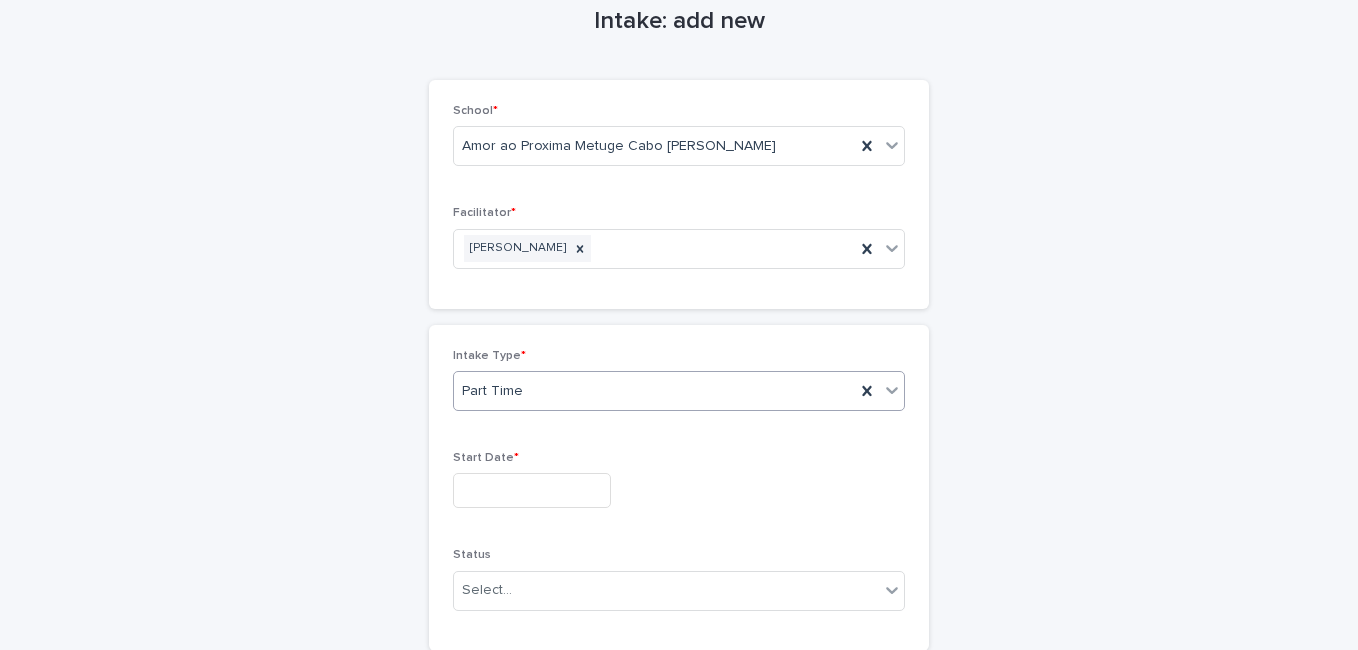 click at bounding box center [532, 490] 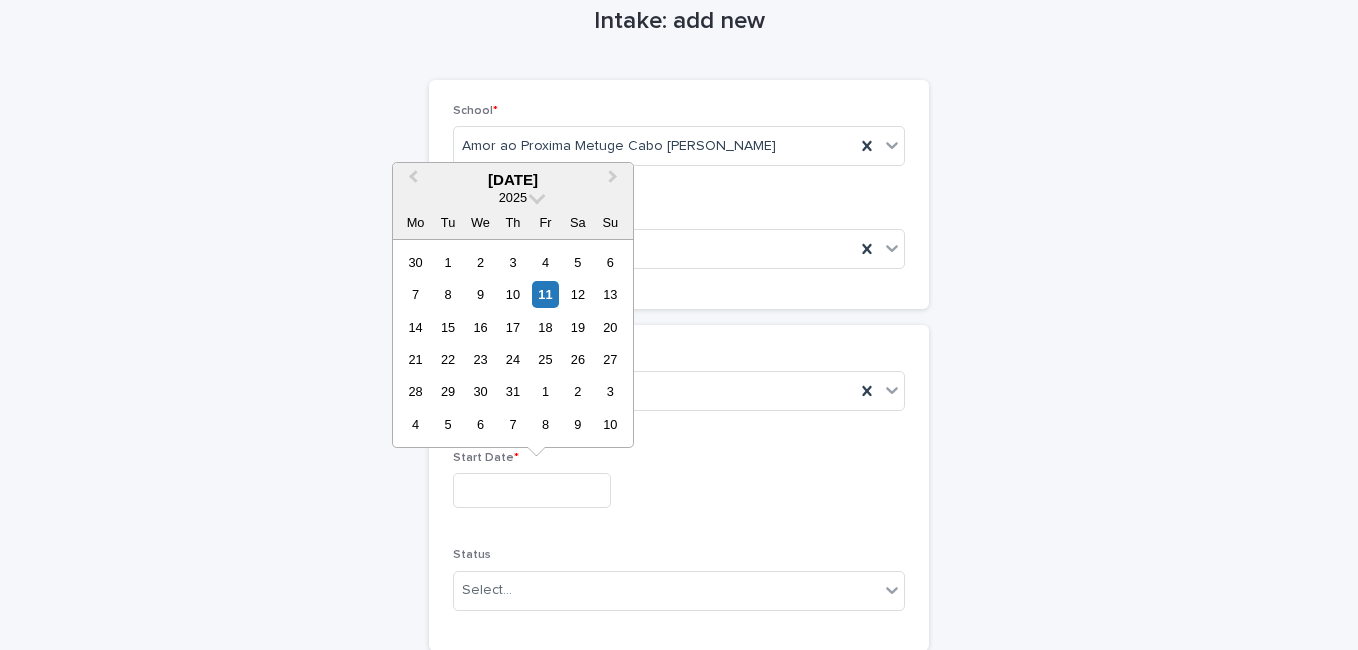 click on "[DATE] 2025 Mo Tu We Th Fr Sa Su" at bounding box center [513, 201] 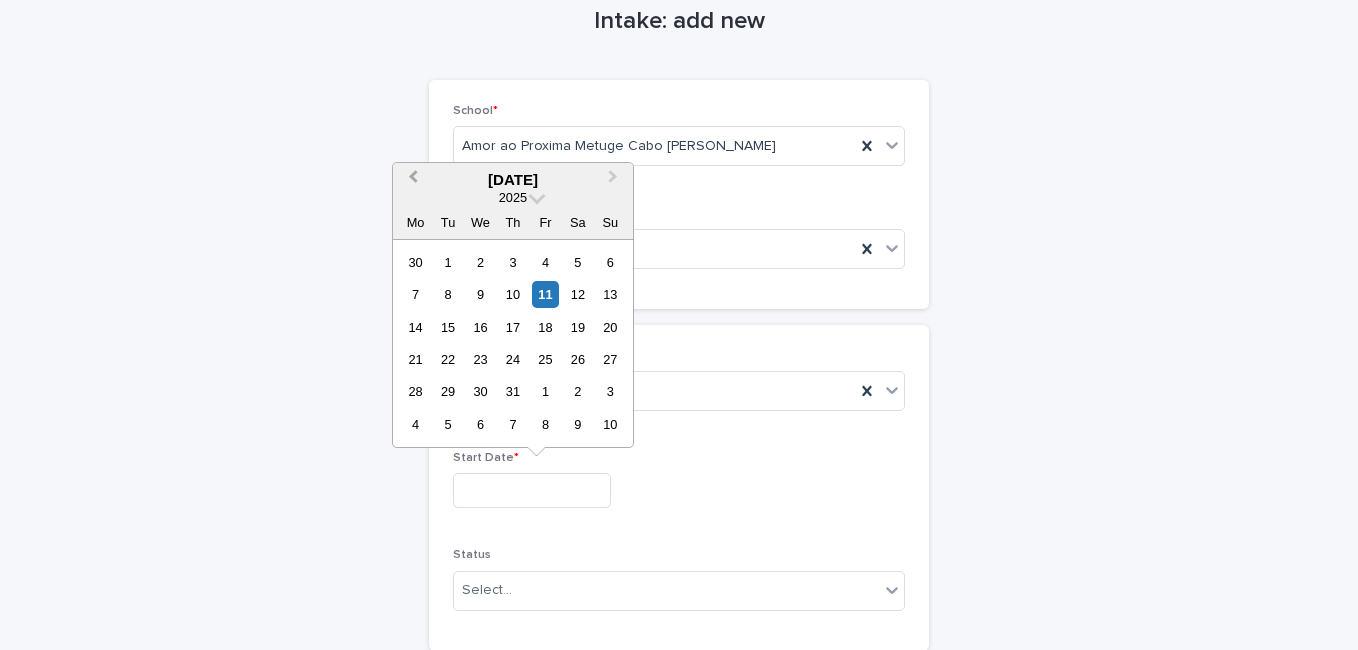 click on "Previous Month" at bounding box center [413, 179] 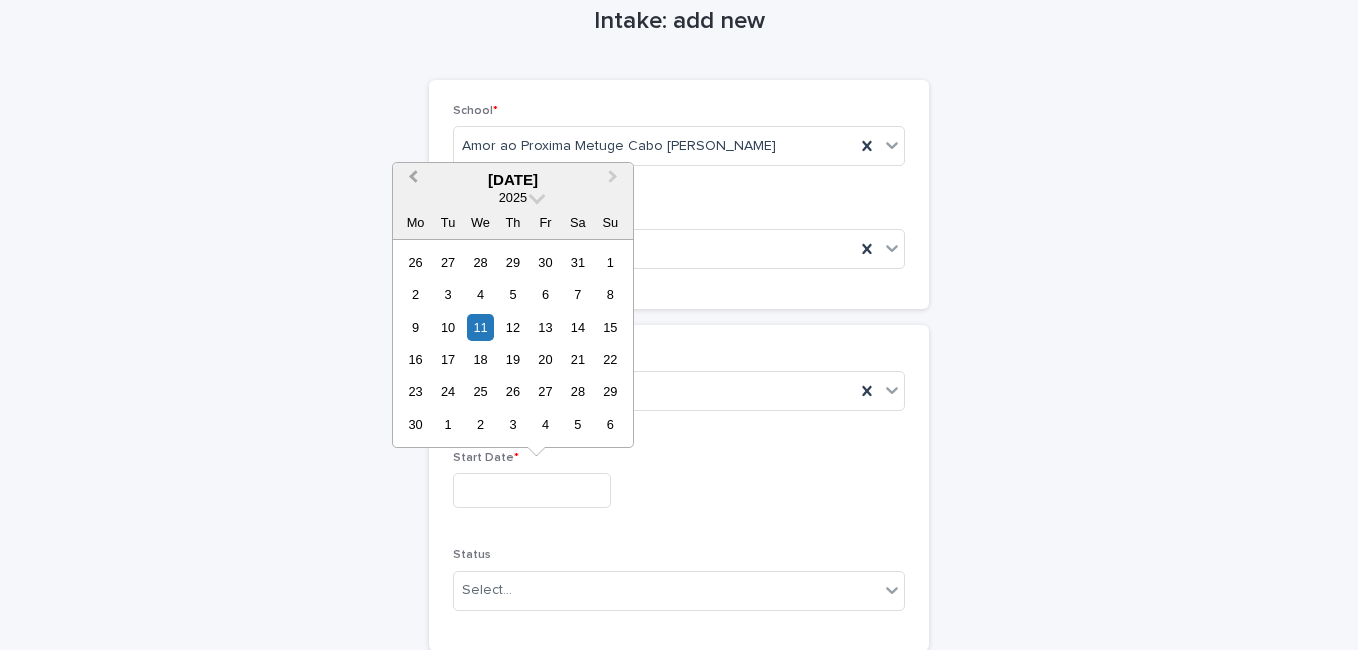 click on "Previous Month" at bounding box center [413, 179] 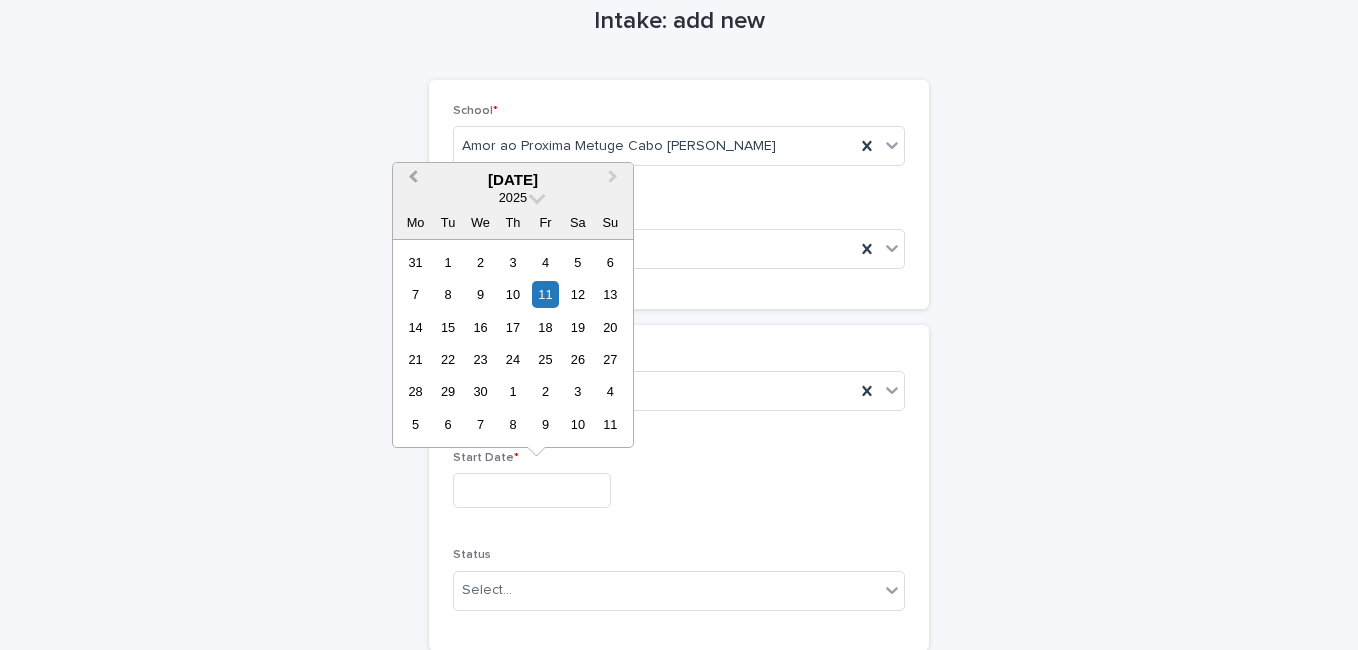 click on "Previous Month" at bounding box center (413, 179) 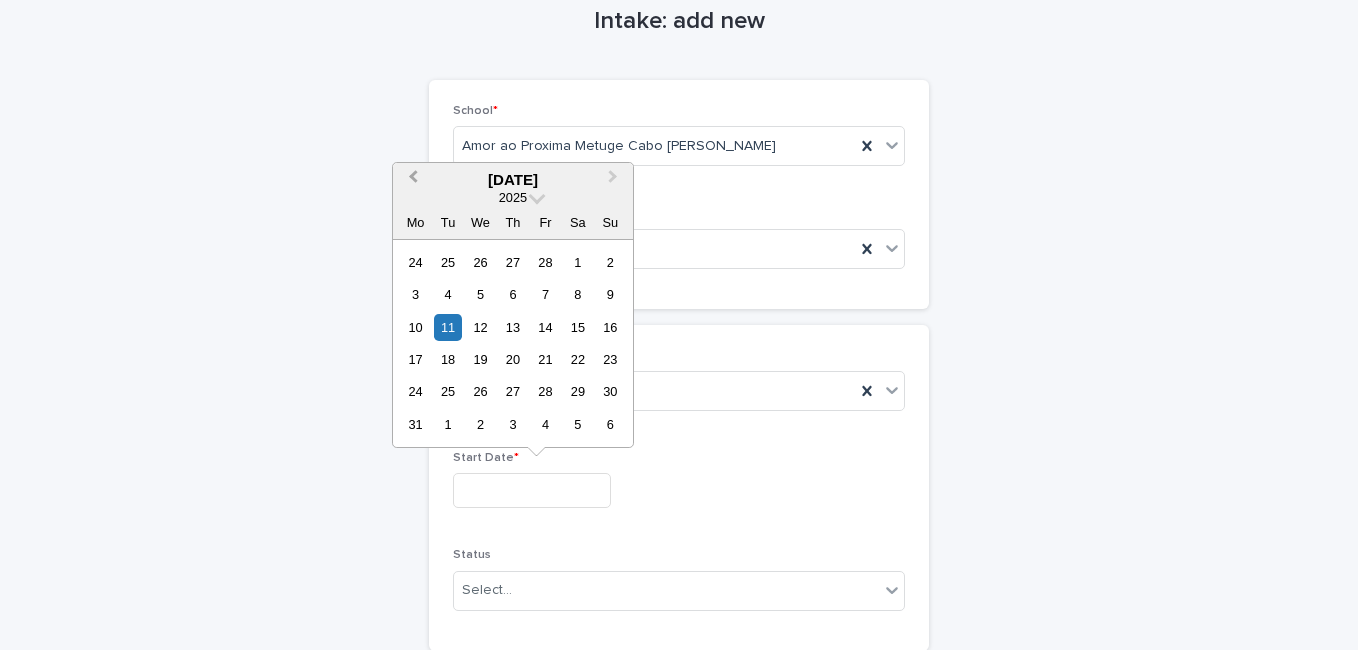 click on "Previous Month" at bounding box center (413, 179) 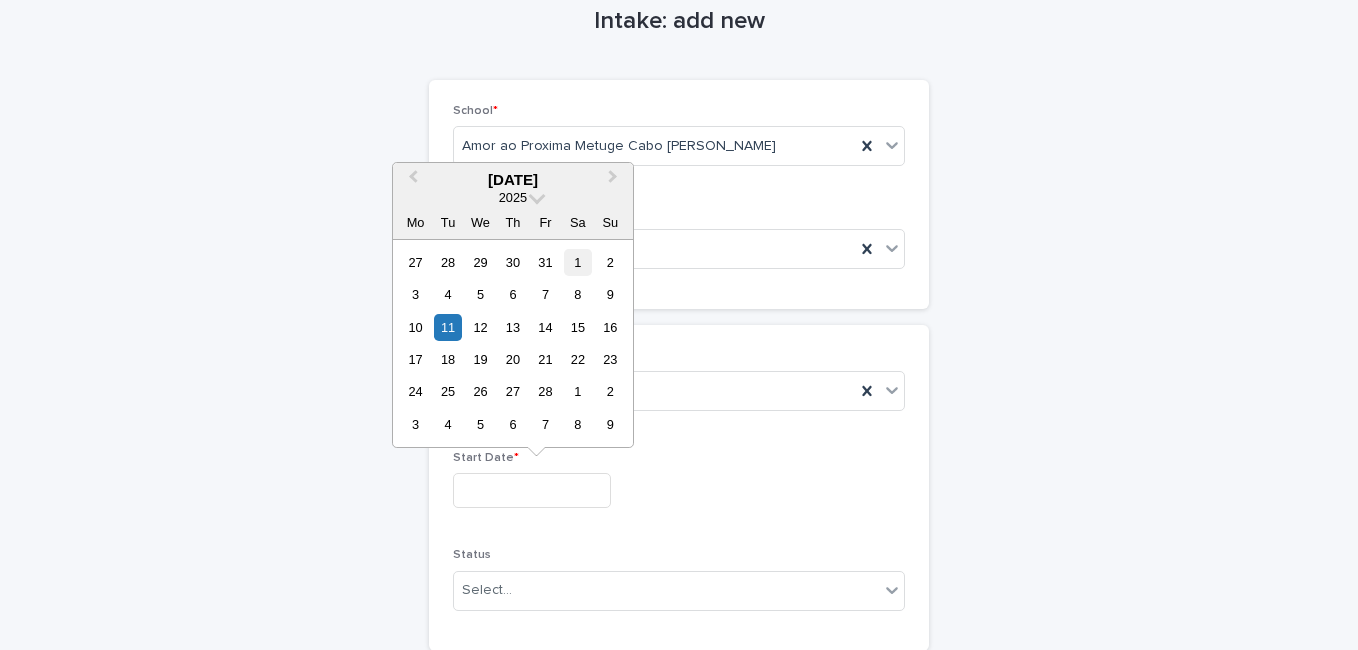 click on "1" at bounding box center [577, 262] 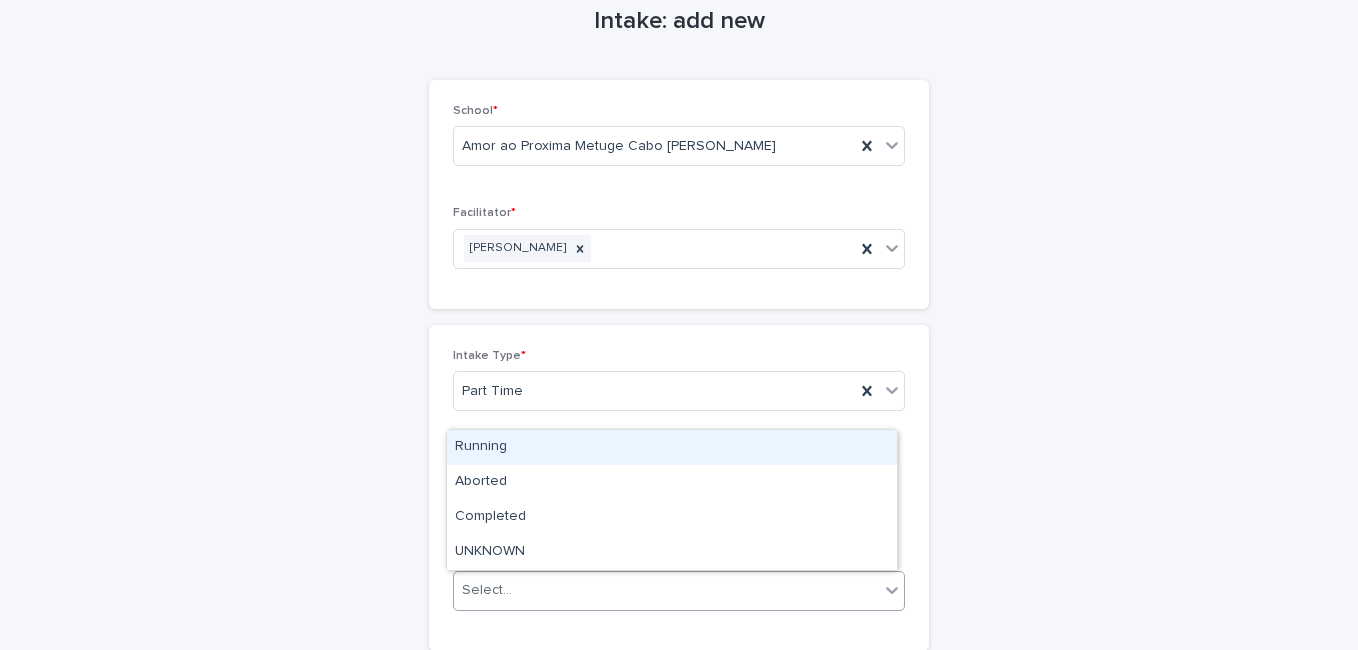 click on "Select..." at bounding box center (487, 590) 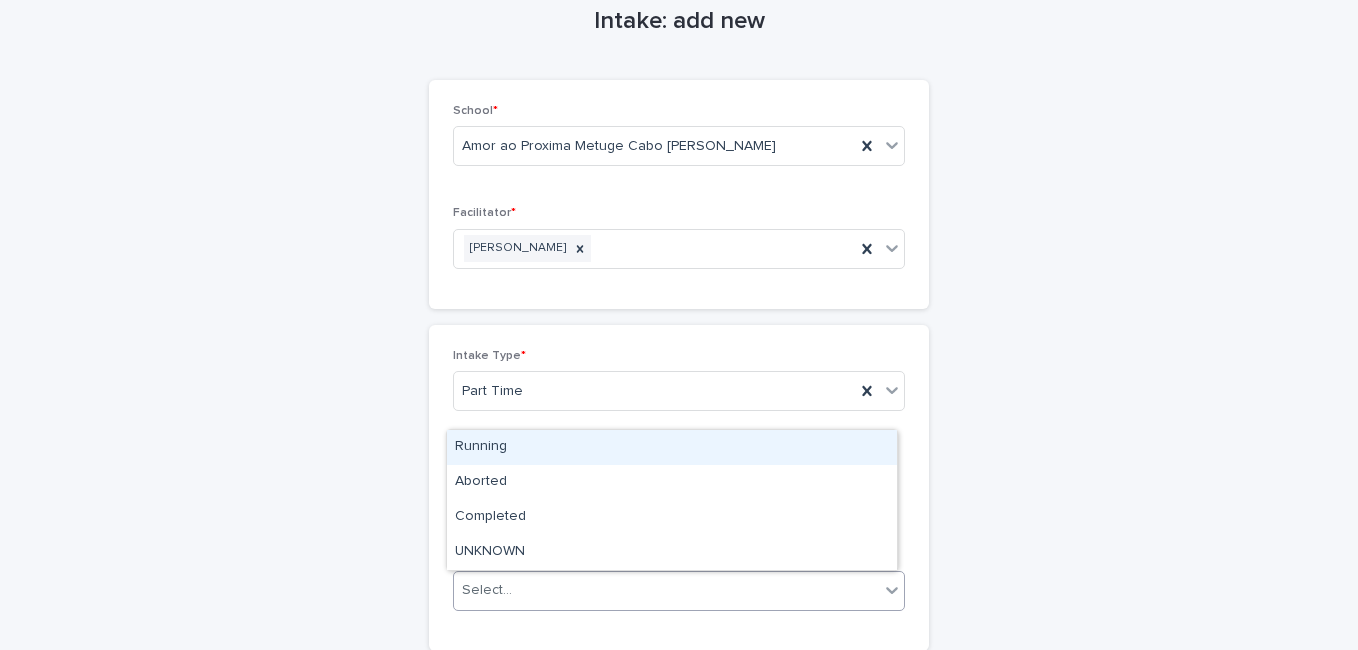 click on "Running" at bounding box center [672, 447] 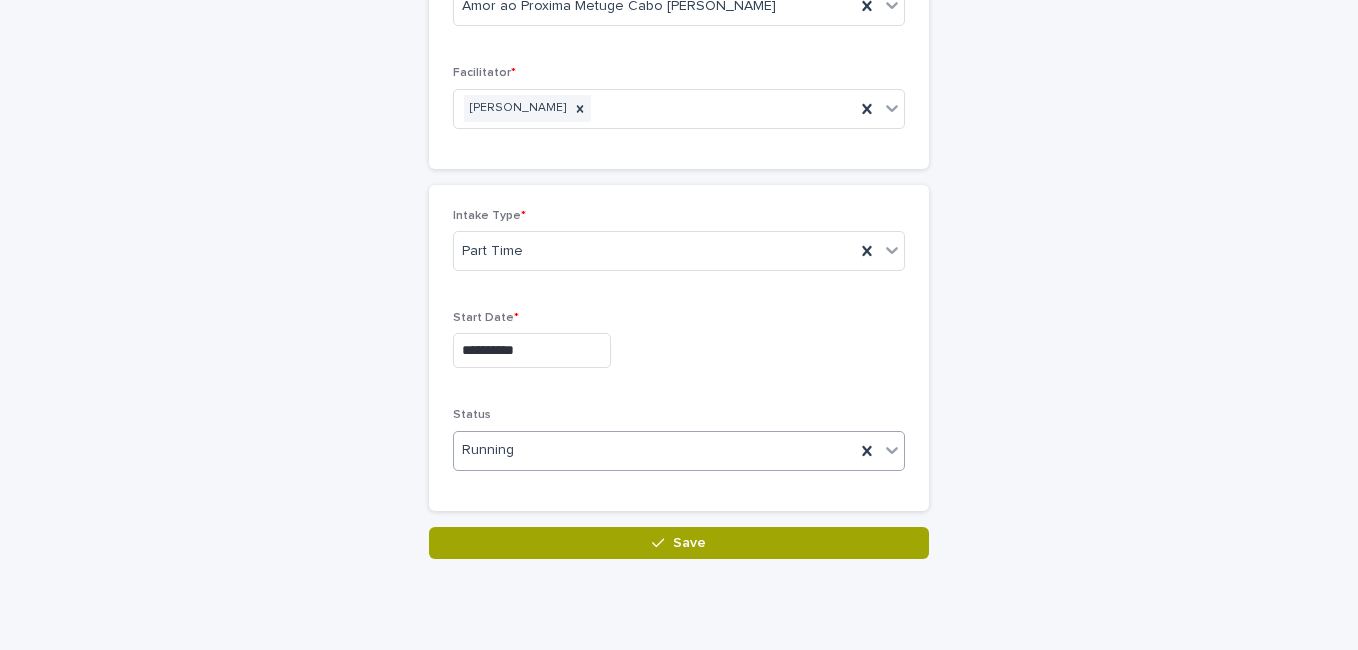 scroll, scrollTop: 246, scrollLeft: 0, axis: vertical 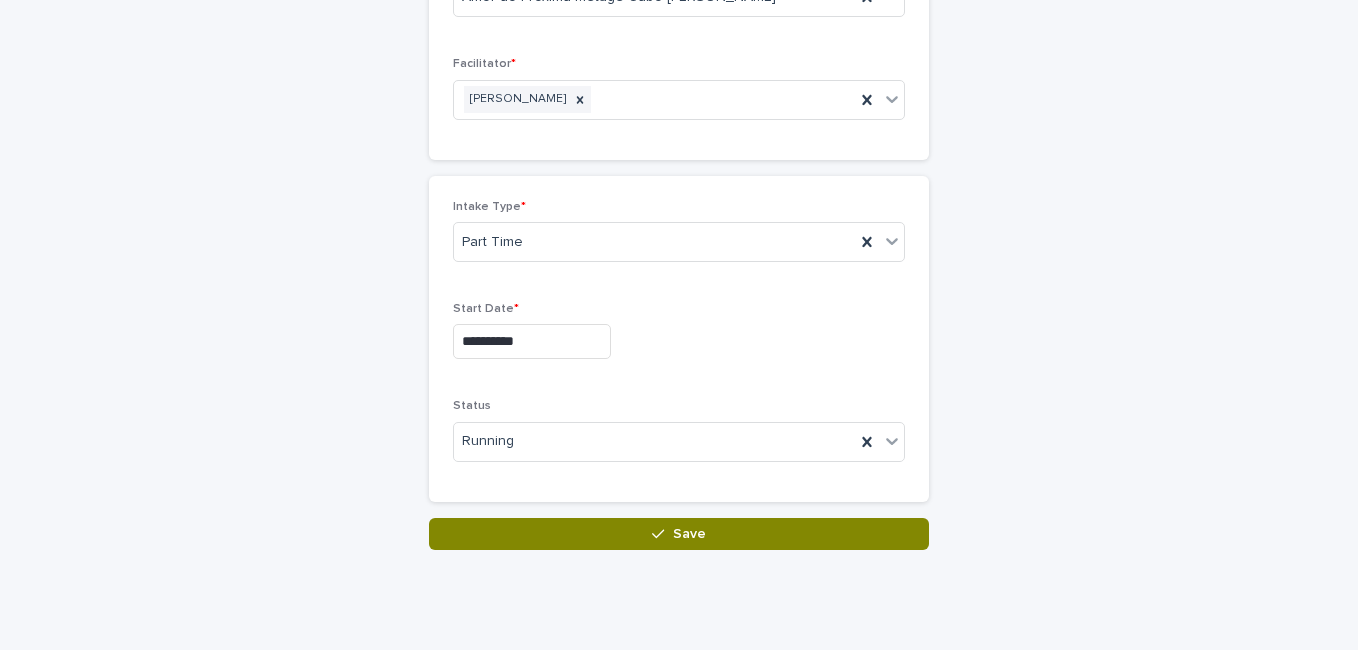 click on "Save" at bounding box center (689, 534) 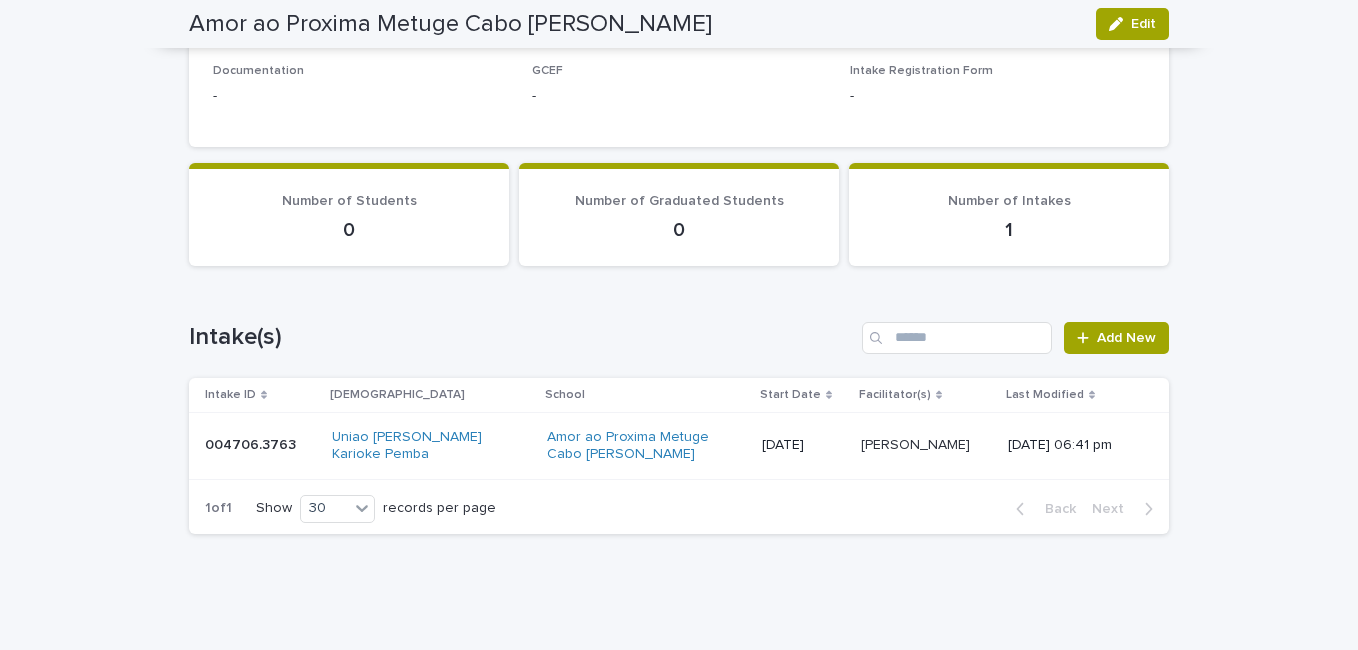 scroll, scrollTop: 540, scrollLeft: 0, axis: vertical 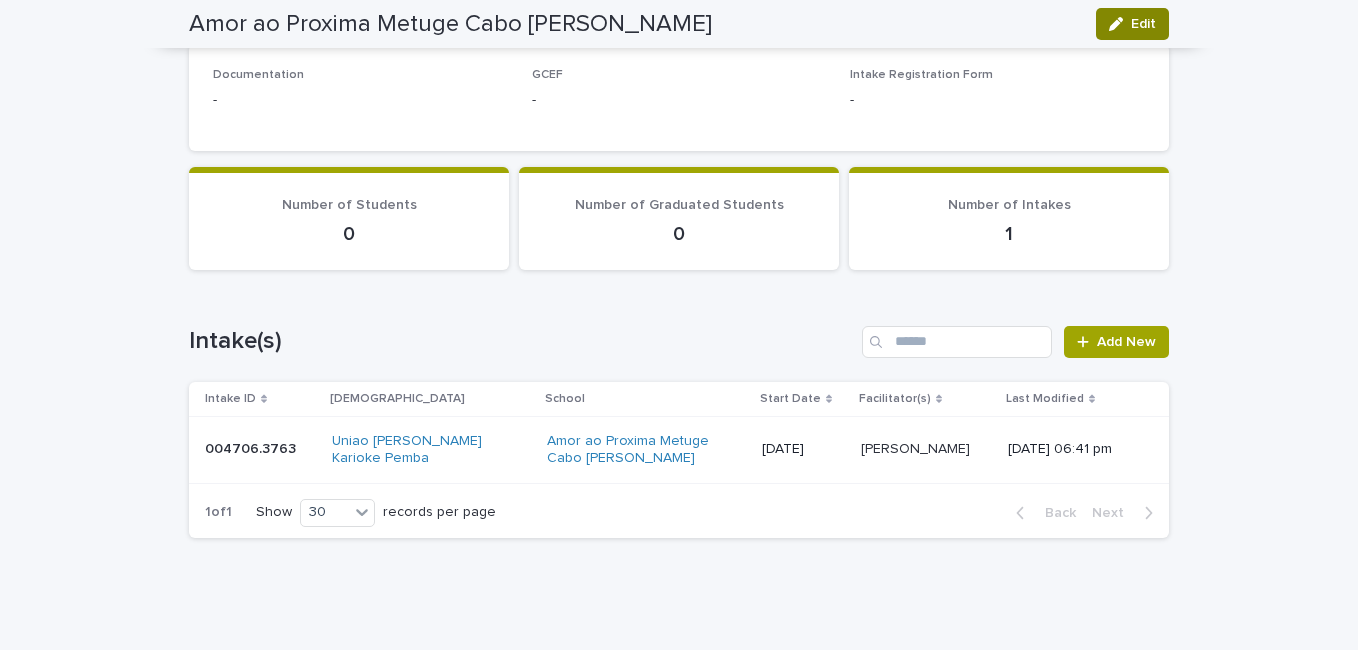 click on "Edit" at bounding box center (1132, 24) 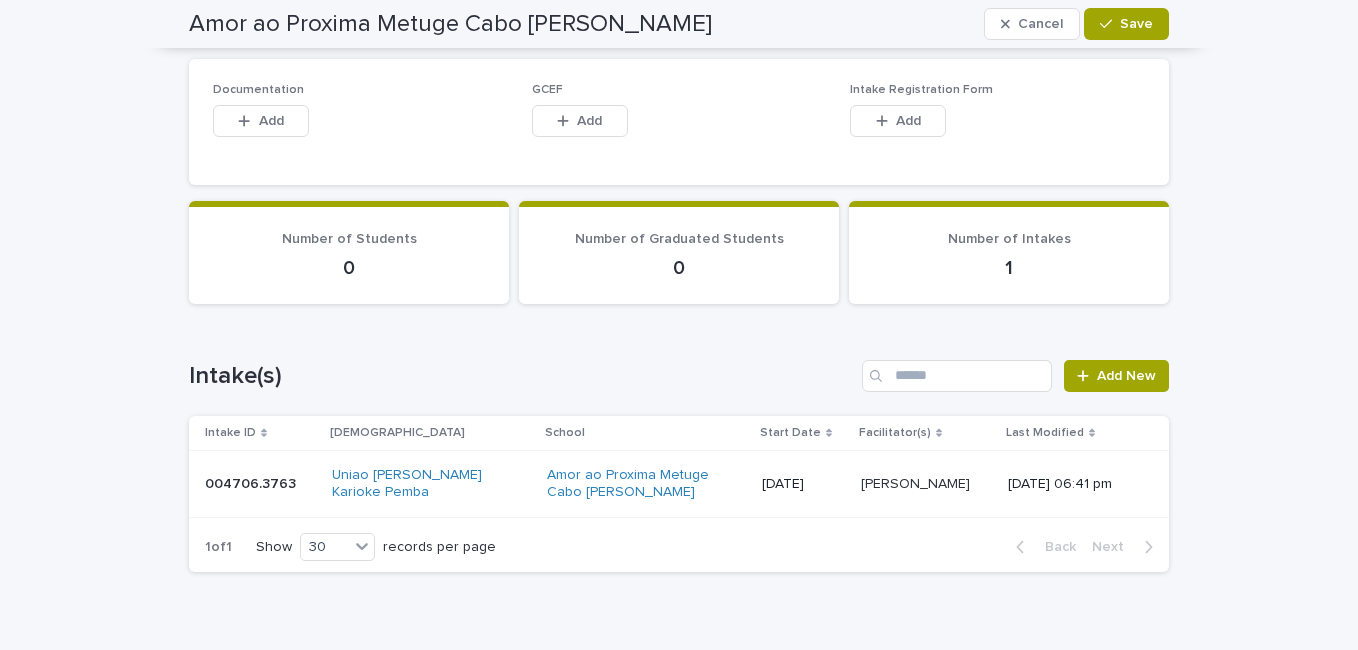 scroll, scrollTop: 558, scrollLeft: 0, axis: vertical 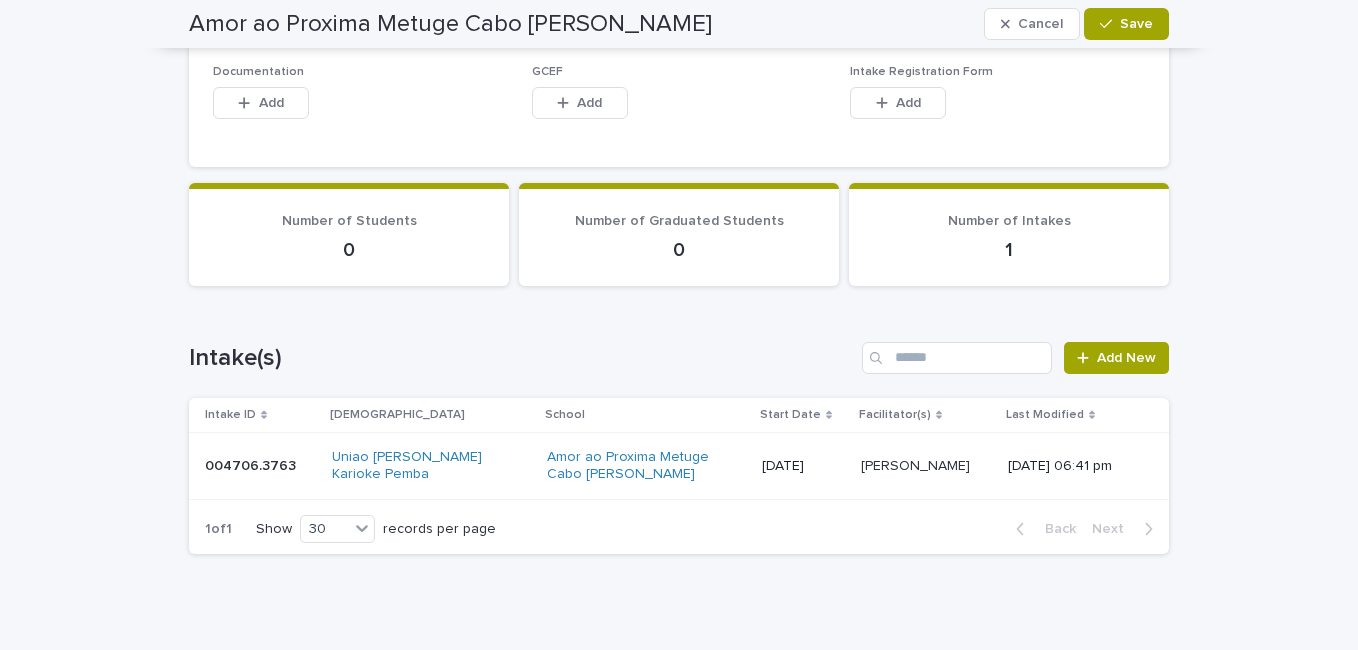 click on "004706.3763" at bounding box center (252, 464) 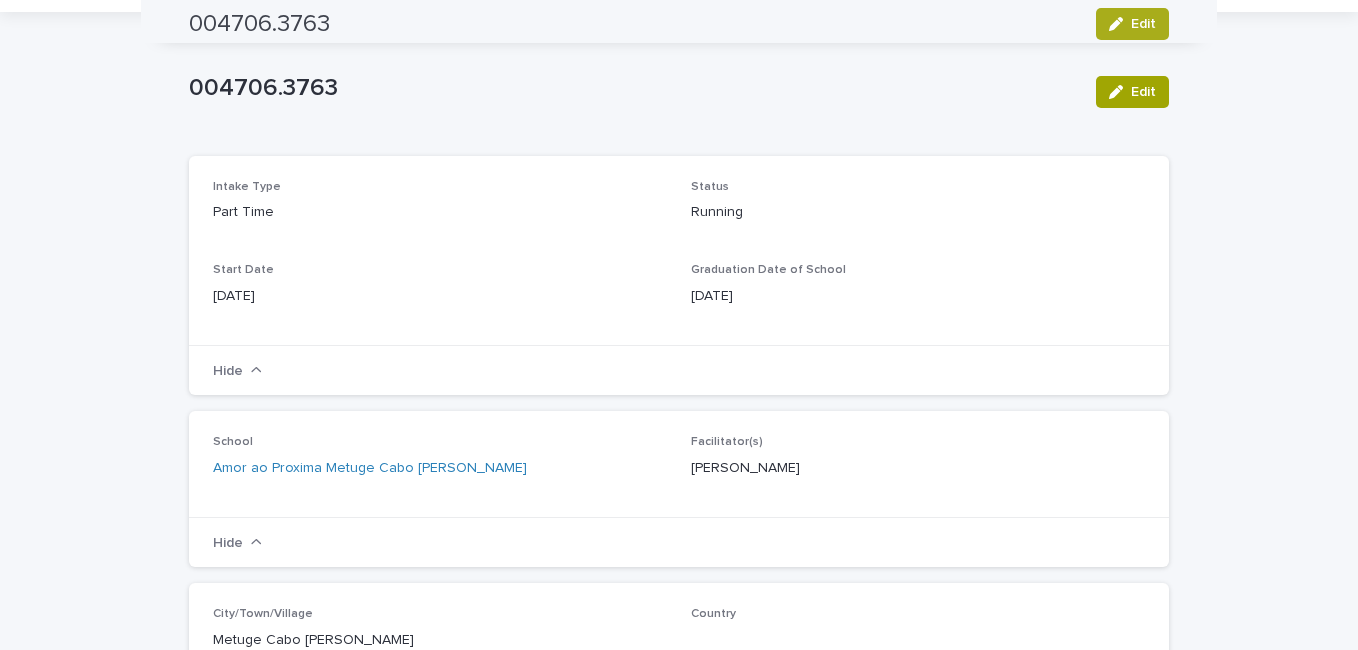 scroll, scrollTop: 0, scrollLeft: 0, axis: both 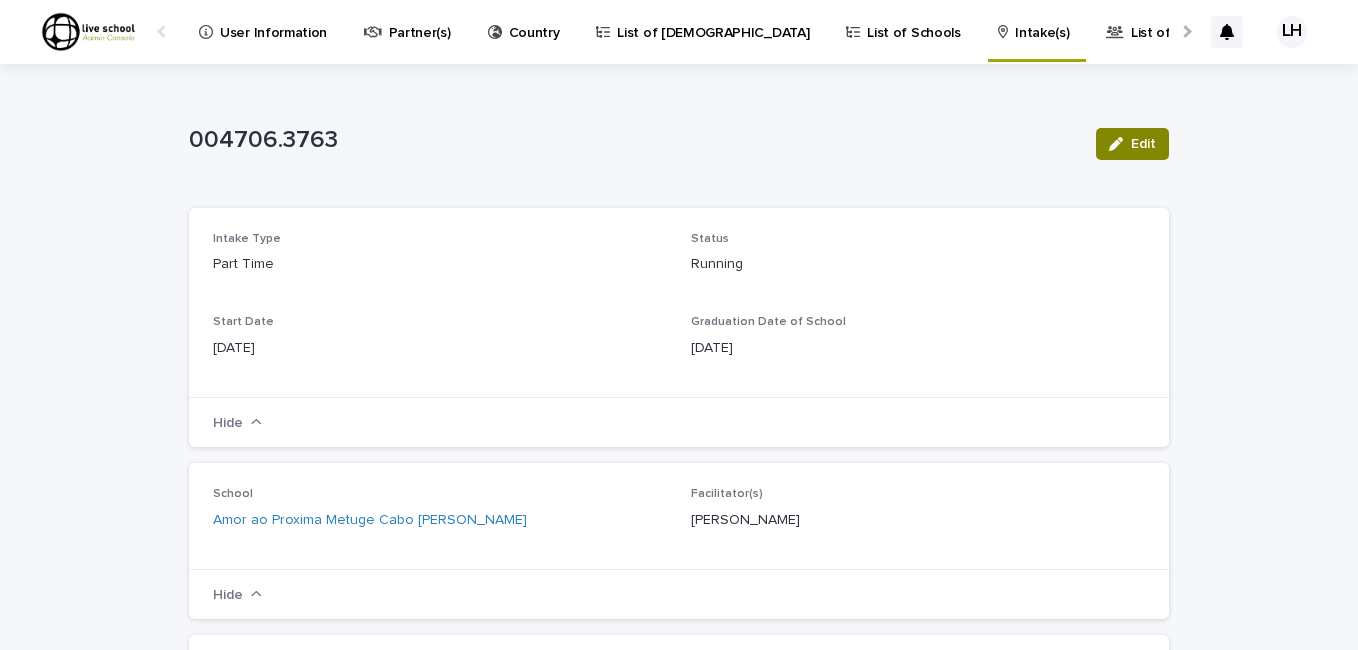 click on "Edit" at bounding box center (1143, 144) 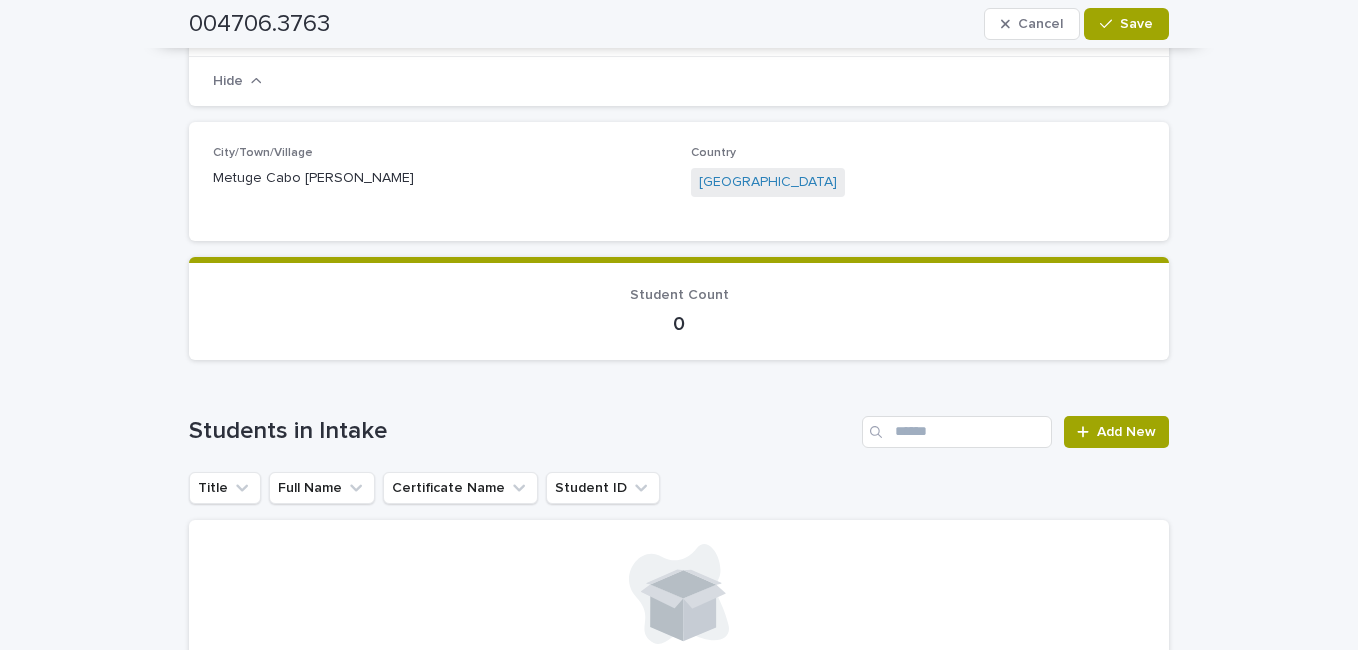 scroll, scrollTop: 644, scrollLeft: 0, axis: vertical 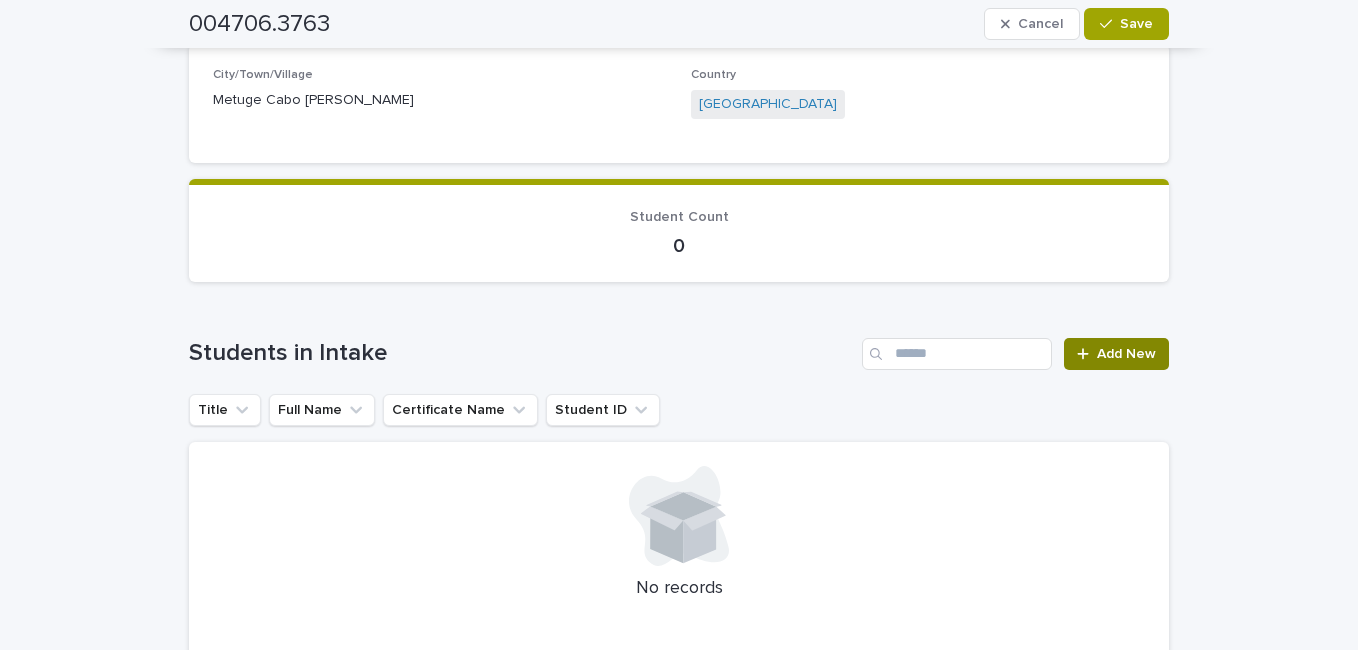 click on "Add New" at bounding box center (1126, 354) 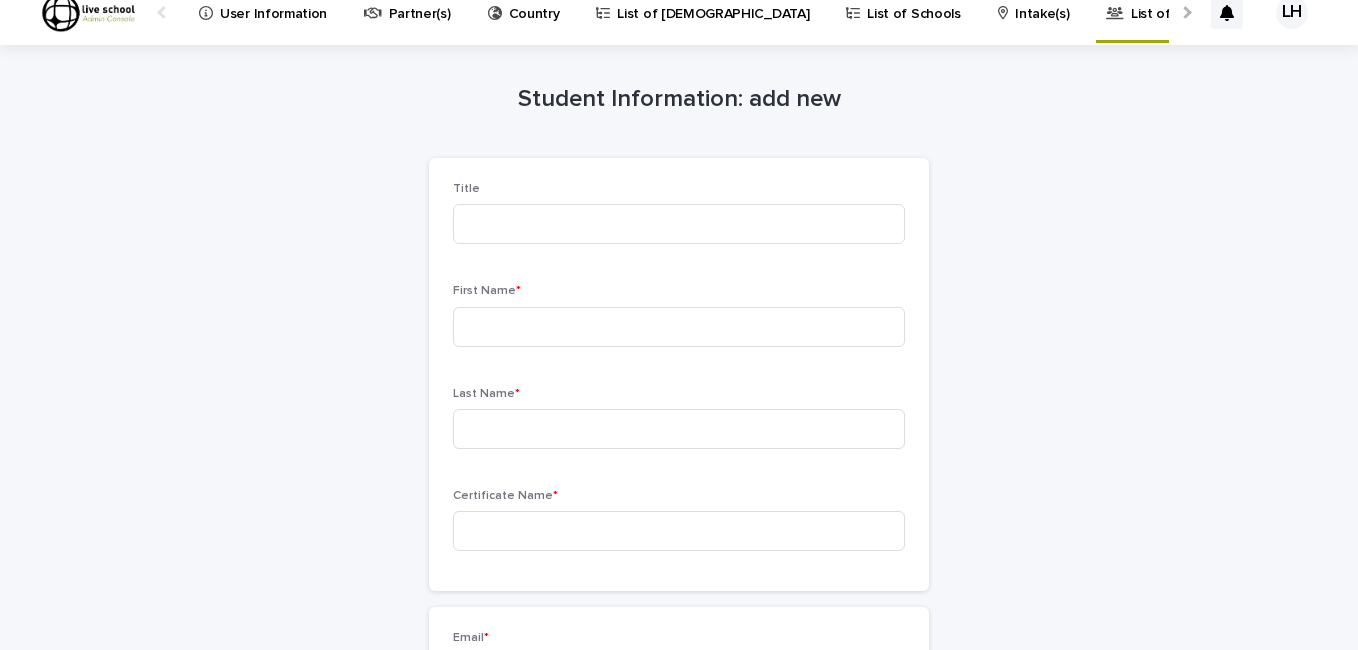 scroll, scrollTop: 0, scrollLeft: 0, axis: both 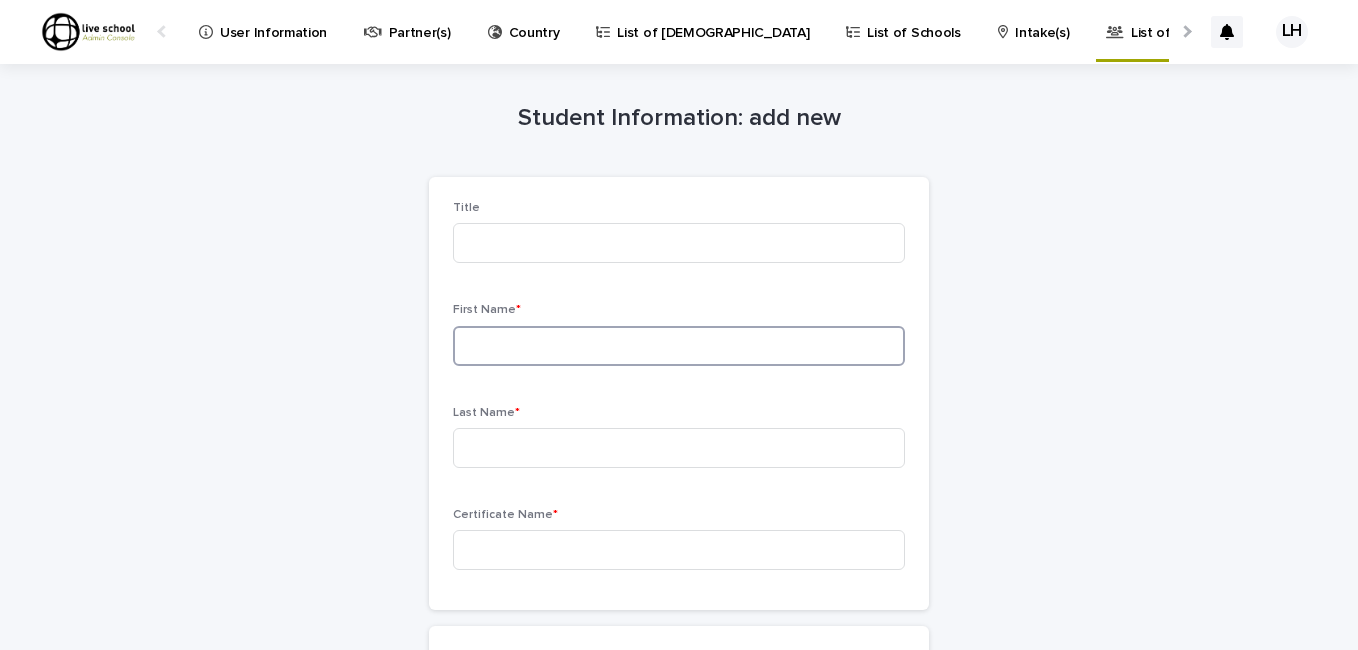 click at bounding box center (679, 346) 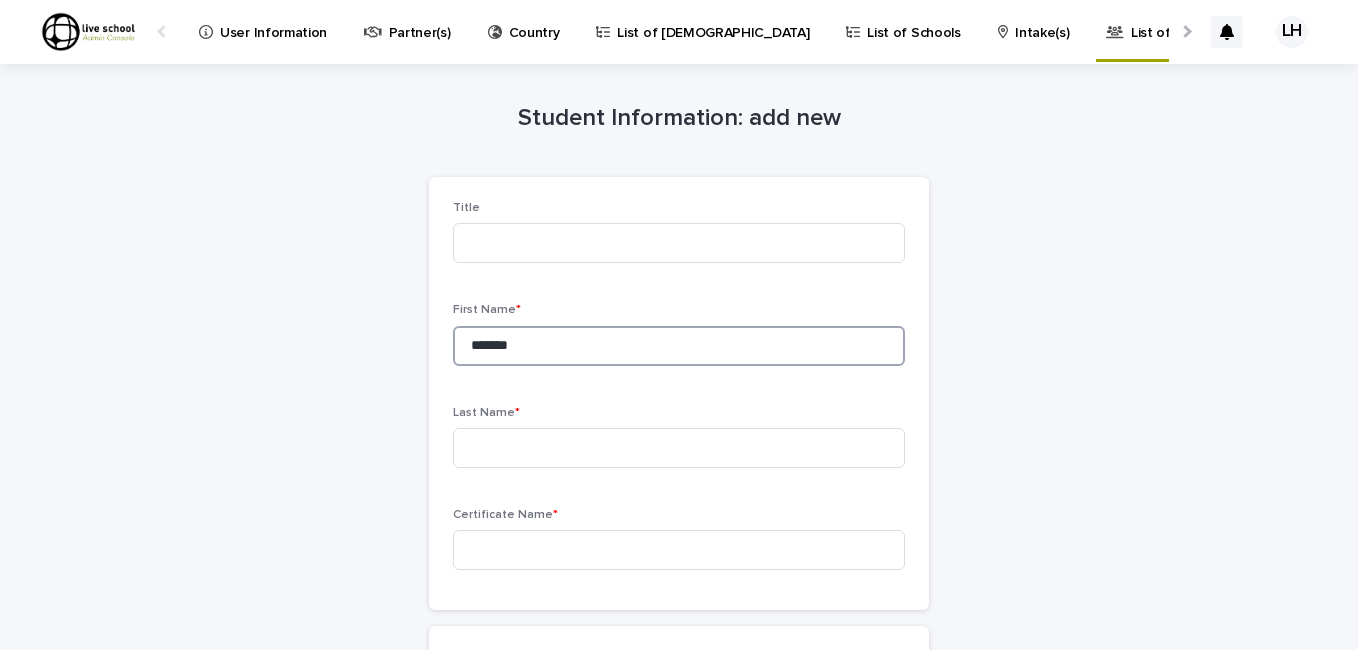 type on "*******" 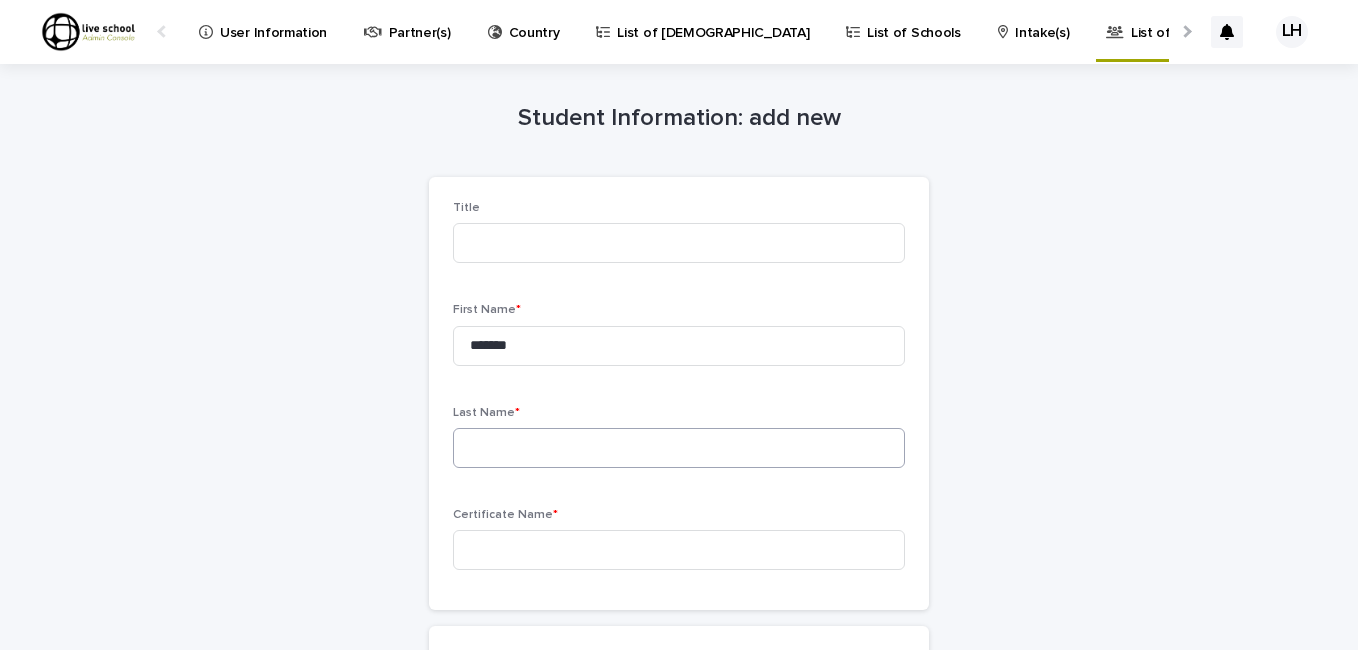 click on "Last Name *" at bounding box center (679, 445) 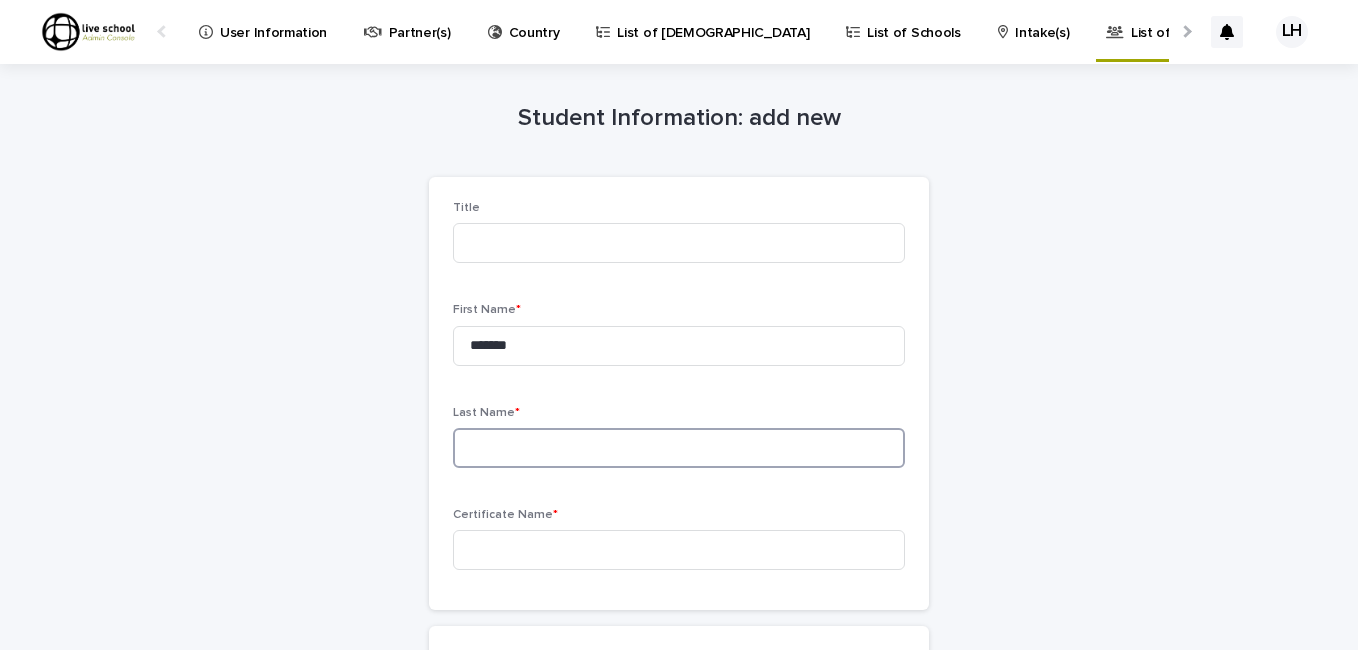click at bounding box center [679, 448] 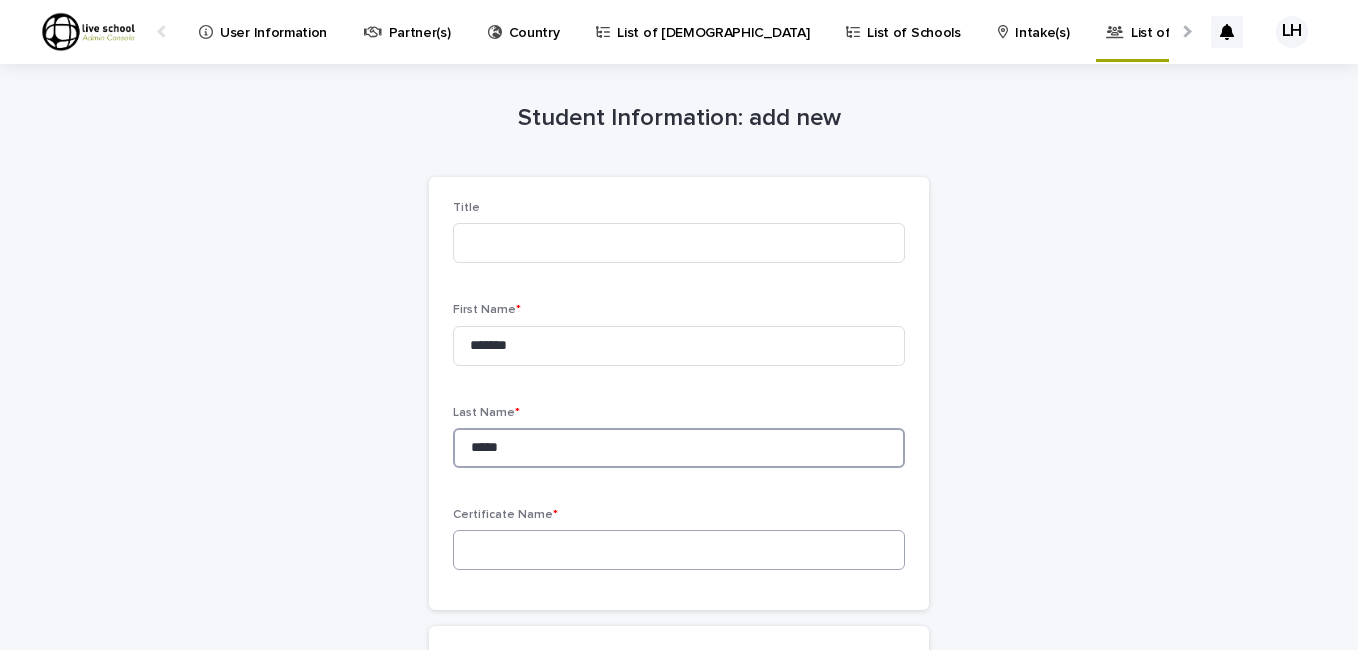 type on "*****" 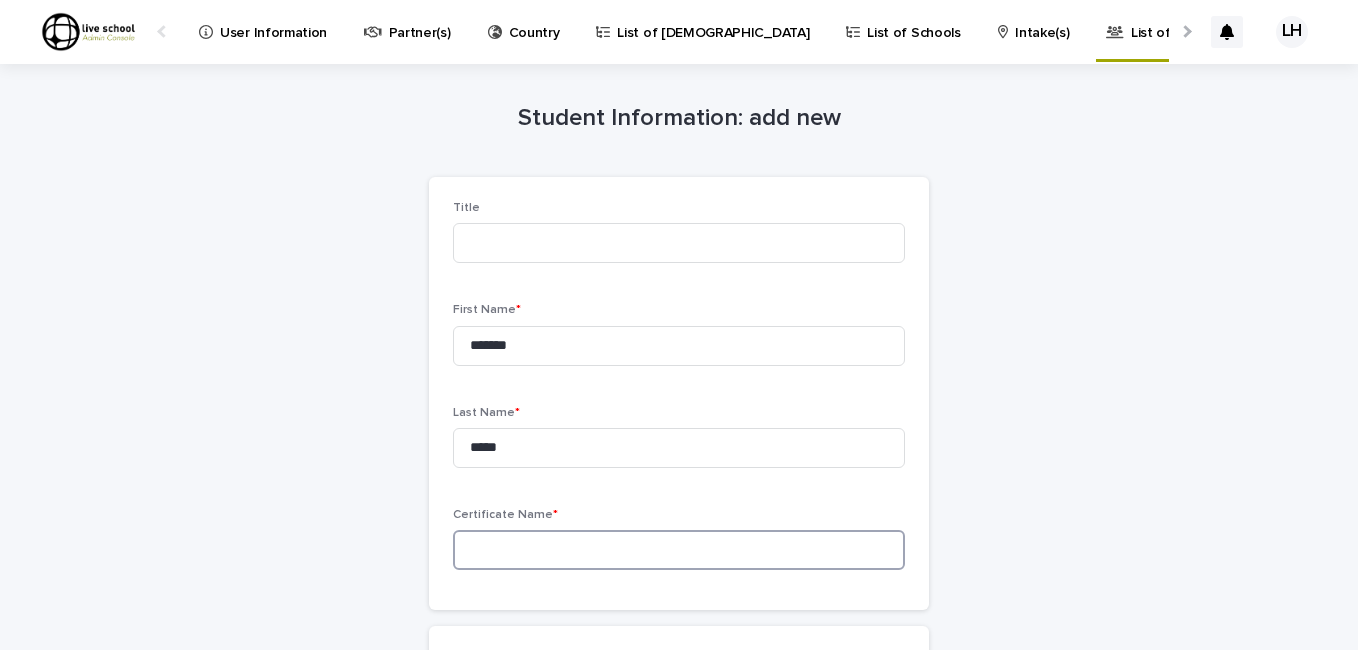 click at bounding box center (679, 550) 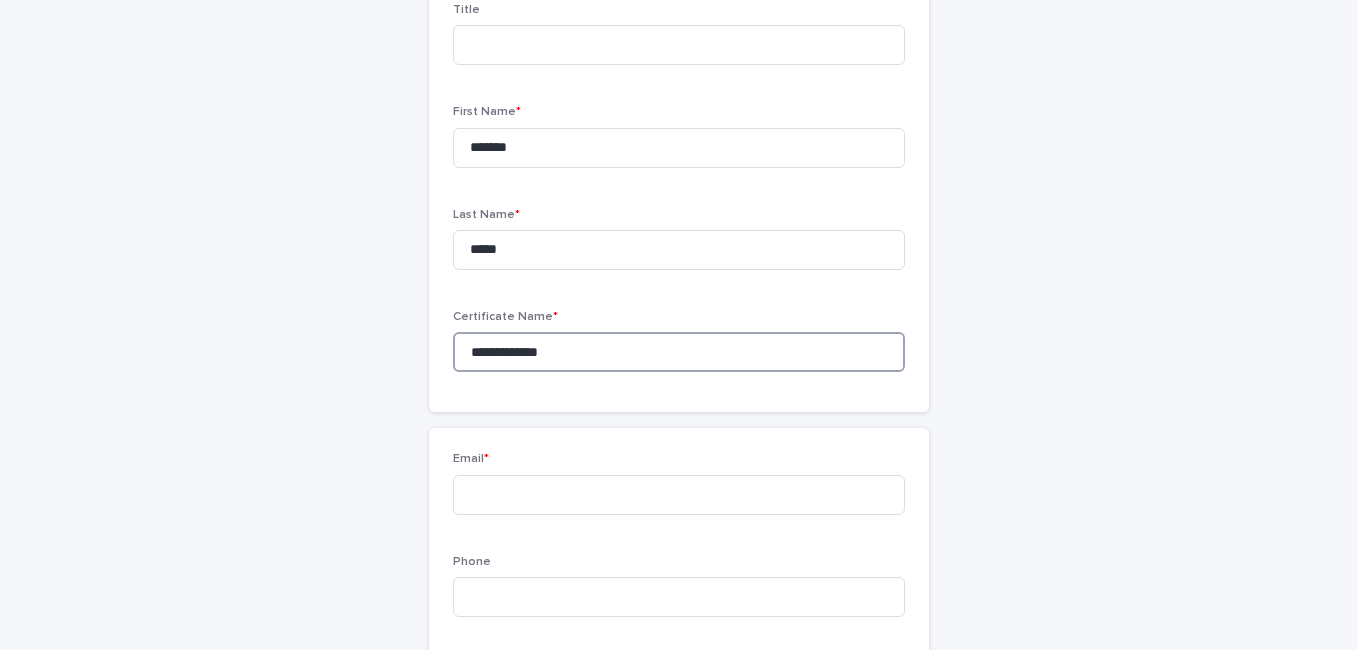scroll, scrollTop: 269, scrollLeft: 0, axis: vertical 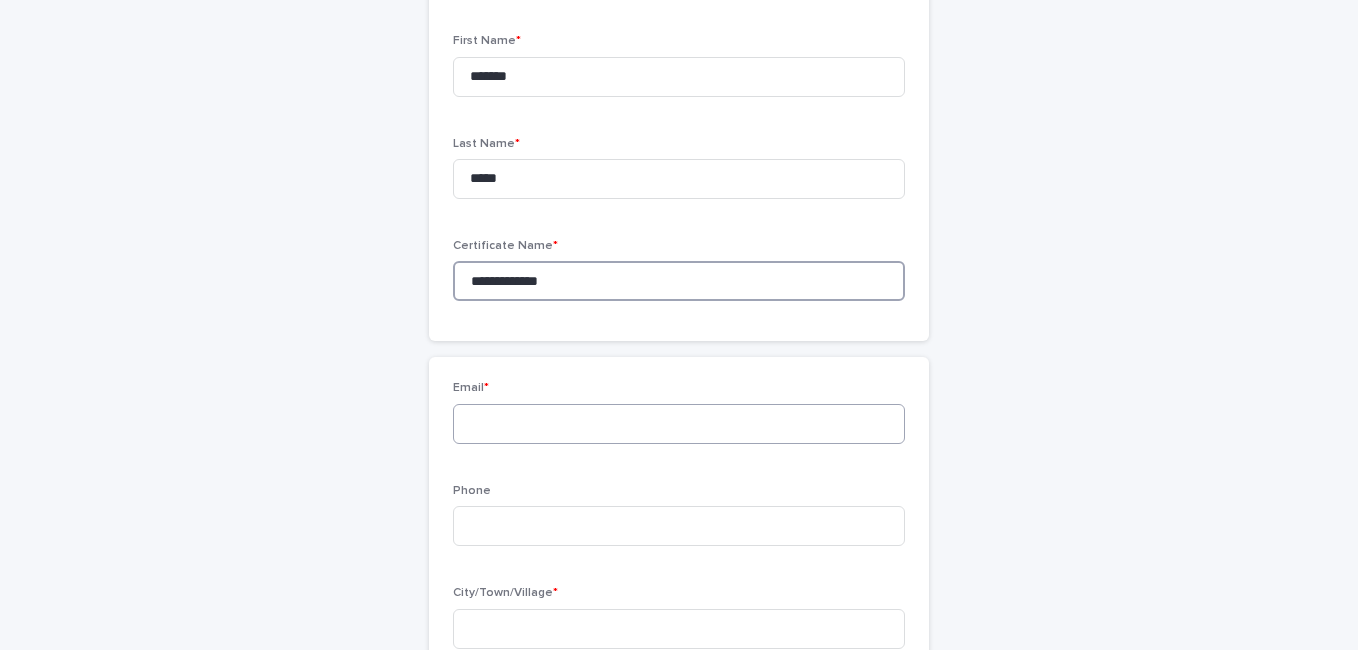 type on "**********" 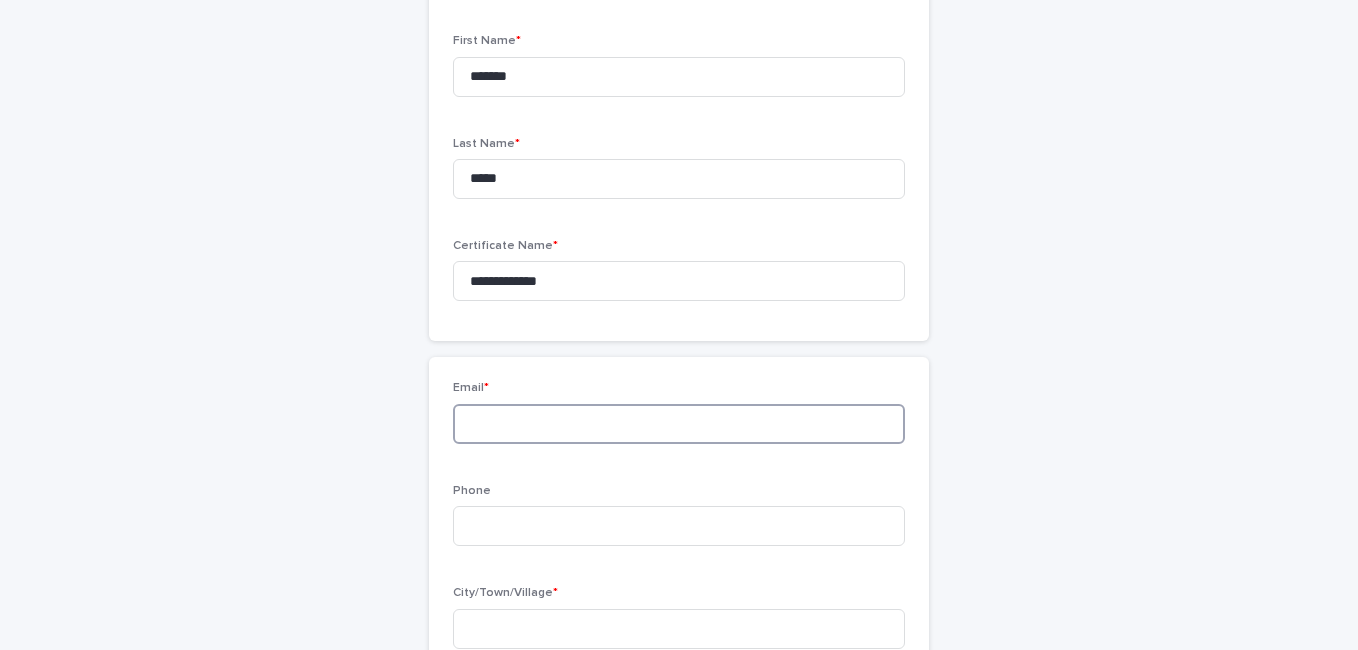 click at bounding box center (679, 424) 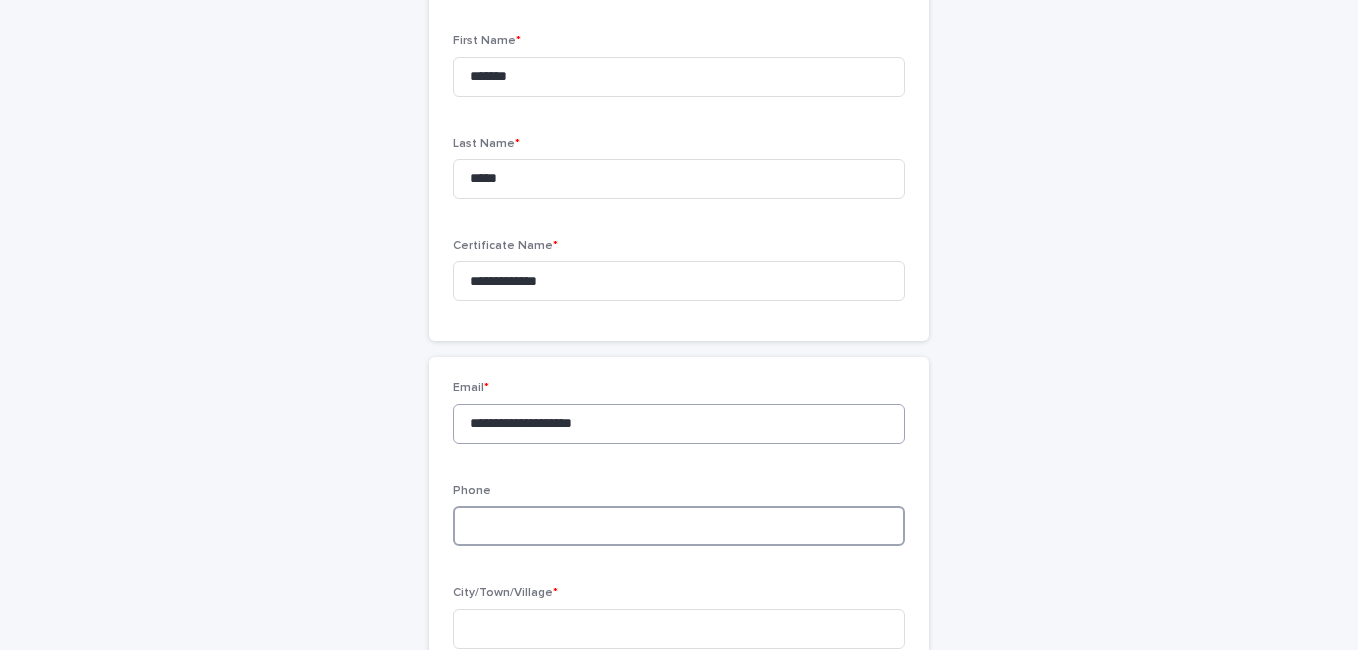 type on "*********" 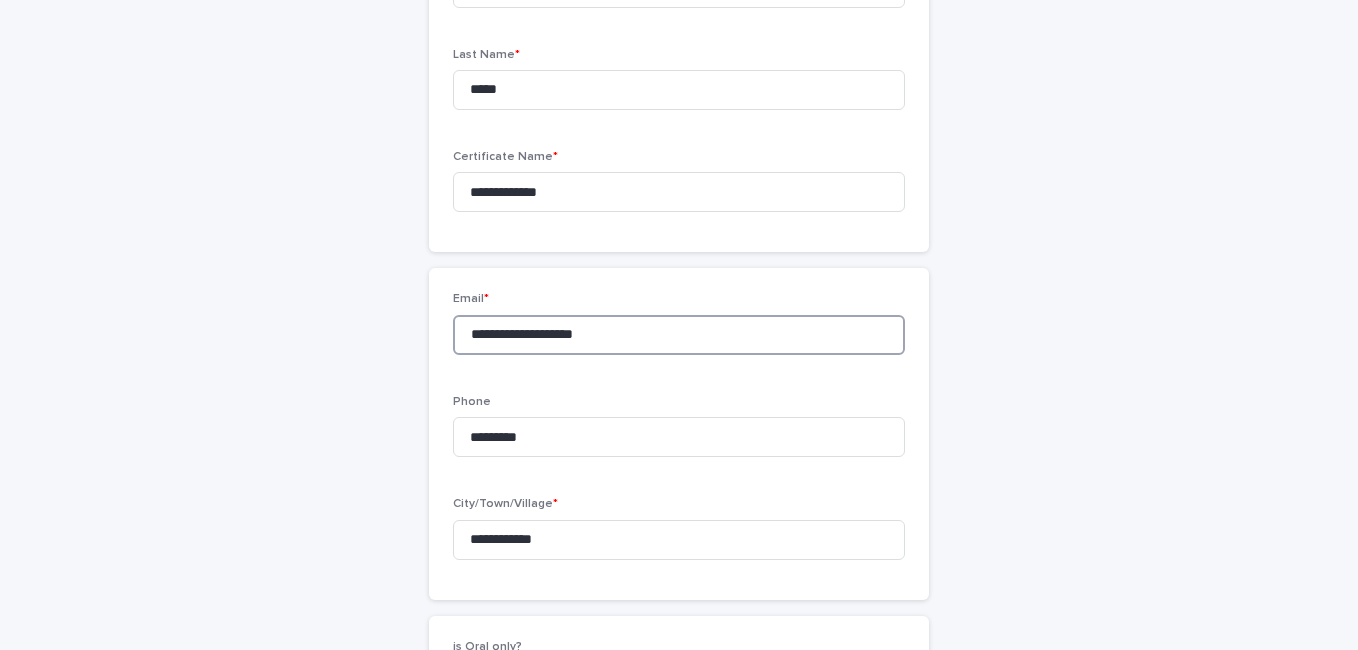 scroll, scrollTop: 377, scrollLeft: 0, axis: vertical 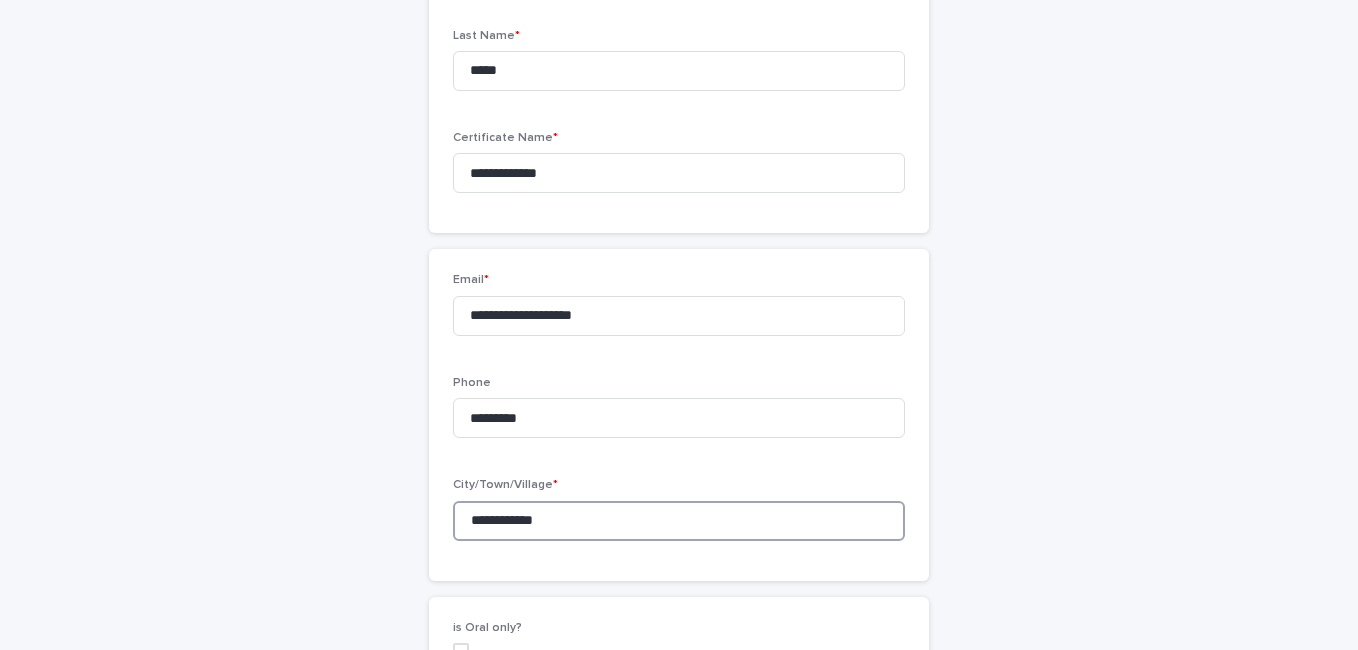 click on "**********" at bounding box center (679, 521) 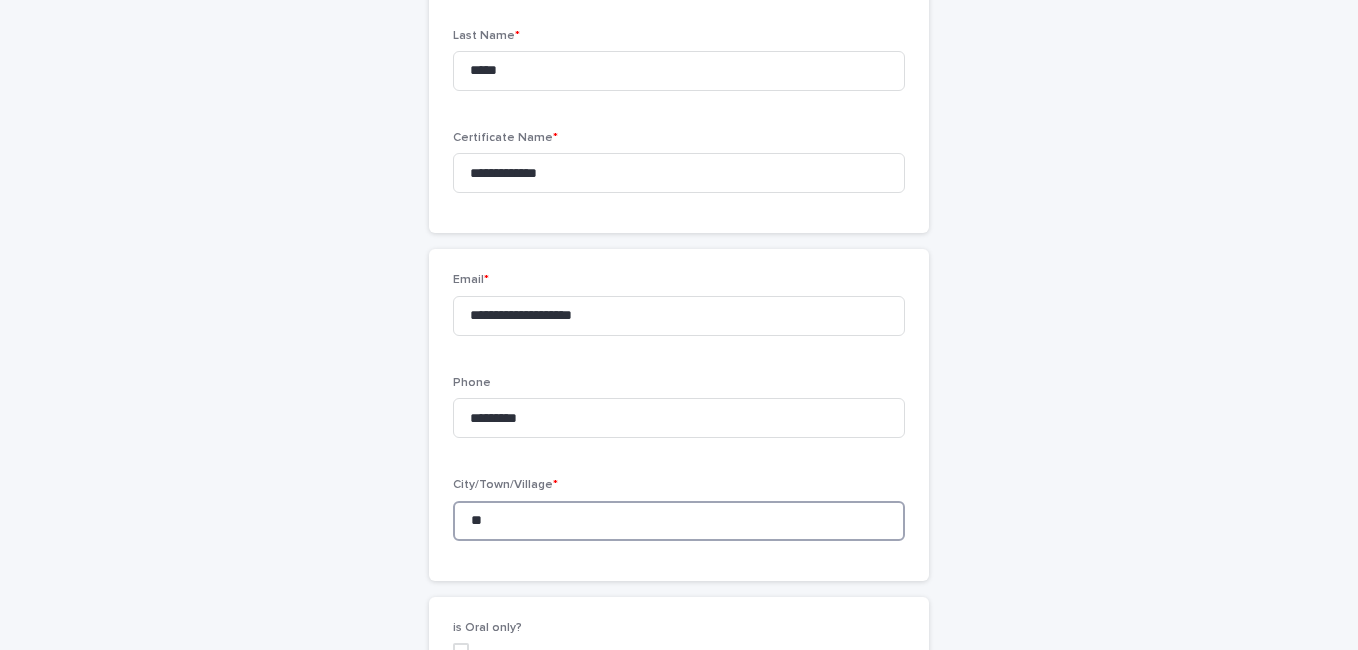 type on "*" 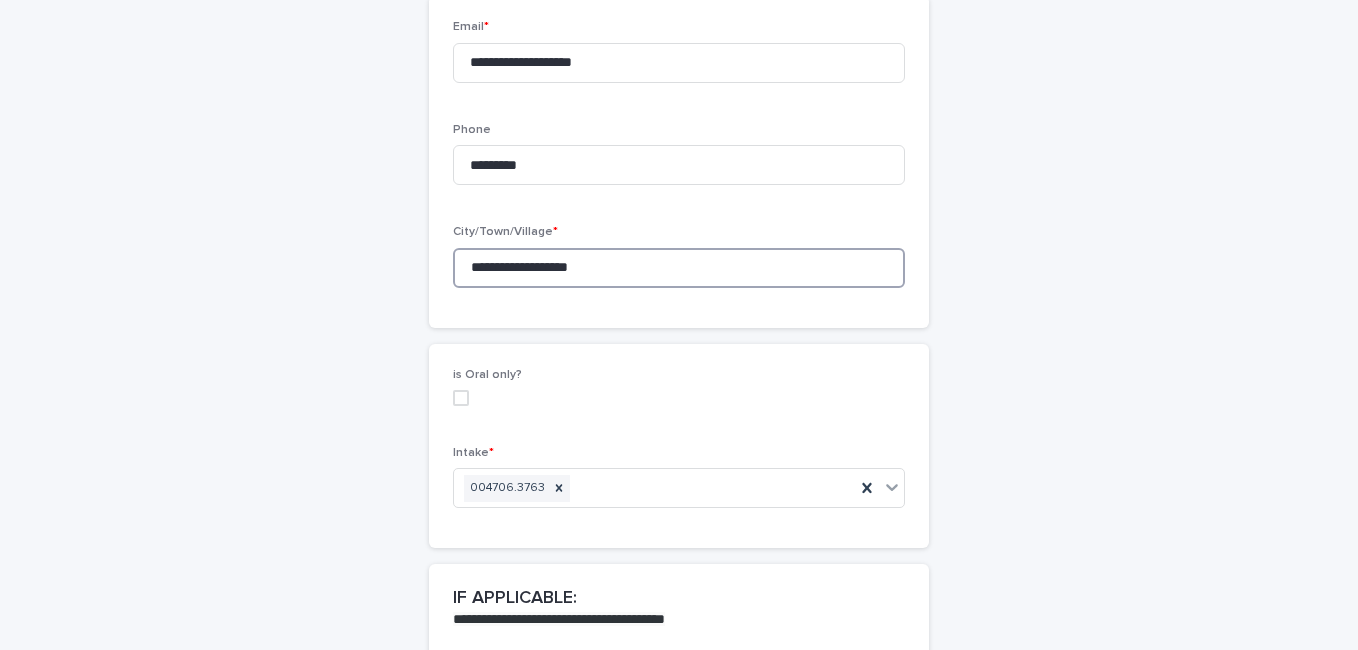 scroll, scrollTop: 651, scrollLeft: 0, axis: vertical 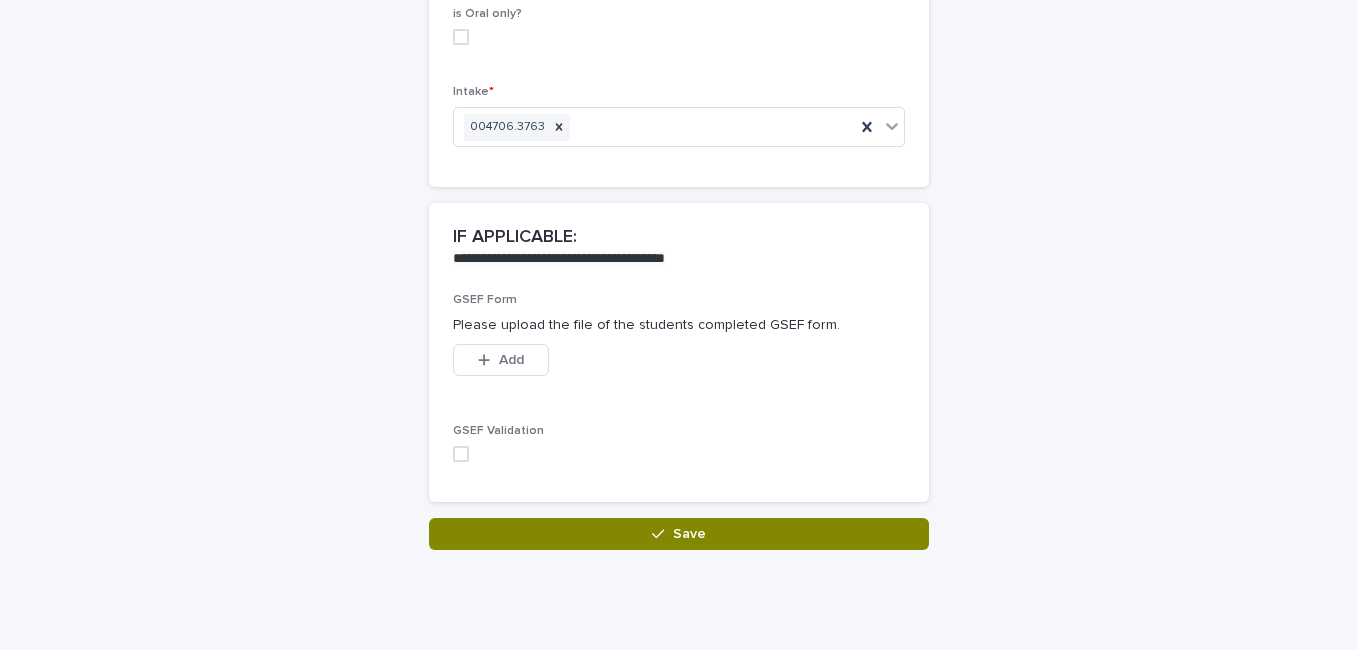 type on "**********" 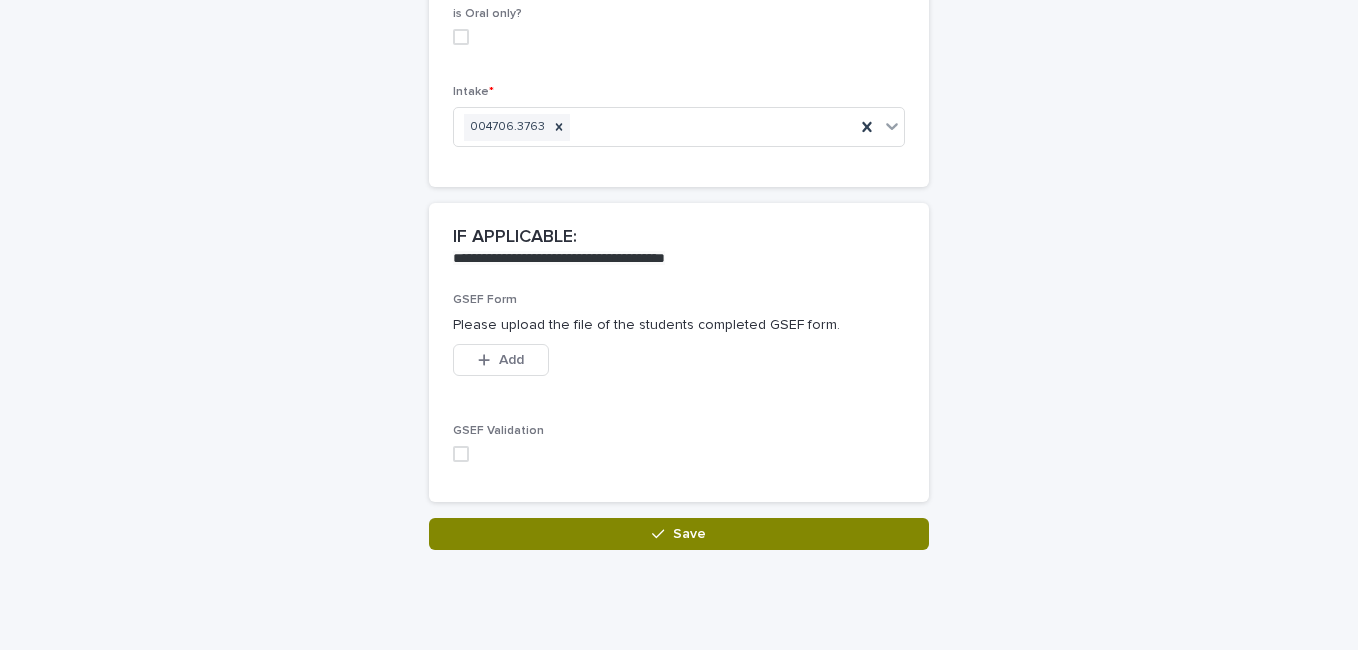 click on "Save" at bounding box center (679, 534) 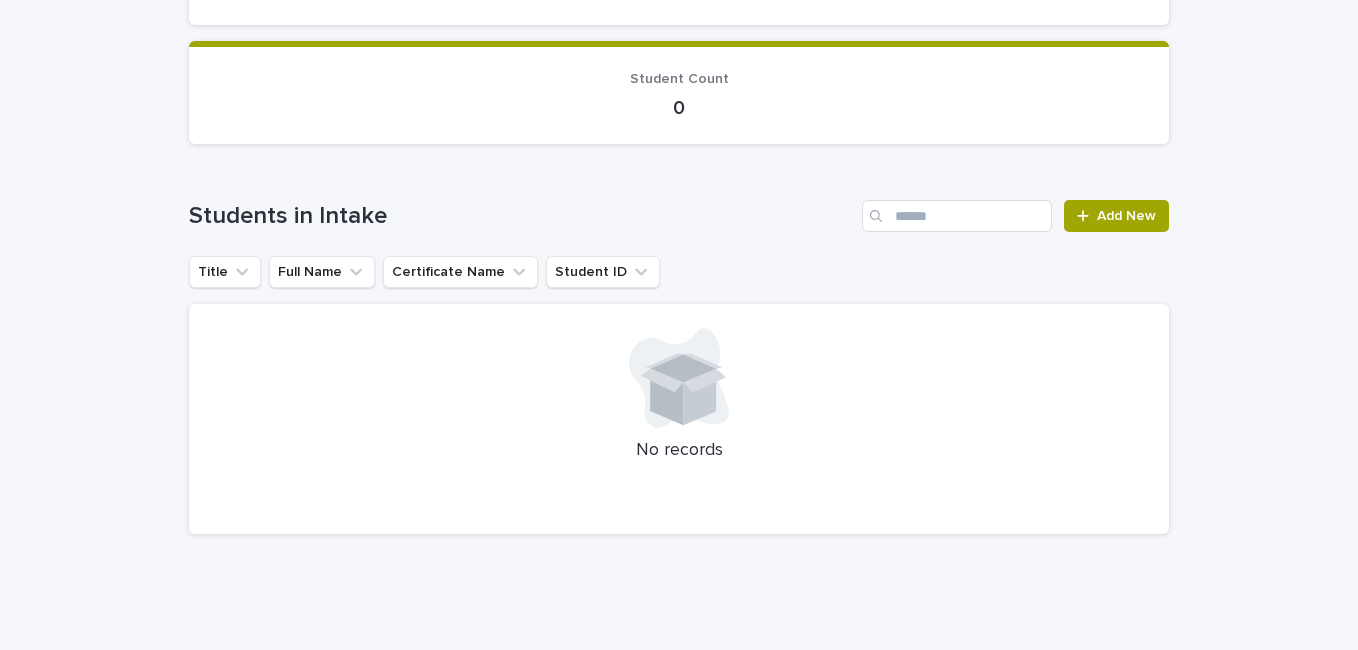 scroll, scrollTop: 0, scrollLeft: 0, axis: both 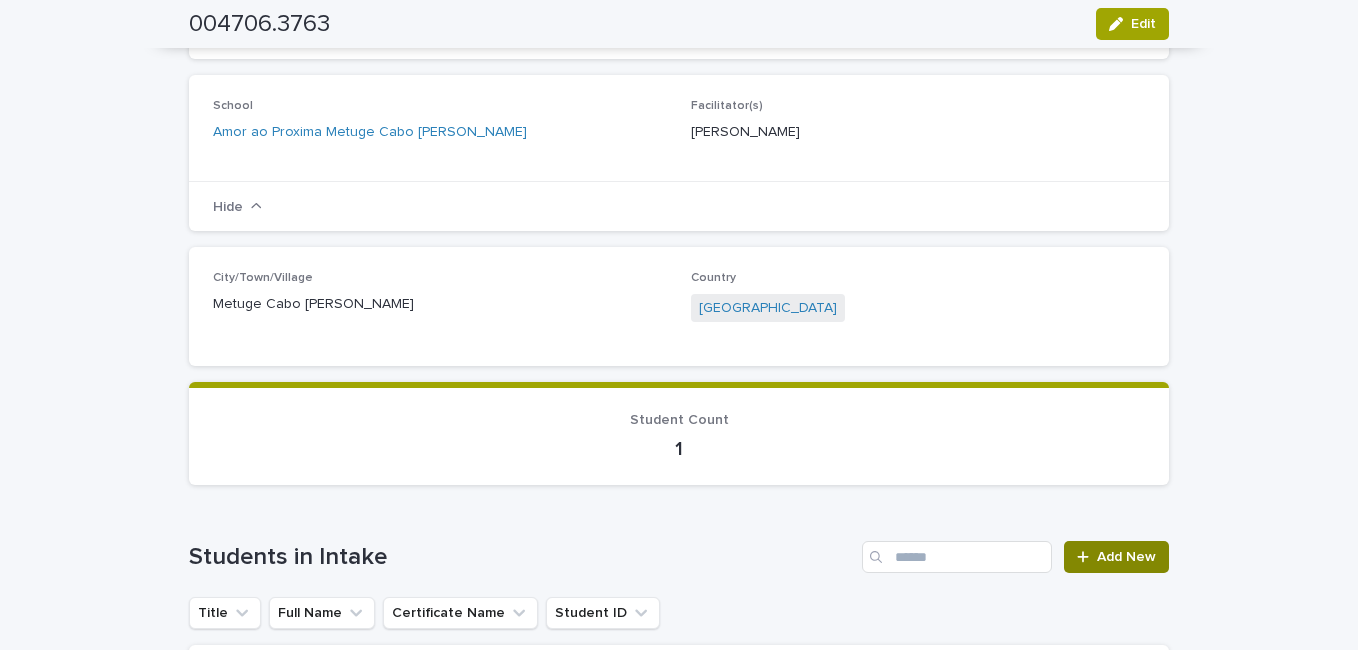 click on "Add New" at bounding box center [1116, 557] 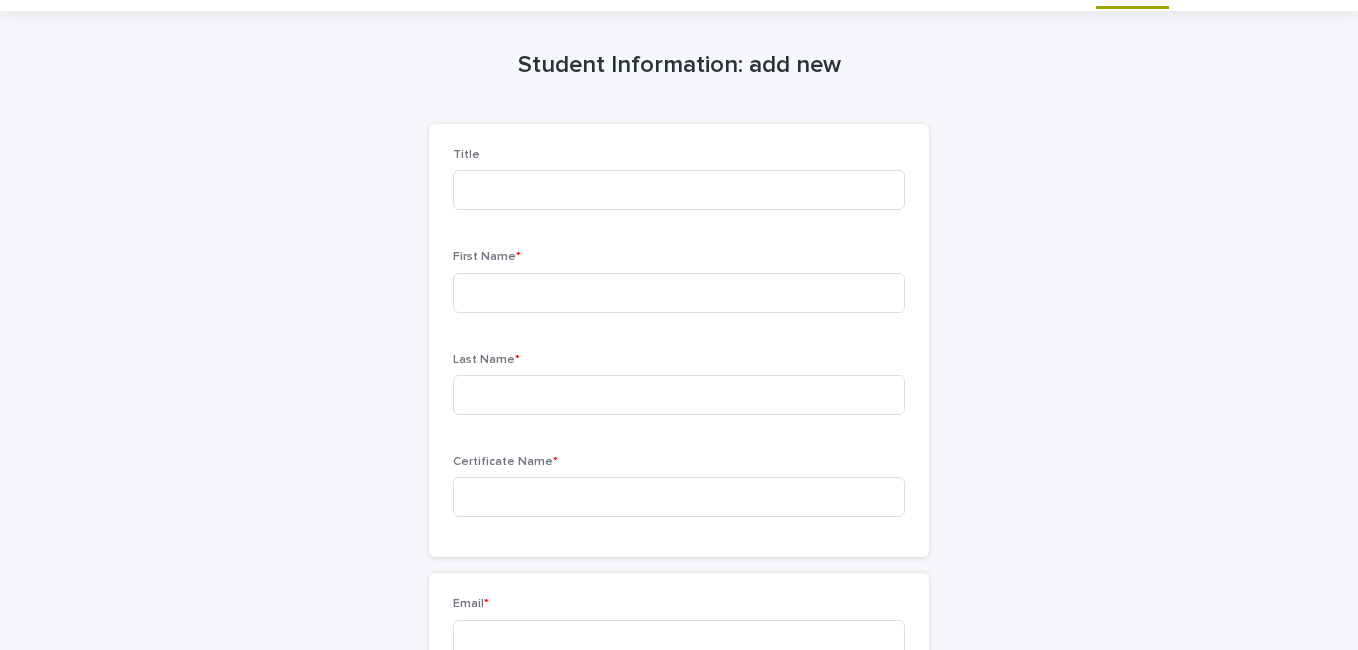scroll, scrollTop: 0, scrollLeft: 0, axis: both 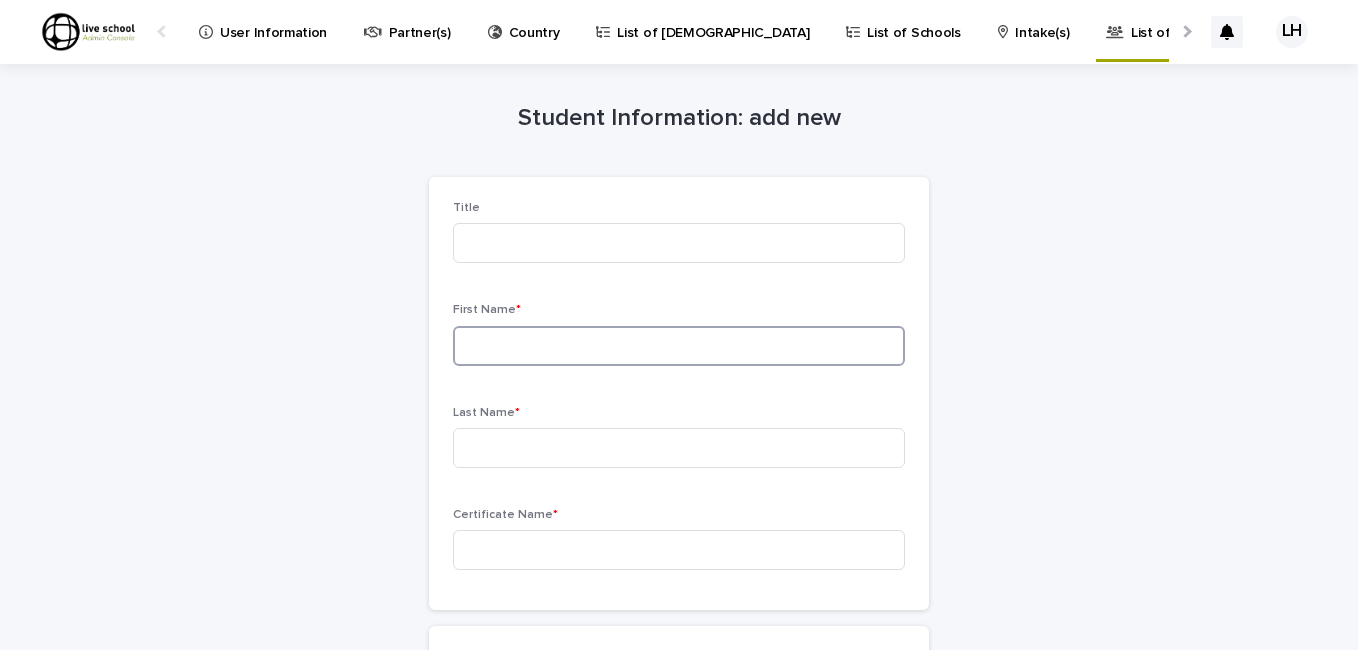 click at bounding box center (679, 346) 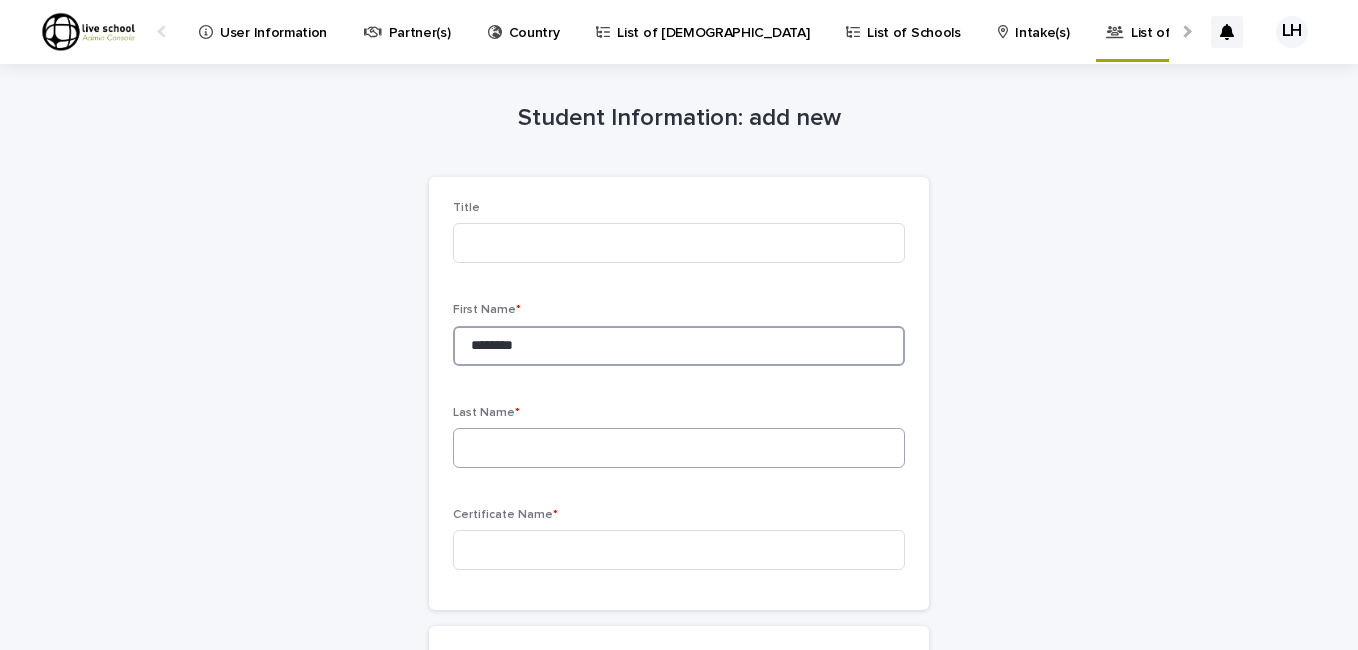 type on "********" 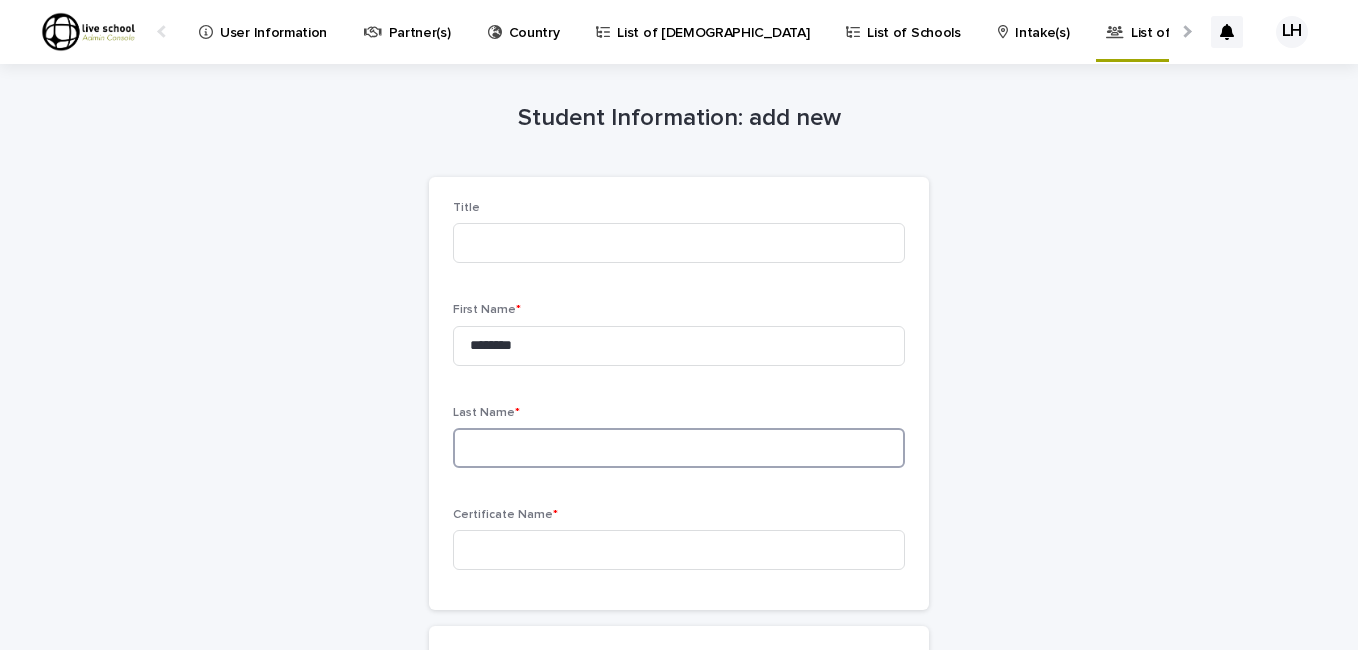 click at bounding box center [679, 448] 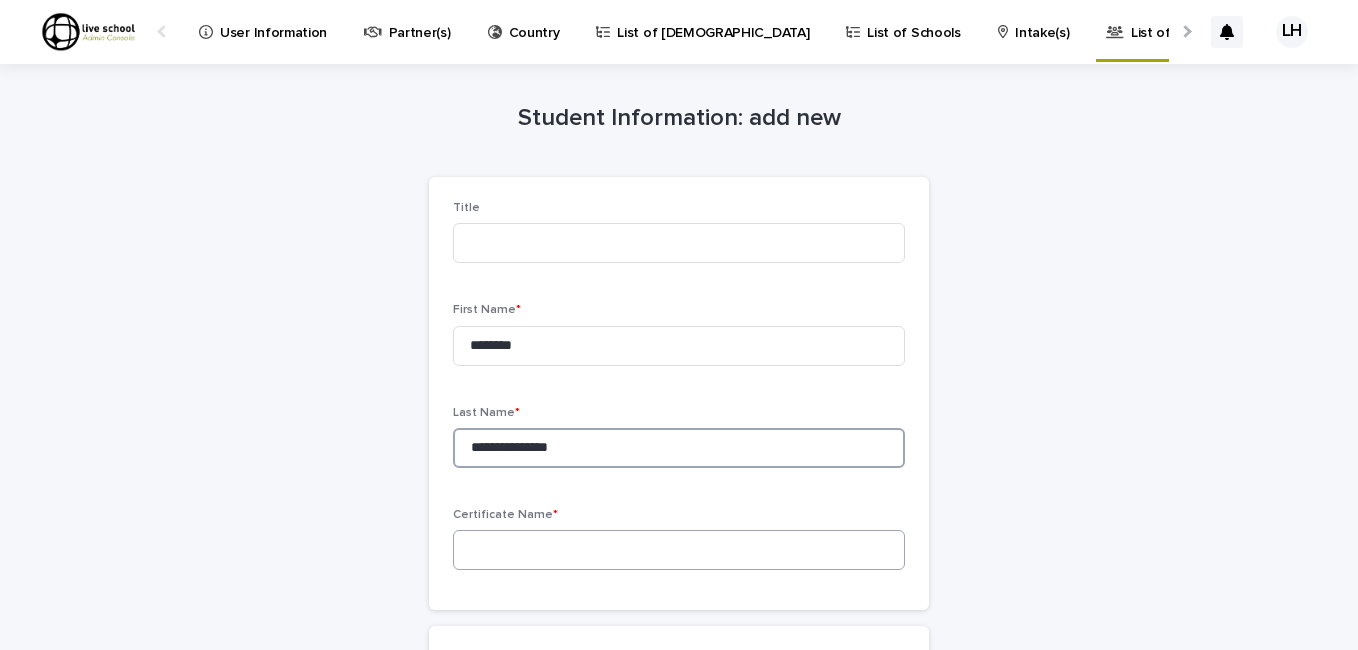 type on "**********" 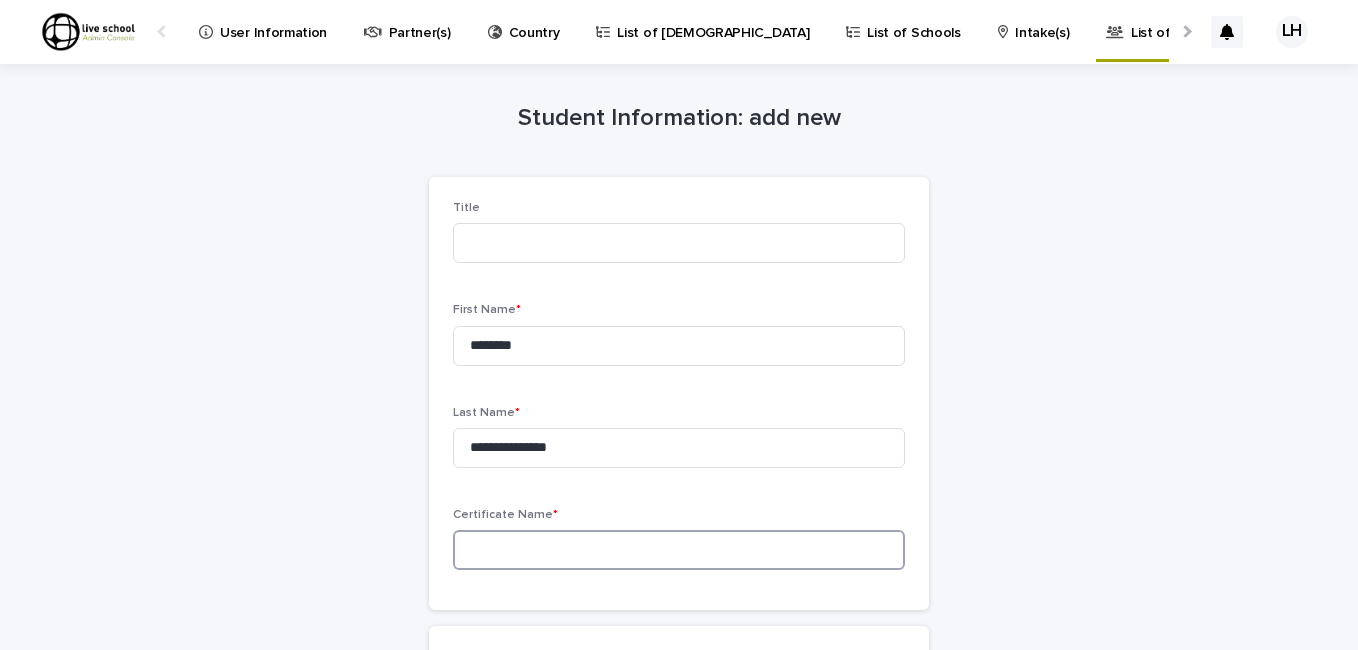 click at bounding box center [679, 550] 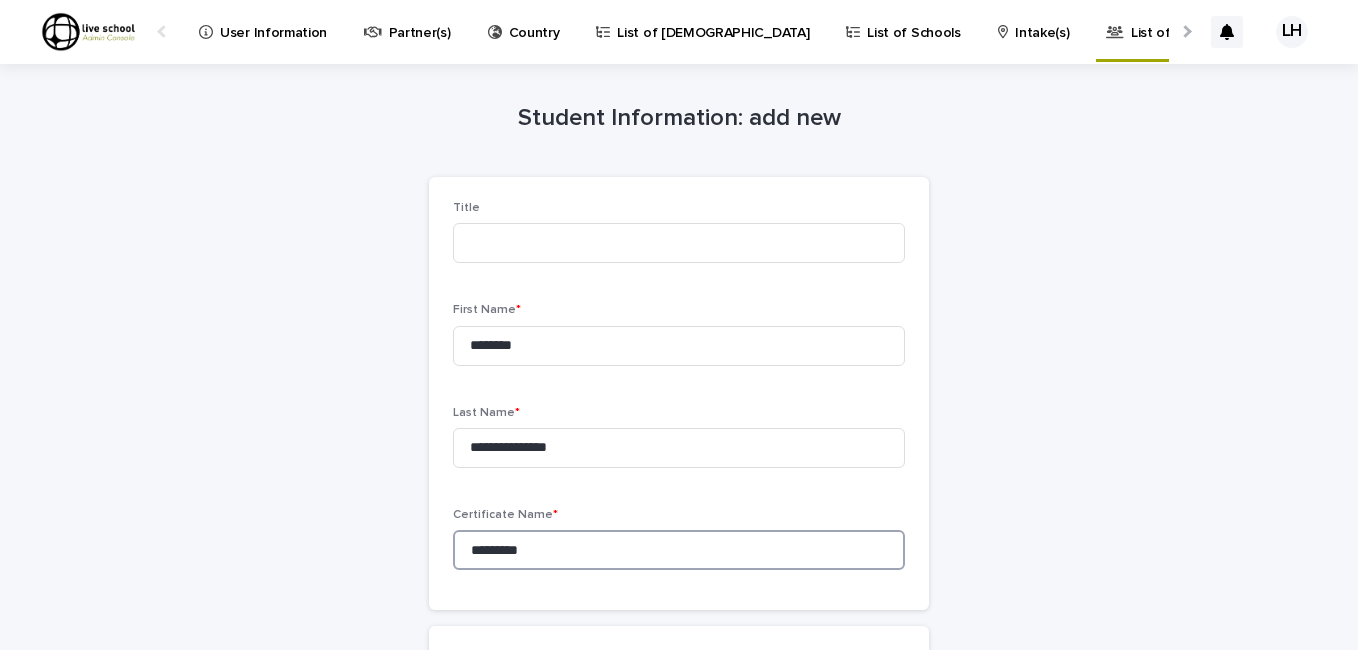 paste on "**********" 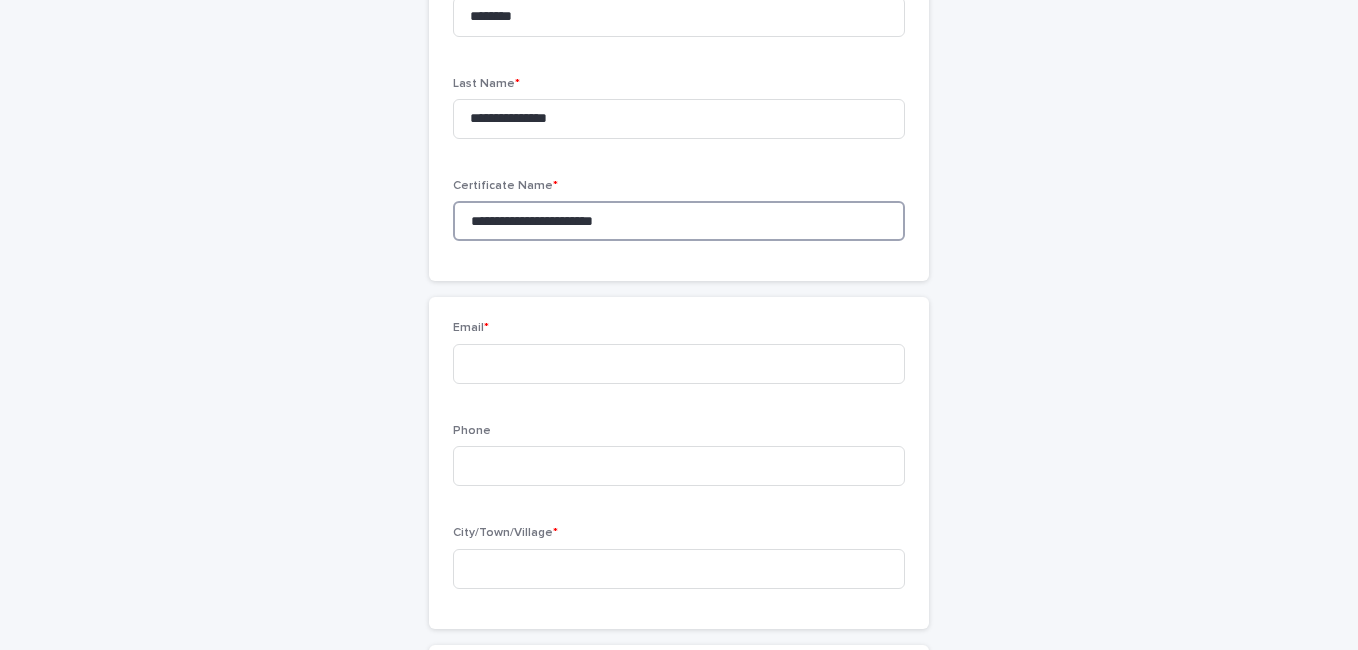 scroll, scrollTop: 332, scrollLeft: 0, axis: vertical 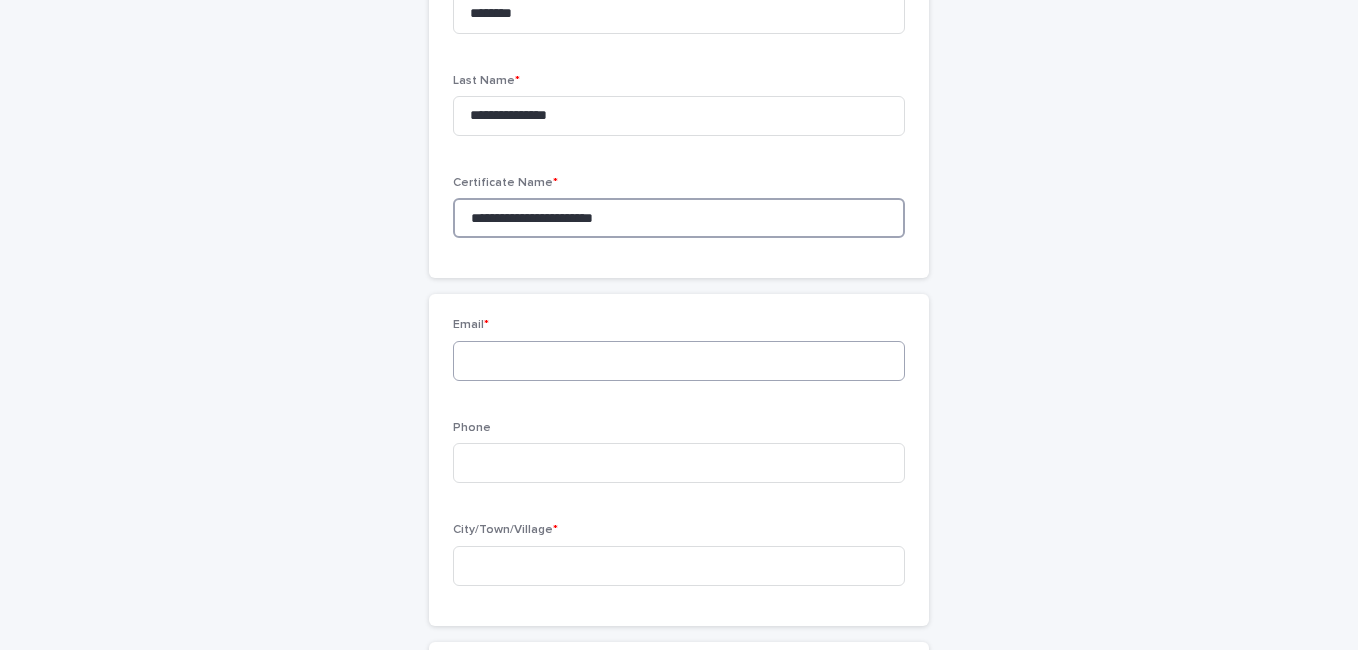type on "**********" 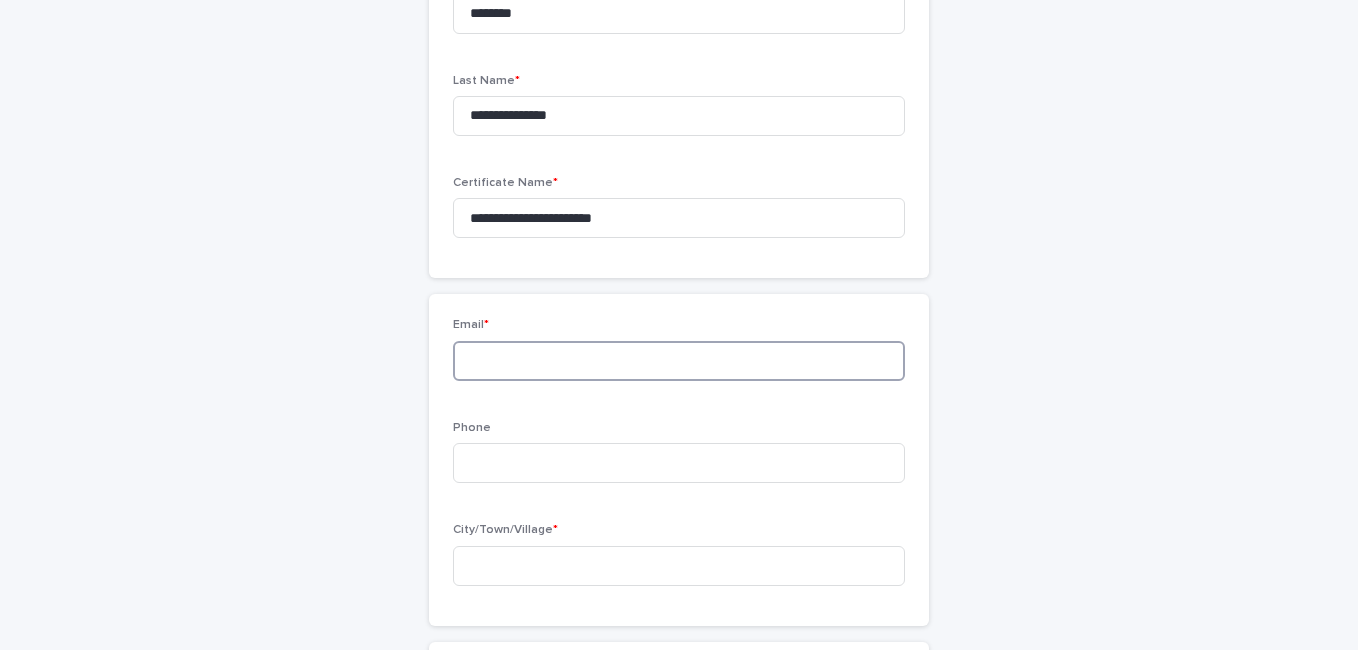 click at bounding box center [679, 361] 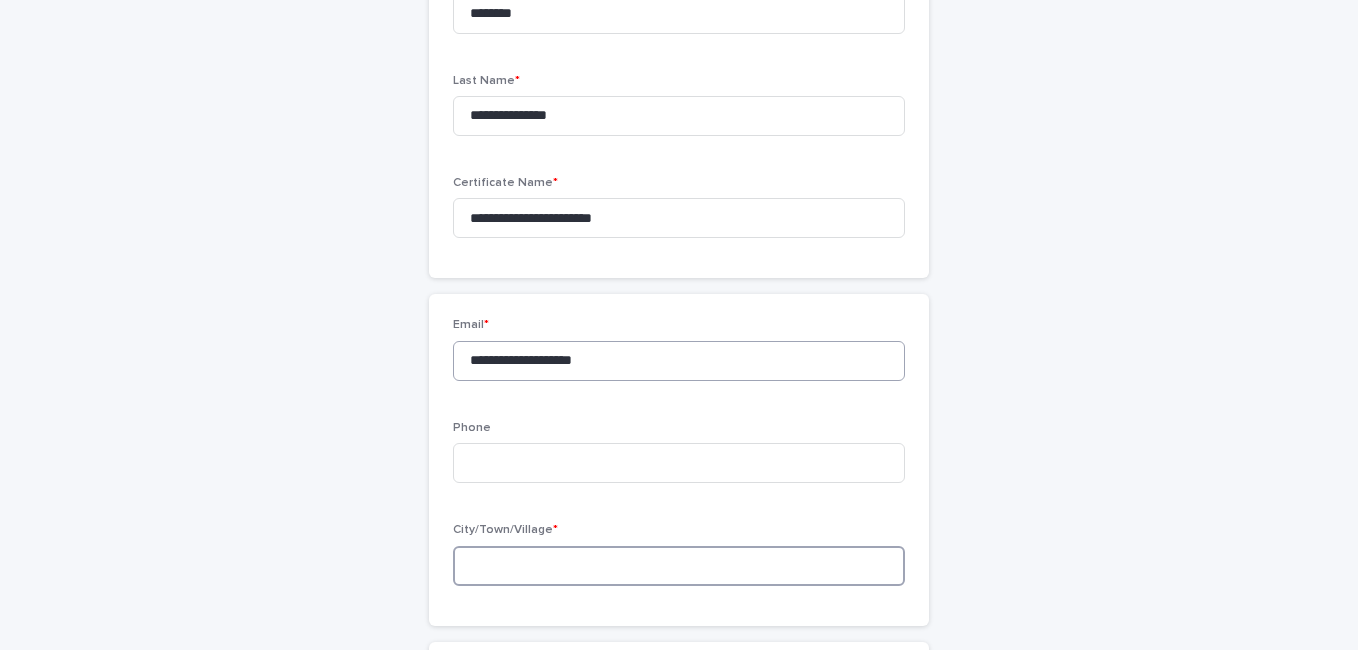 type on "**********" 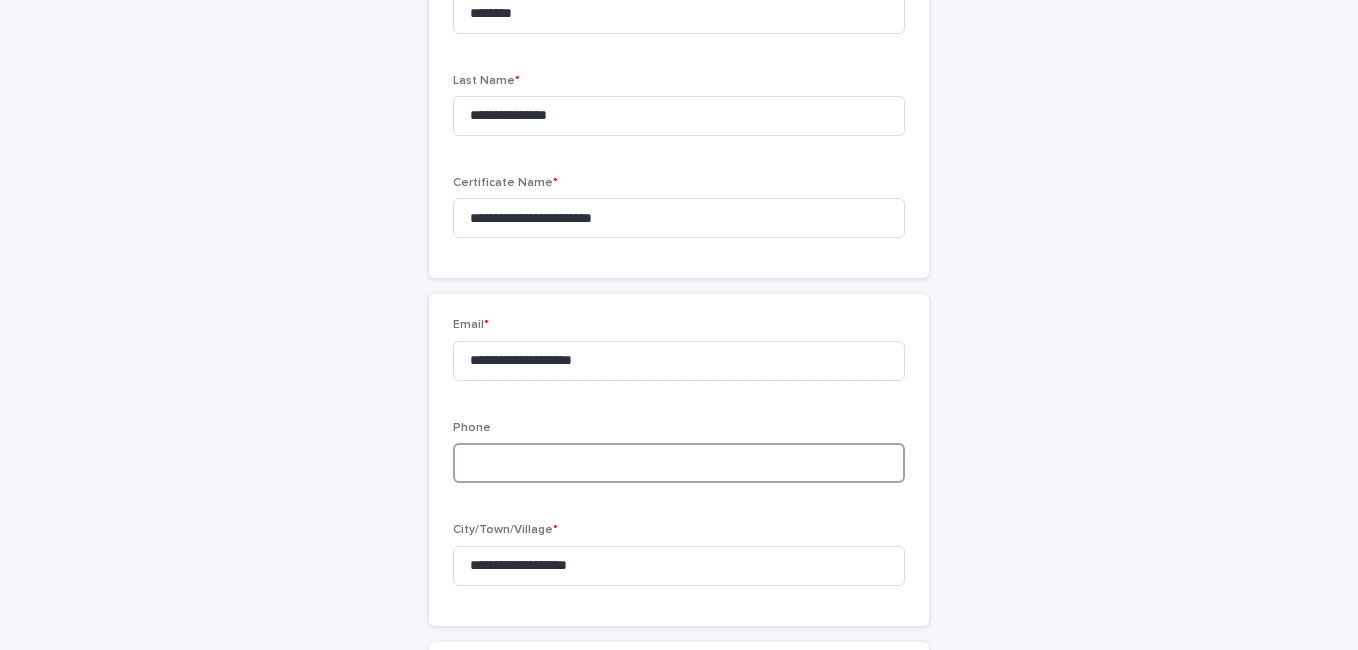 click at bounding box center (679, 463) 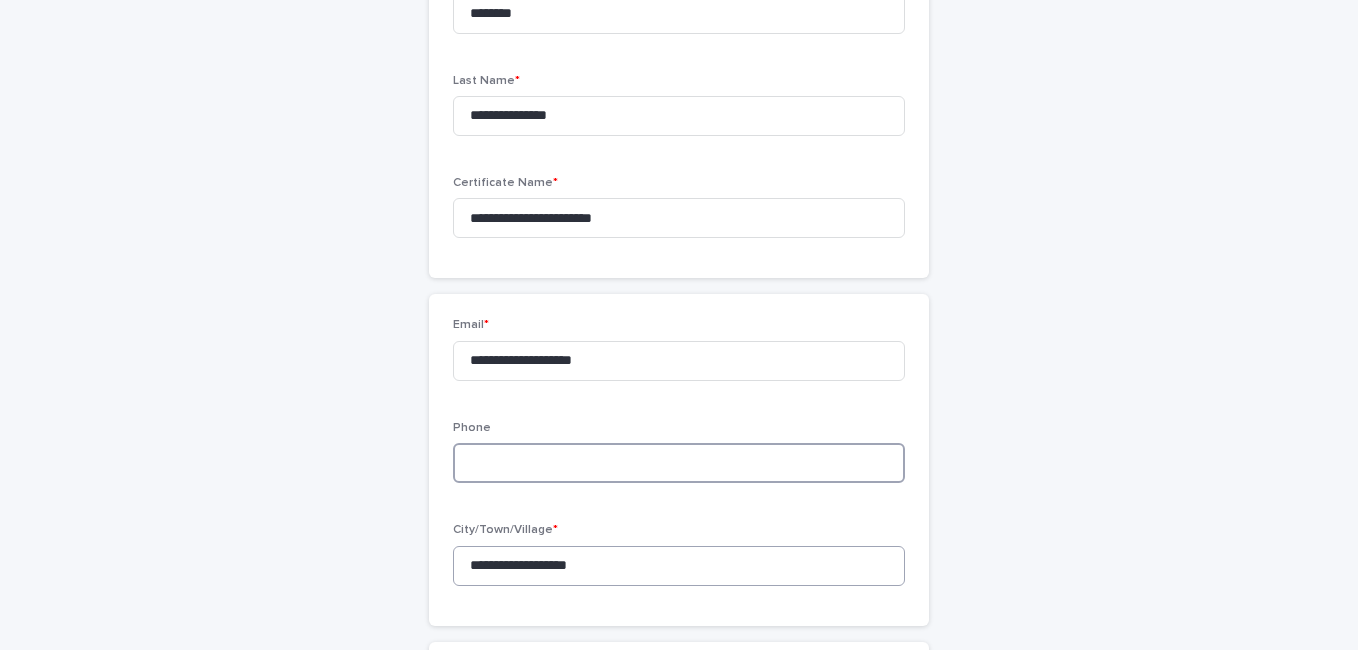type on "*********" 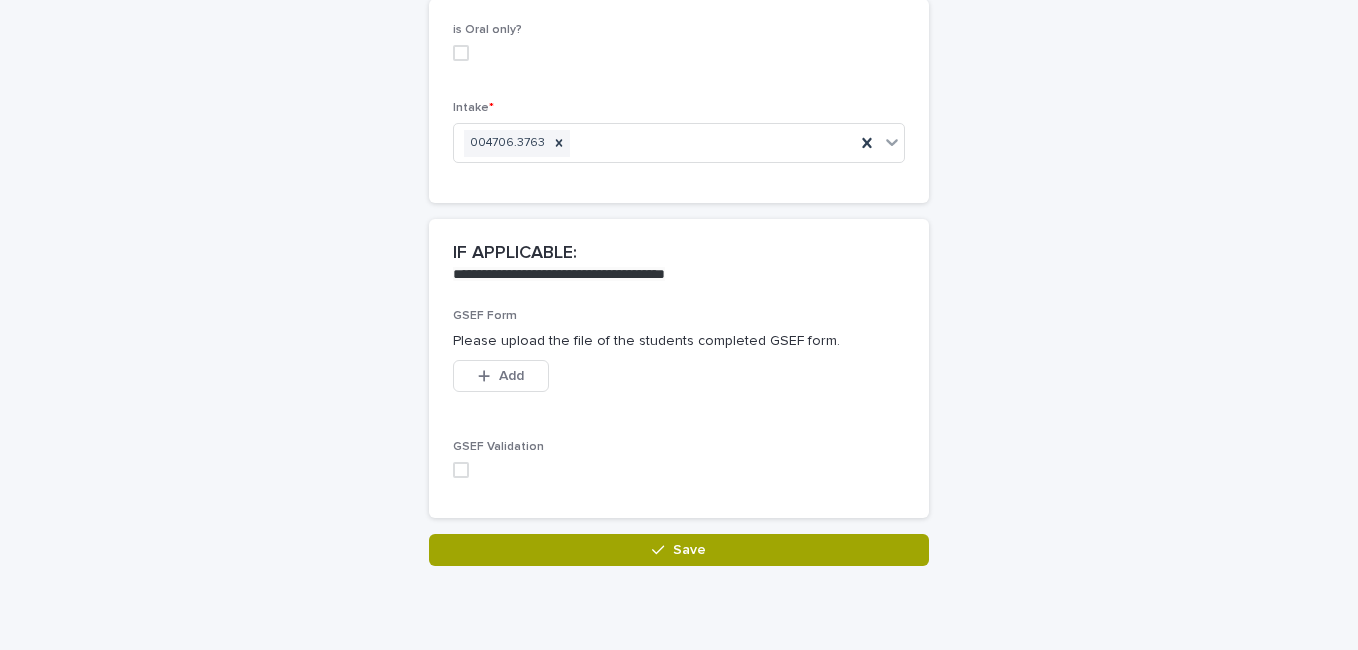 scroll, scrollTop: 989, scrollLeft: 0, axis: vertical 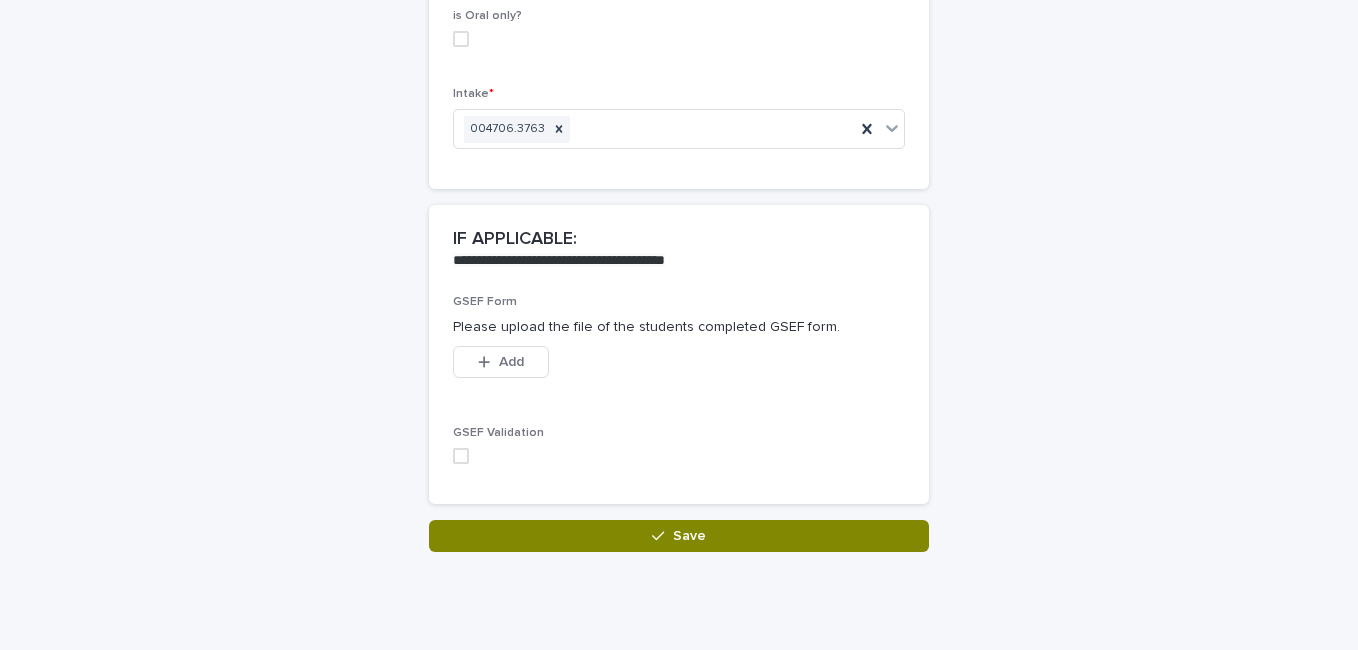 click on "Save" at bounding box center [679, 536] 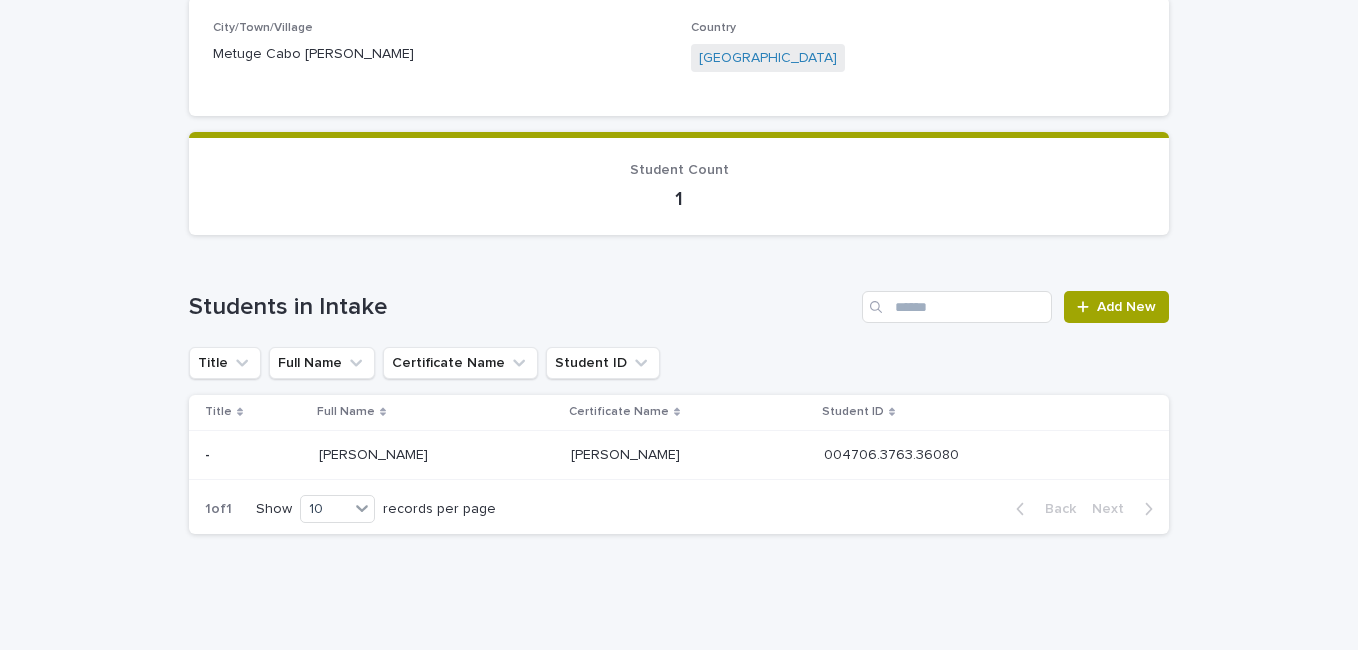 scroll, scrollTop: 0, scrollLeft: 0, axis: both 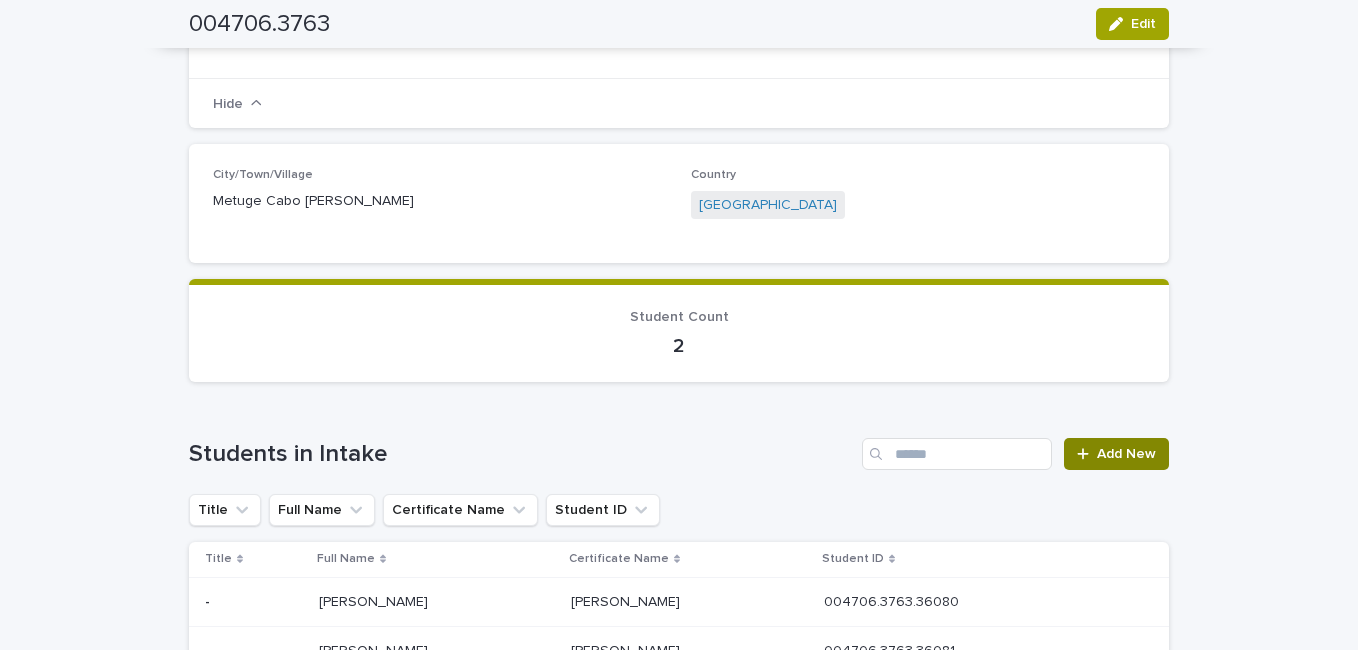 click at bounding box center [1087, 454] 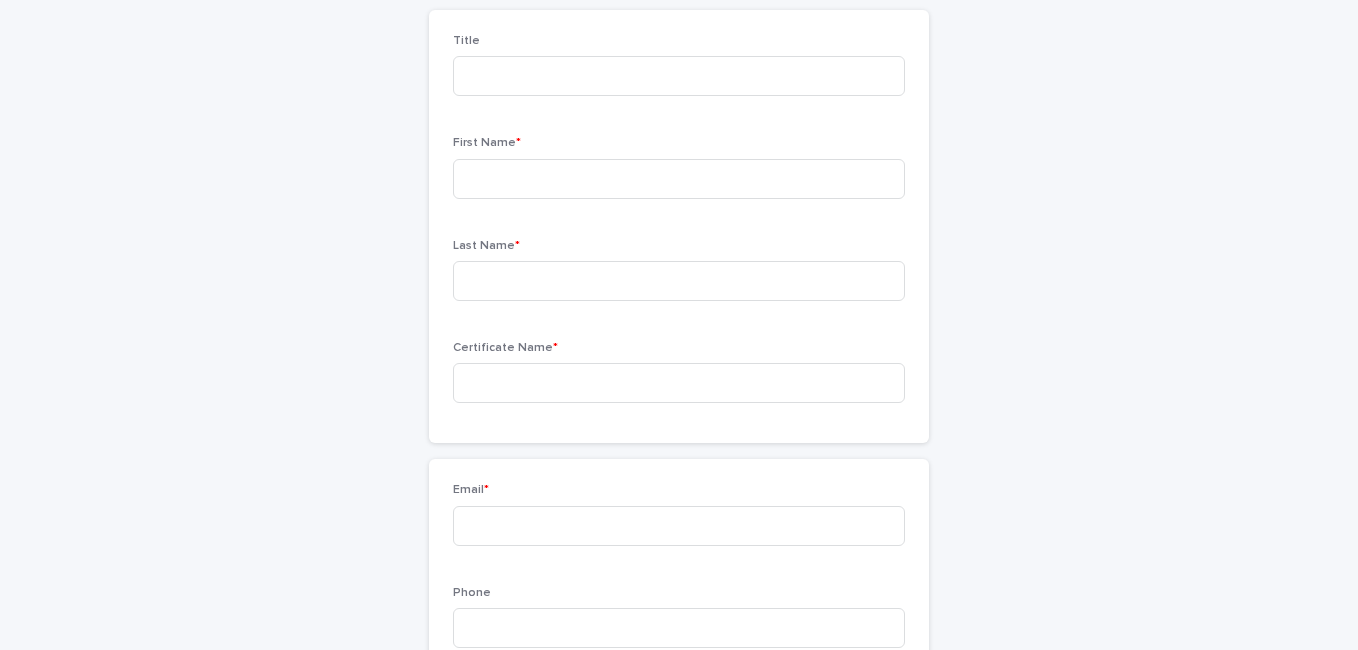 scroll, scrollTop: 0, scrollLeft: 0, axis: both 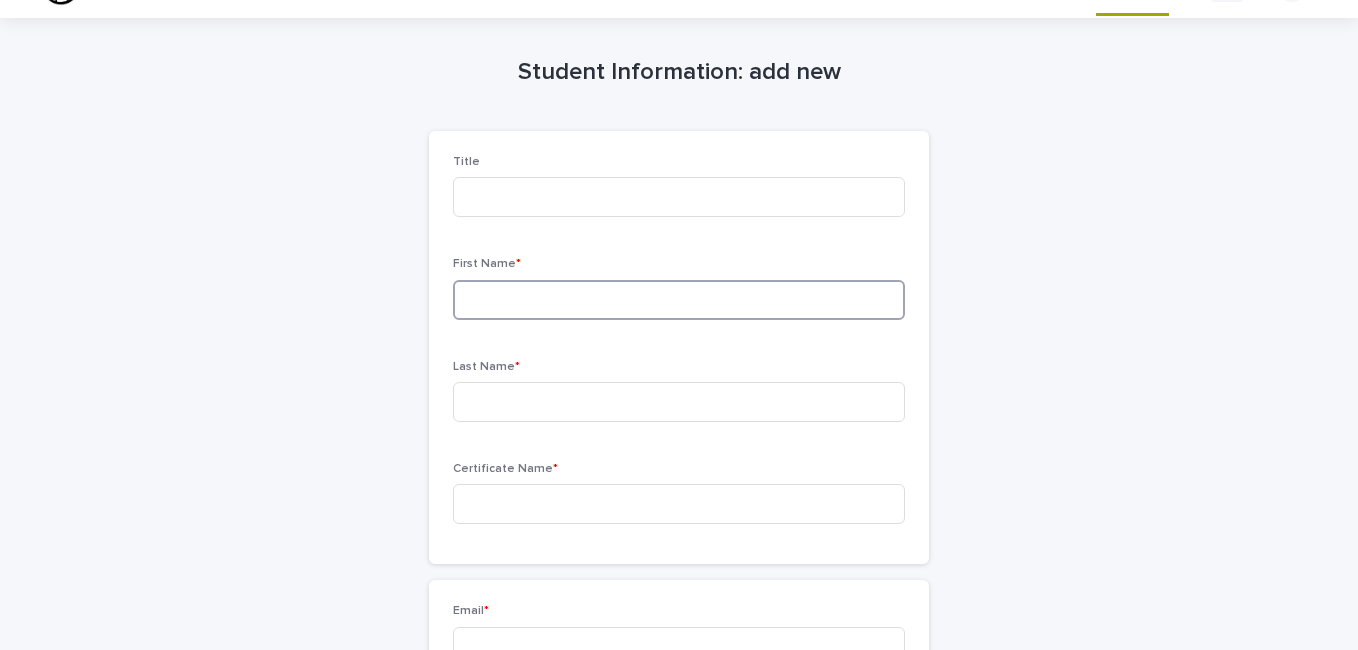 click at bounding box center (679, 300) 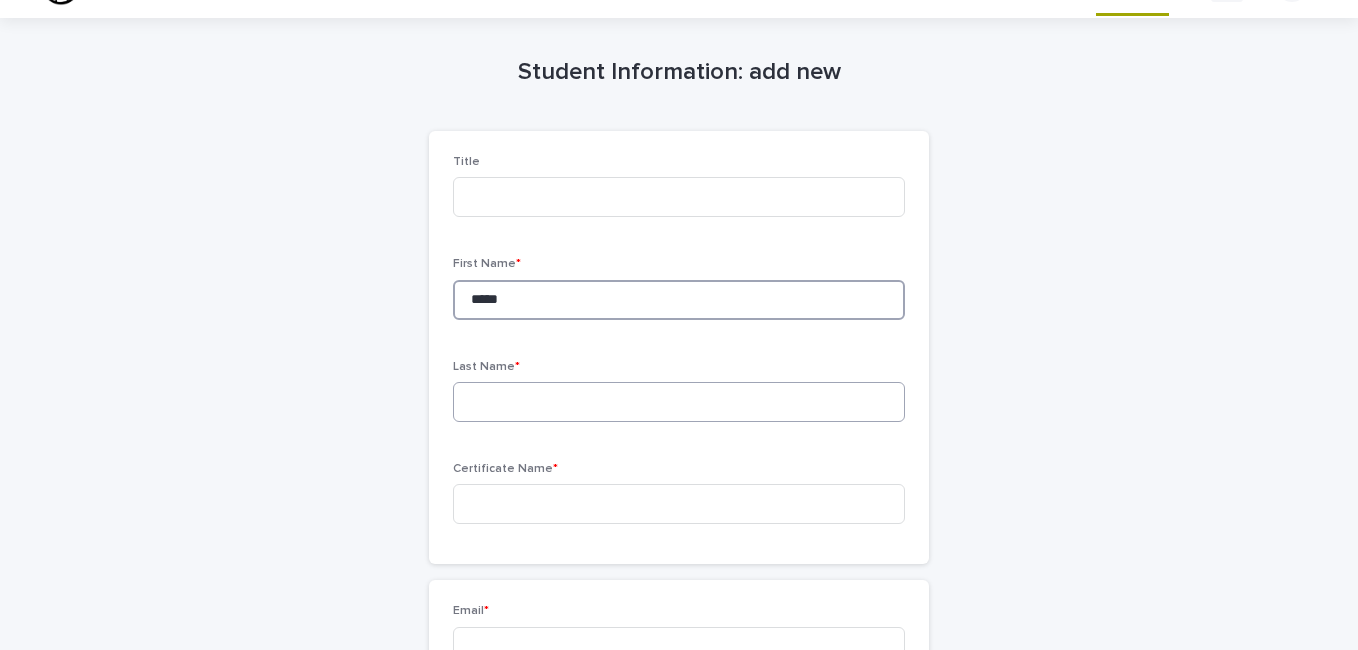 type on "*****" 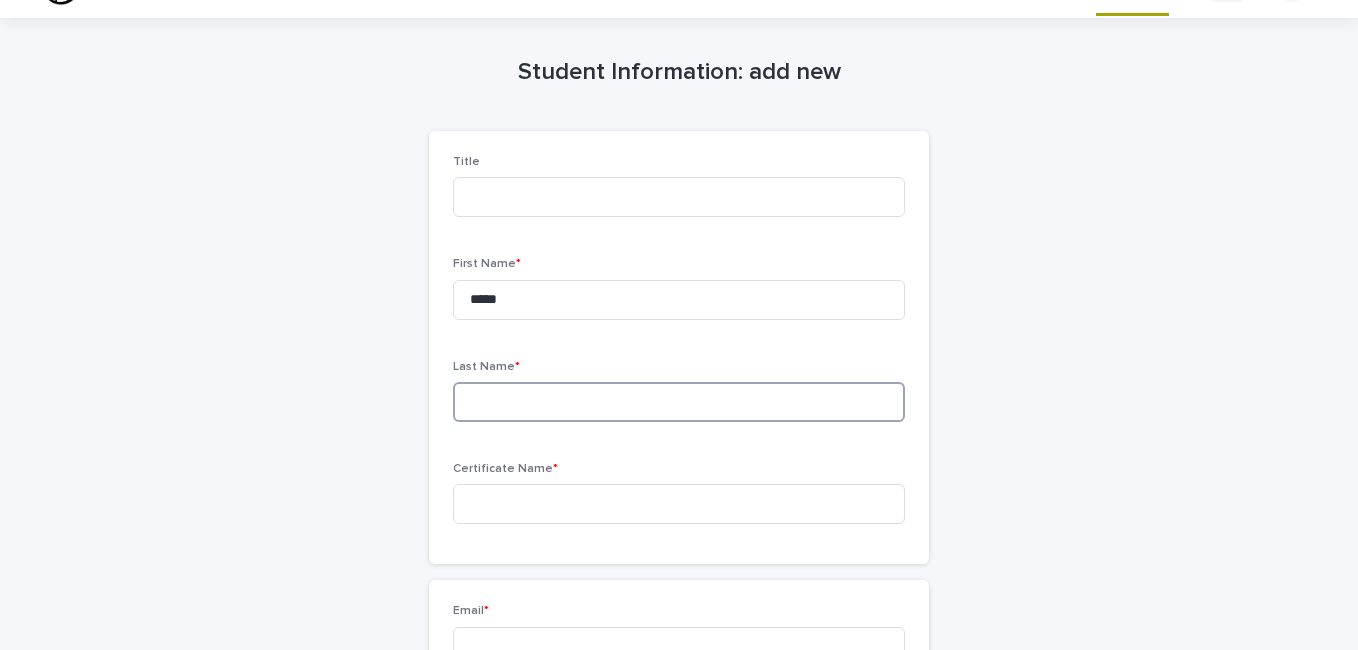 click at bounding box center [679, 402] 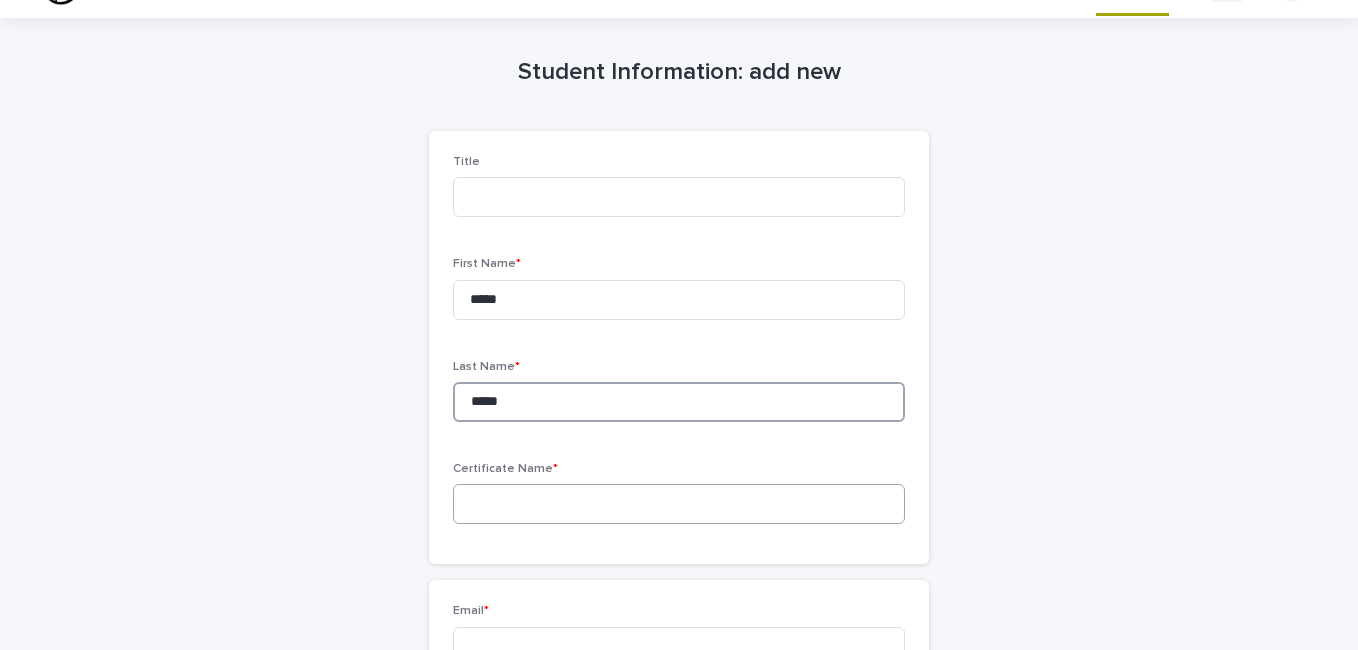 type on "*****" 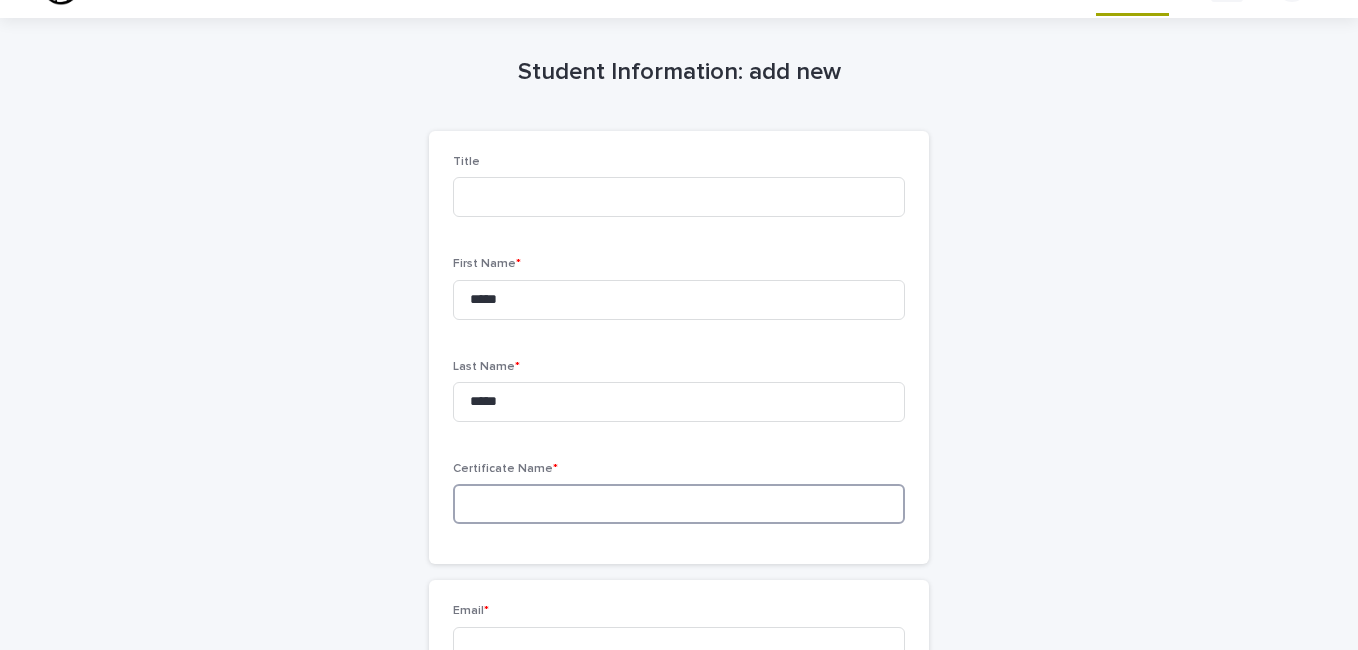 click at bounding box center [679, 504] 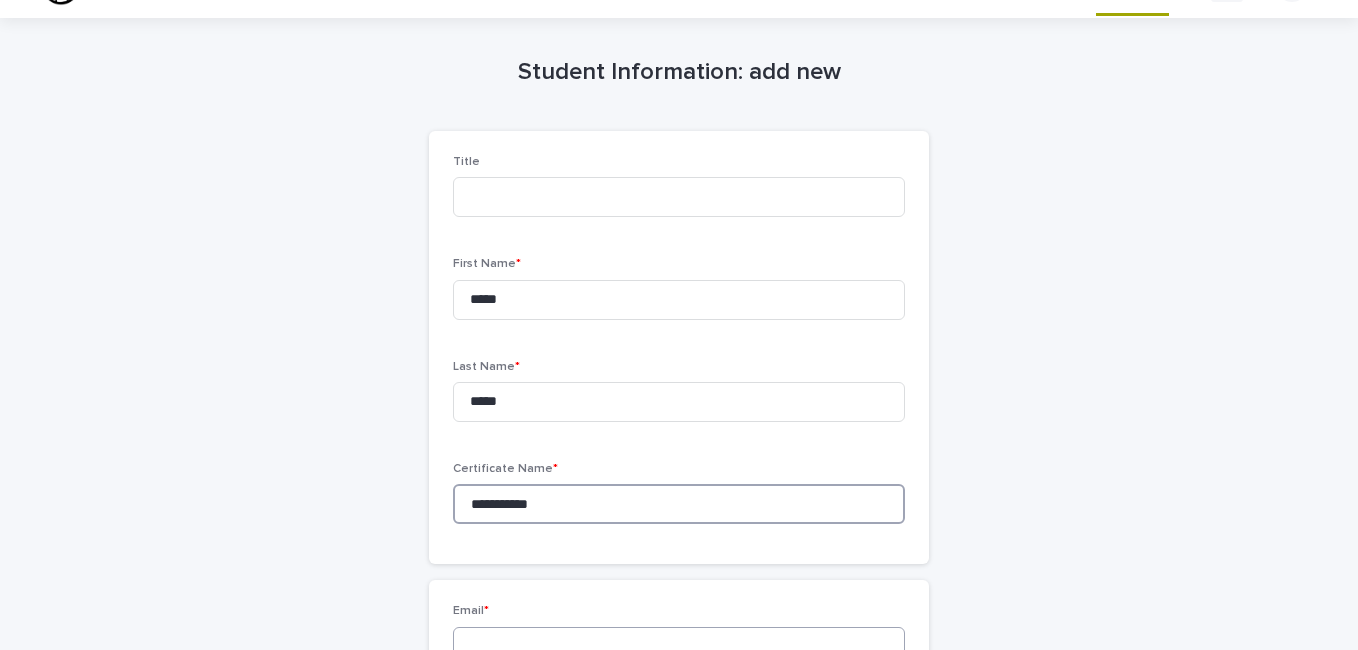 type on "**********" 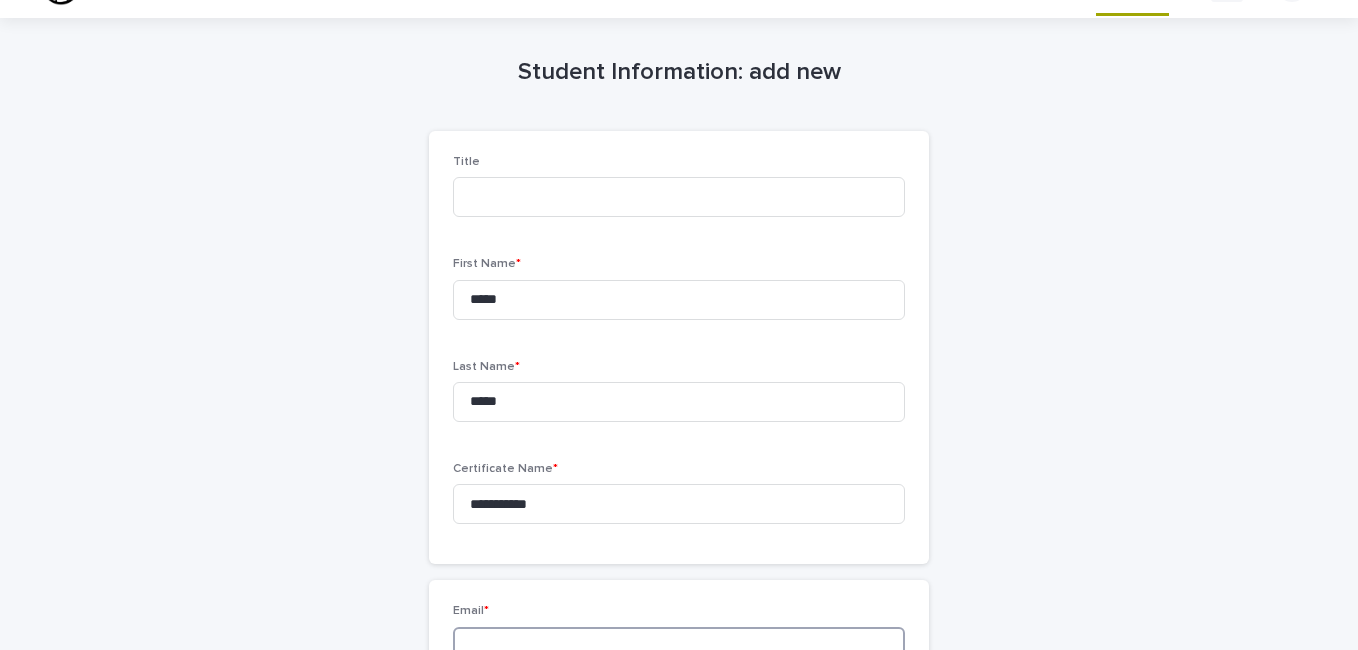 click at bounding box center [679, 647] 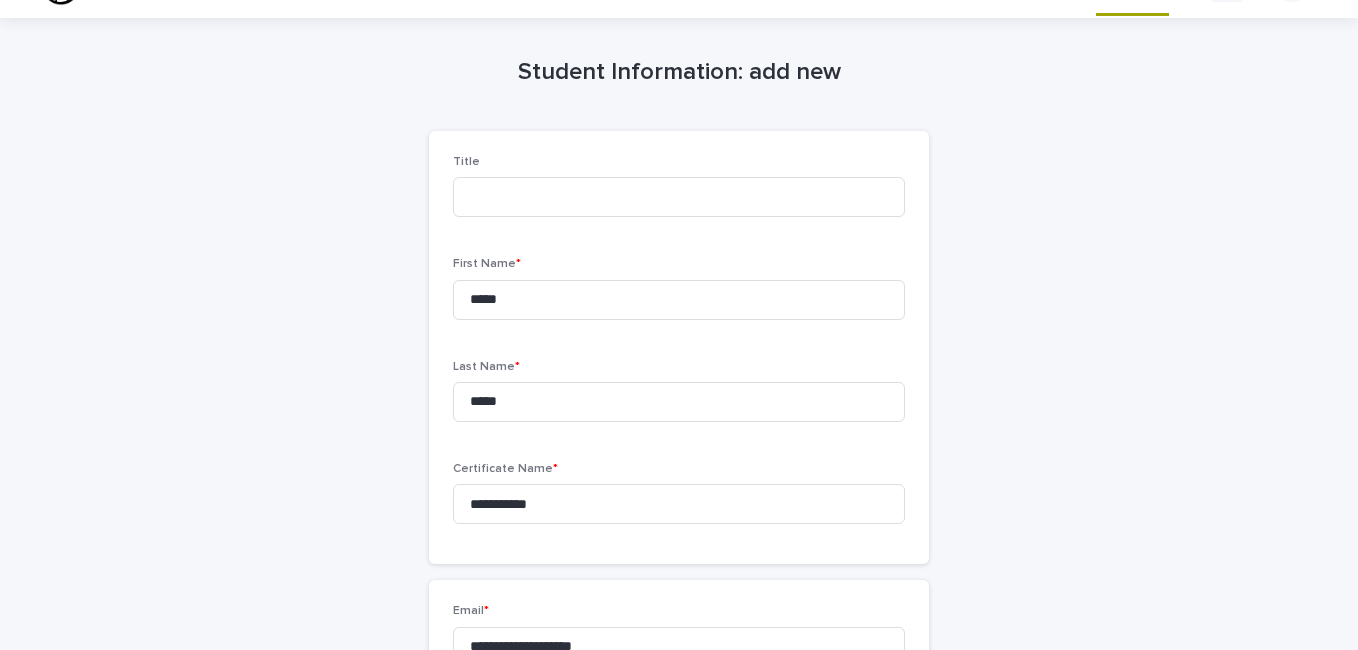 type on "**********" 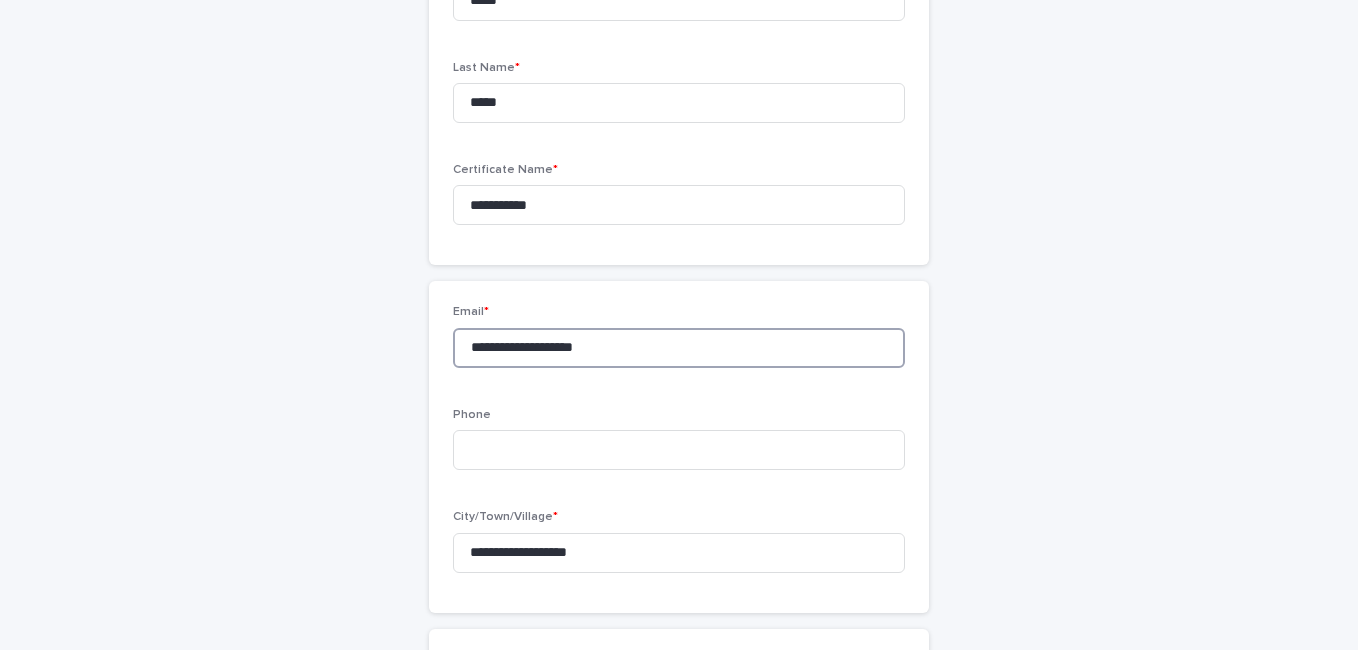scroll, scrollTop: 410, scrollLeft: 0, axis: vertical 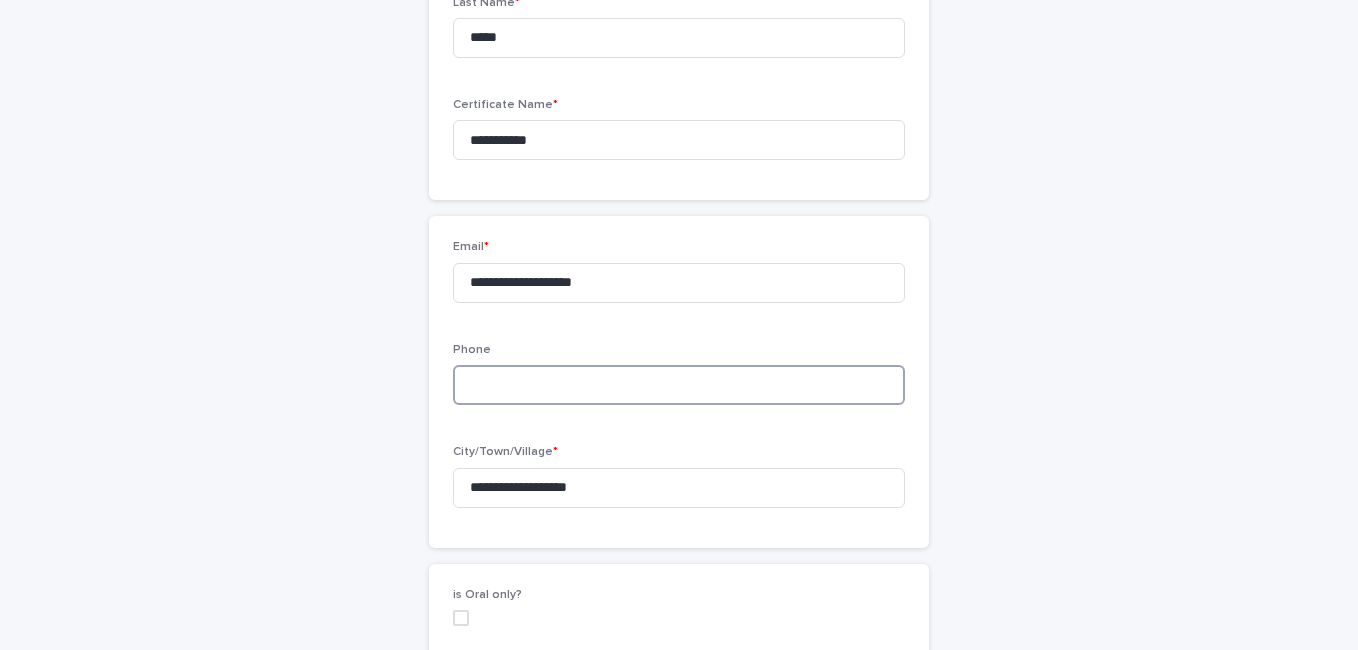 click at bounding box center [679, 385] 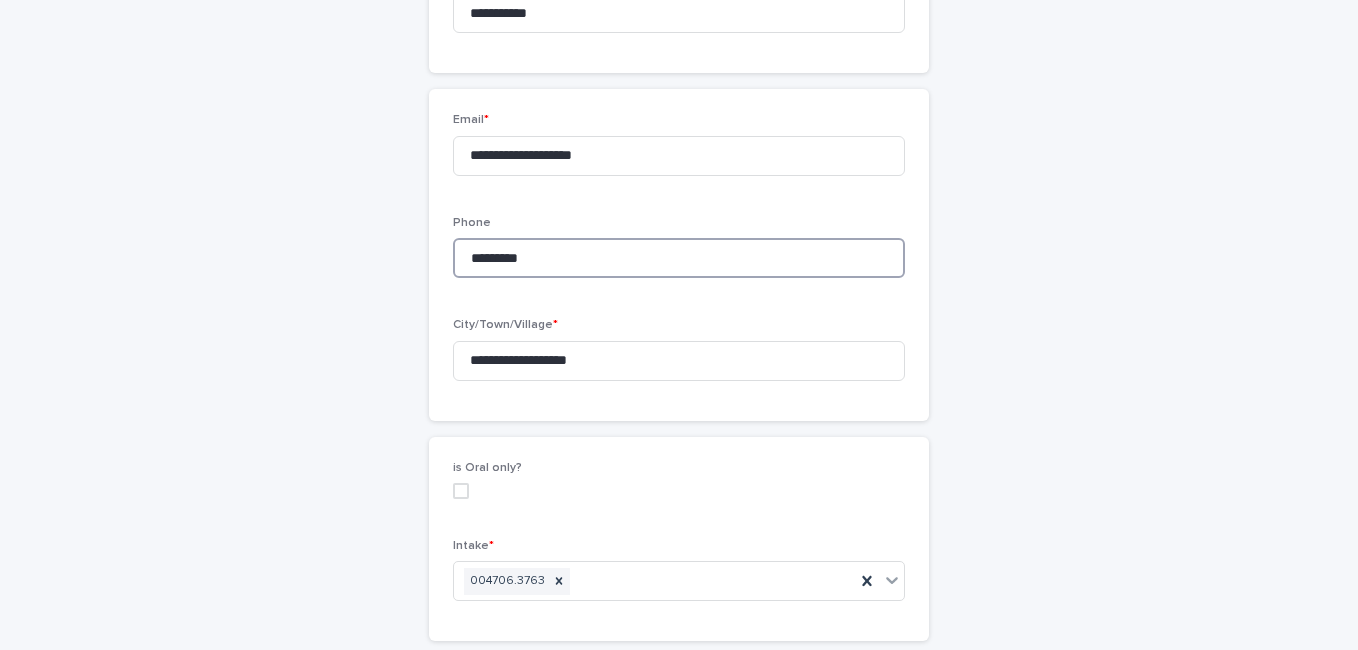 scroll, scrollTop: 717, scrollLeft: 0, axis: vertical 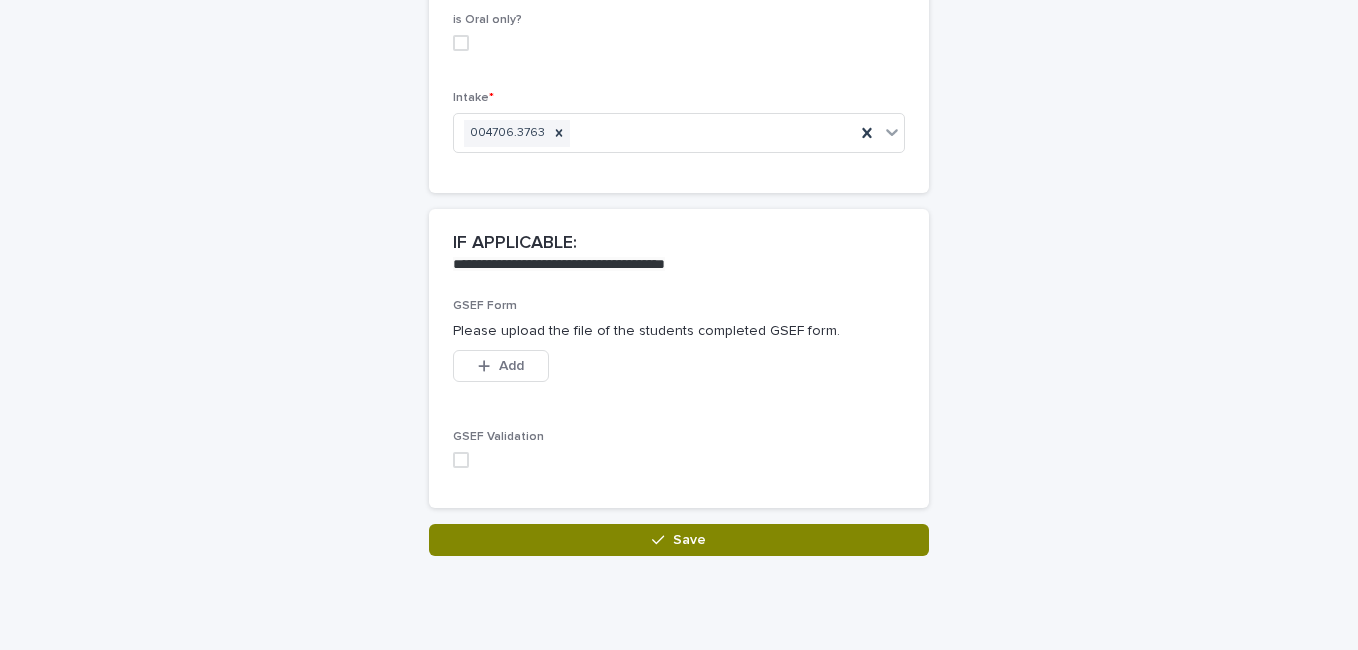 click on "Save" at bounding box center (679, 540) 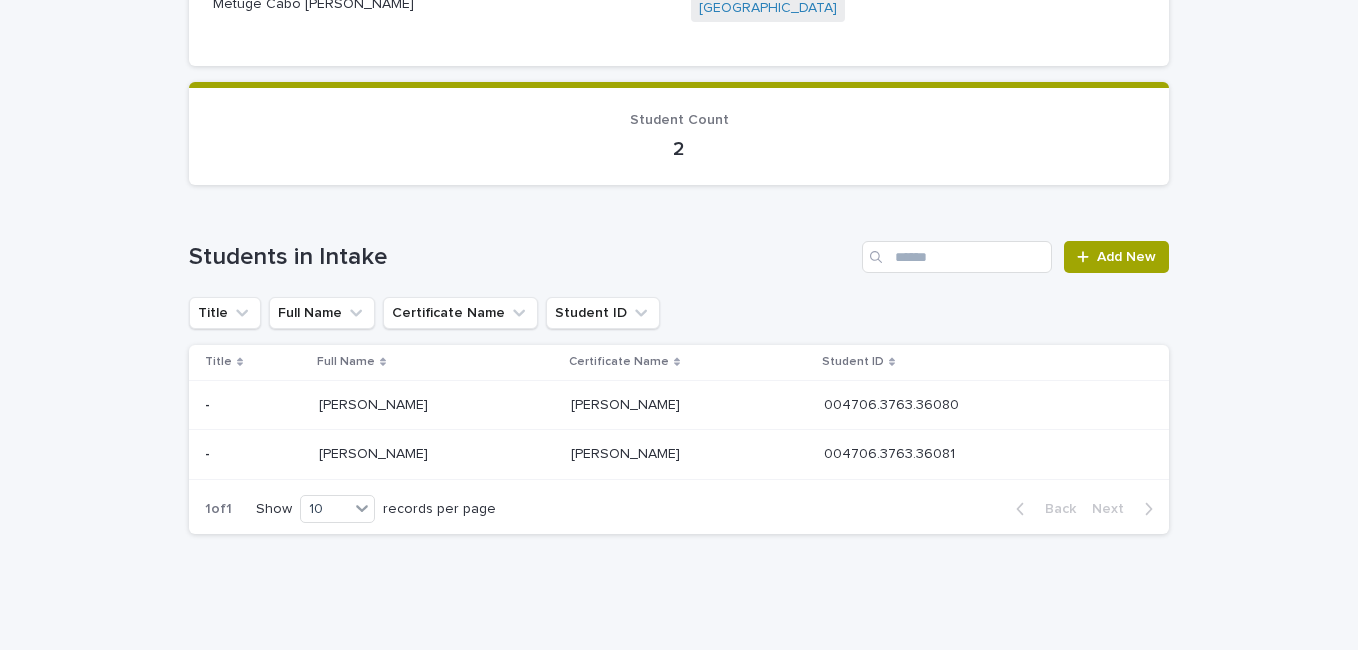 scroll, scrollTop: 0, scrollLeft: 0, axis: both 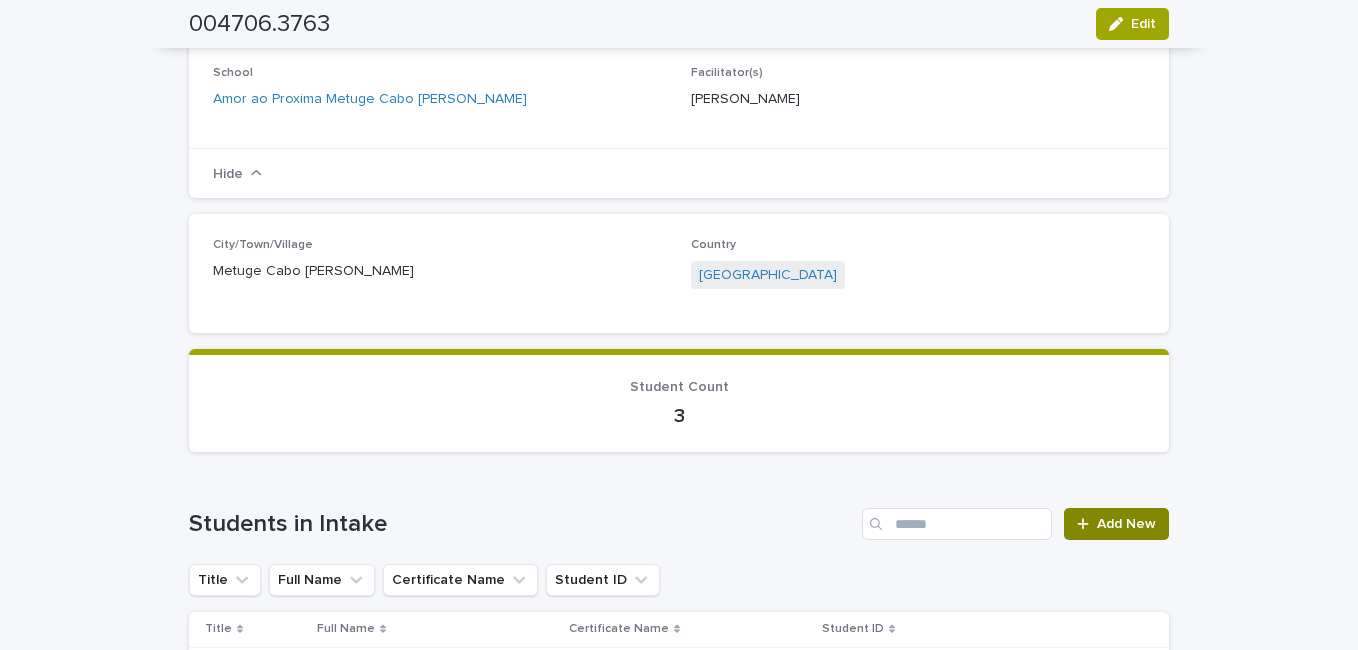 click at bounding box center (1087, 524) 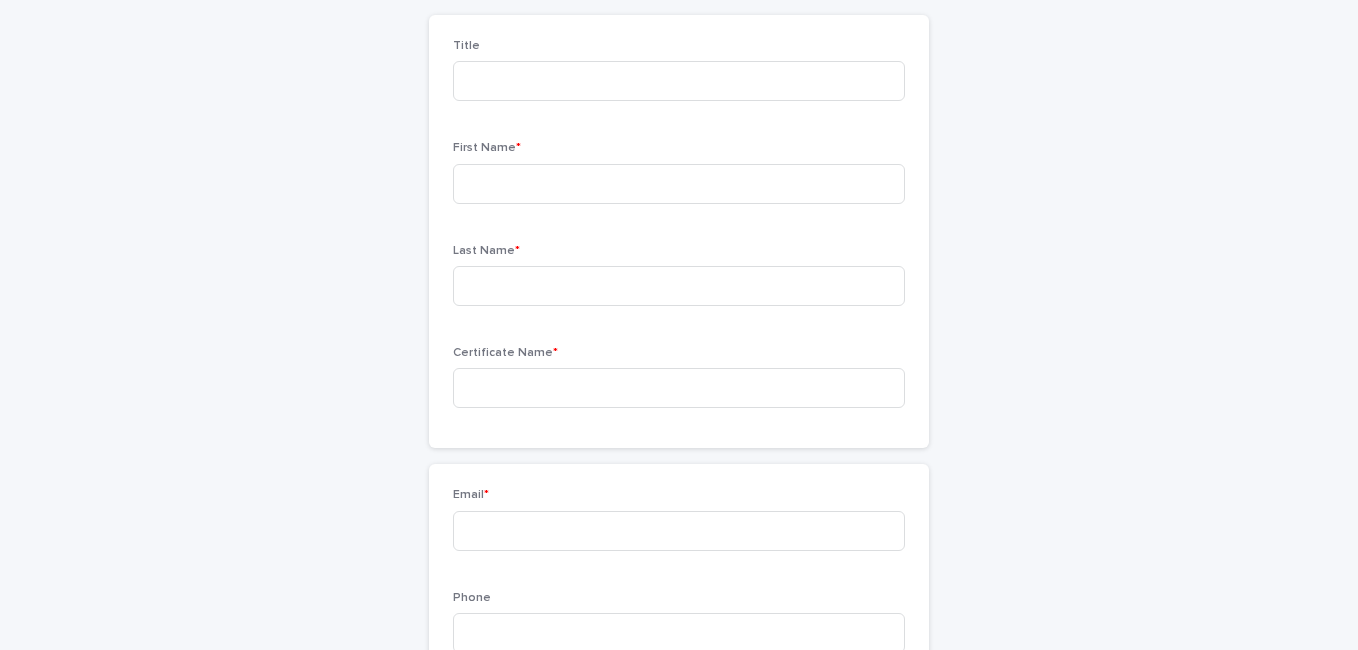 scroll, scrollTop: 0, scrollLeft: 0, axis: both 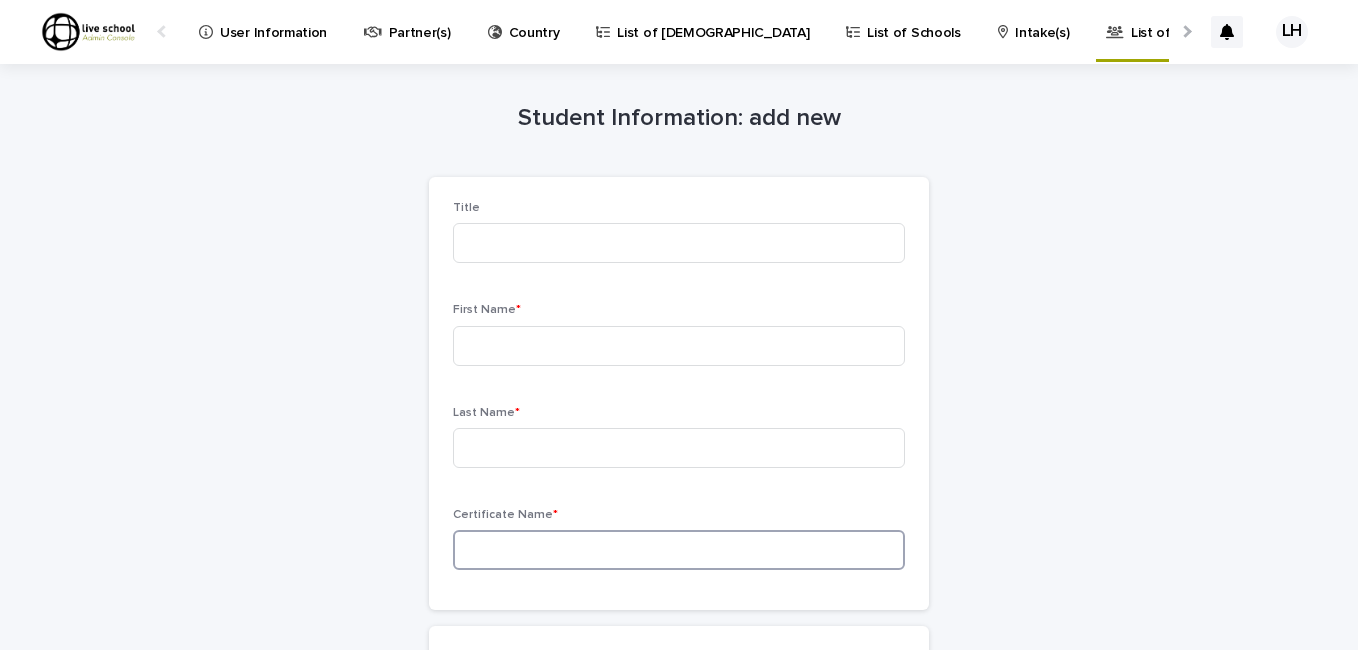 click at bounding box center (679, 550) 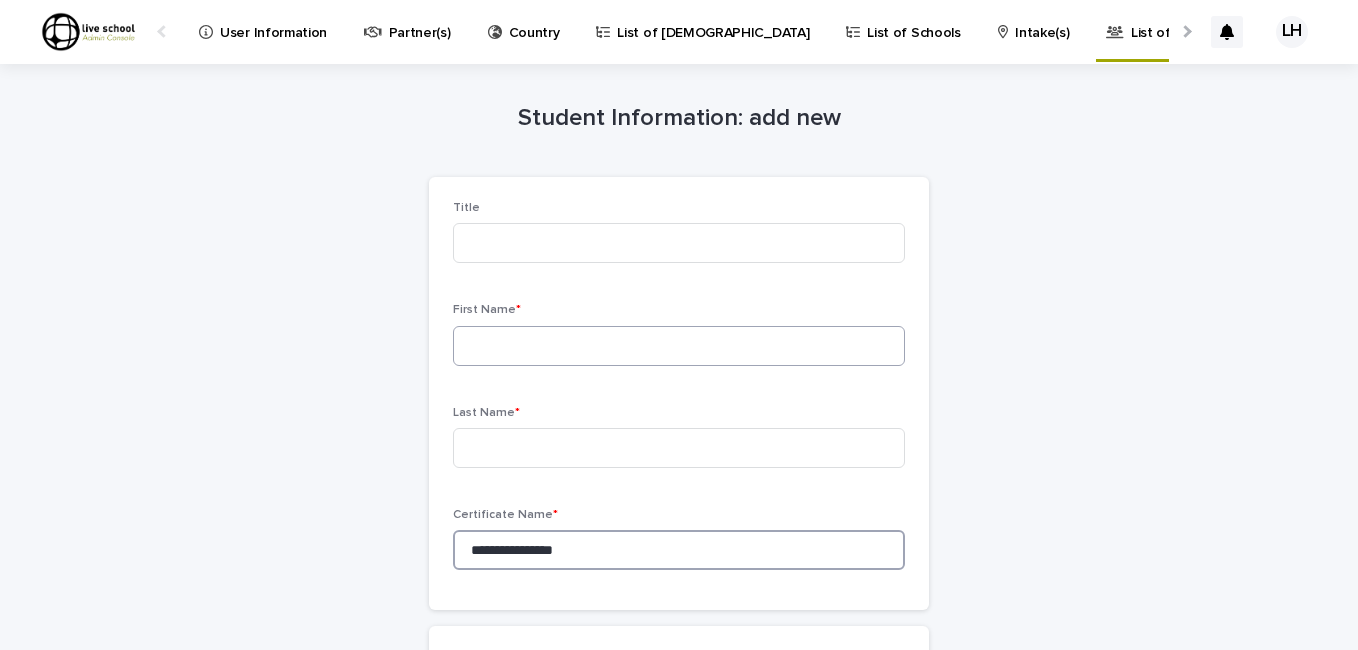 type on "**********" 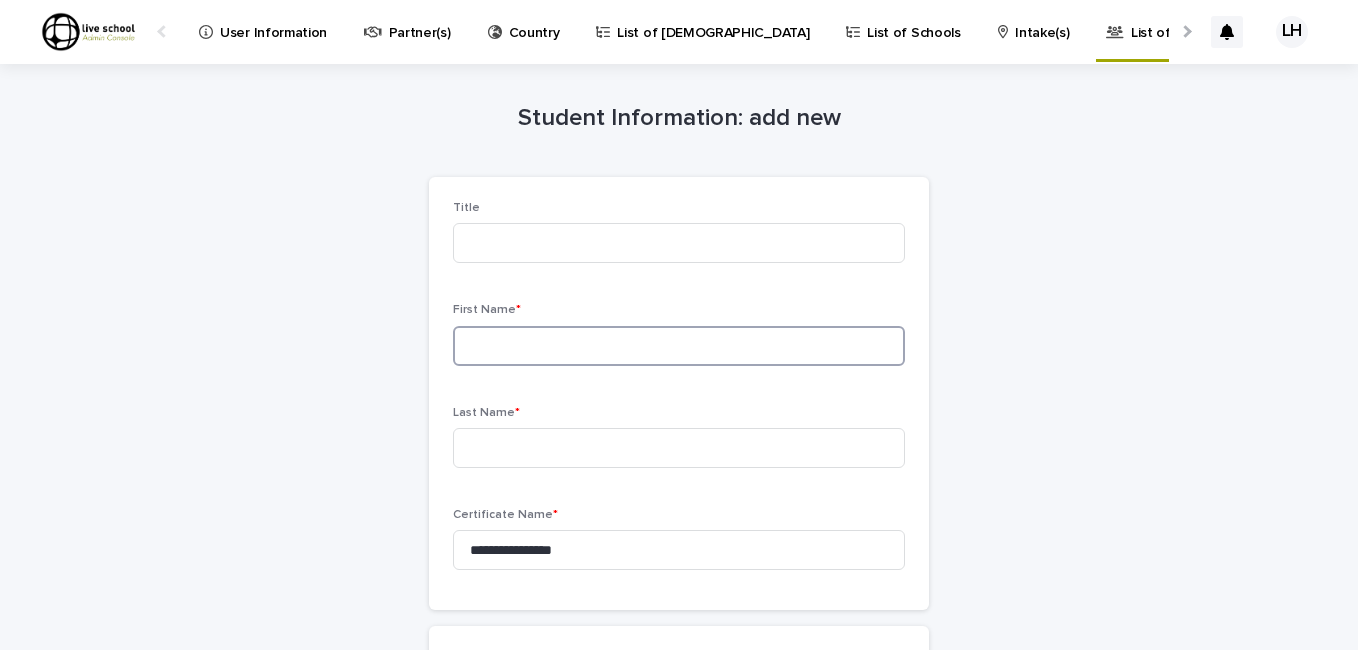 click at bounding box center [679, 346] 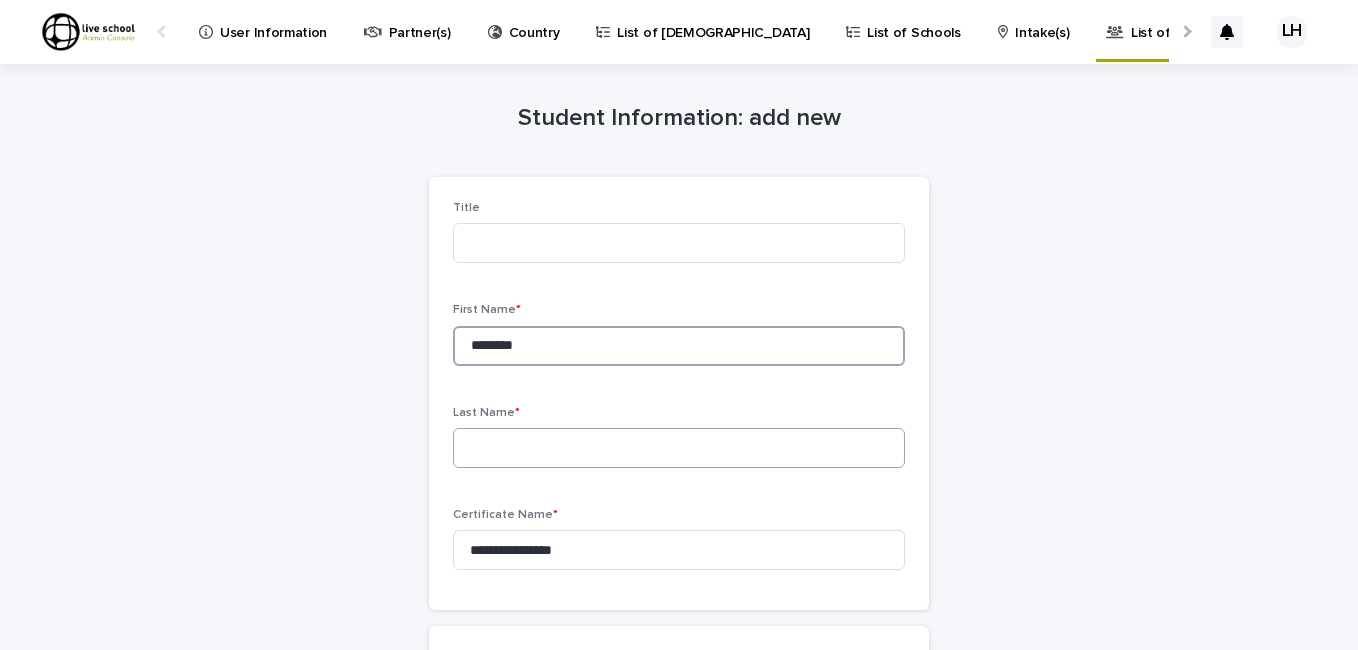 type on "********" 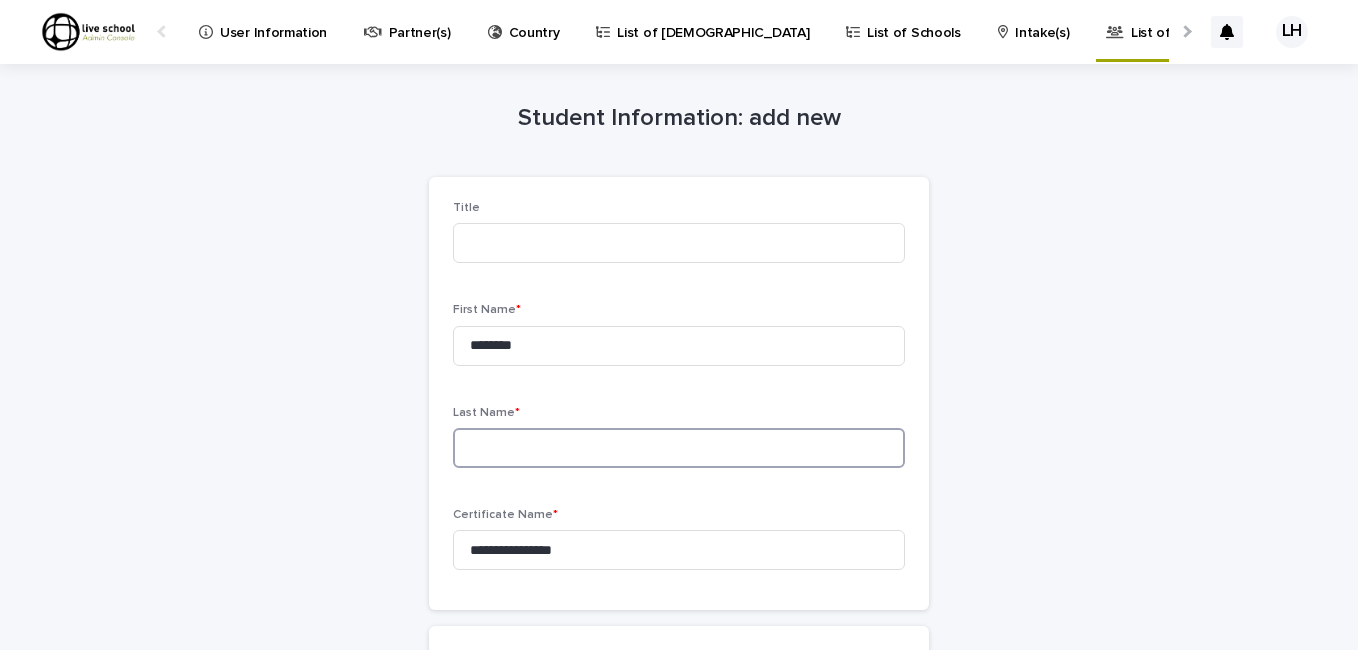 click at bounding box center (679, 448) 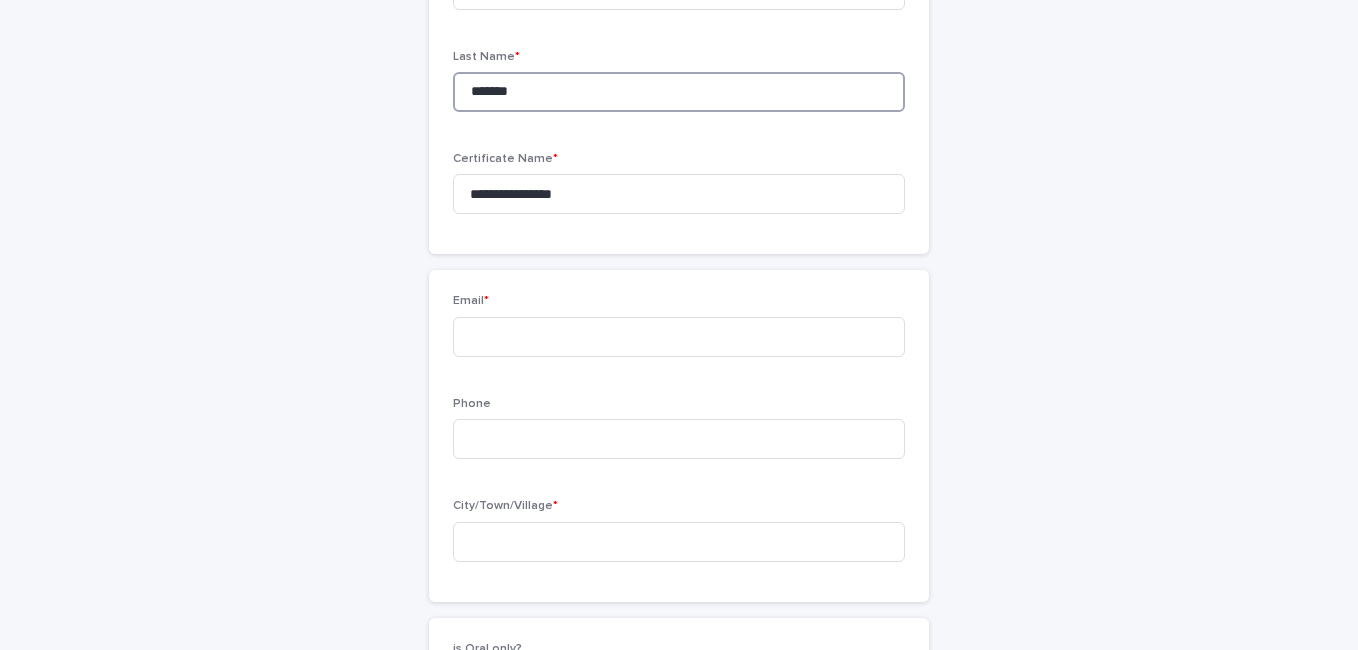 scroll, scrollTop: 380, scrollLeft: 0, axis: vertical 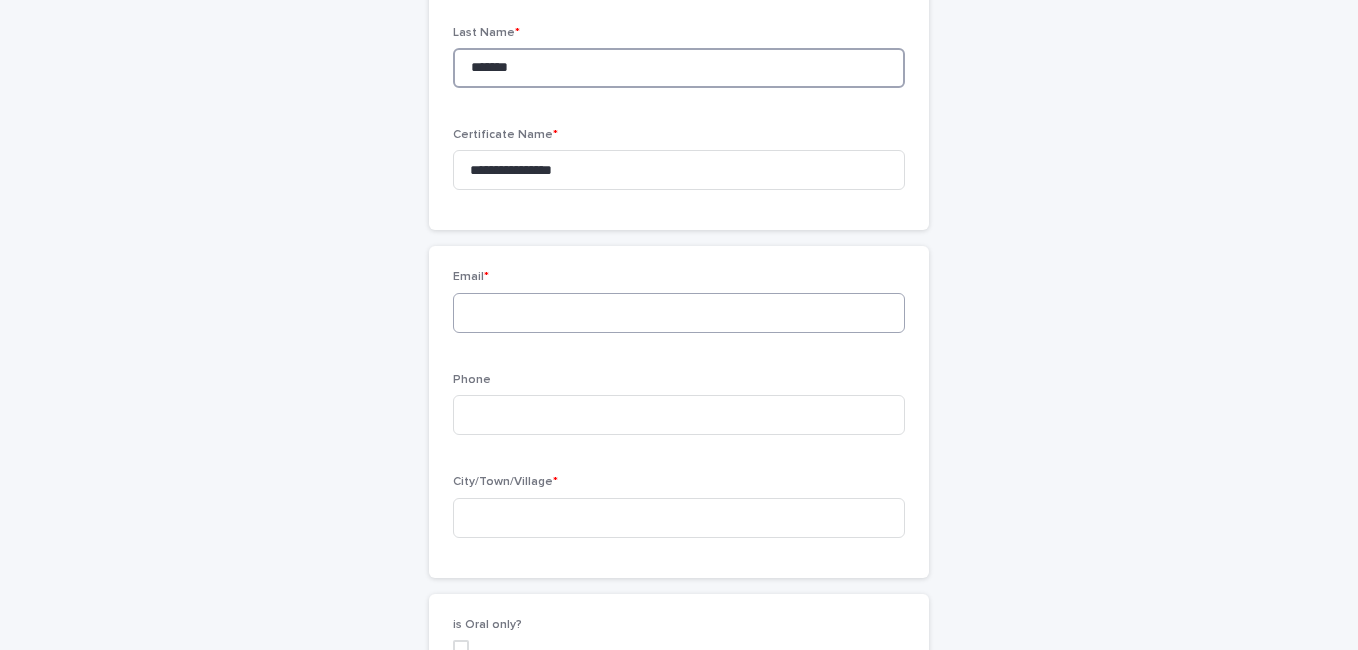 type on "*******" 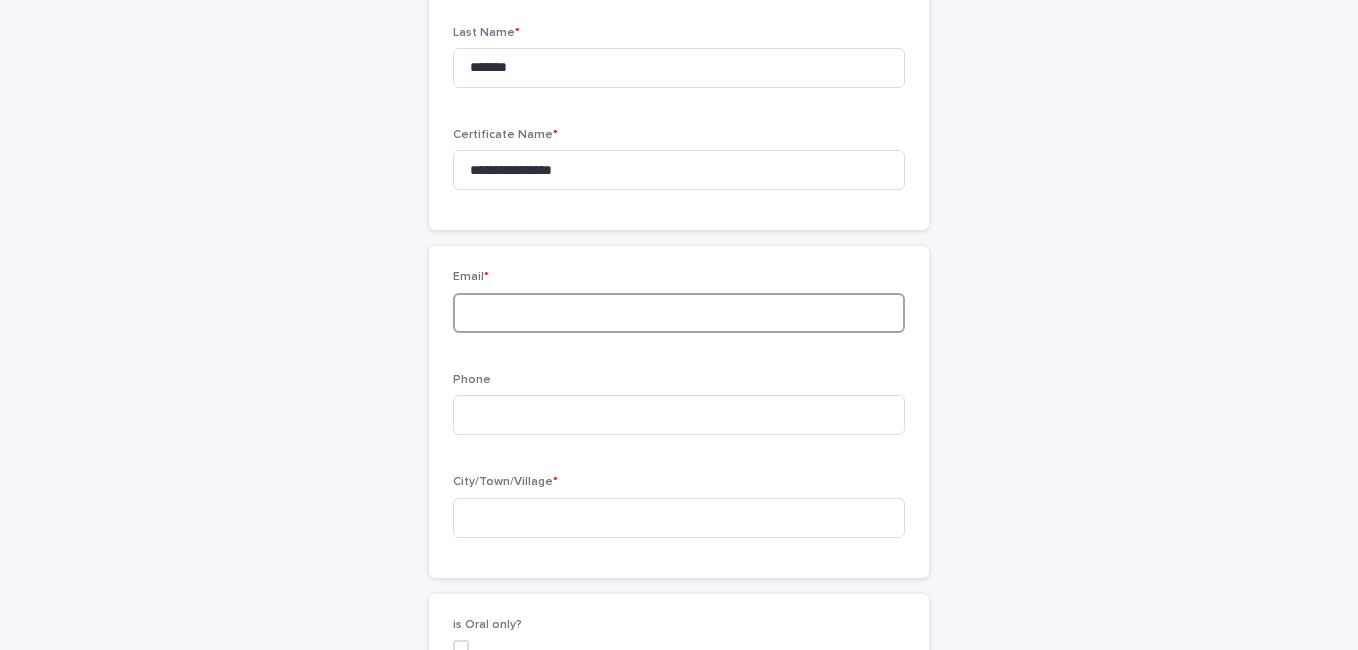 click at bounding box center [679, 313] 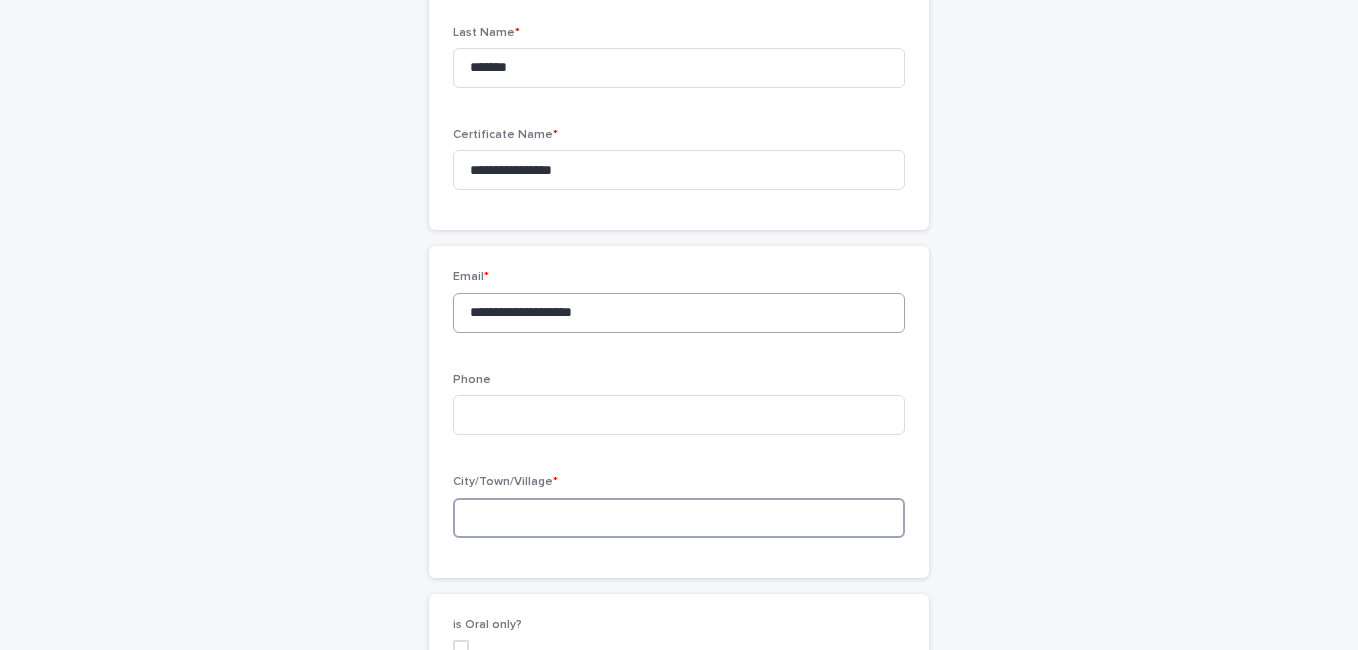 type on "**********" 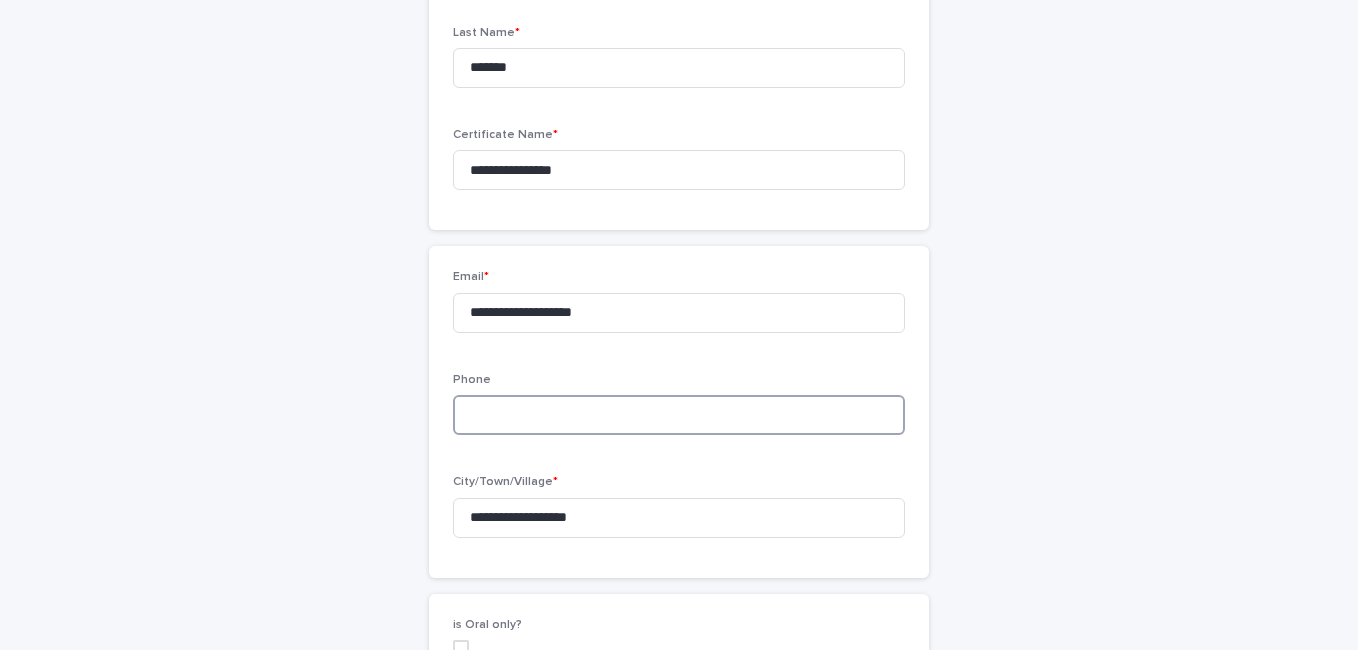 click at bounding box center (679, 415) 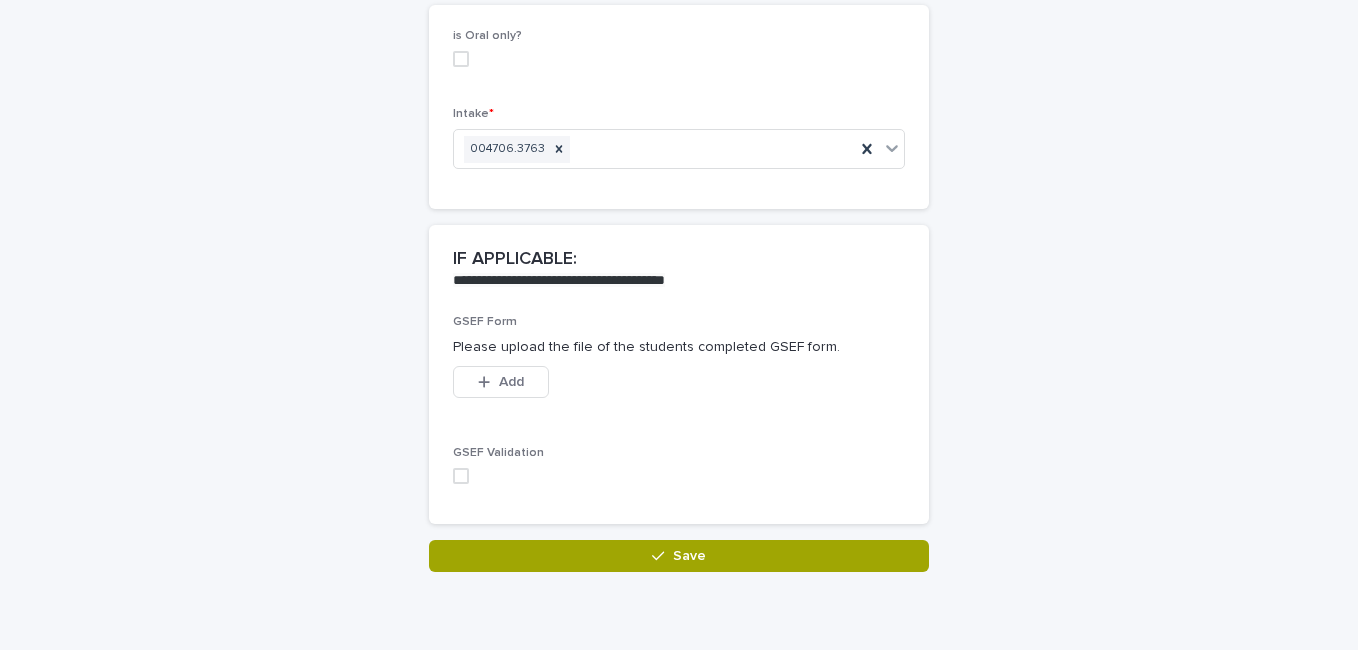 scroll, scrollTop: 983, scrollLeft: 0, axis: vertical 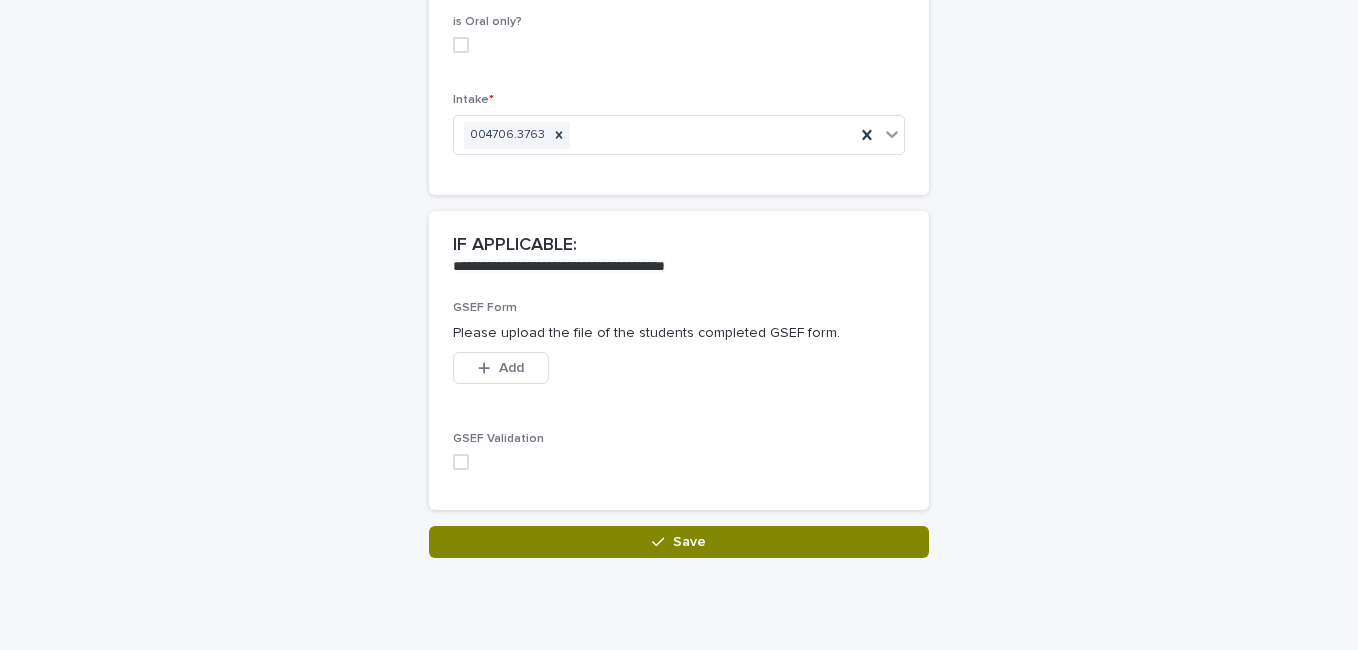 click on "Save" at bounding box center [679, 542] 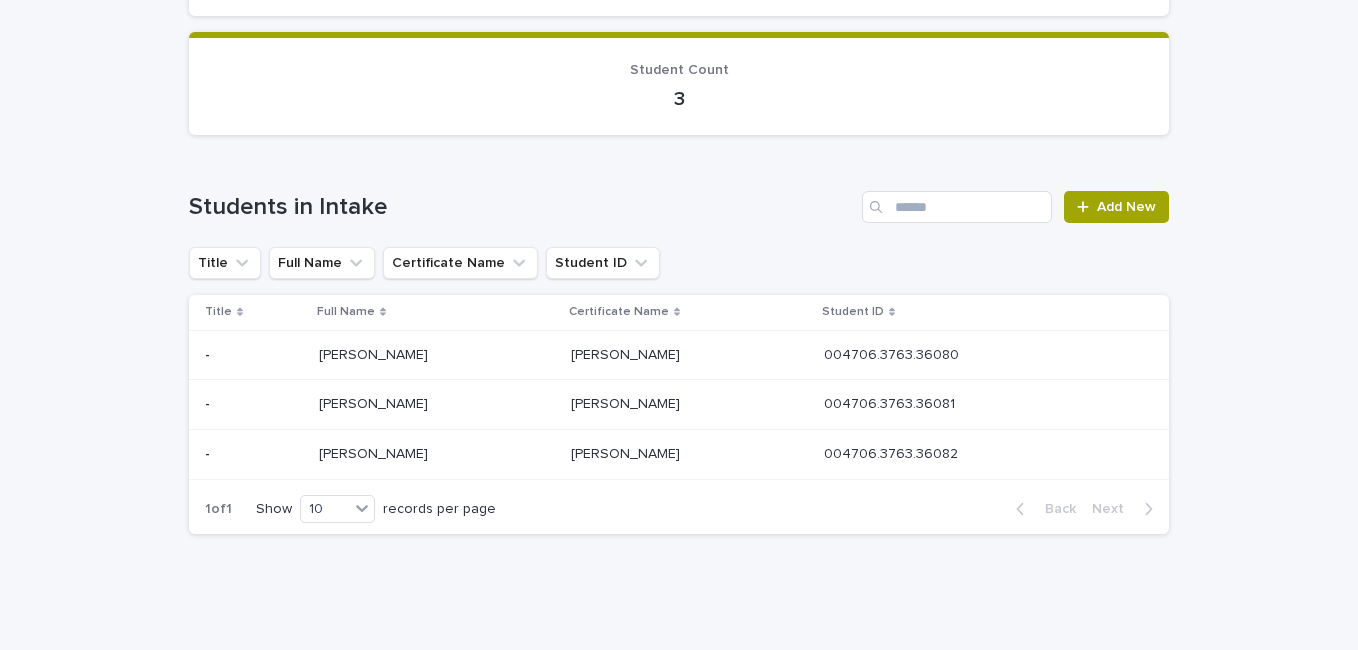 scroll, scrollTop: 0, scrollLeft: 0, axis: both 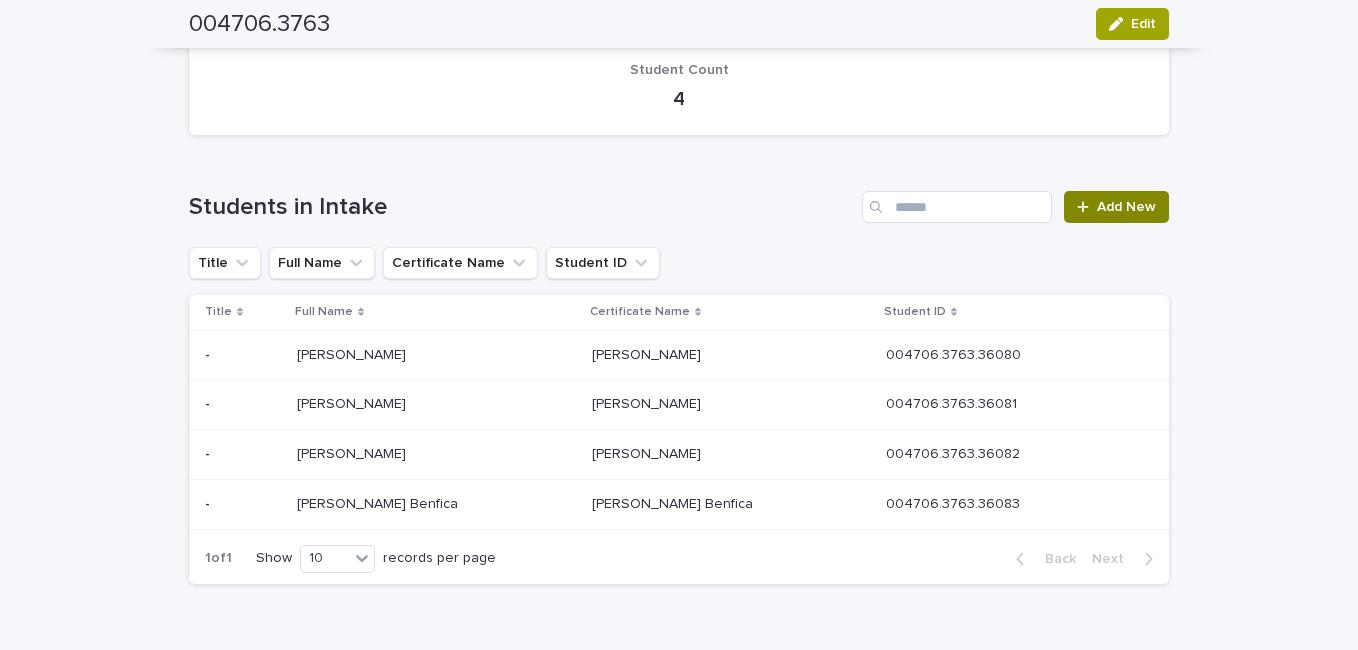 click on "Add New" at bounding box center [1126, 207] 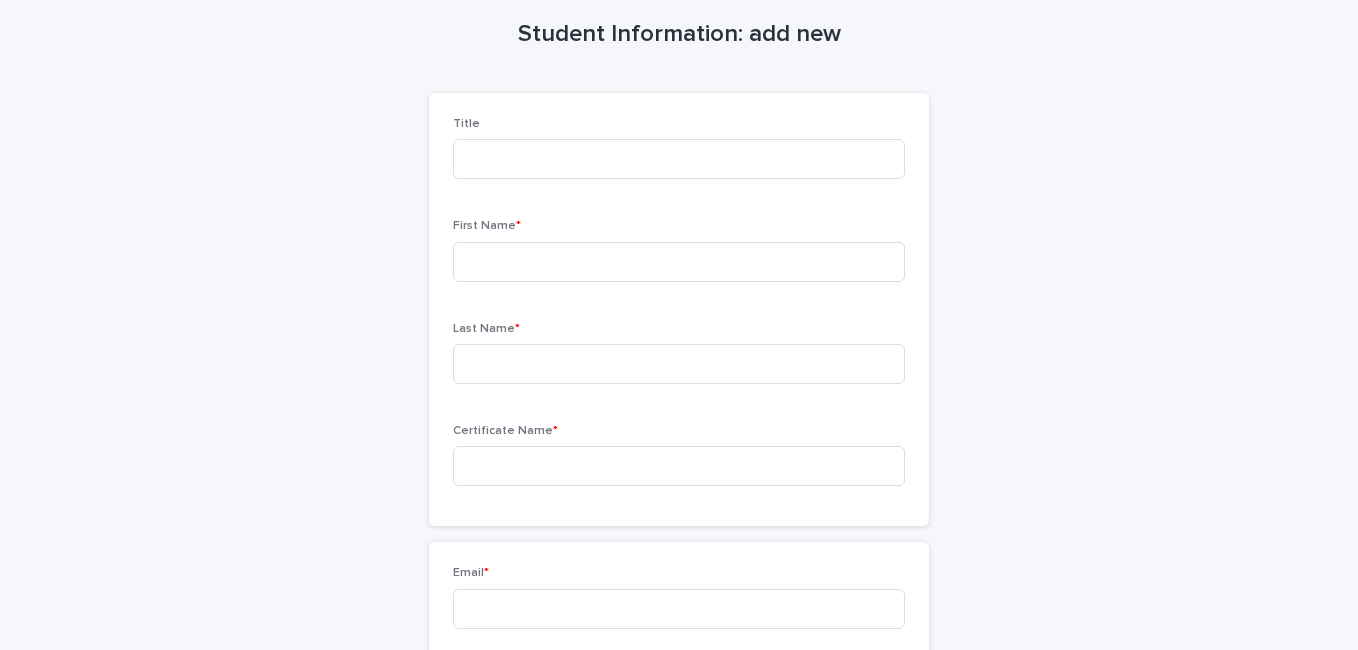 scroll, scrollTop: 0, scrollLeft: 0, axis: both 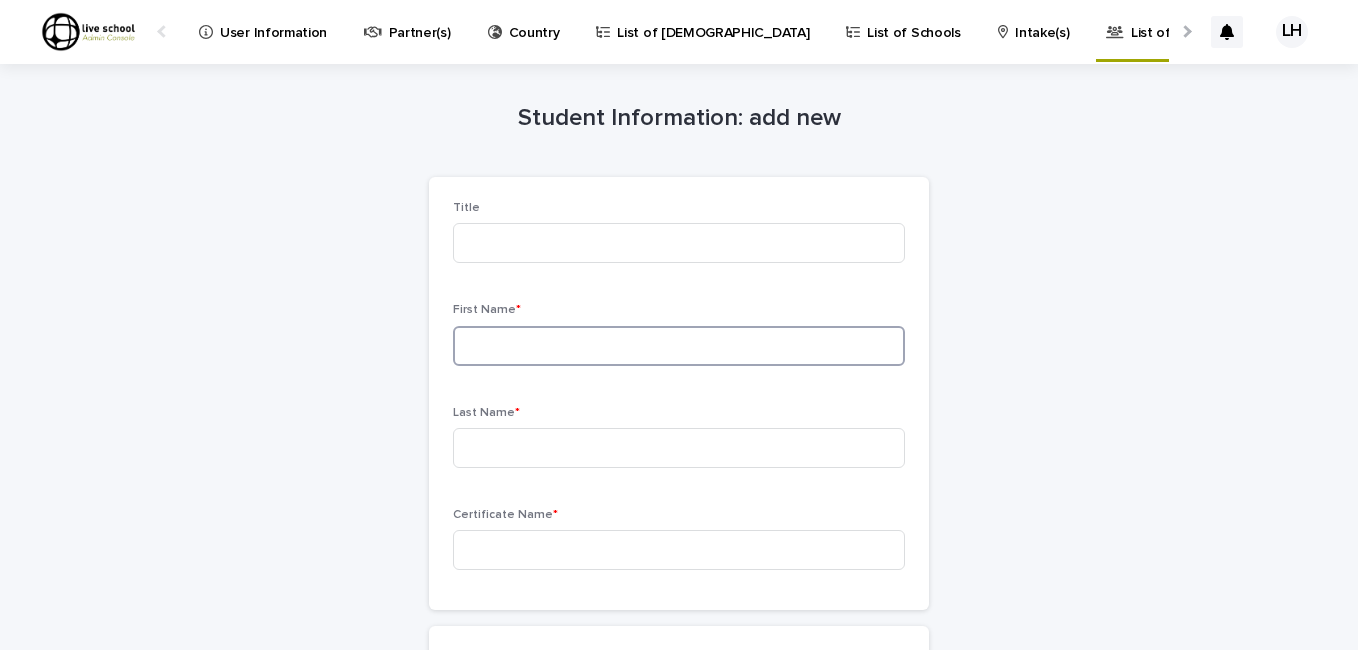 click at bounding box center [679, 346] 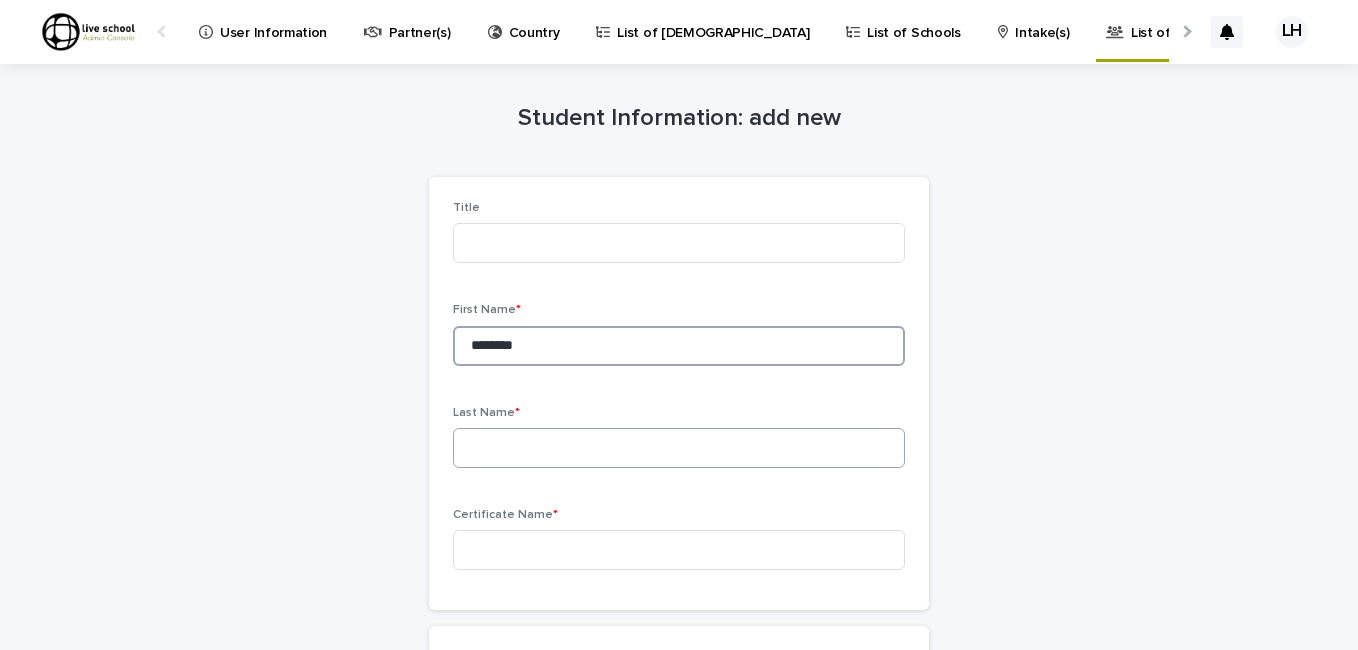 type on "********" 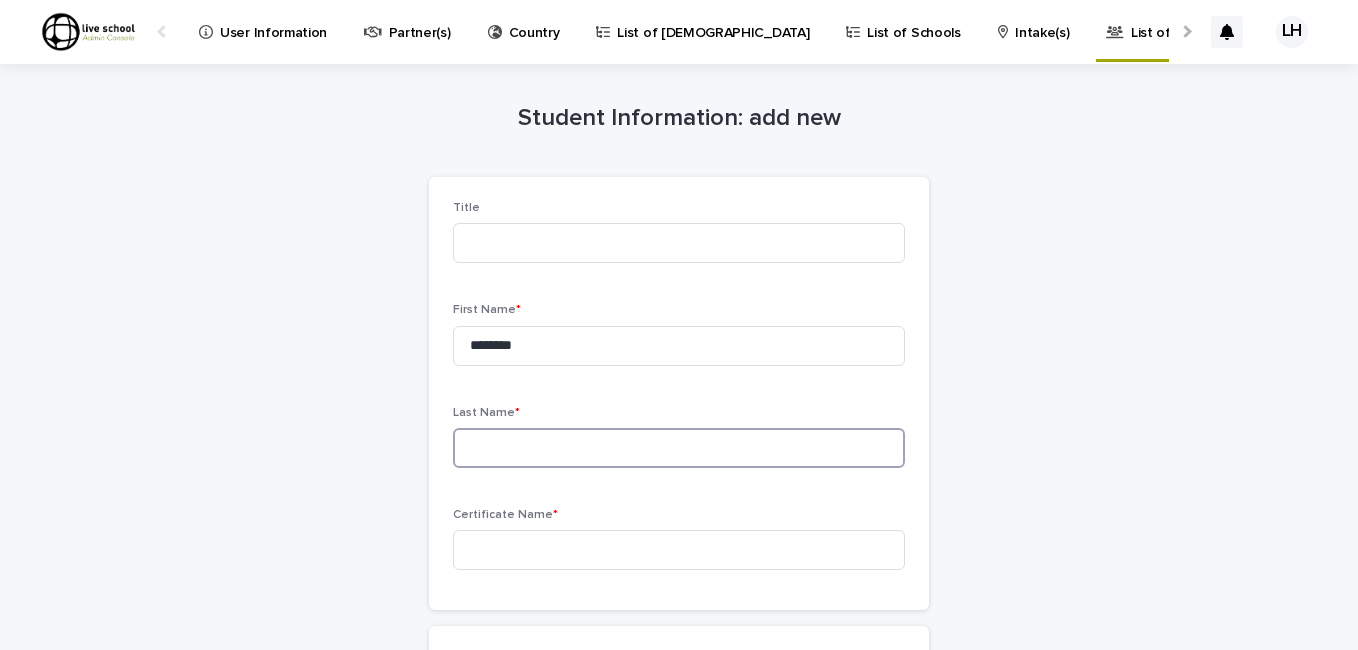 click at bounding box center (679, 448) 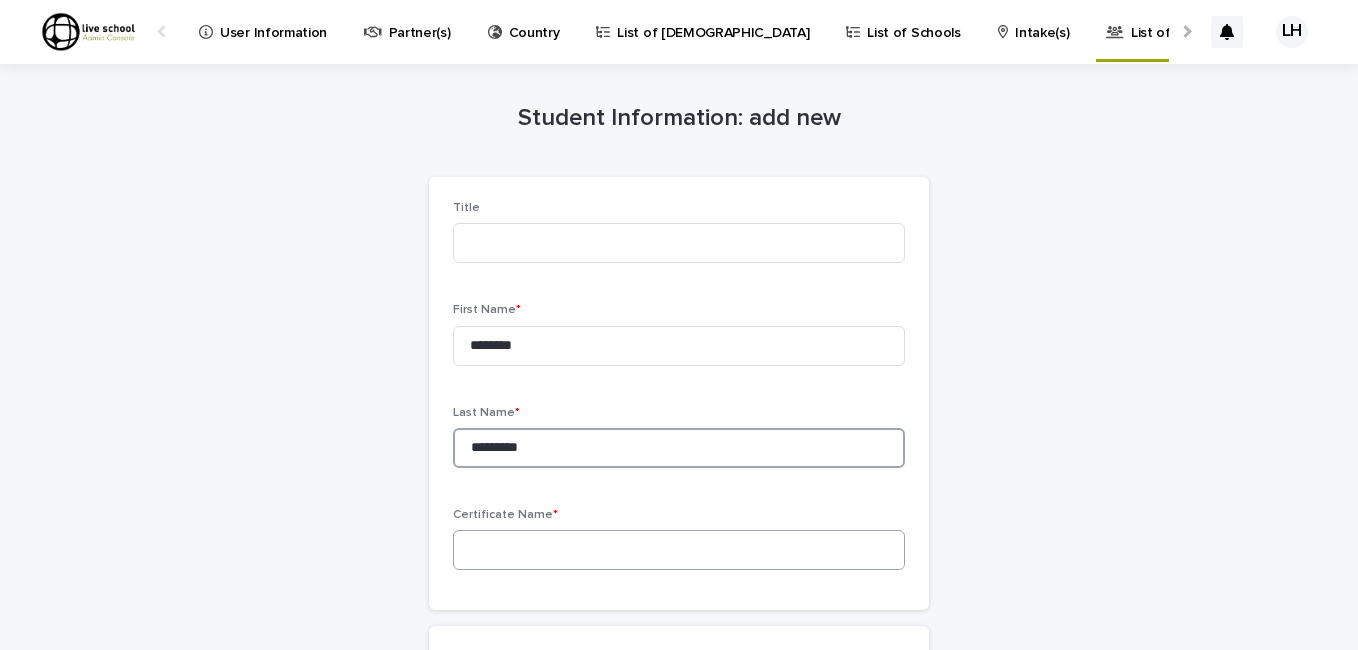 type on "*********" 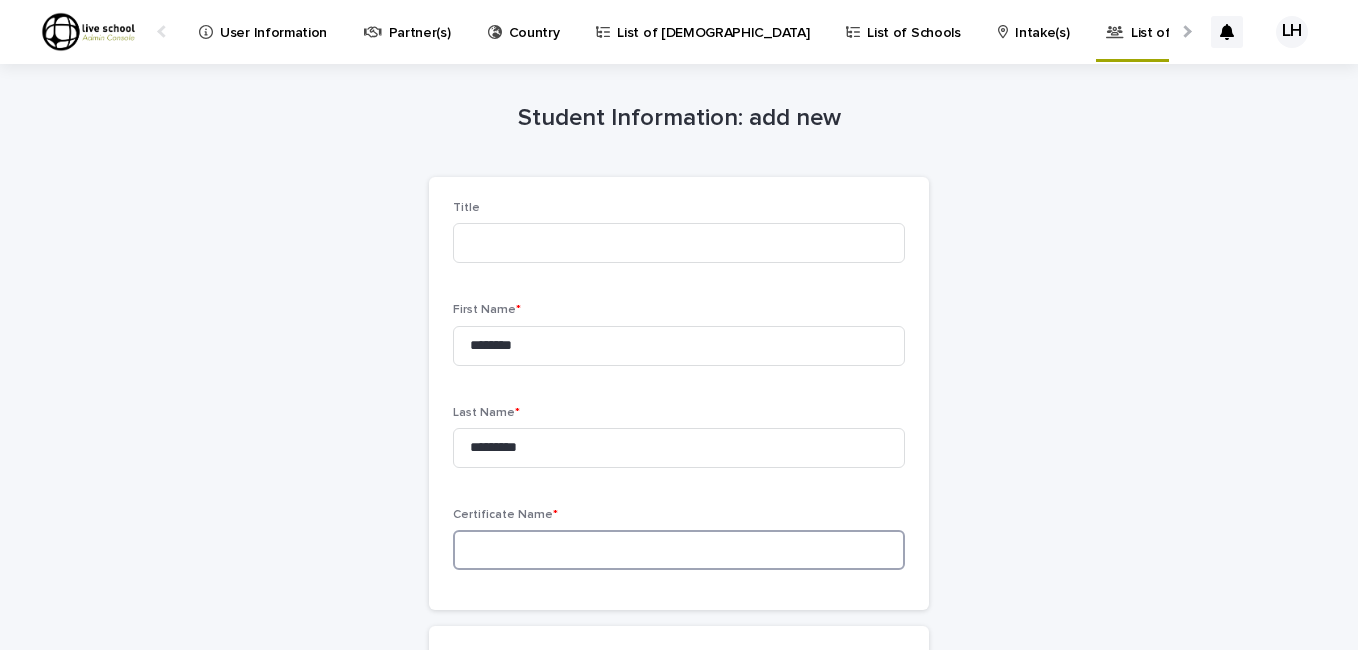 click at bounding box center [679, 550] 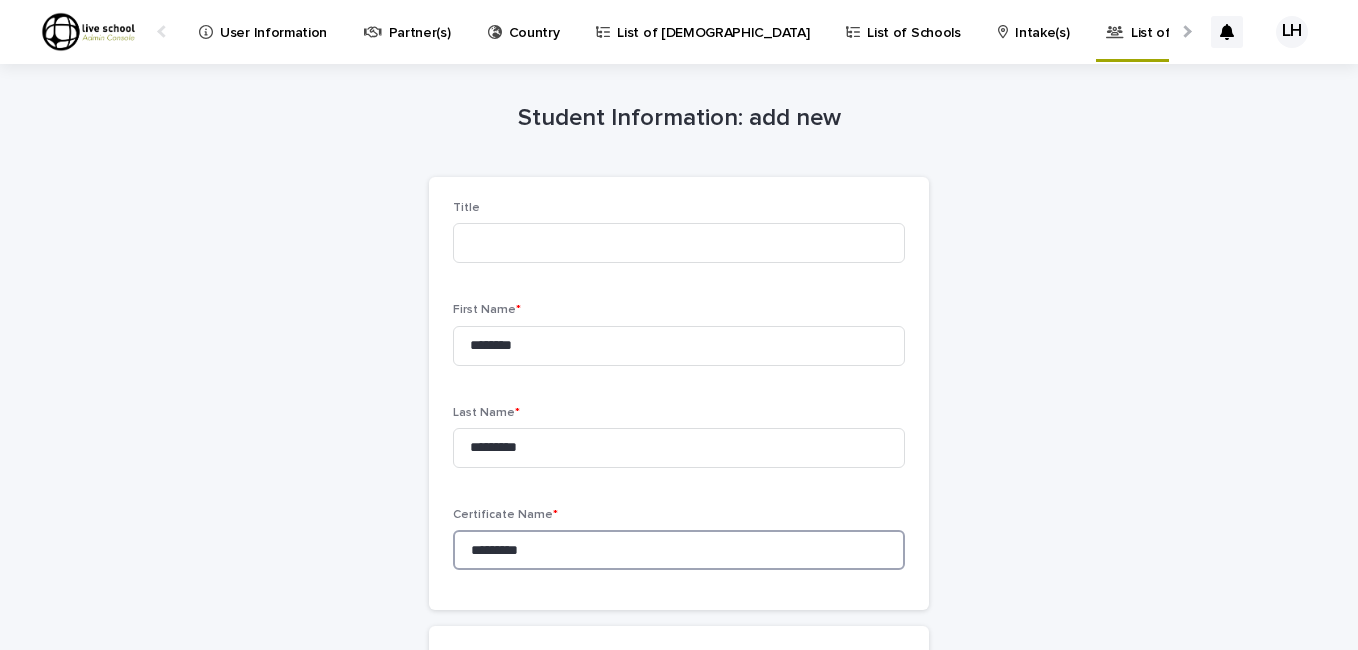 paste on "**********" 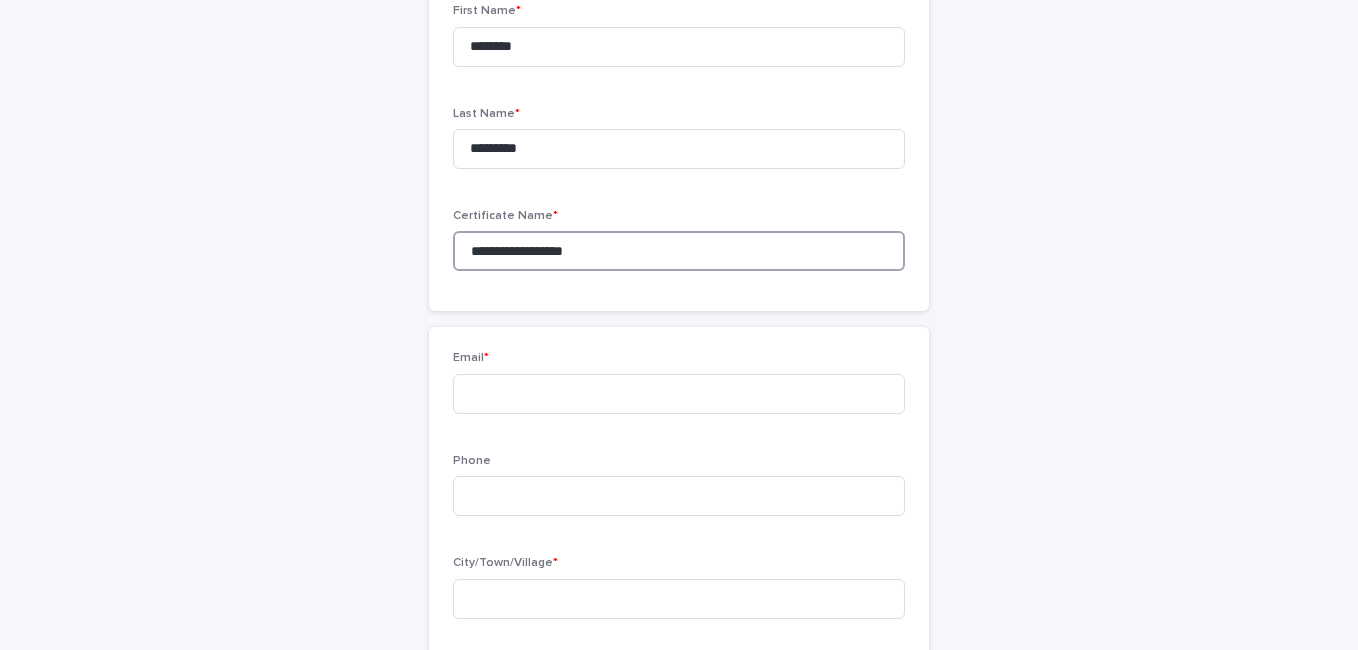 scroll, scrollTop: 328, scrollLeft: 0, axis: vertical 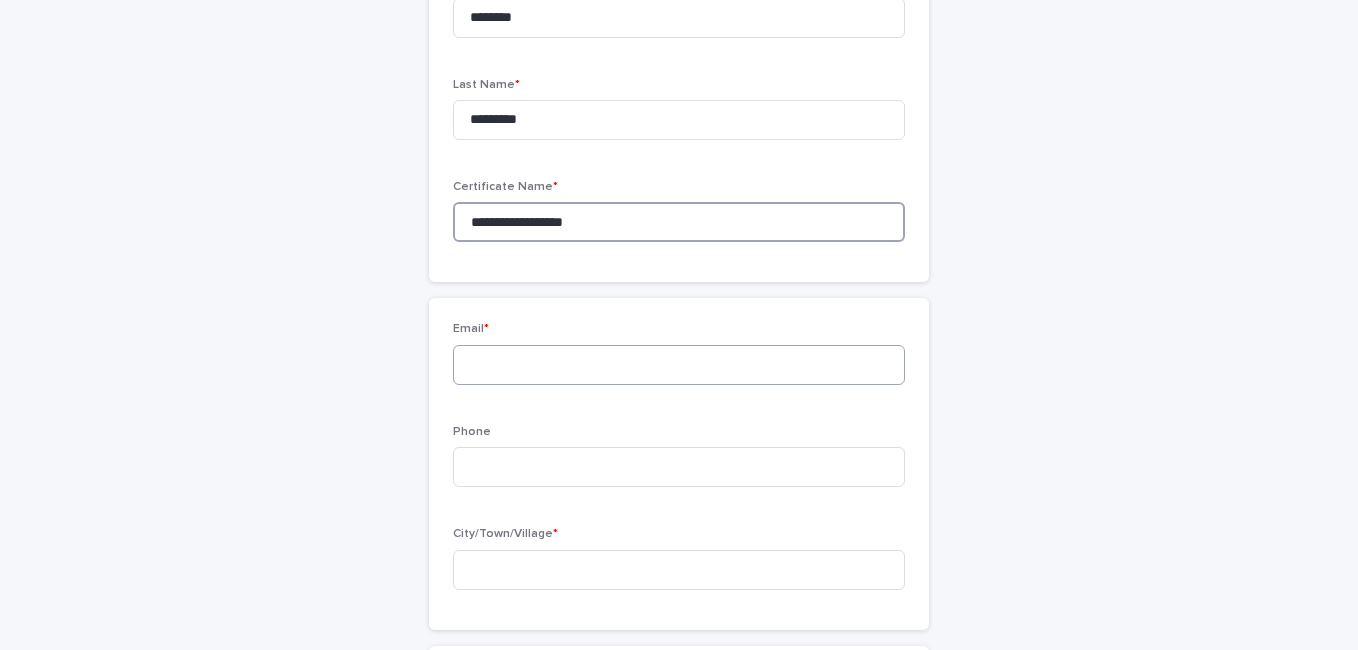 type on "**********" 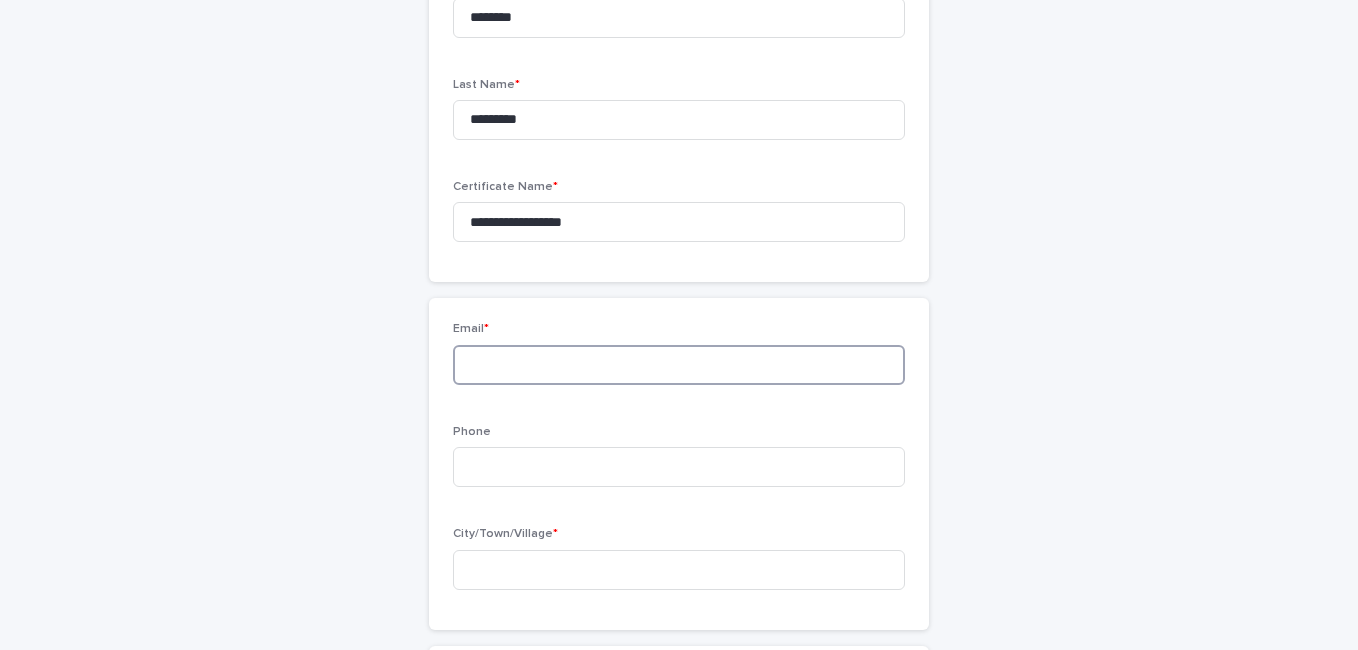 click at bounding box center (679, 365) 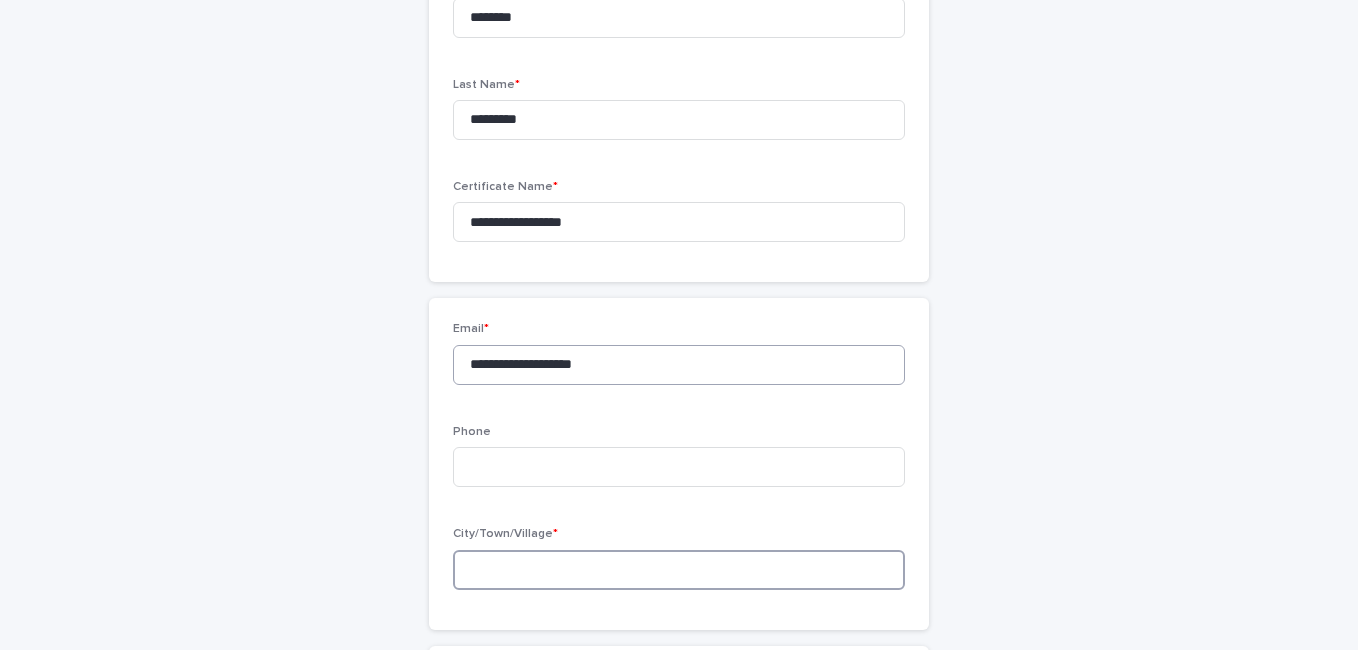 type on "**********" 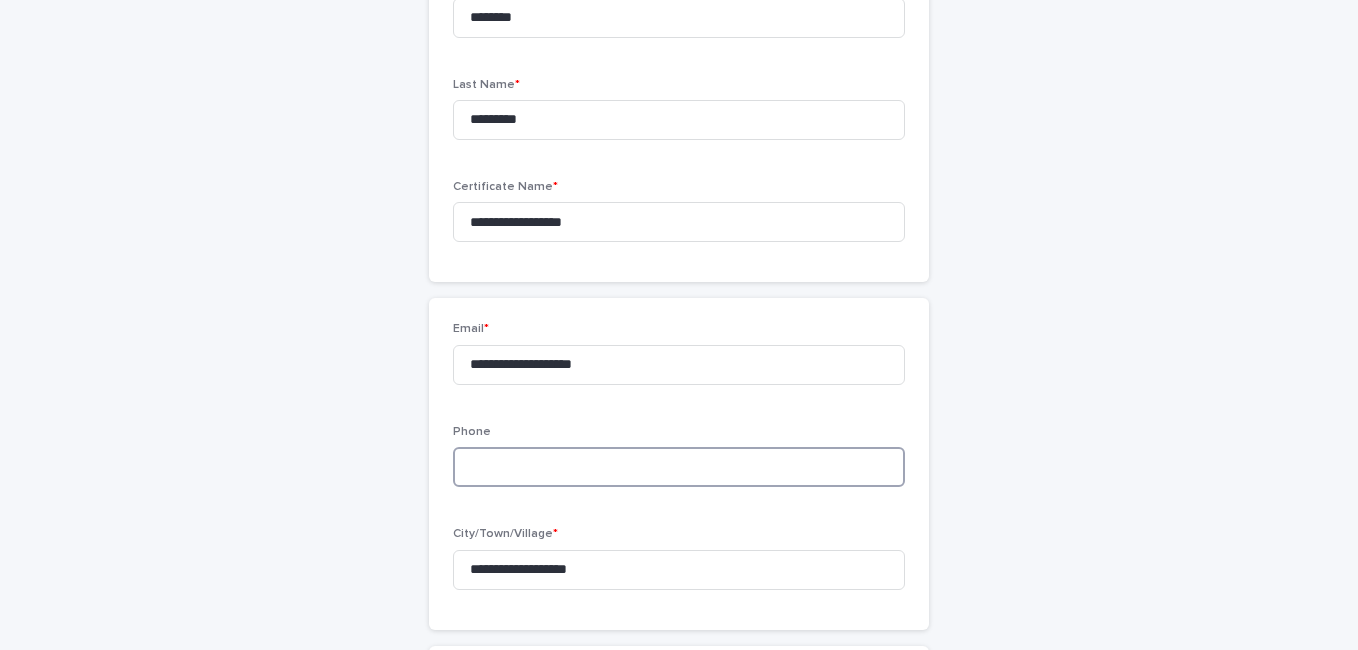 click at bounding box center [679, 467] 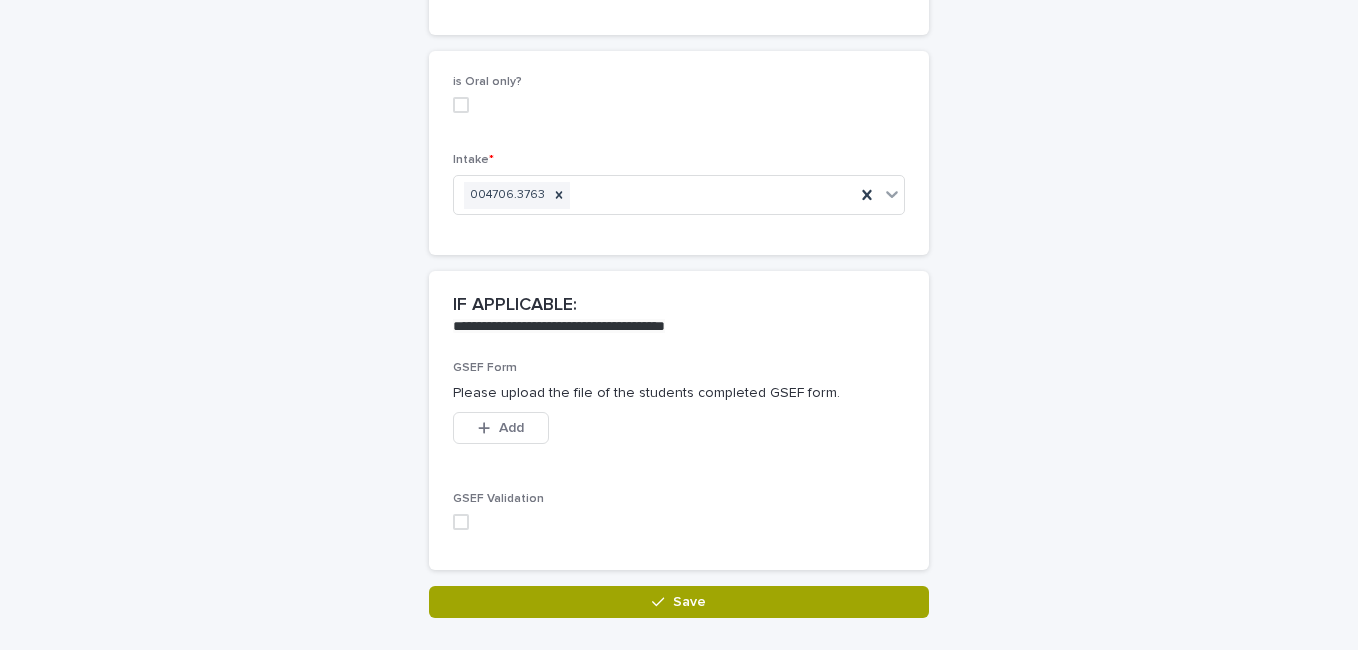scroll, scrollTop: 991, scrollLeft: 0, axis: vertical 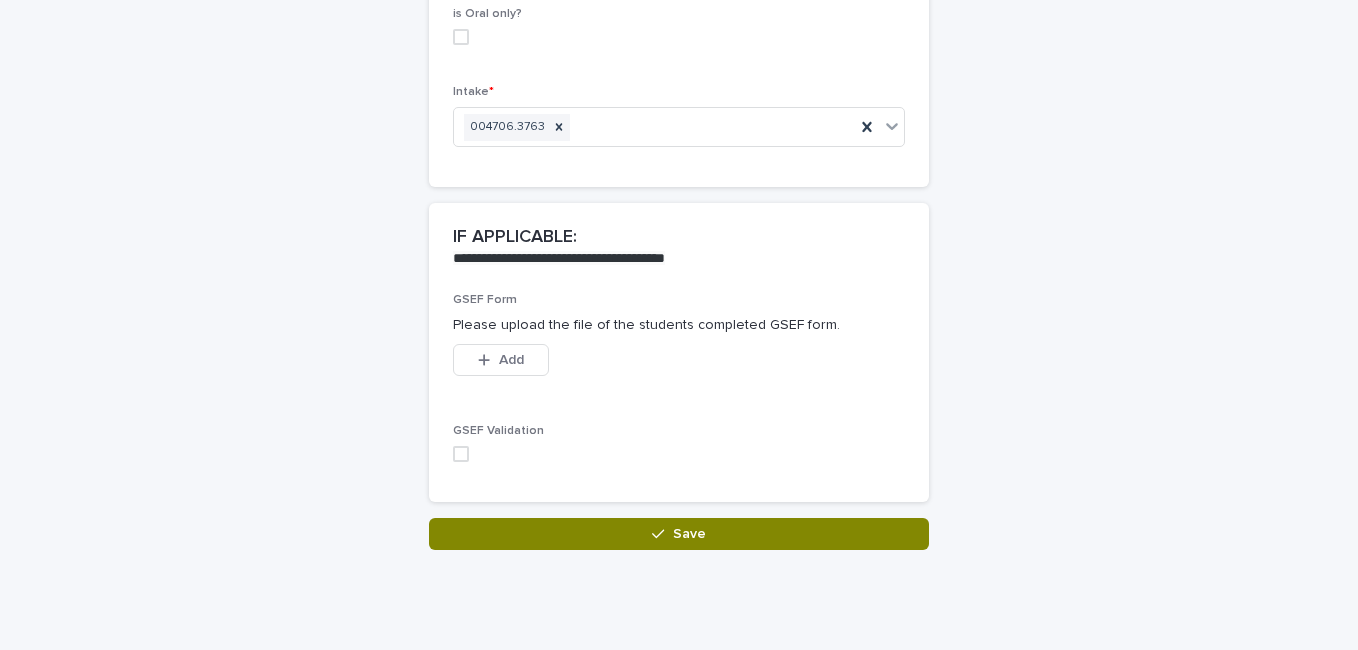 click on "Save" at bounding box center [679, 534] 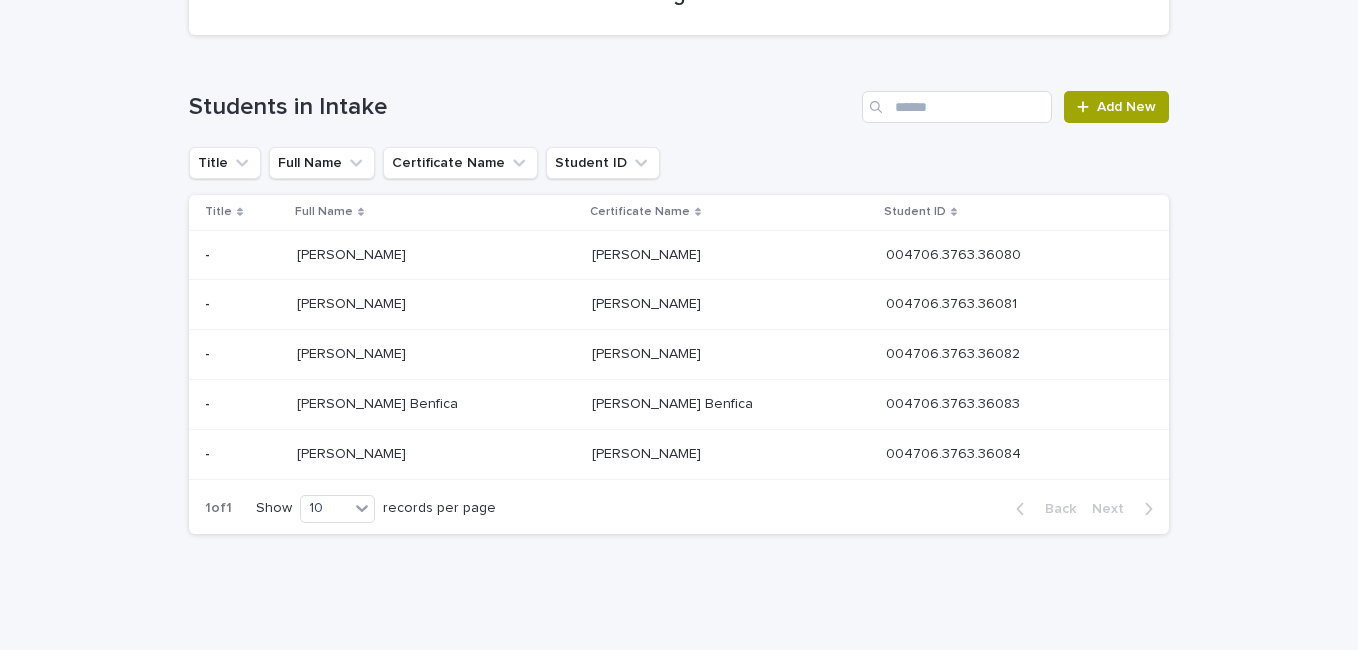 scroll, scrollTop: 0, scrollLeft: 0, axis: both 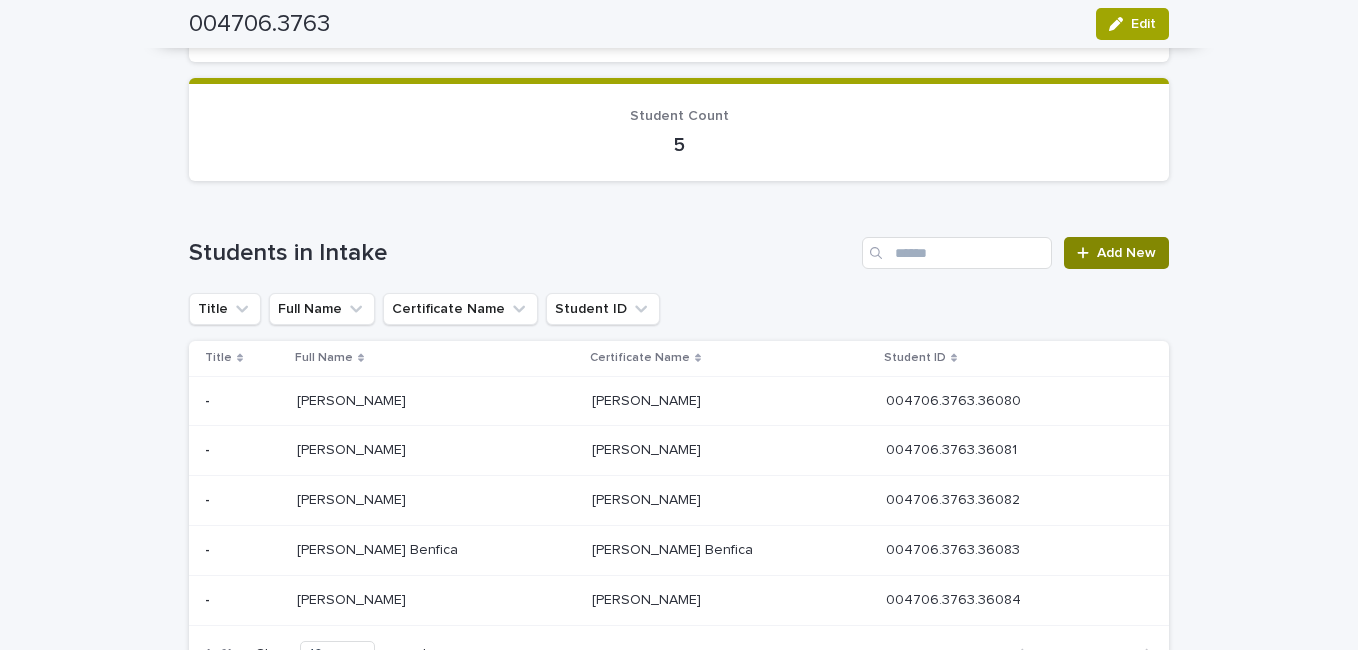 click on "Add New" at bounding box center [1126, 253] 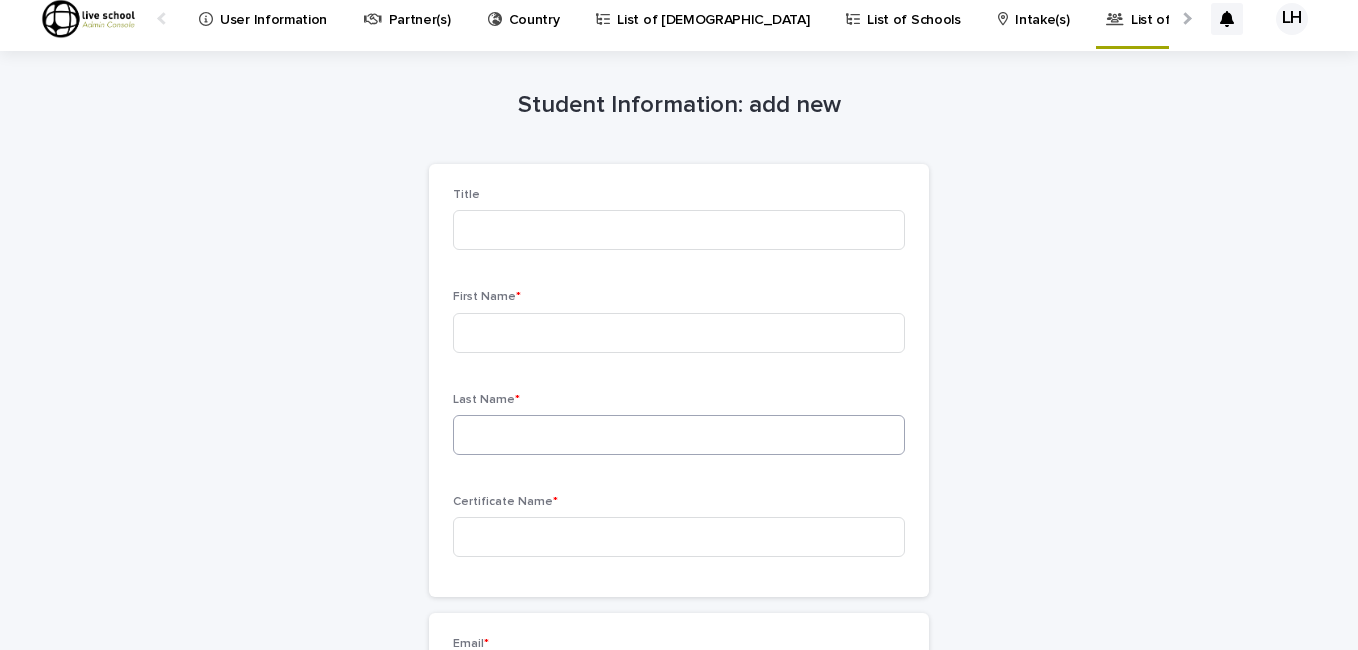 scroll, scrollTop: 0, scrollLeft: 0, axis: both 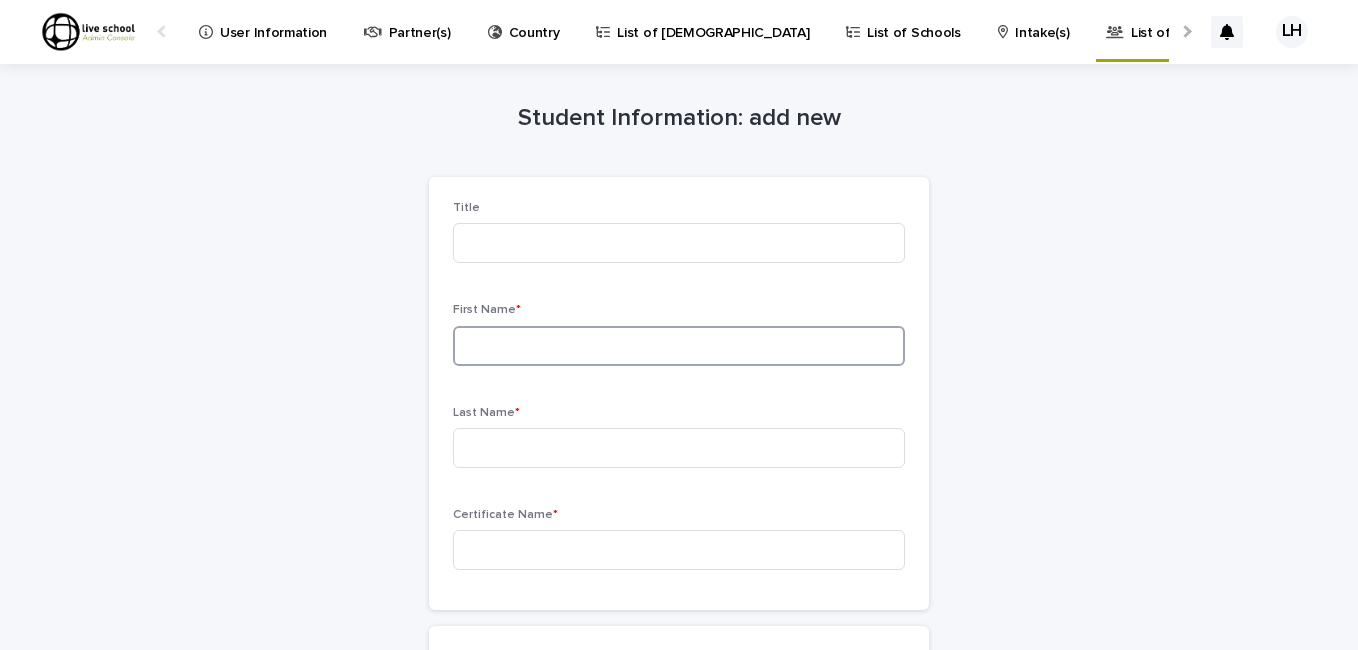 click at bounding box center (679, 346) 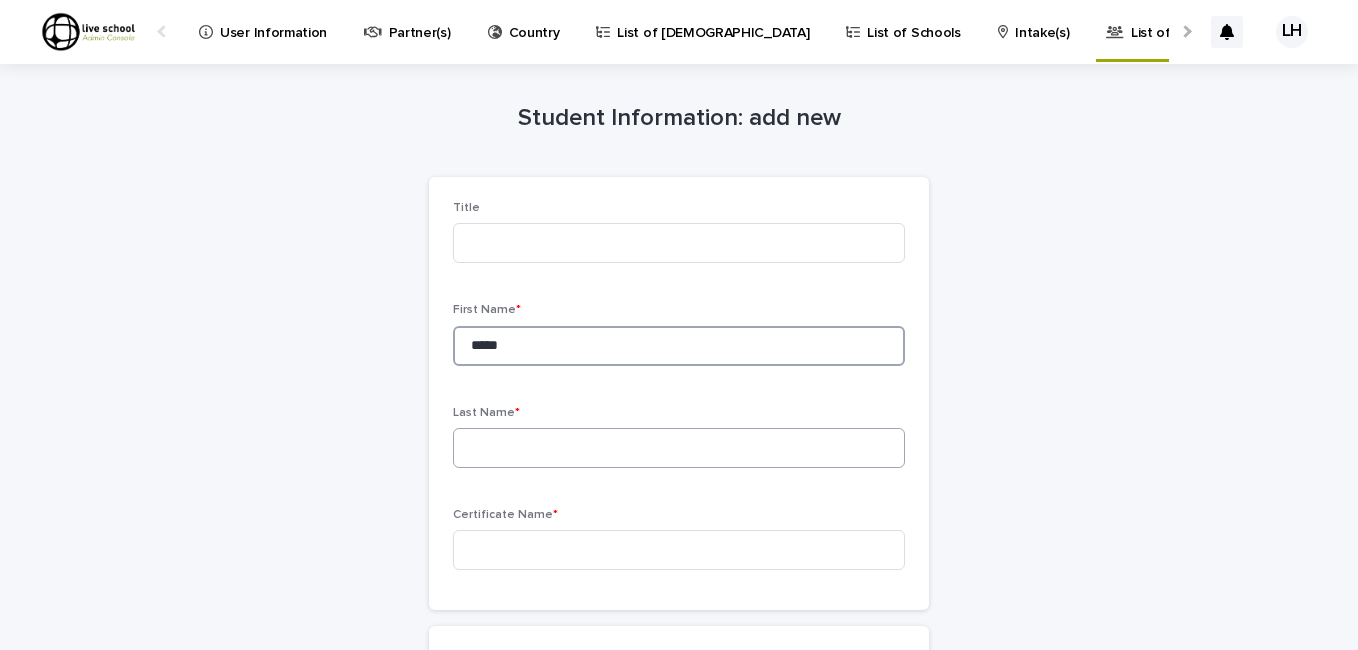 type on "*****" 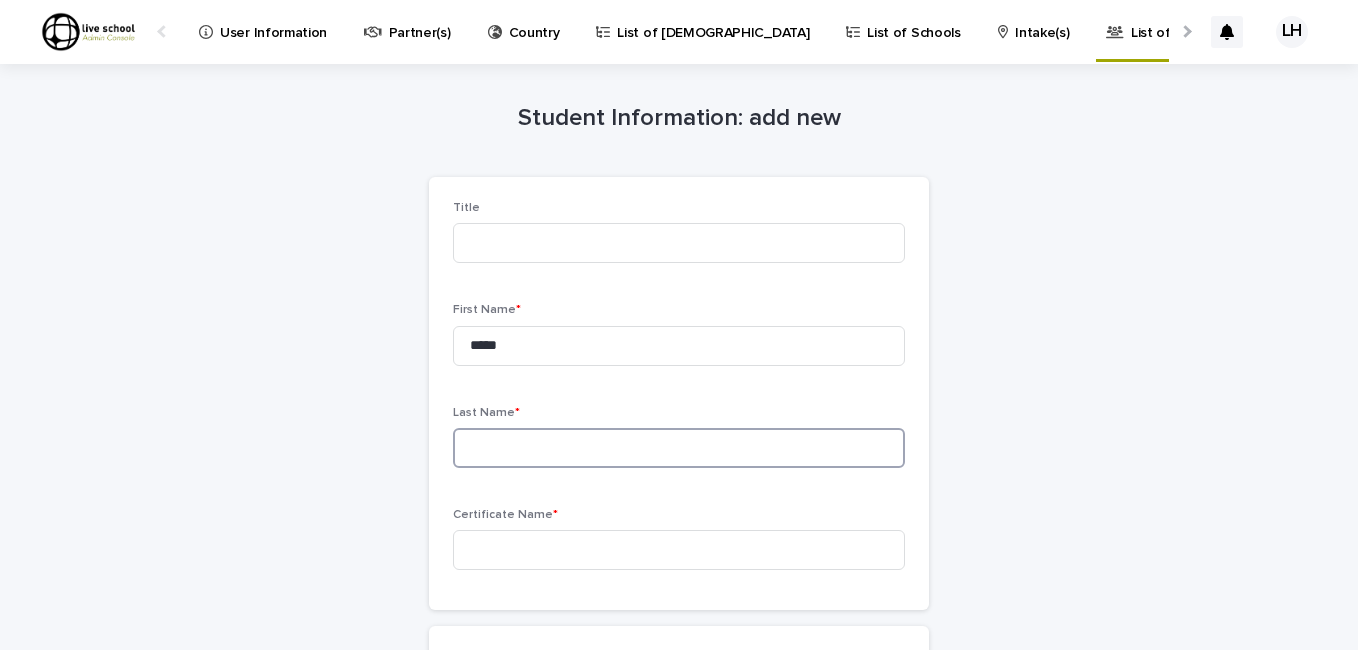 click at bounding box center (679, 448) 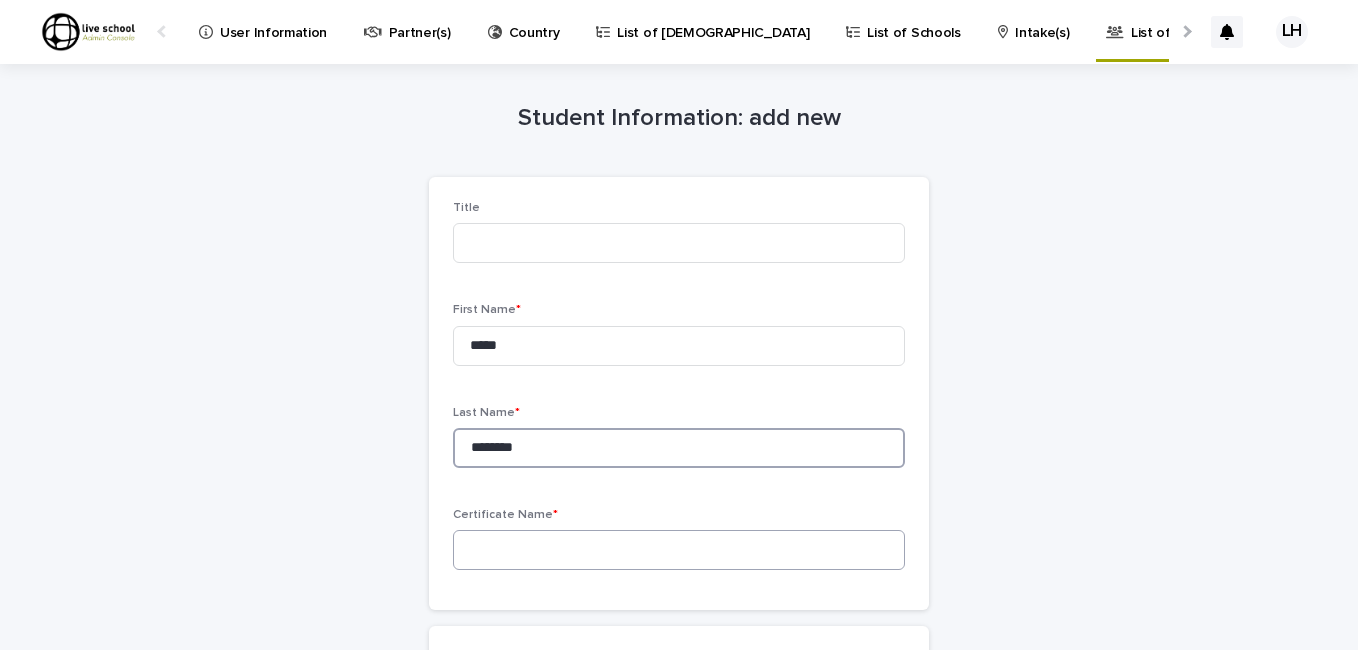 type on "********" 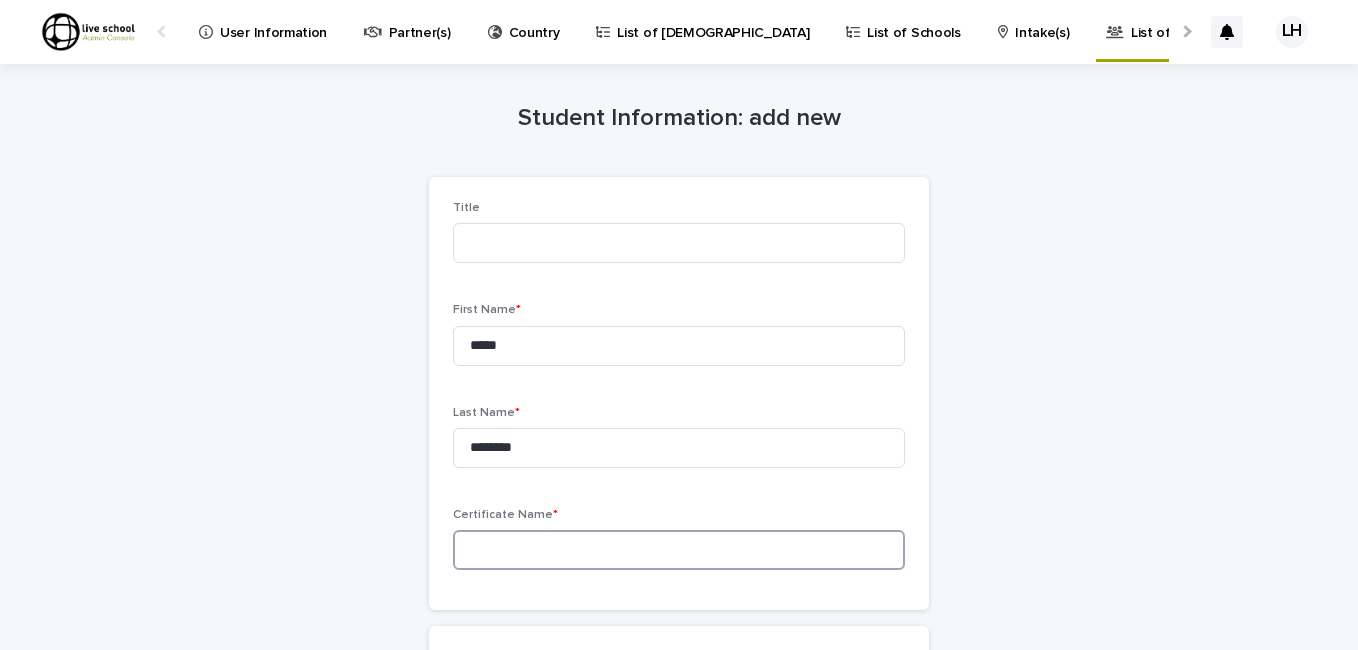 click at bounding box center (679, 550) 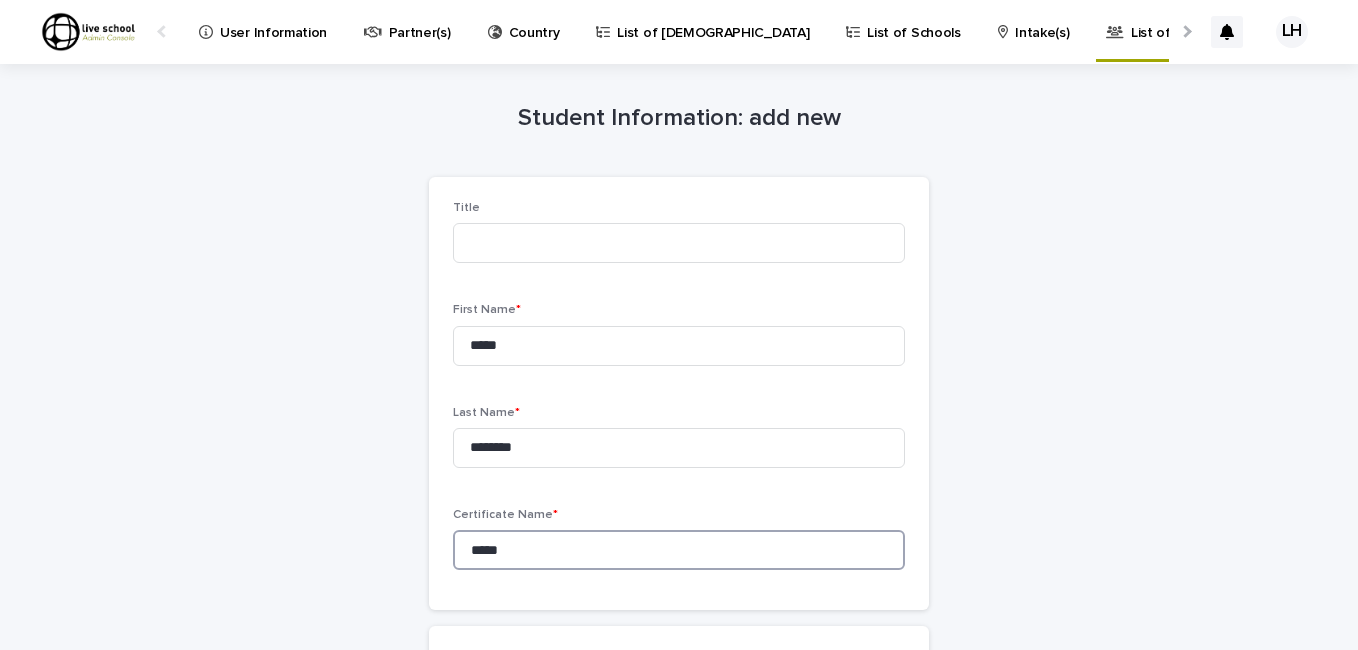 drag, startPoint x: 470, startPoint y: 531, endPoint x: 488, endPoint y: 537, distance: 18.973665 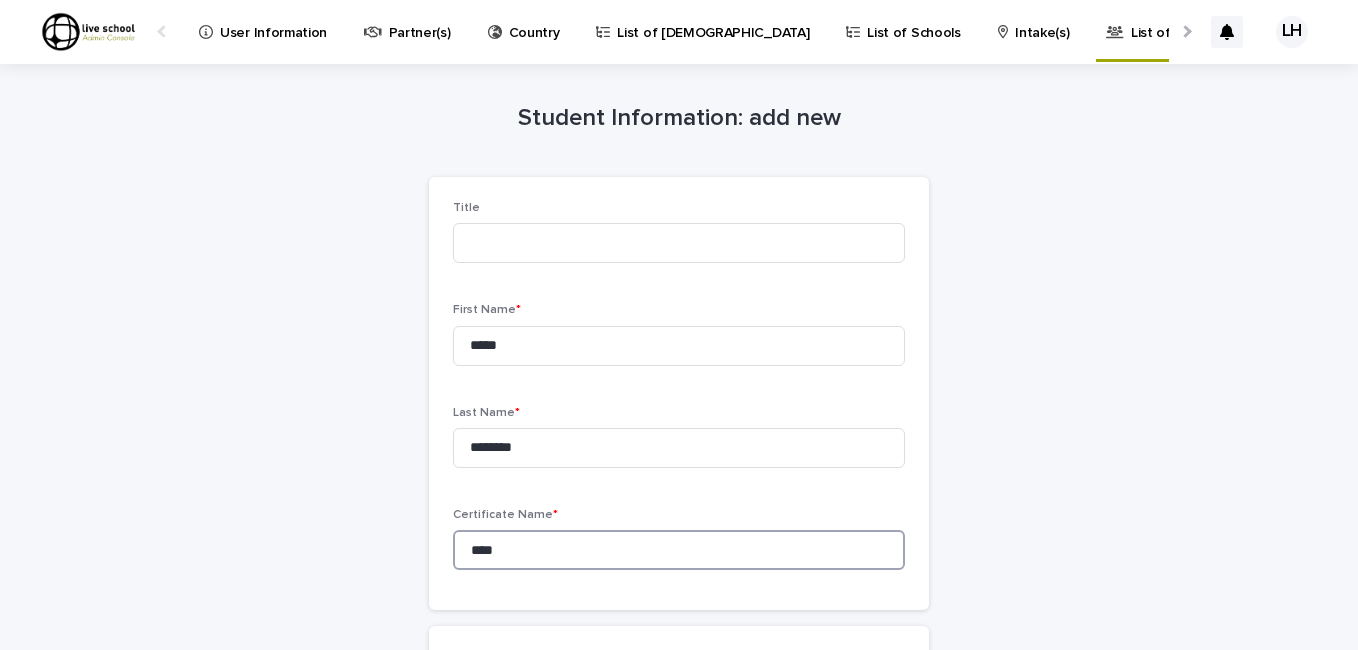 click on "****" at bounding box center [679, 550] 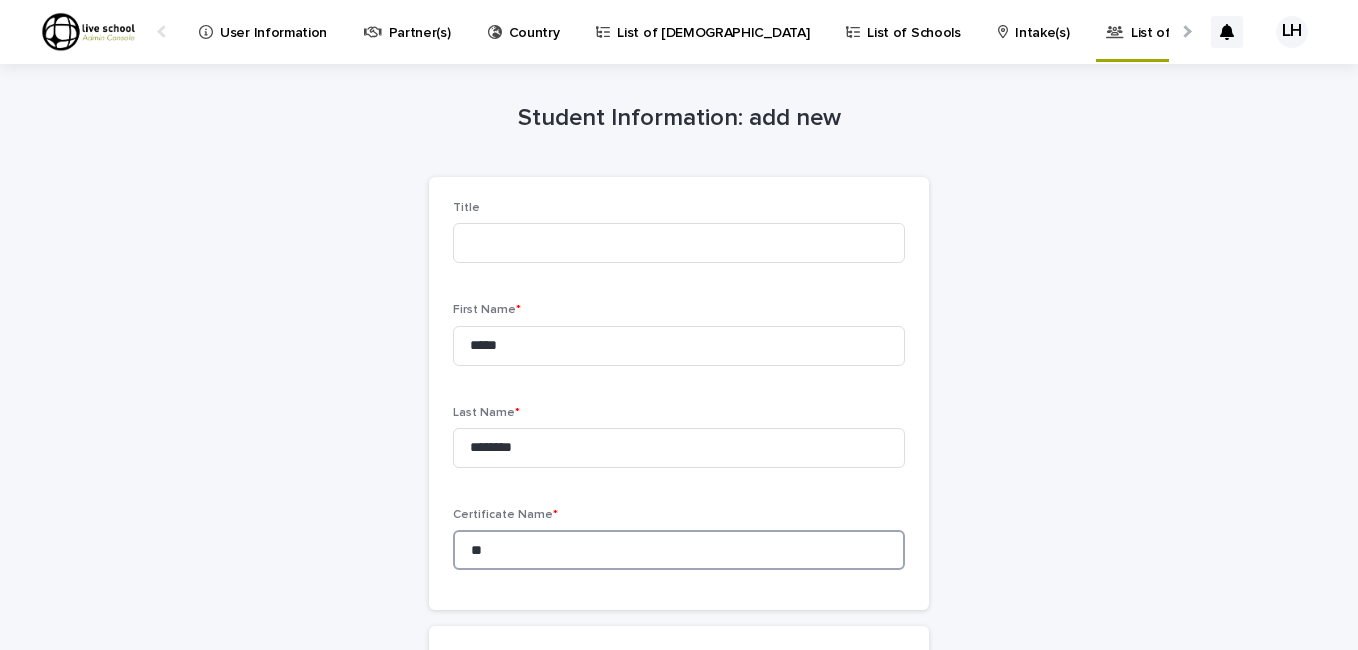 type on "*" 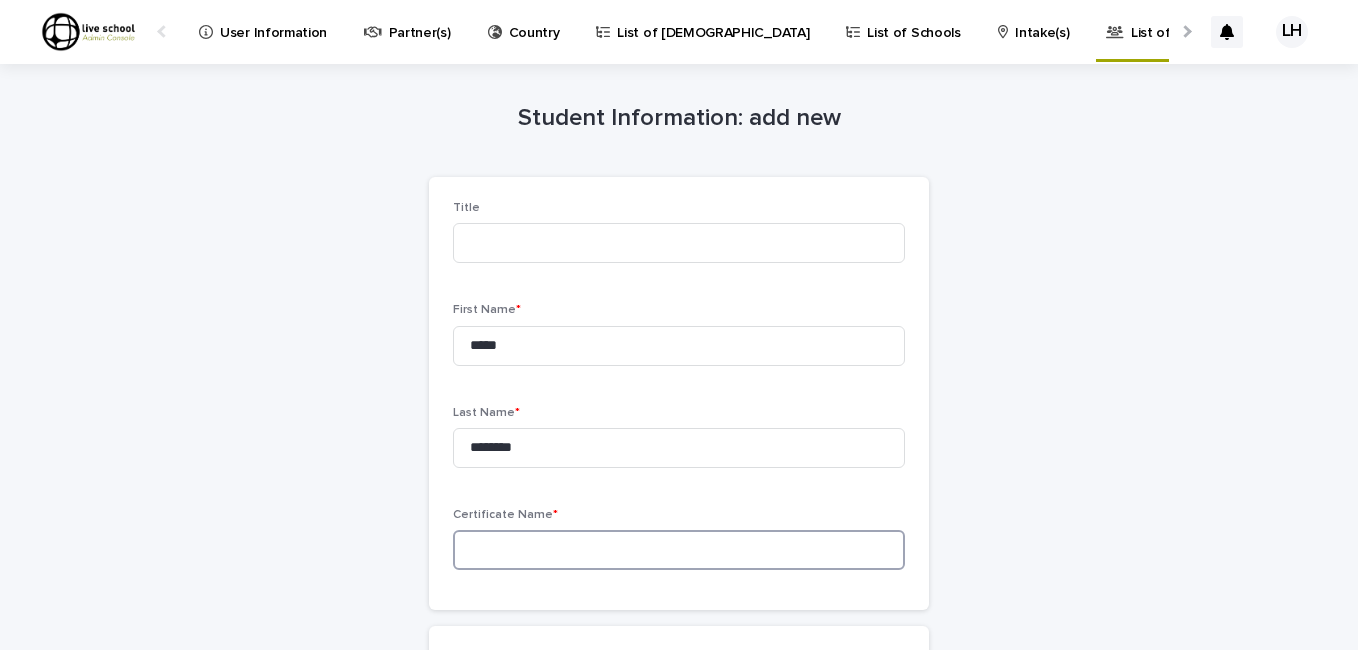 paste on "*****" 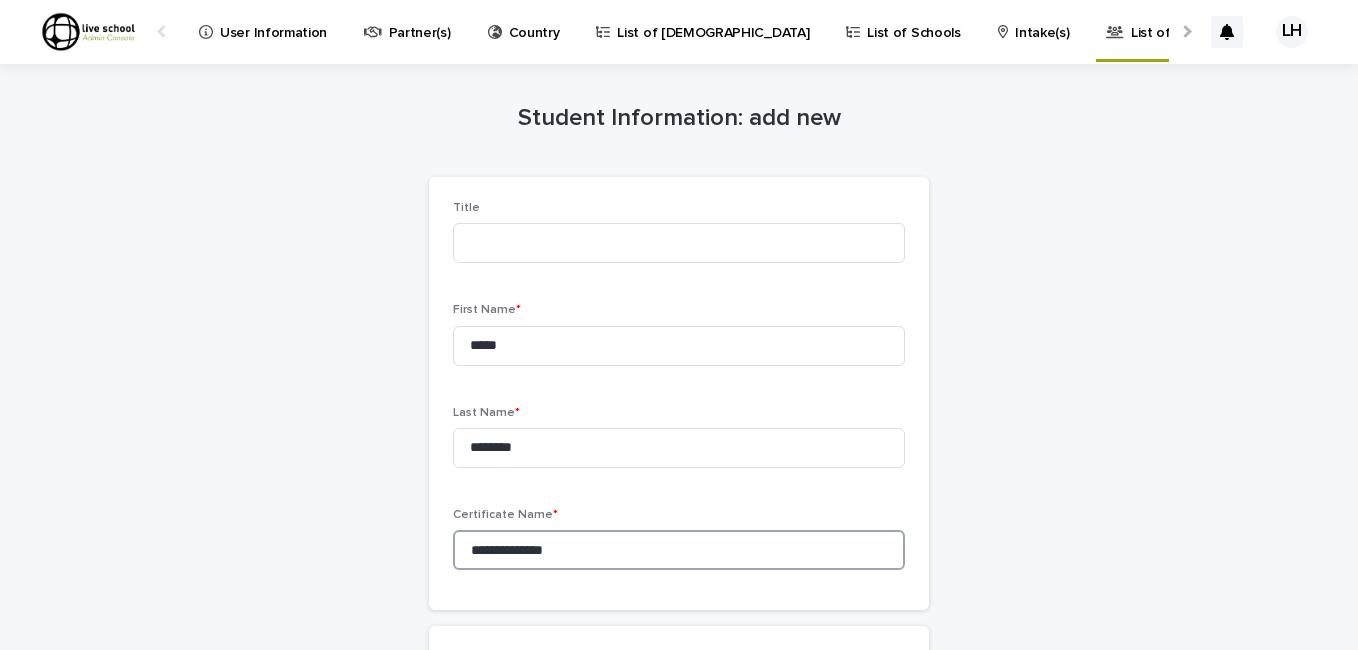 type on "**********" 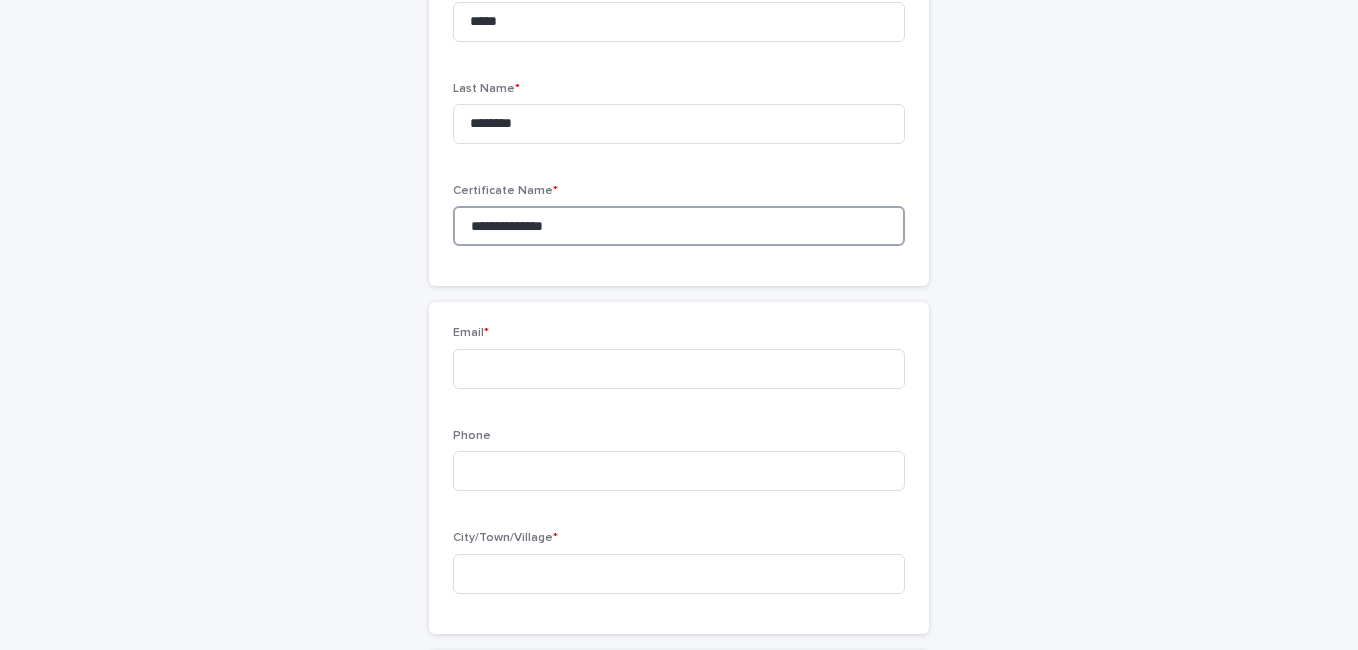 scroll, scrollTop: 359, scrollLeft: 0, axis: vertical 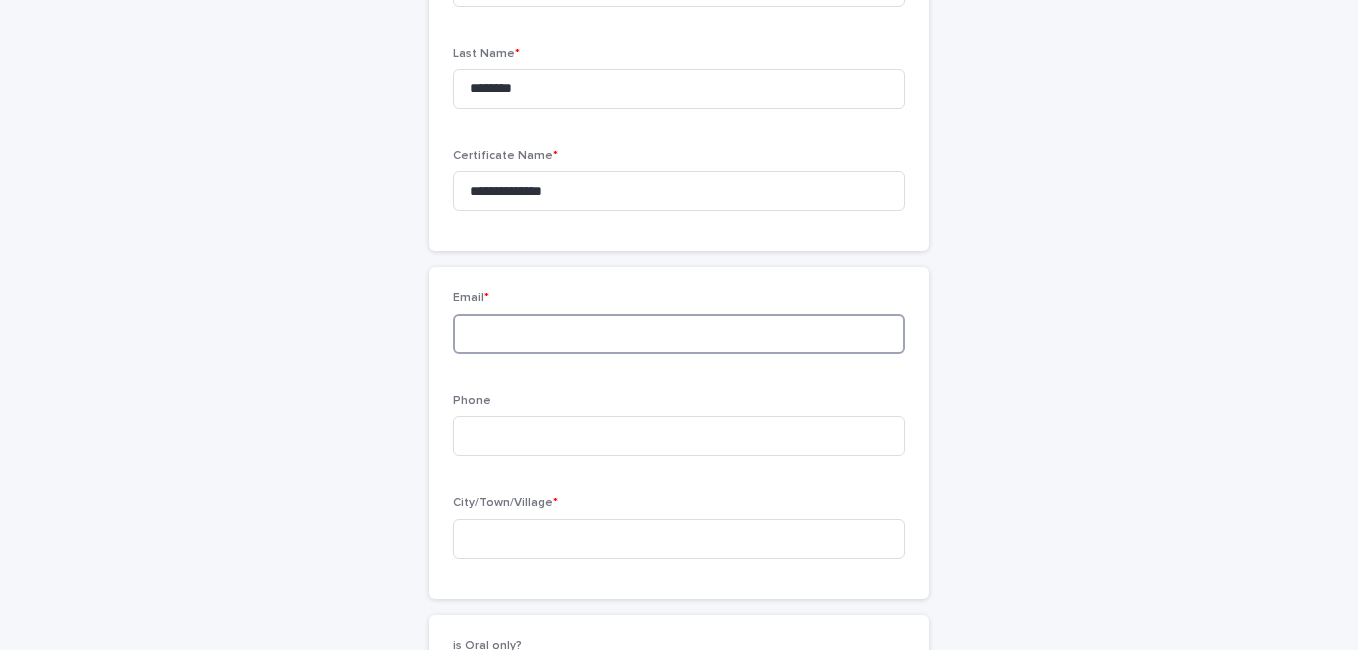 click at bounding box center (679, 334) 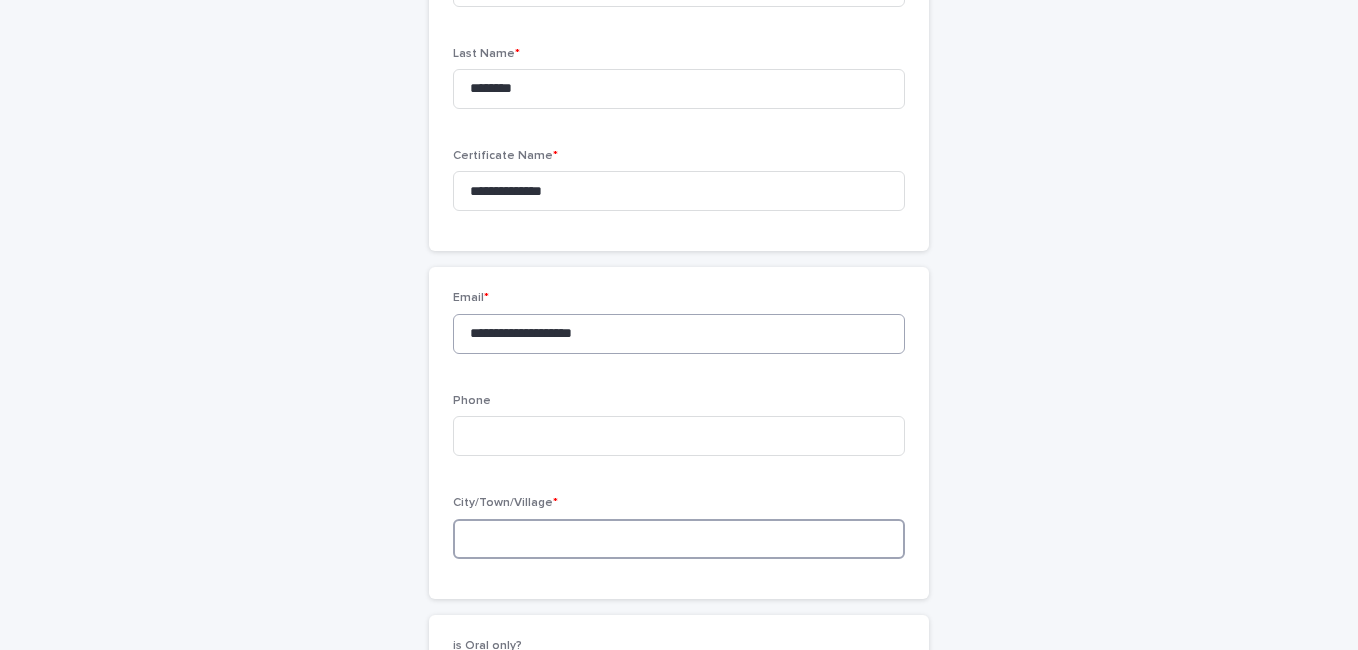 type on "**********" 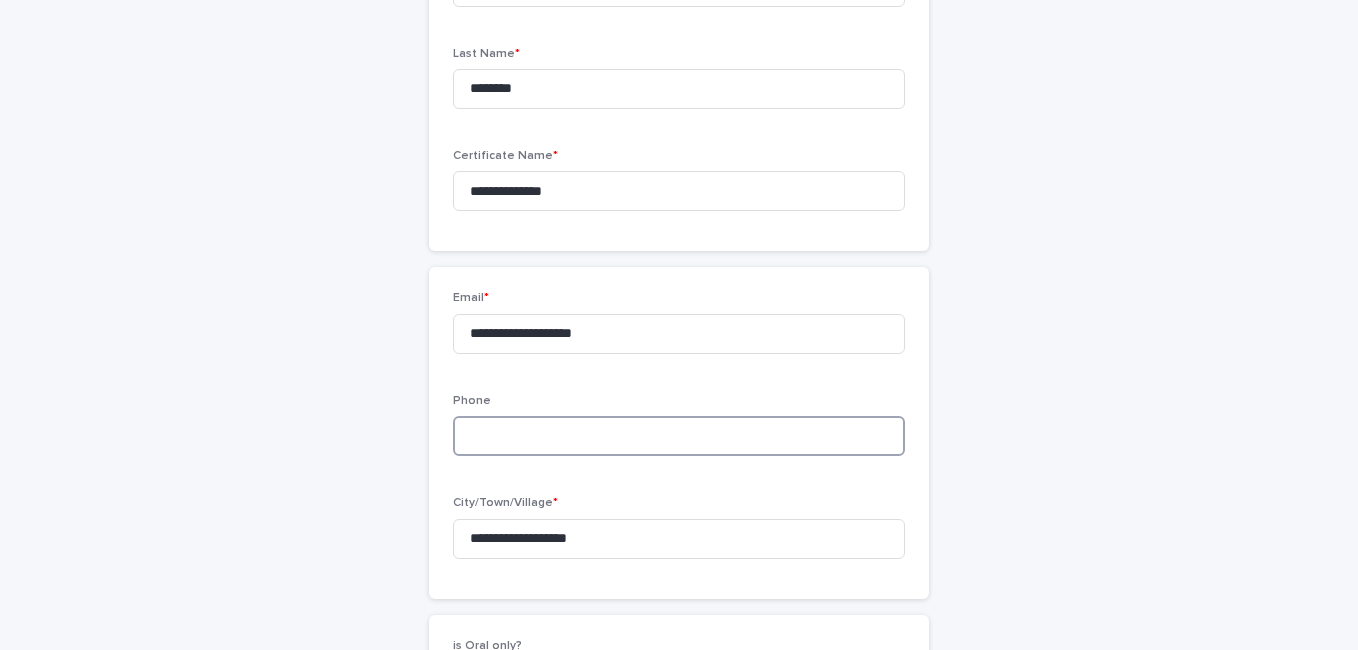click at bounding box center (679, 436) 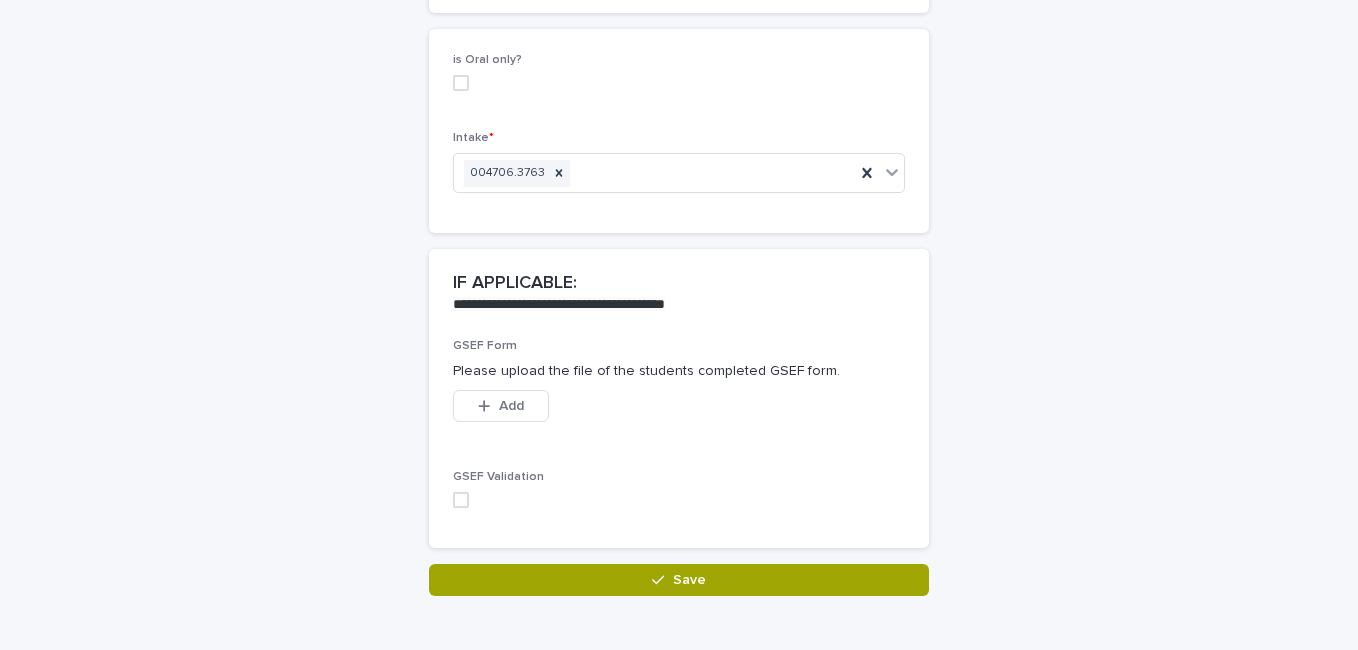 scroll, scrollTop: 962, scrollLeft: 0, axis: vertical 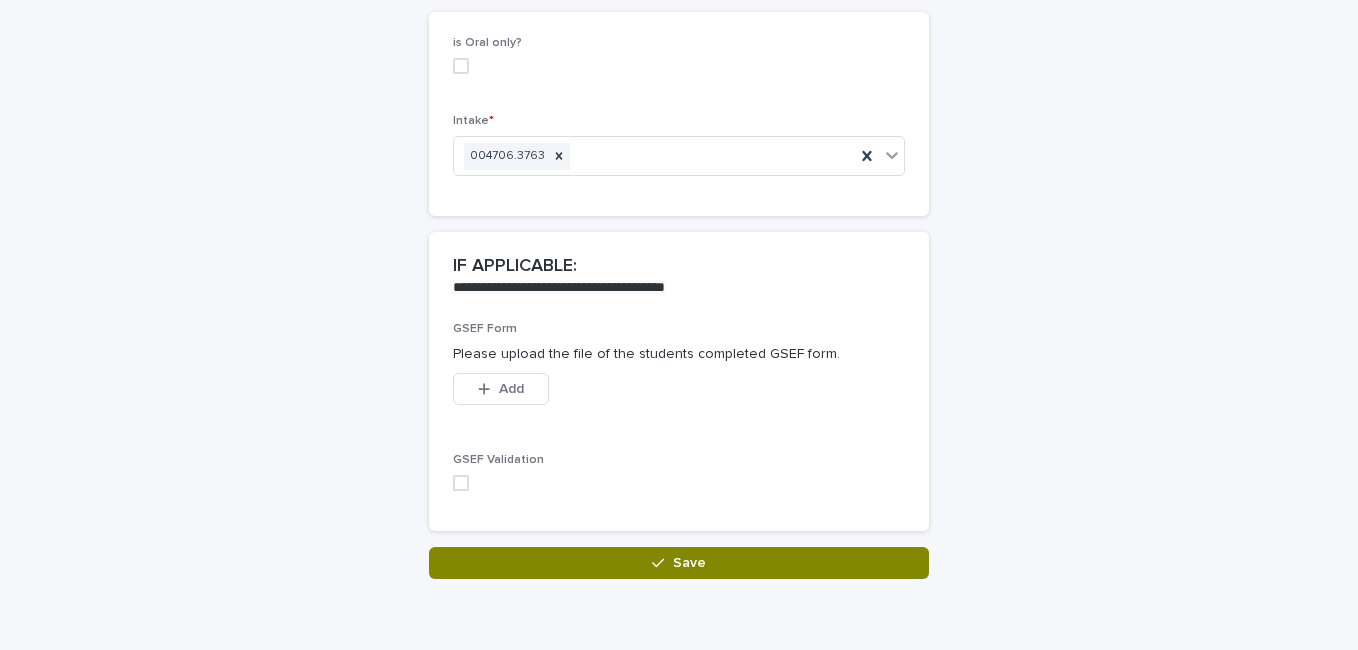 click on "Save" at bounding box center (679, 563) 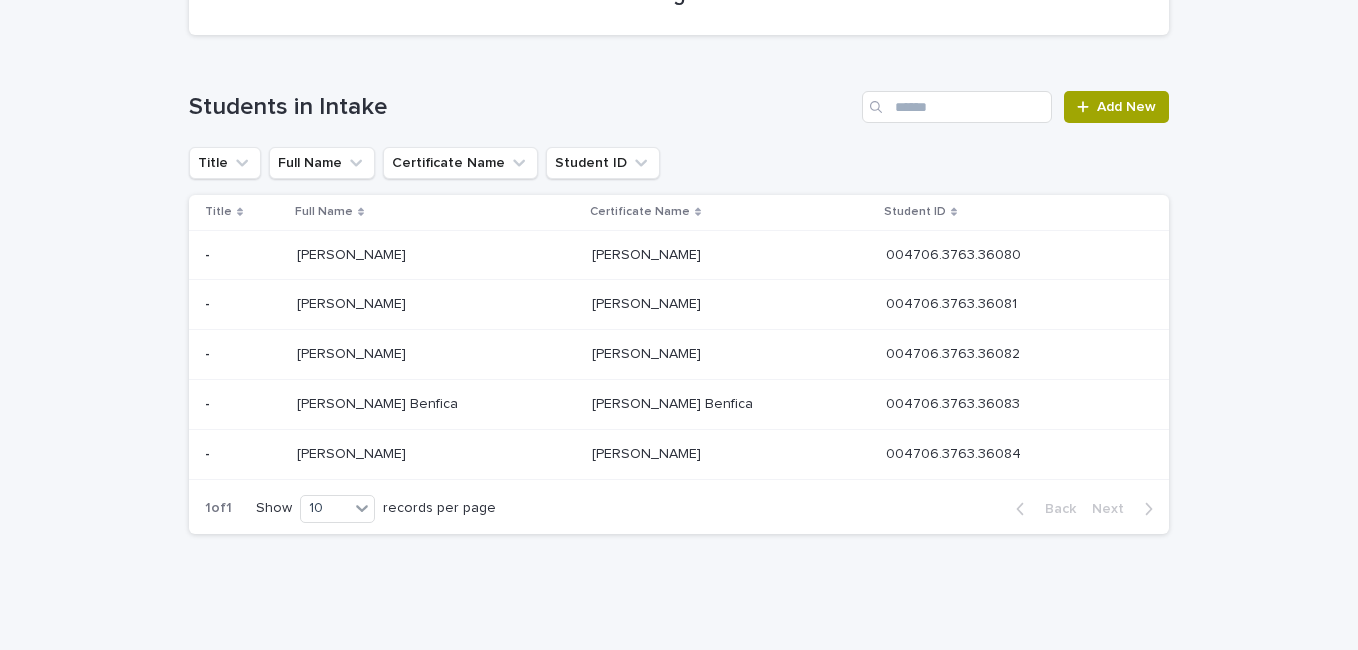 scroll, scrollTop: 0, scrollLeft: 0, axis: both 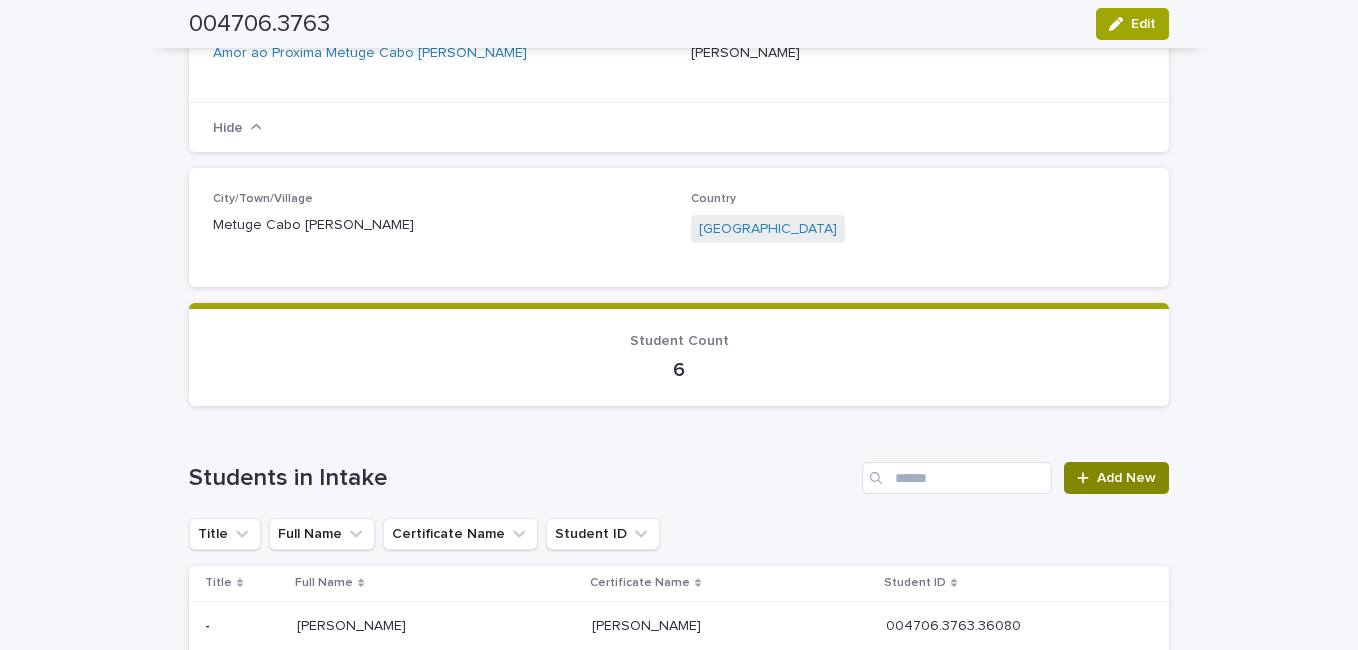 click on "Add New" at bounding box center [1126, 478] 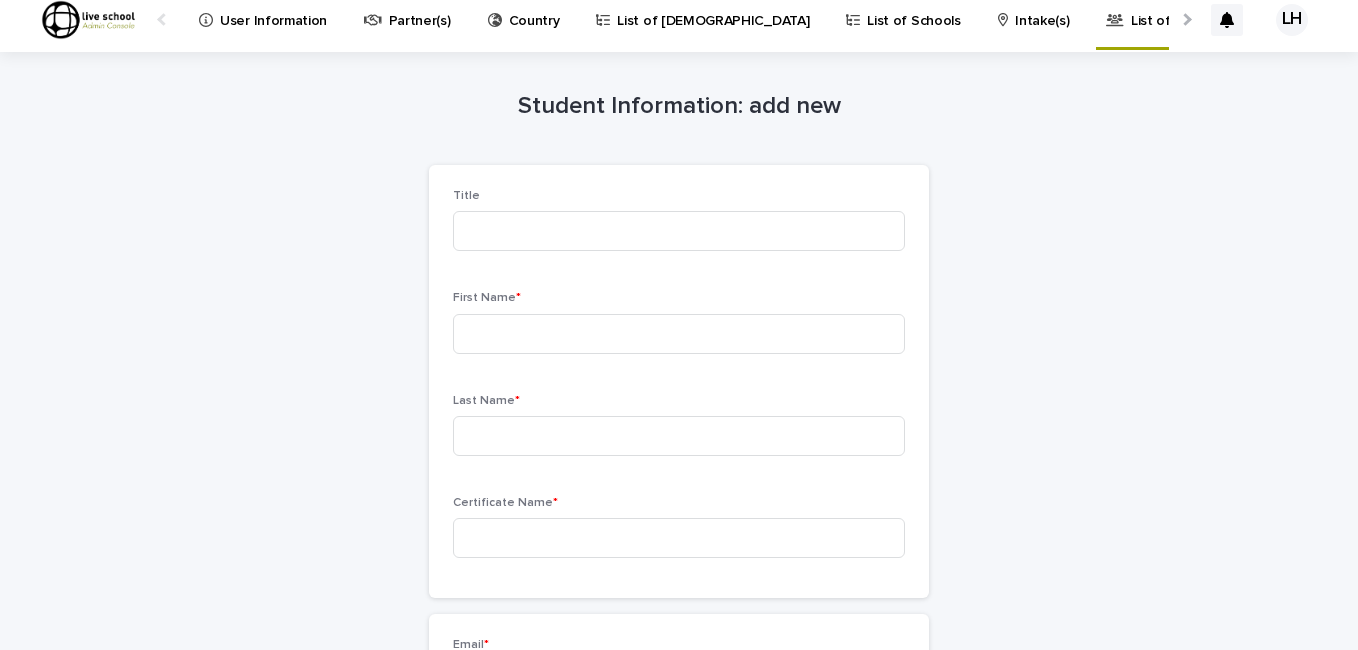 scroll, scrollTop: 0, scrollLeft: 0, axis: both 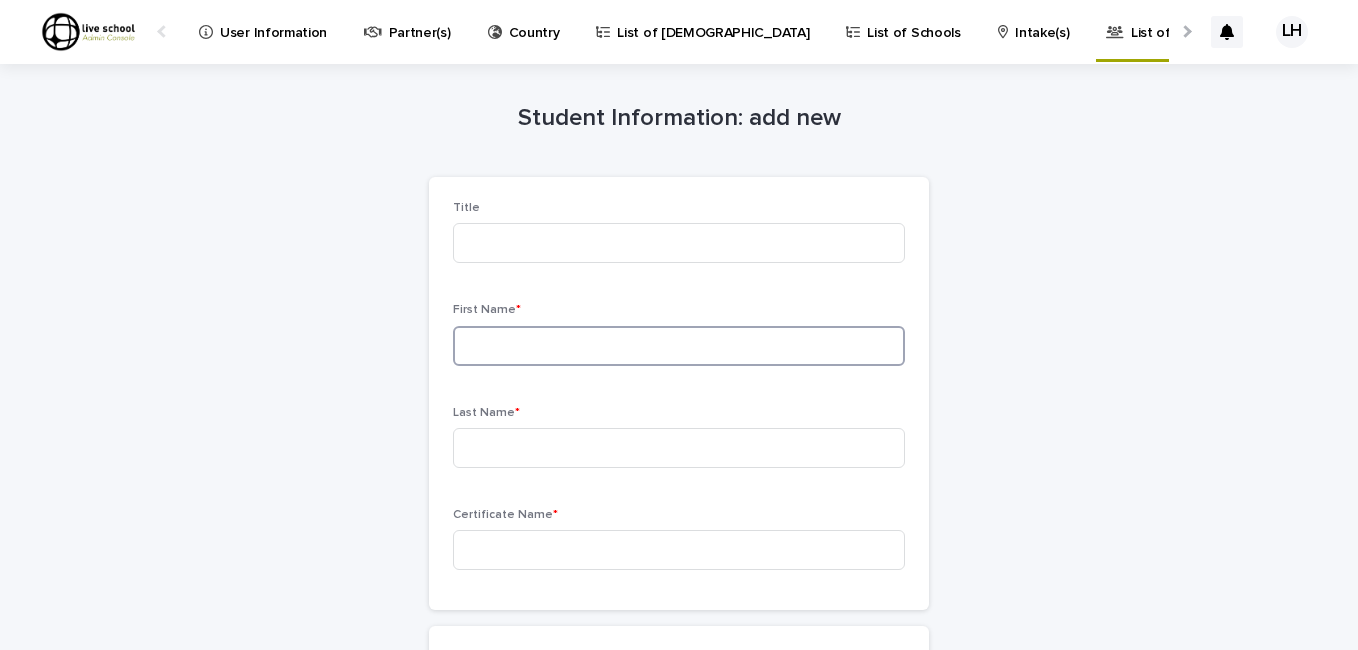 click at bounding box center (679, 346) 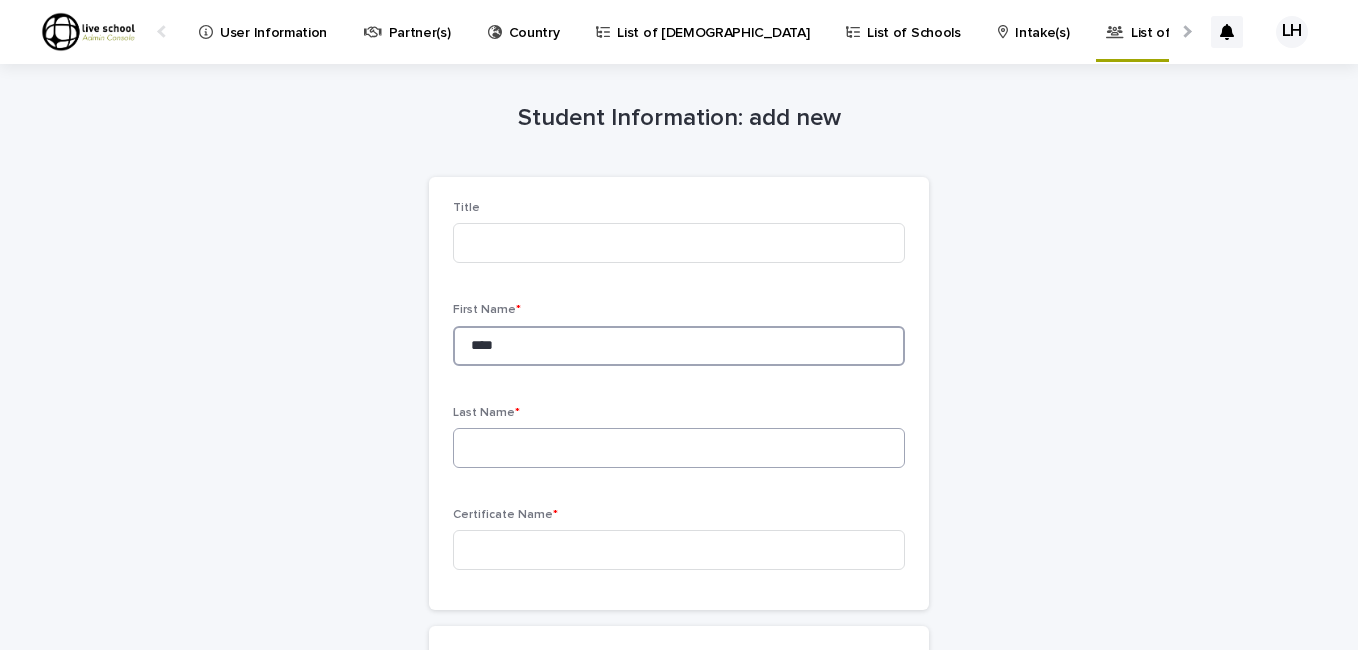 type on "****" 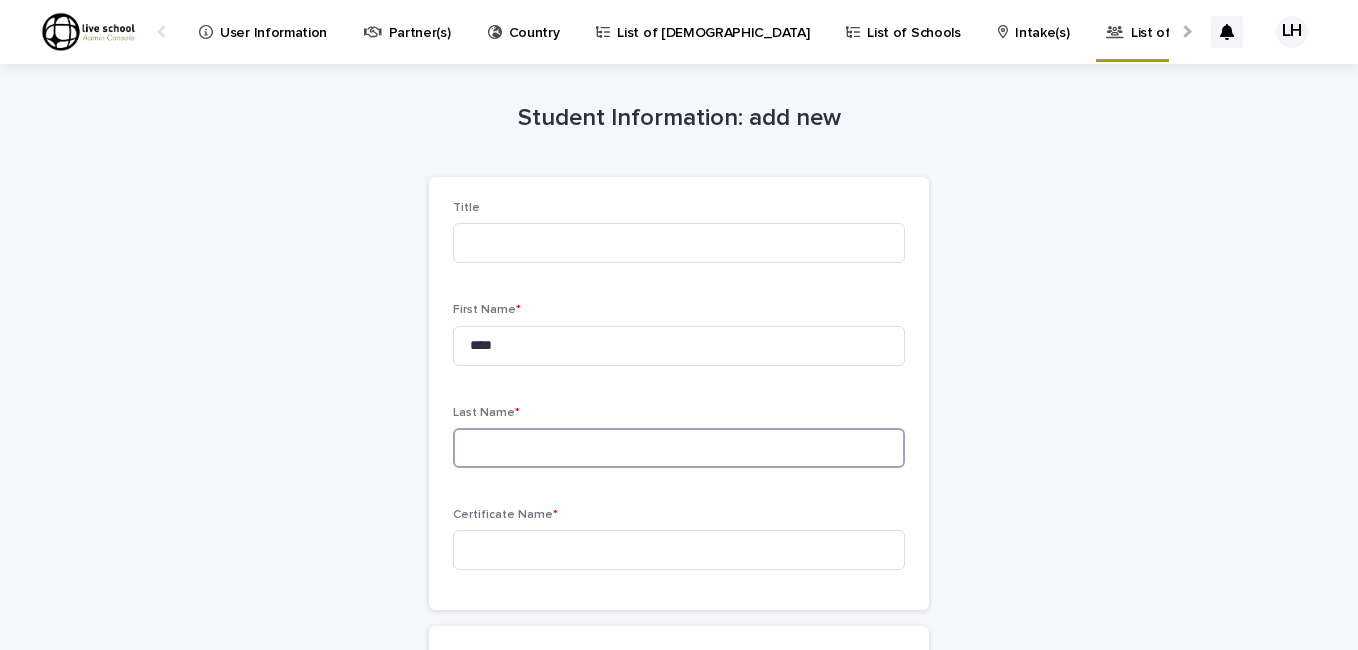click at bounding box center [679, 448] 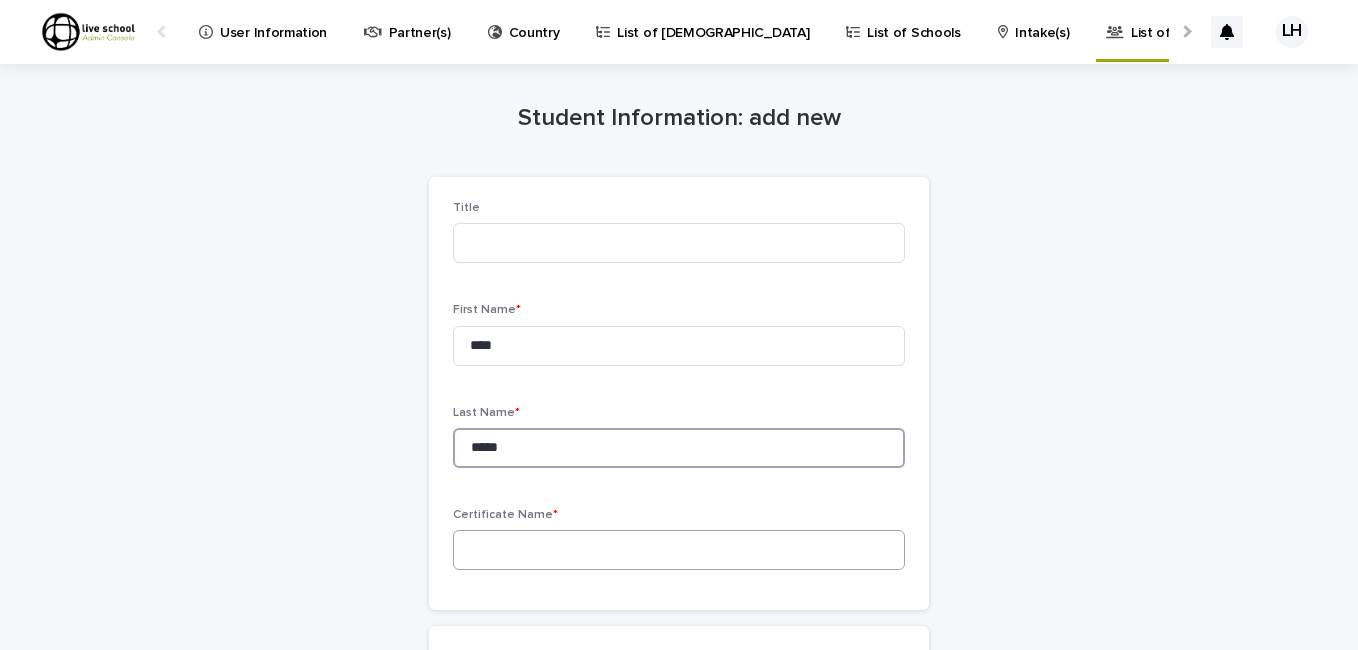 type on "*****" 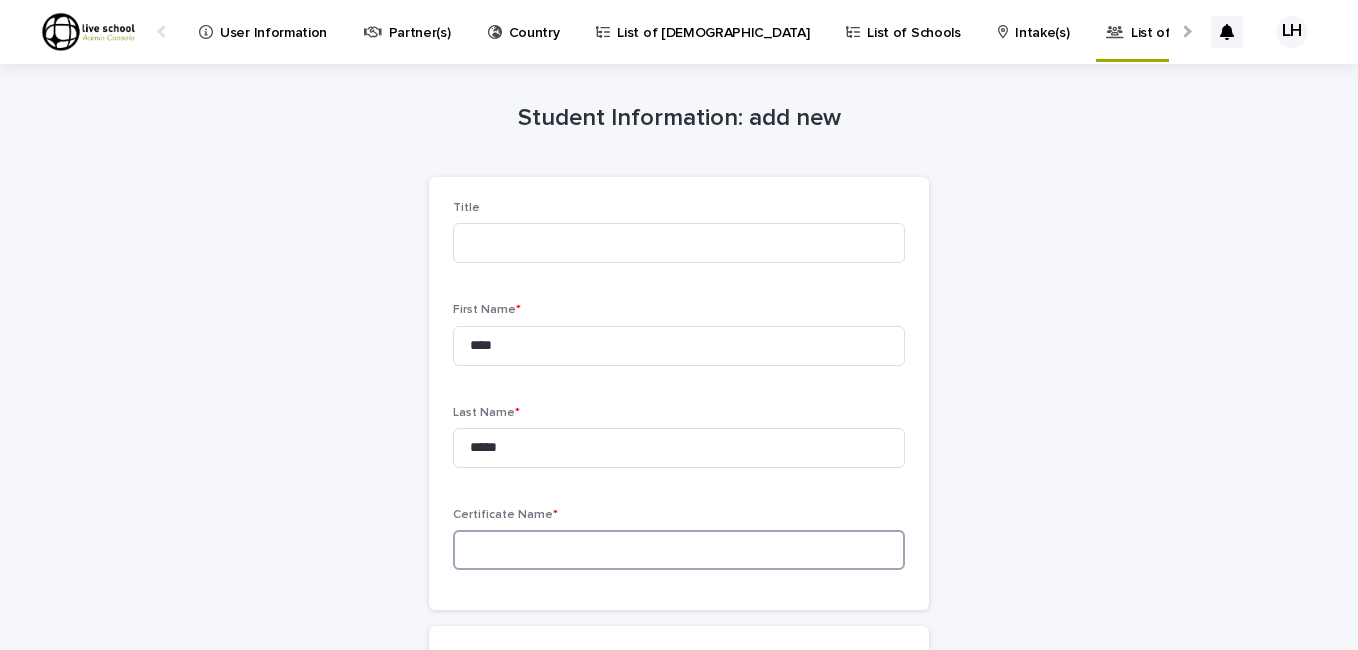 click at bounding box center [679, 550] 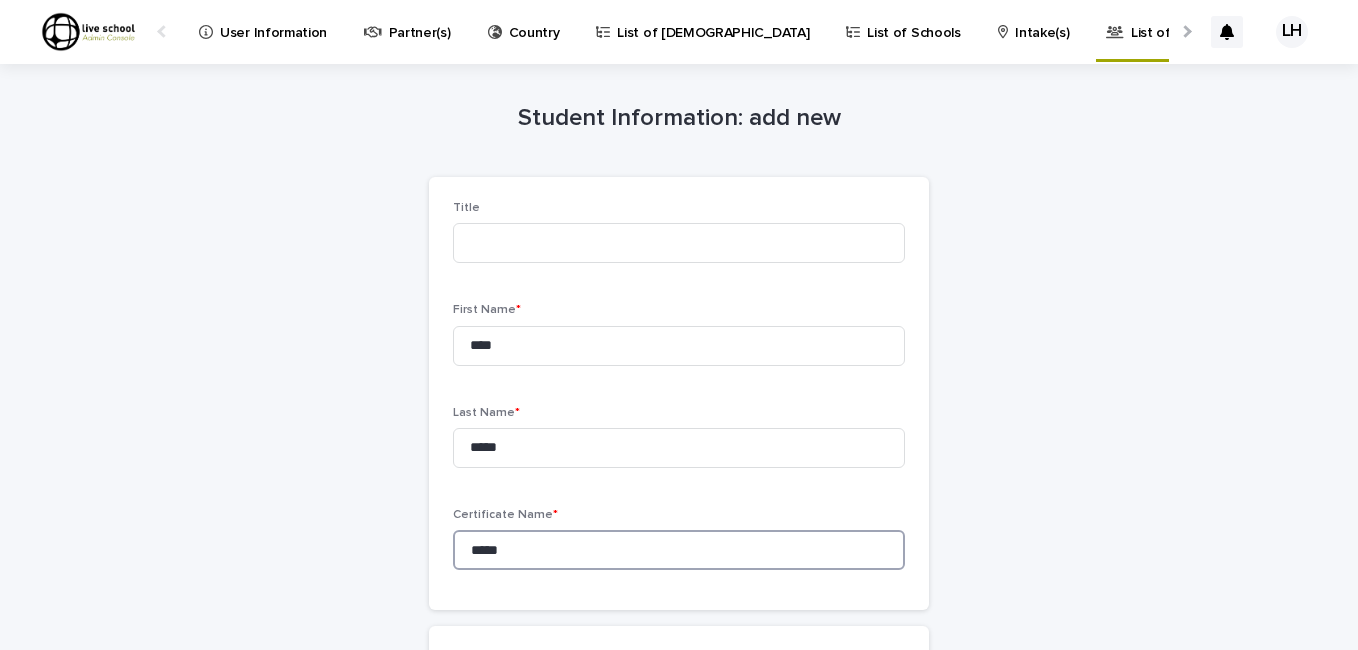 paste on "******" 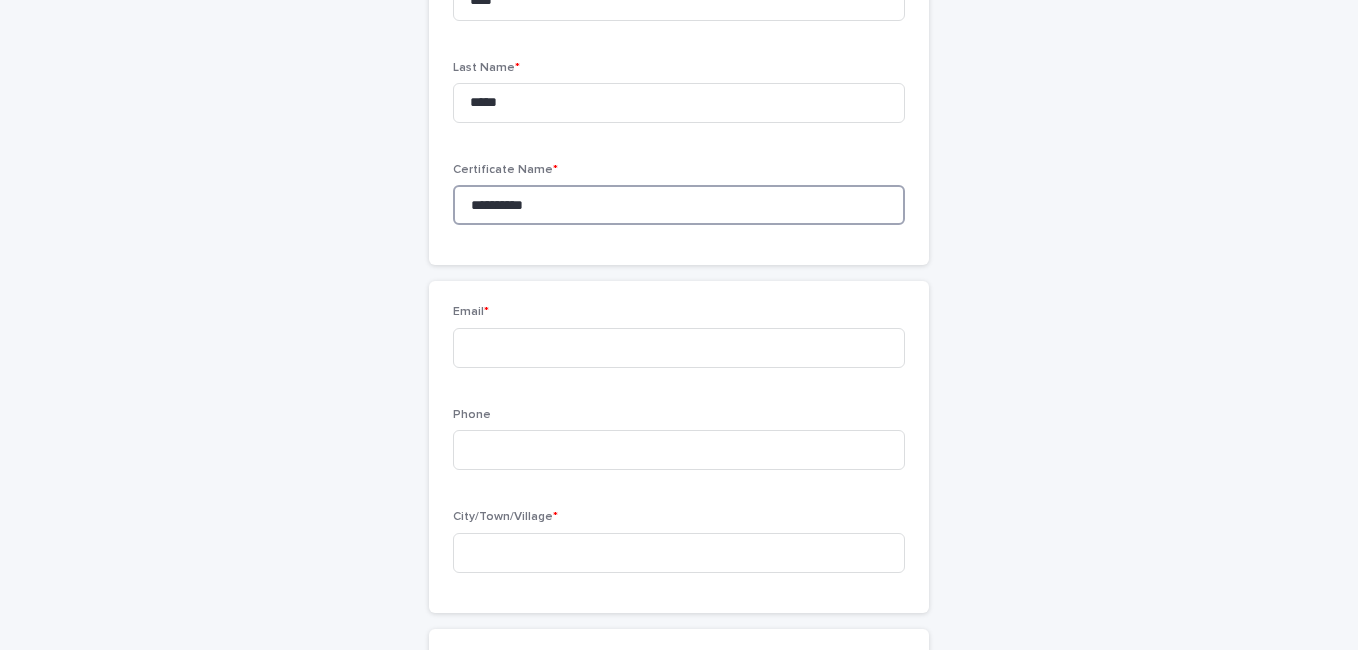 scroll, scrollTop: 386, scrollLeft: 0, axis: vertical 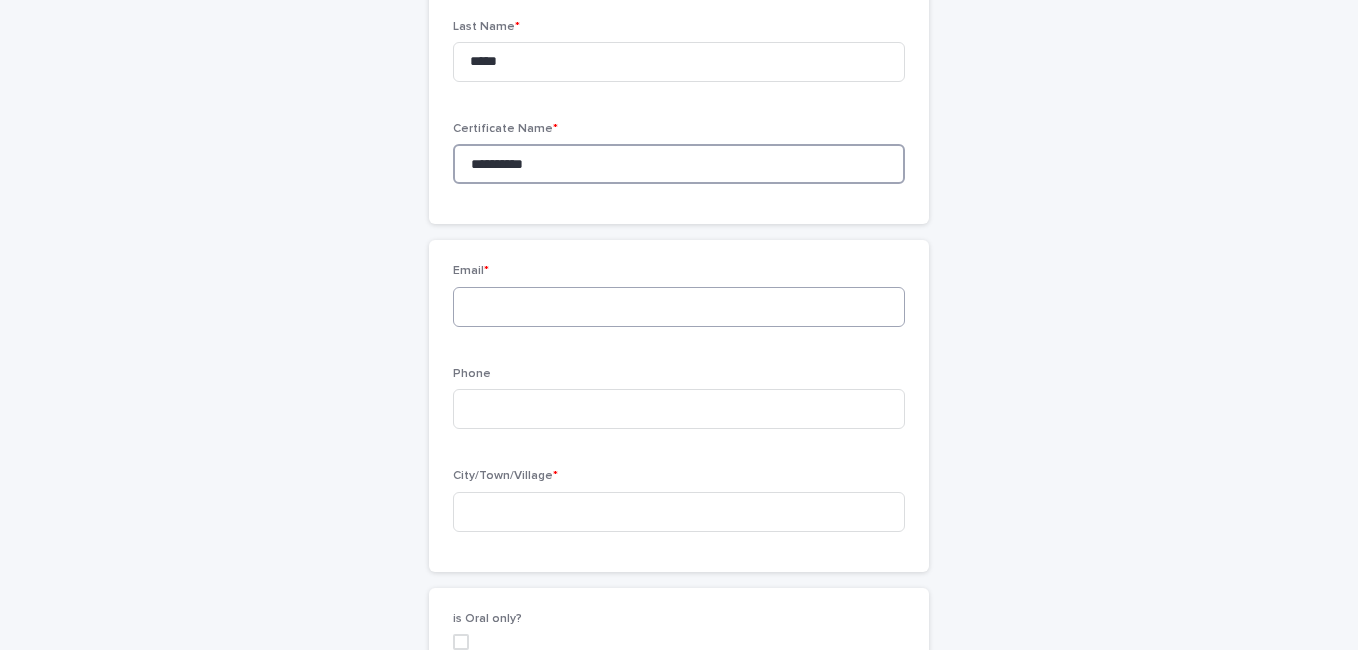 type on "**********" 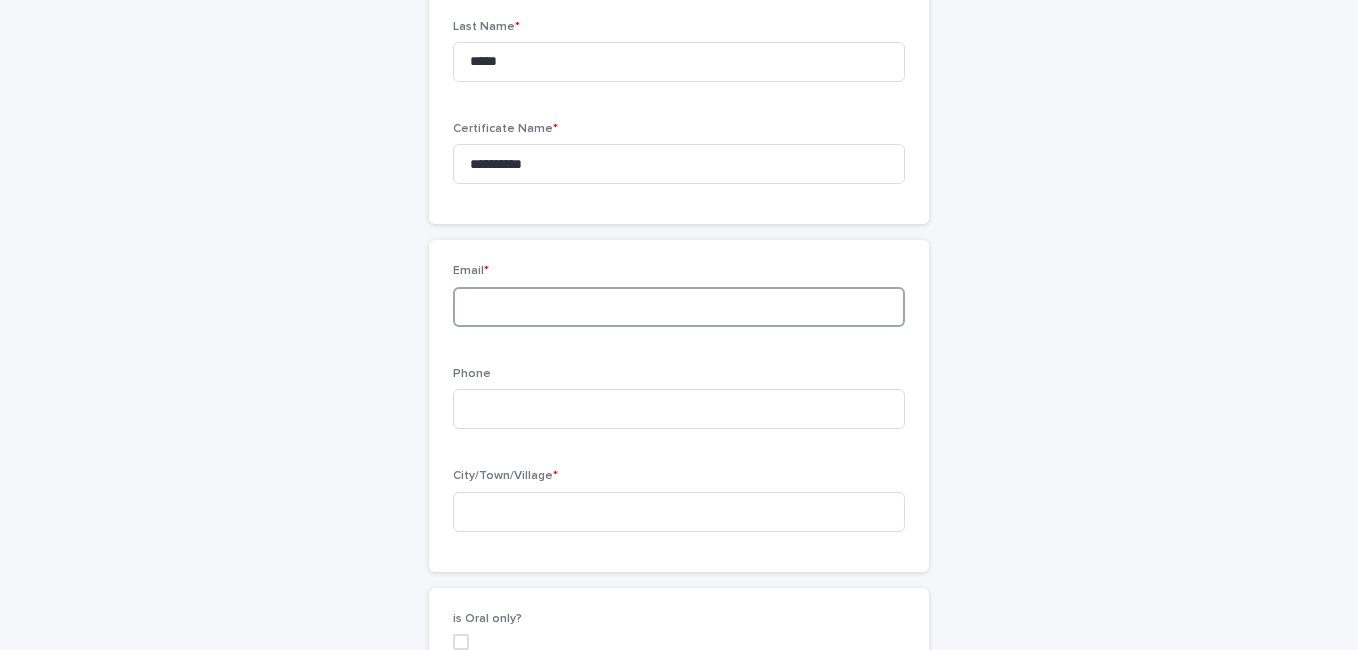 click at bounding box center [679, 307] 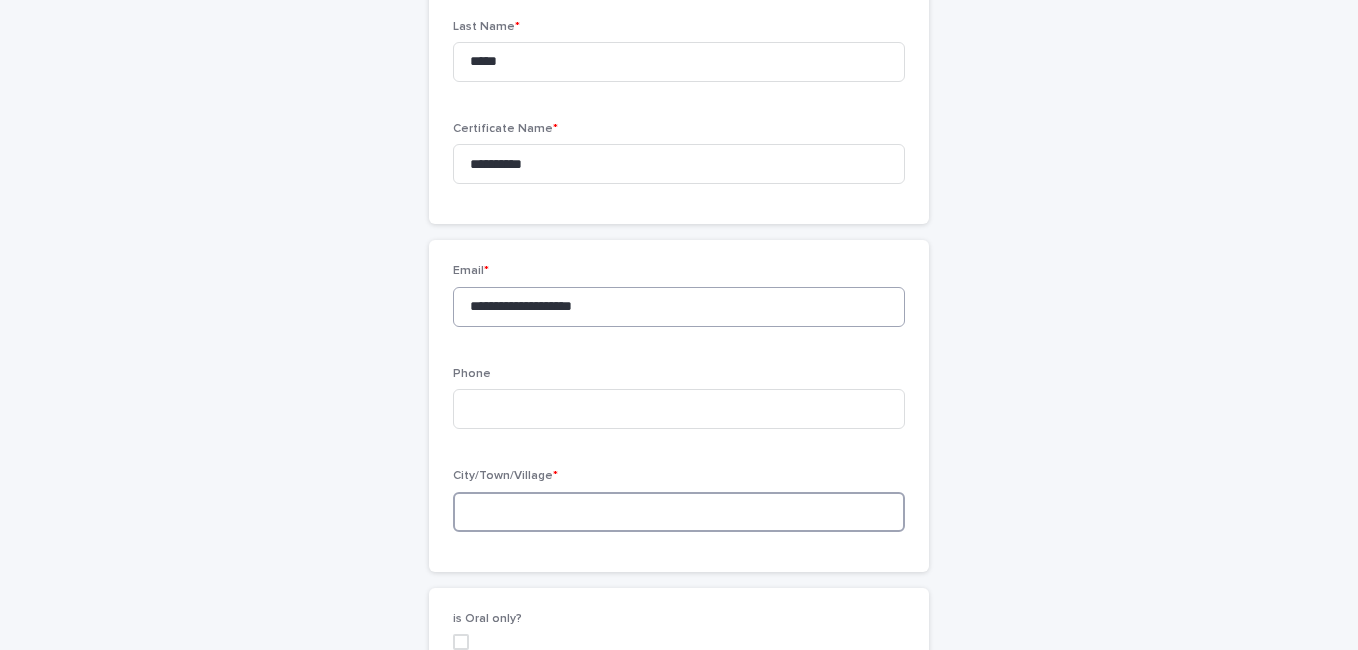 type on "**********" 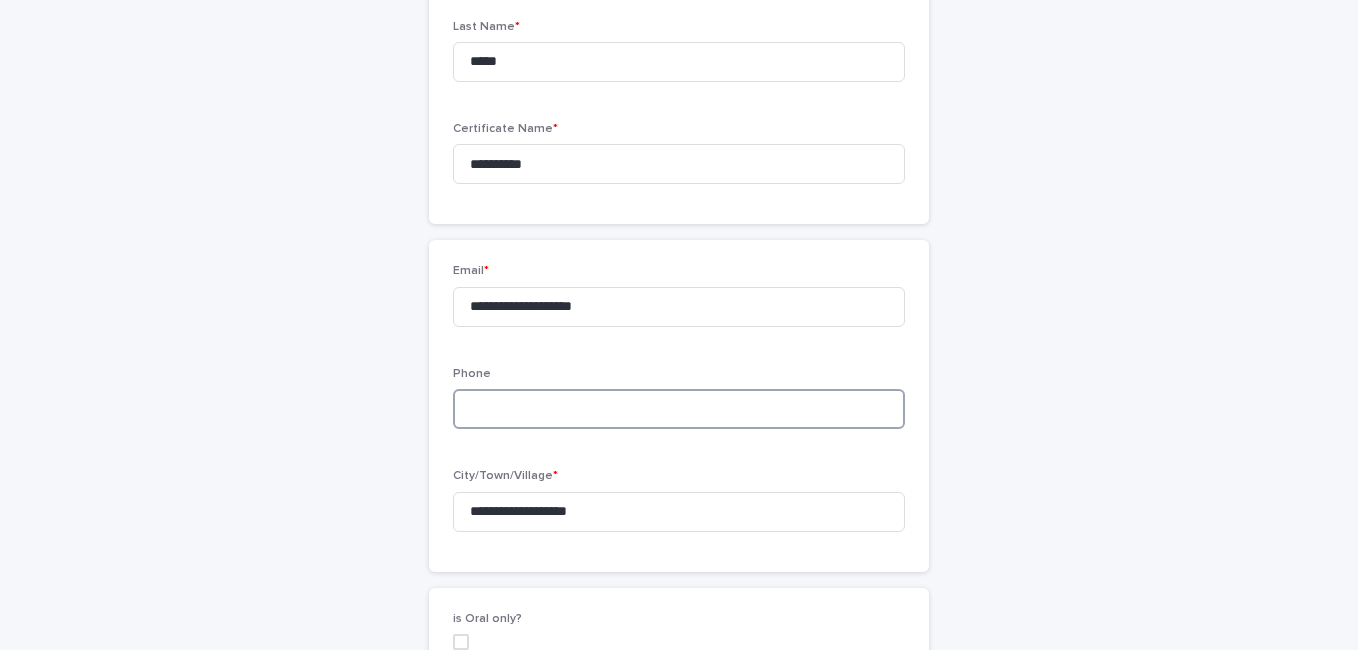 click at bounding box center [679, 409] 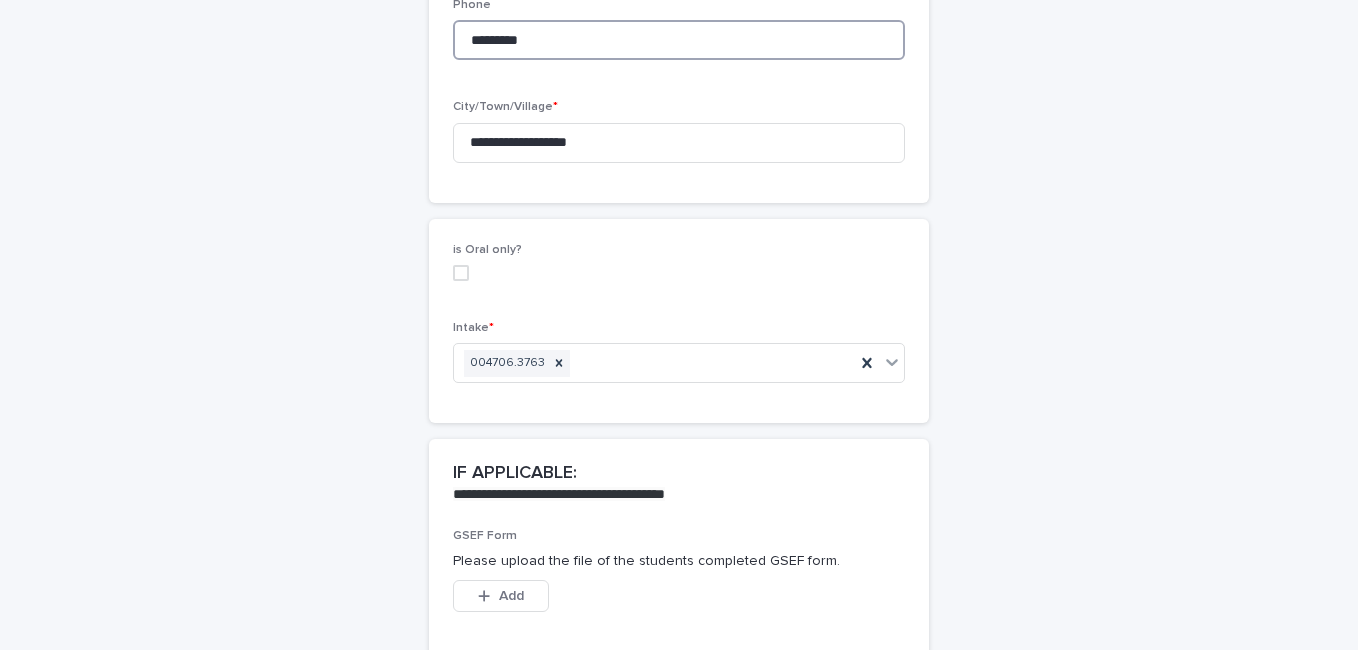 scroll, scrollTop: 793, scrollLeft: 0, axis: vertical 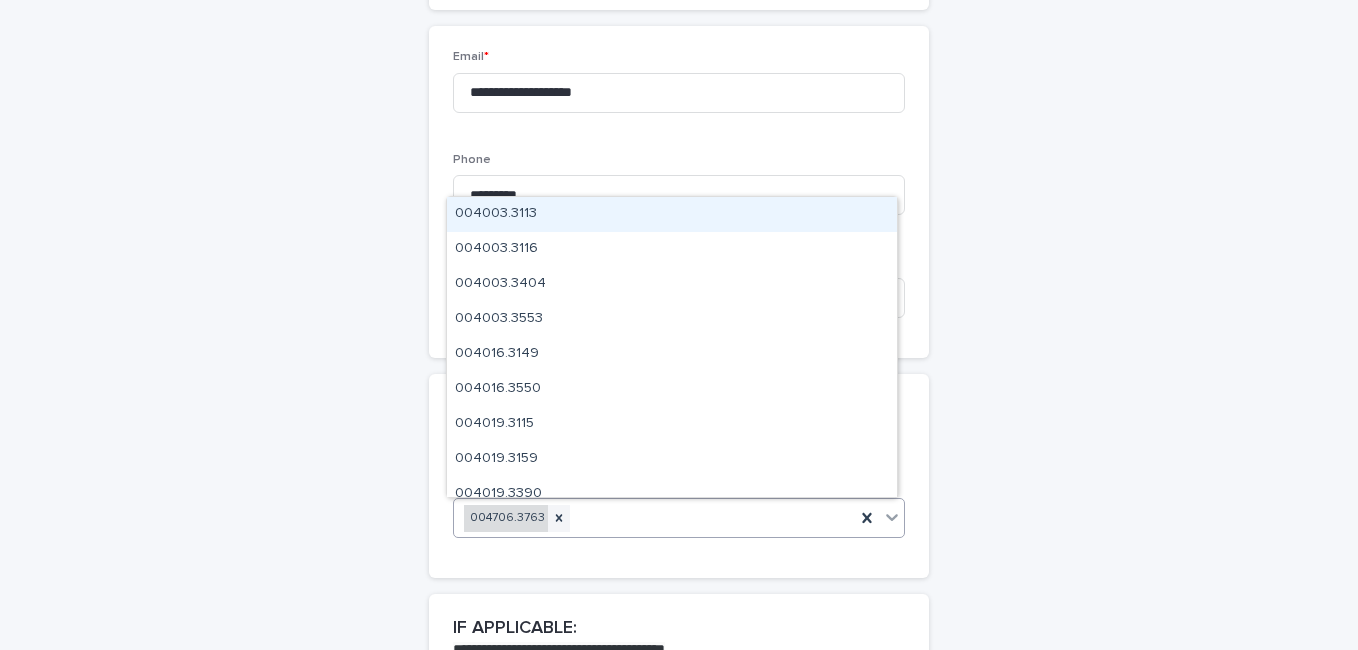 drag, startPoint x: 457, startPoint y: 512, endPoint x: 517, endPoint y: 519, distance: 60.40695 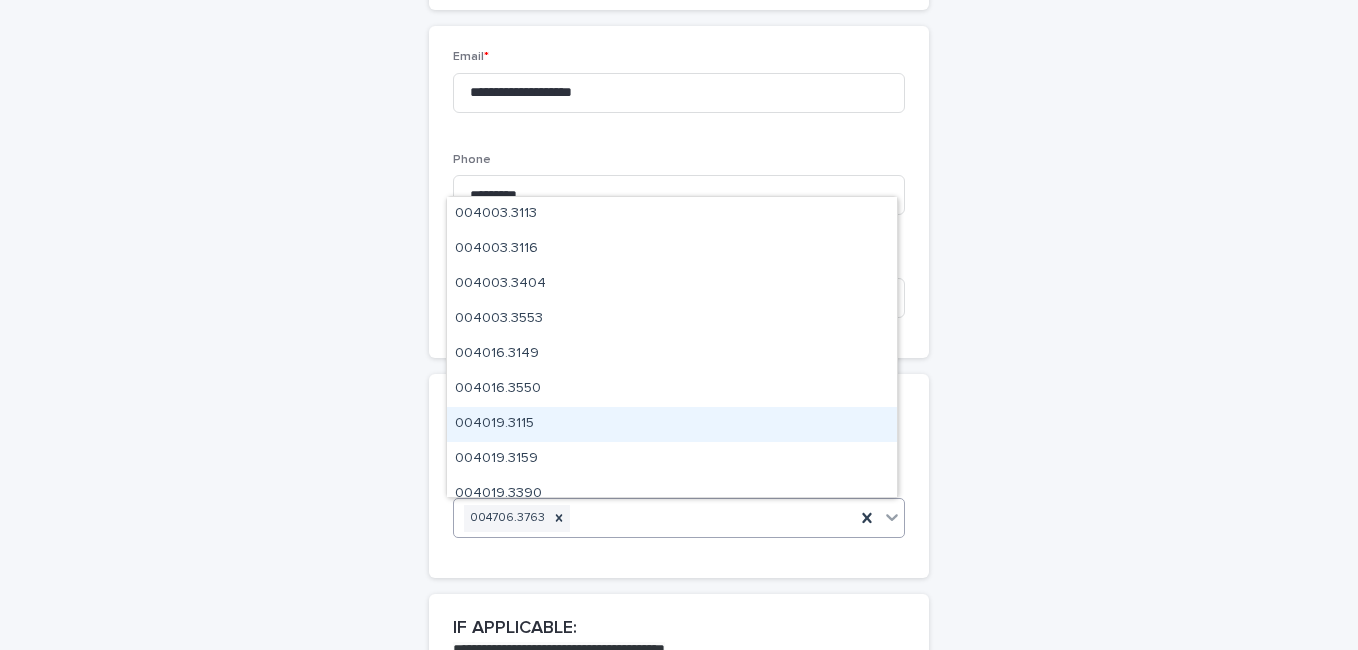 click on "**********" at bounding box center (679, 202) 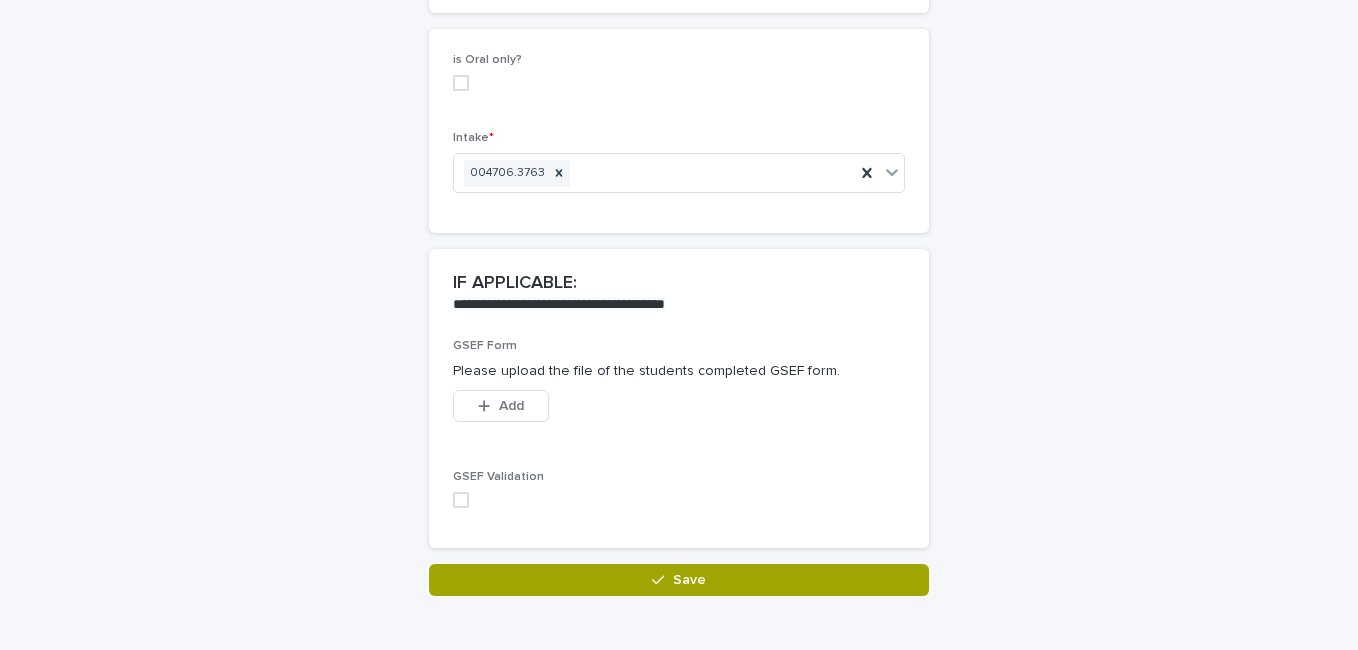 scroll, scrollTop: 991, scrollLeft: 0, axis: vertical 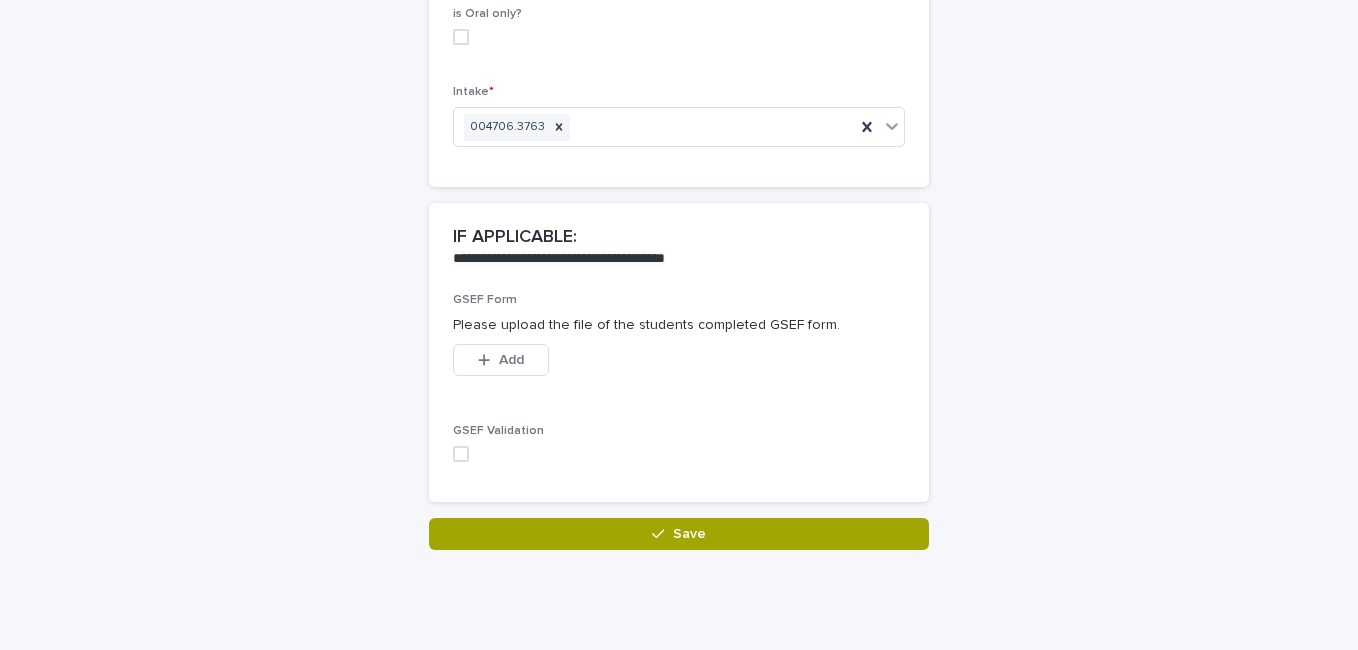 click on "Save" at bounding box center (679, 534) 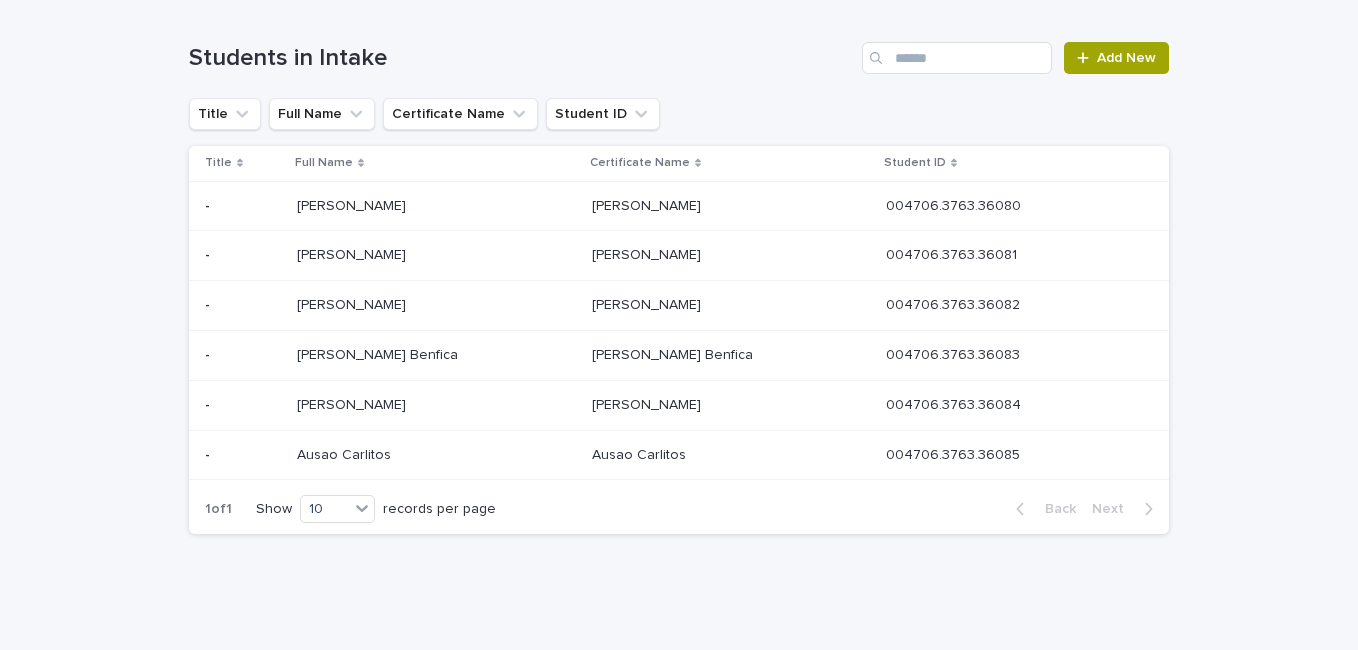 scroll, scrollTop: 0, scrollLeft: 0, axis: both 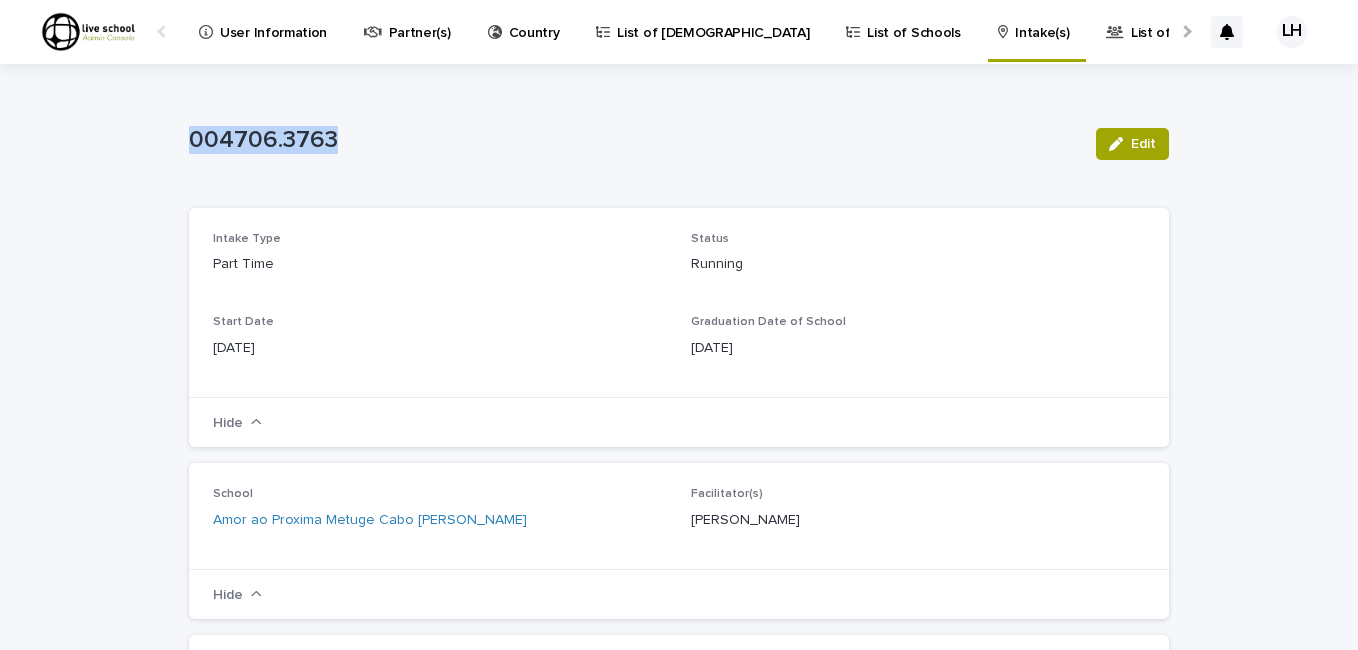 drag, startPoint x: 336, startPoint y: 143, endPoint x: 131, endPoint y: 149, distance: 205.08778 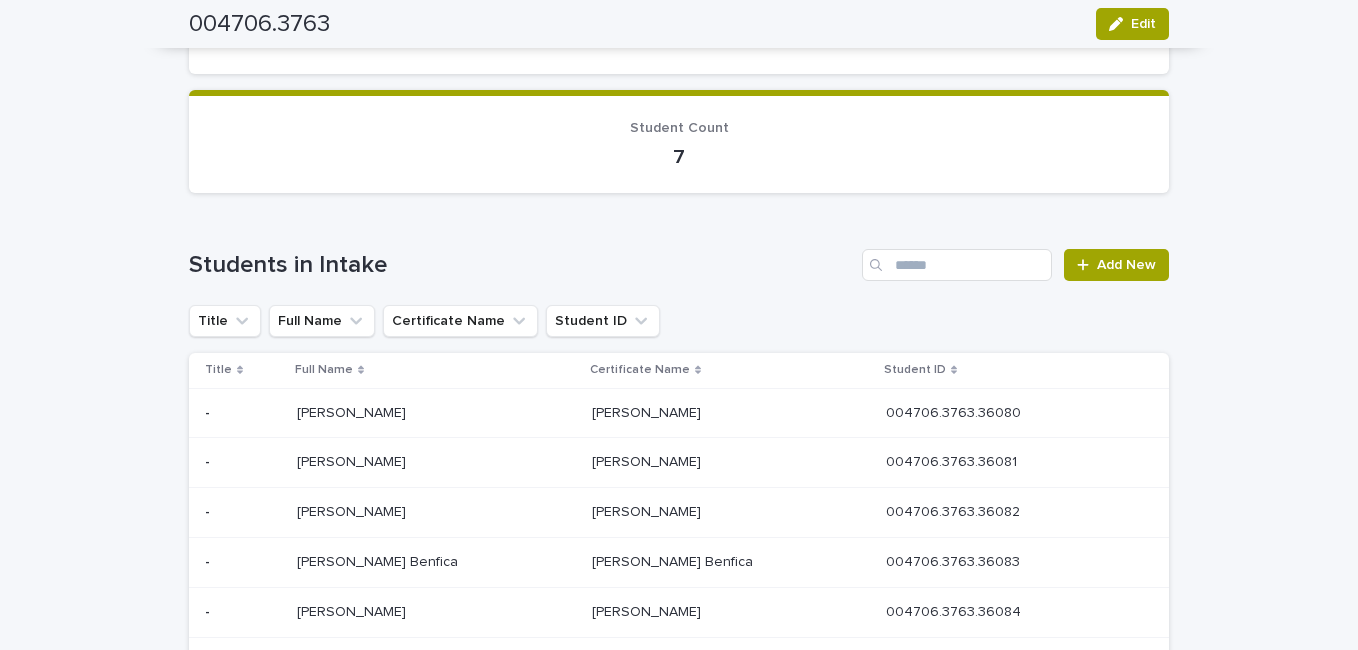 scroll, scrollTop: 937, scrollLeft: 0, axis: vertical 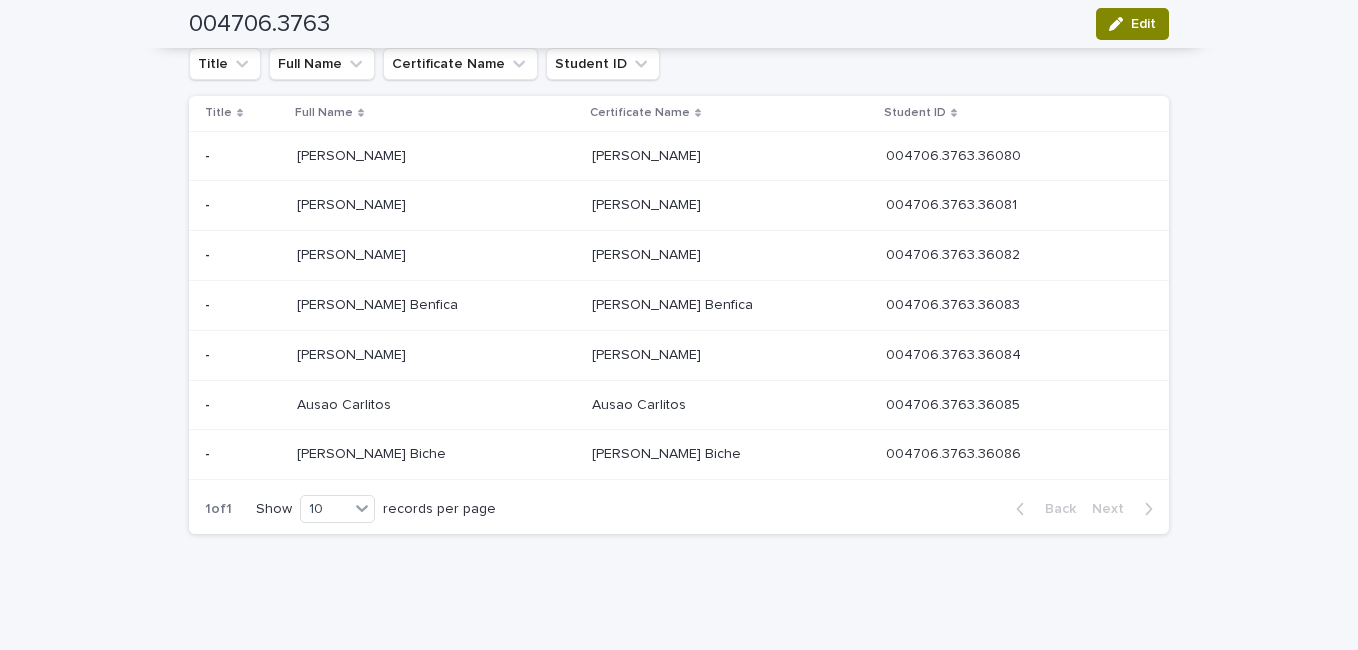 click on "Edit" at bounding box center (1143, 24) 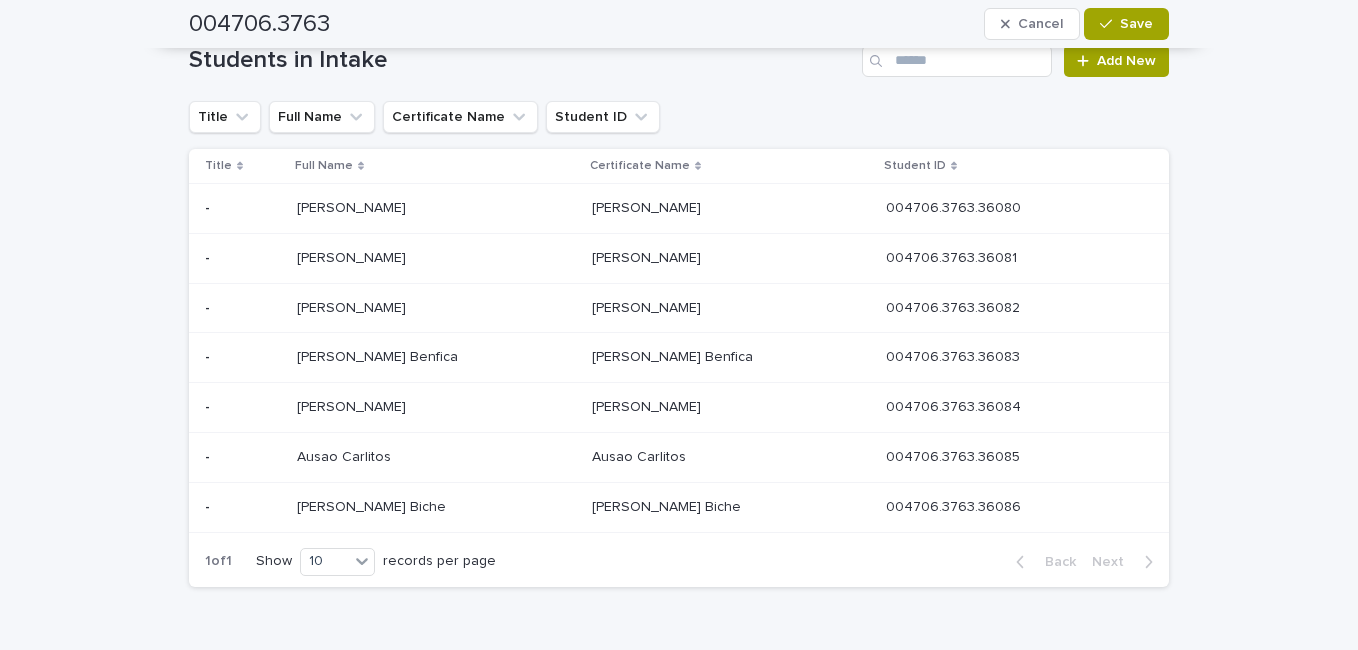 click on "**********" at bounding box center (679, -85) 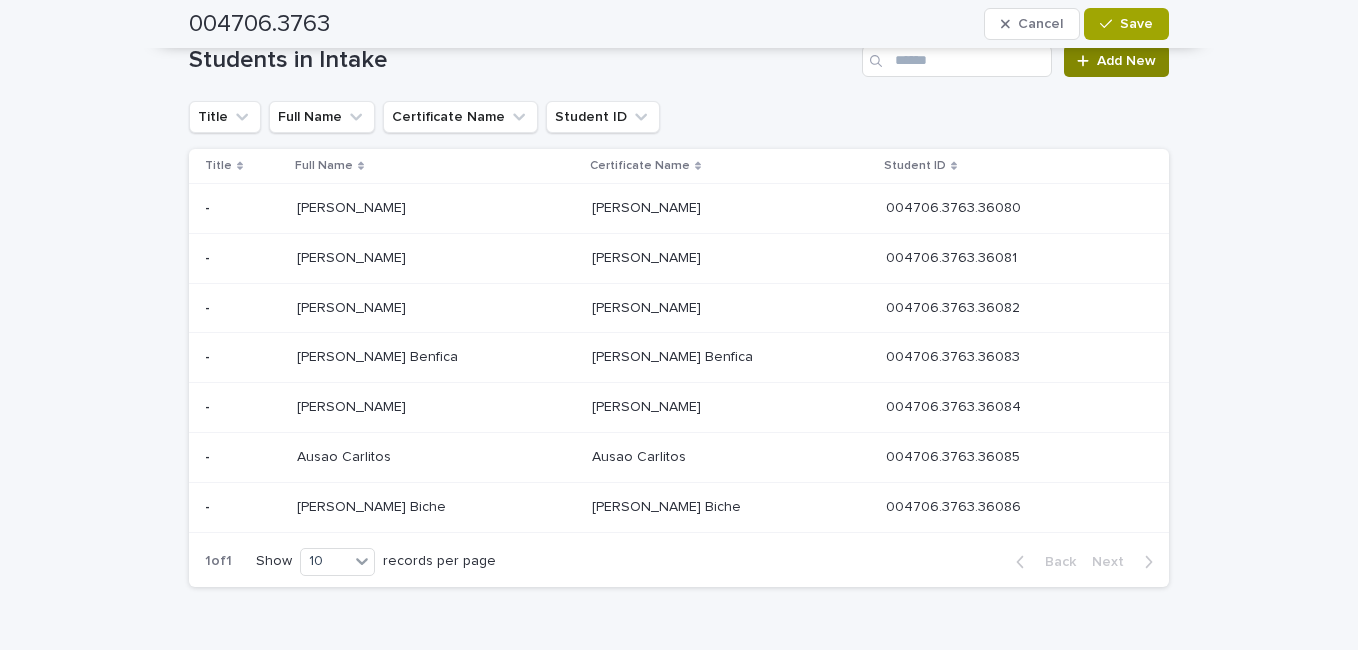 click on "Add New" at bounding box center [1116, 61] 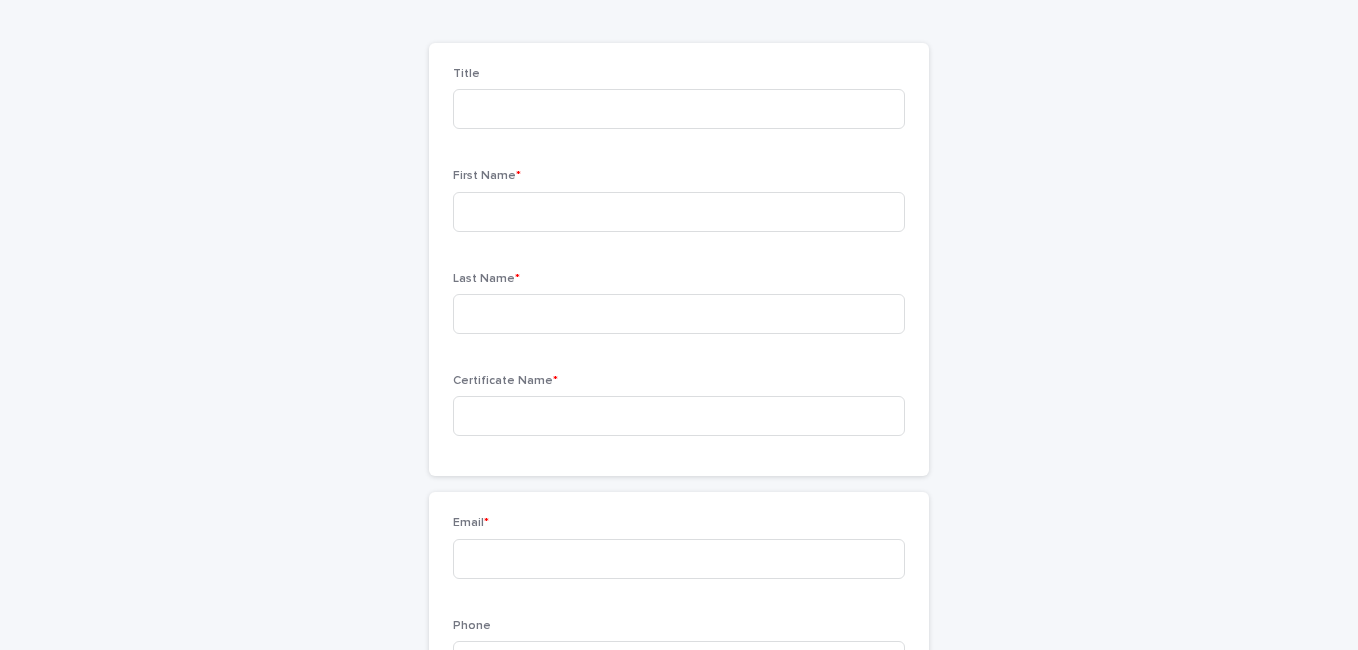 scroll, scrollTop: 0, scrollLeft: 0, axis: both 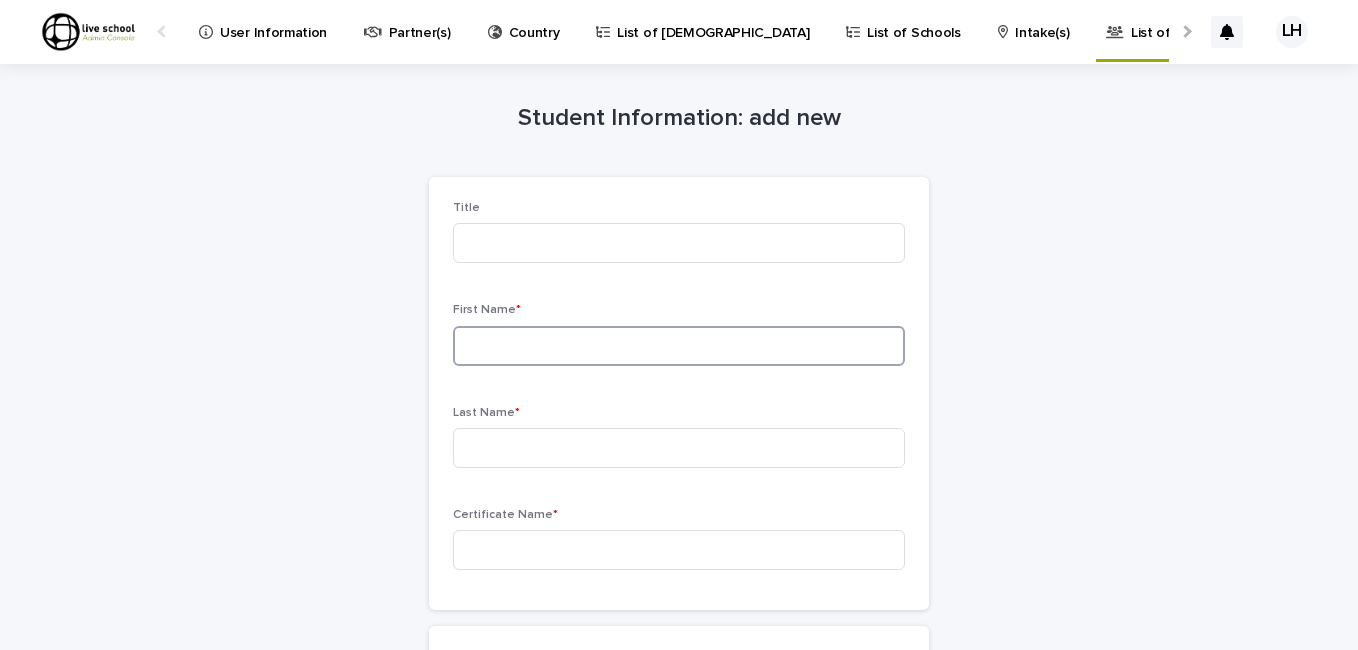 click at bounding box center (679, 346) 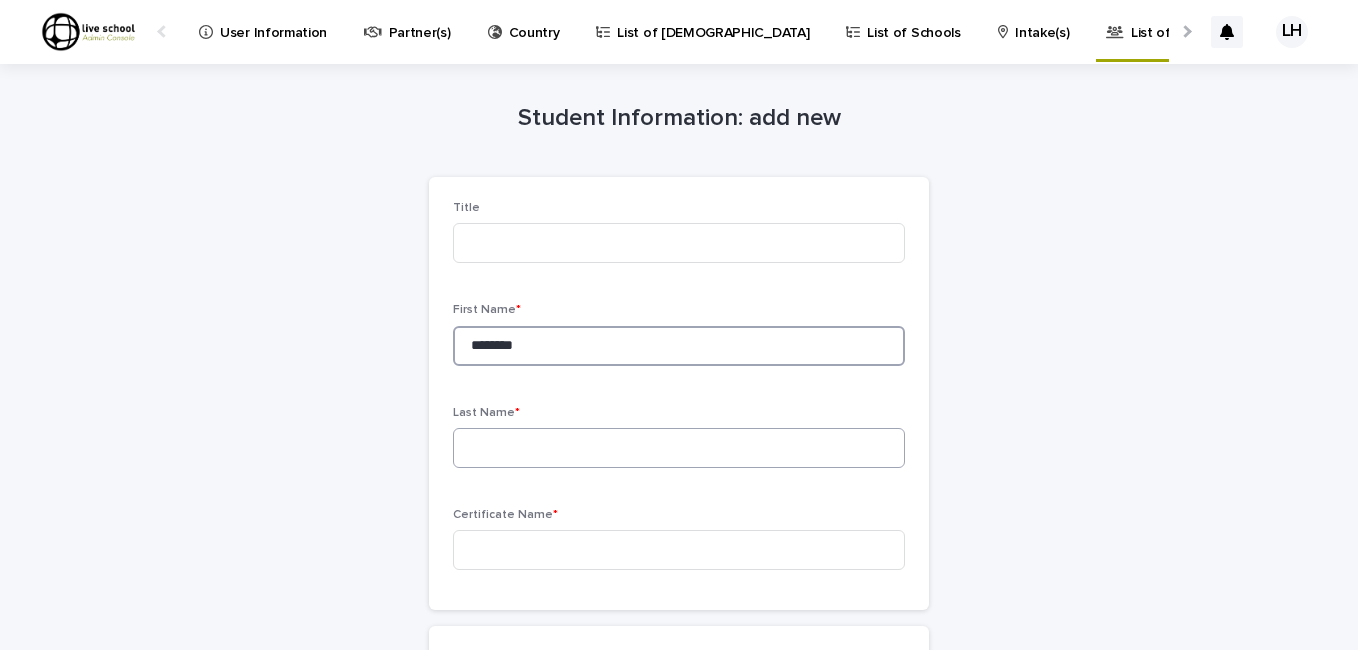 type on "********" 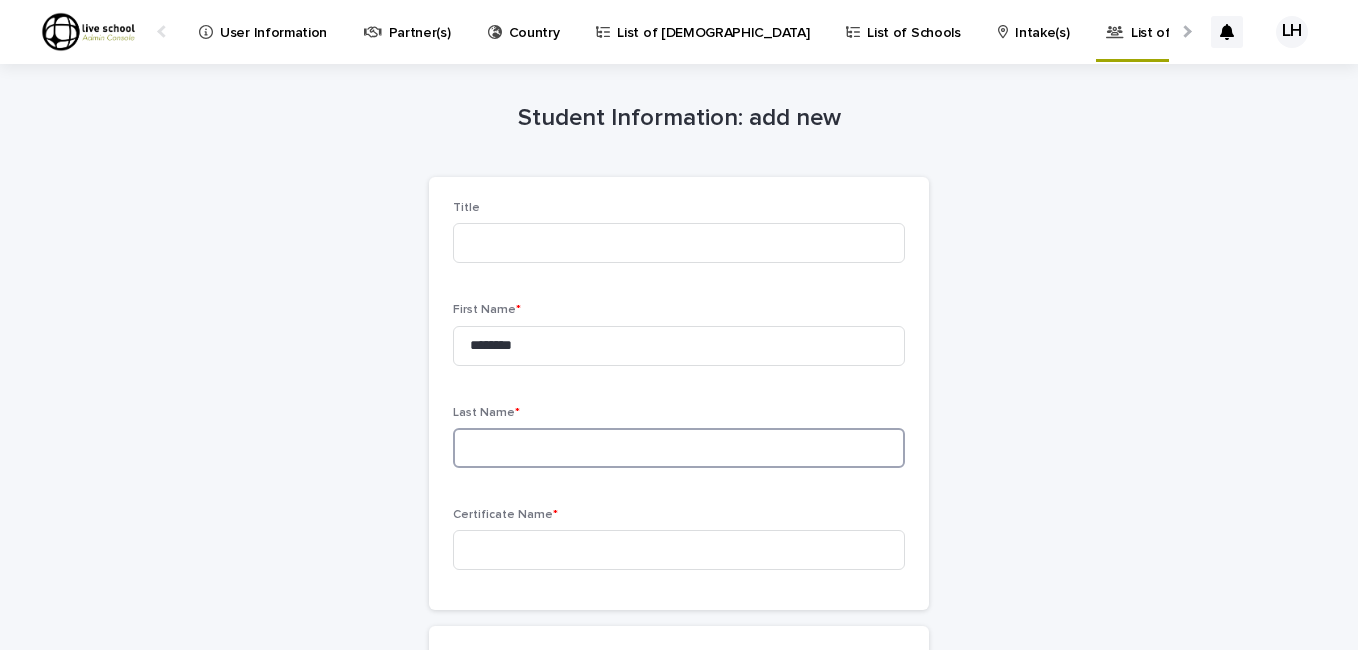 click at bounding box center [679, 448] 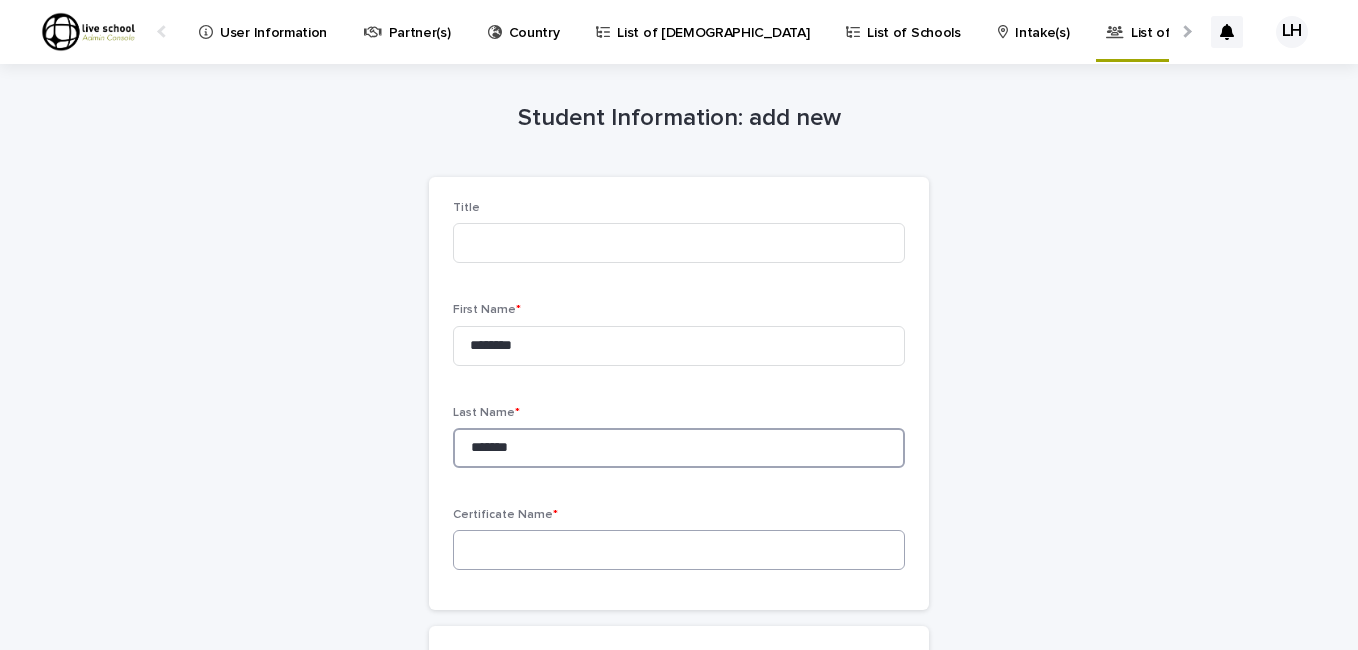 type on "*******" 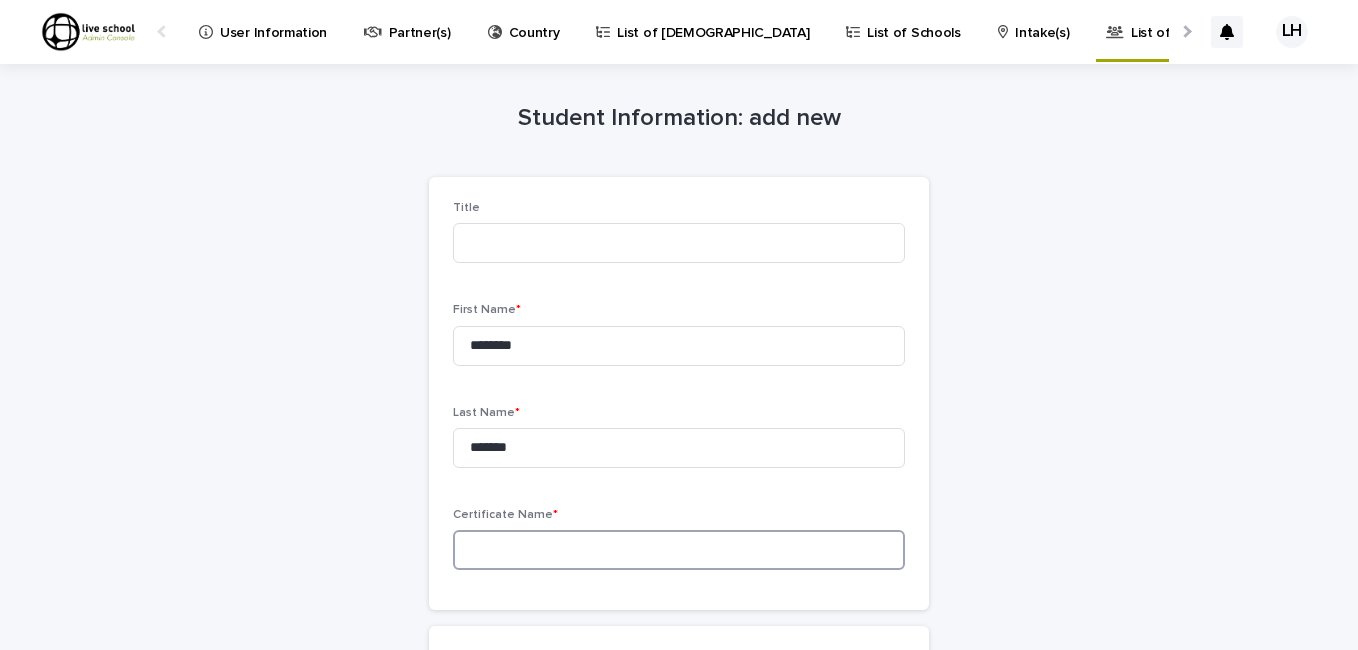 click at bounding box center (679, 550) 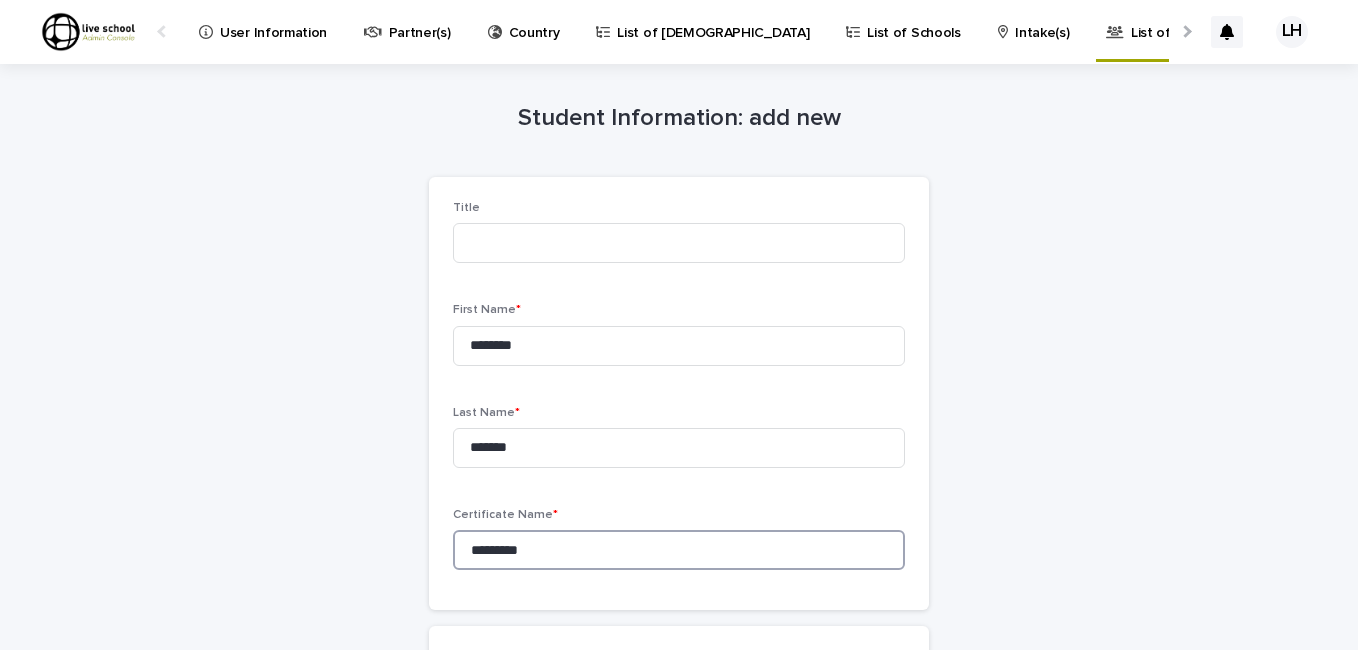 paste on "********" 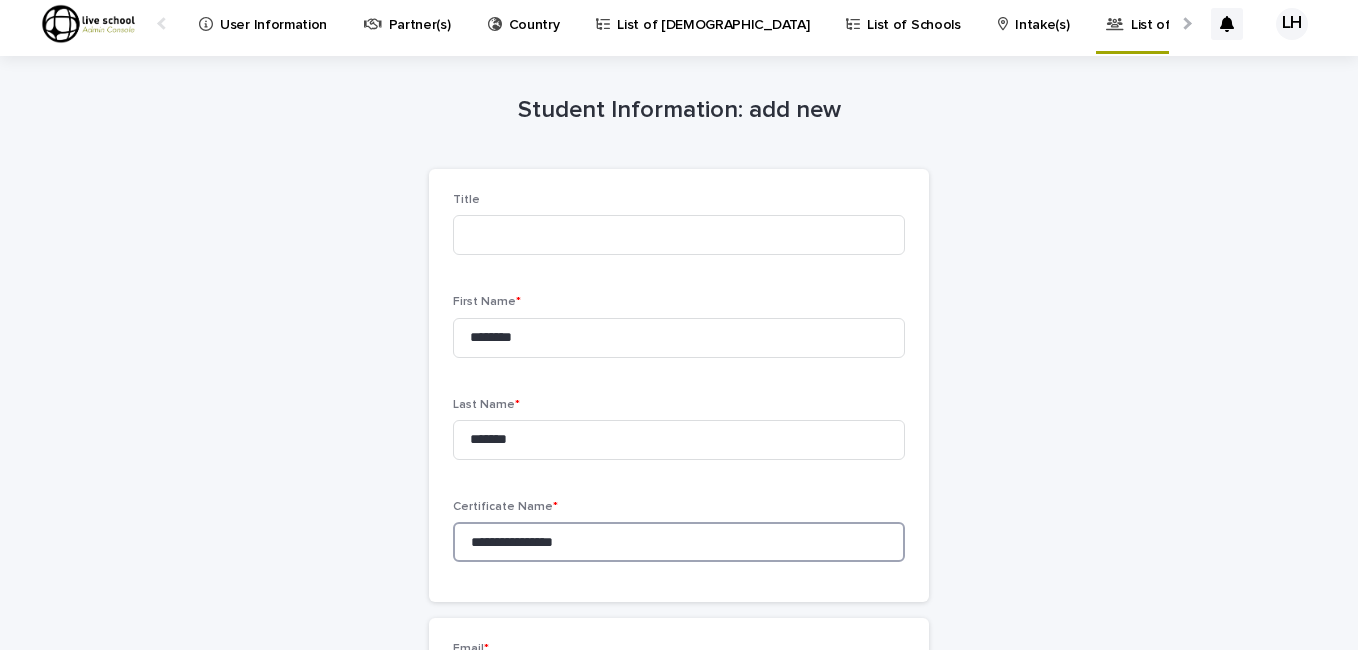 scroll, scrollTop: 65, scrollLeft: 0, axis: vertical 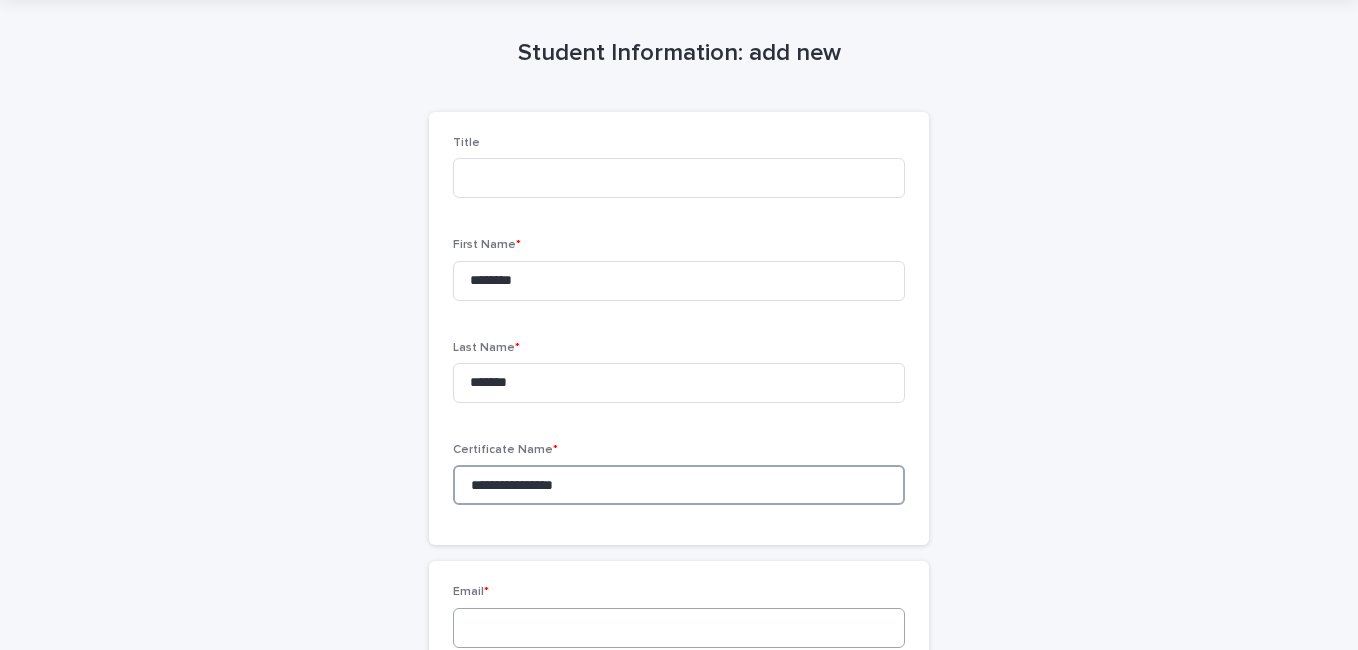 type on "**********" 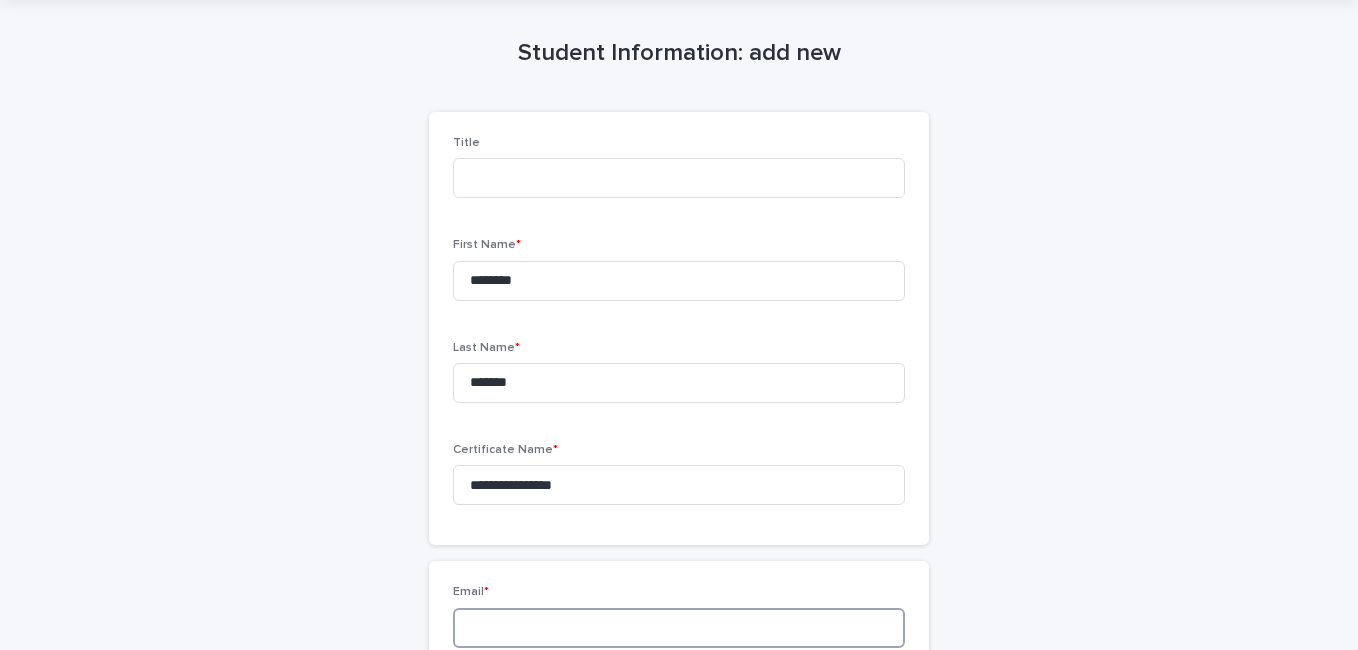 click at bounding box center (679, 628) 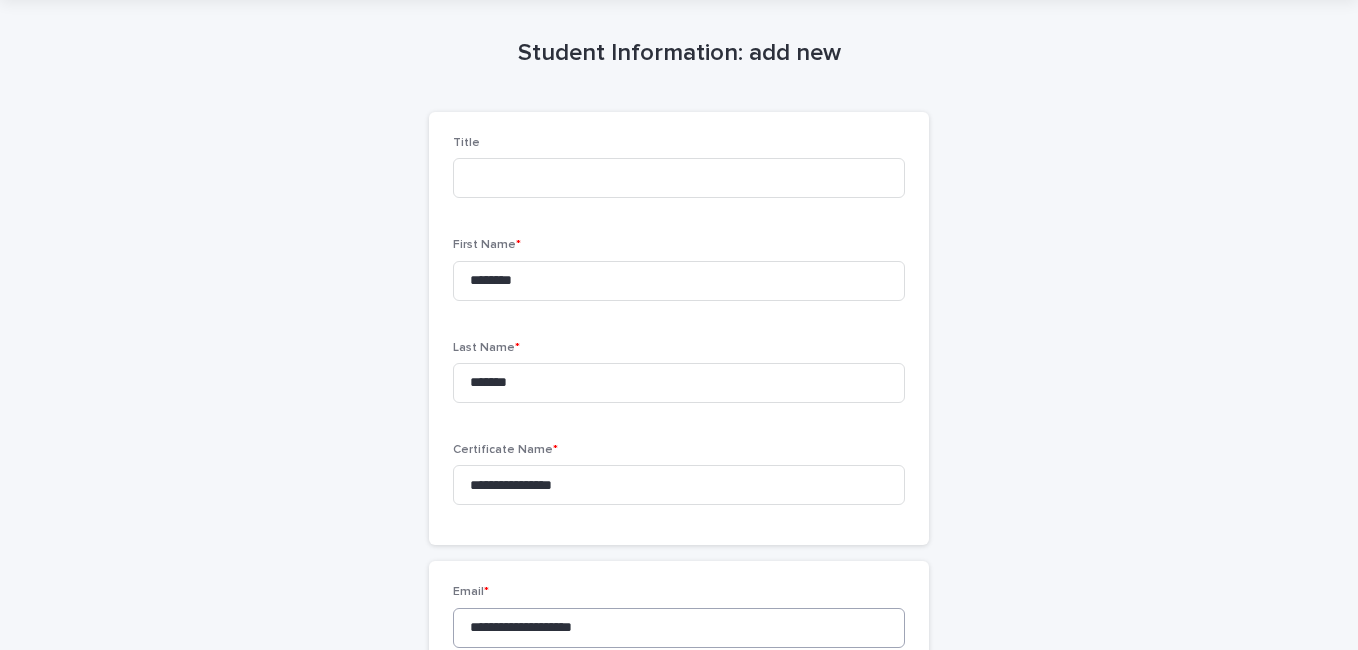 type on "**********" 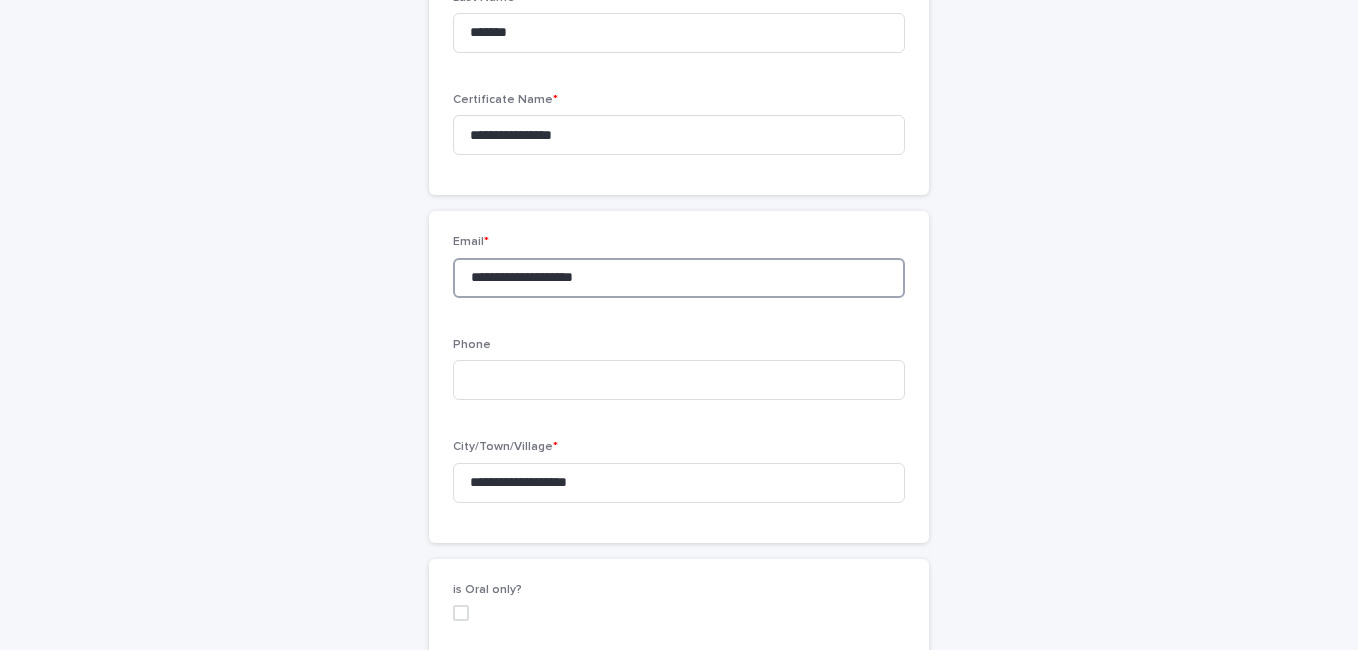 scroll, scrollTop: 424, scrollLeft: 0, axis: vertical 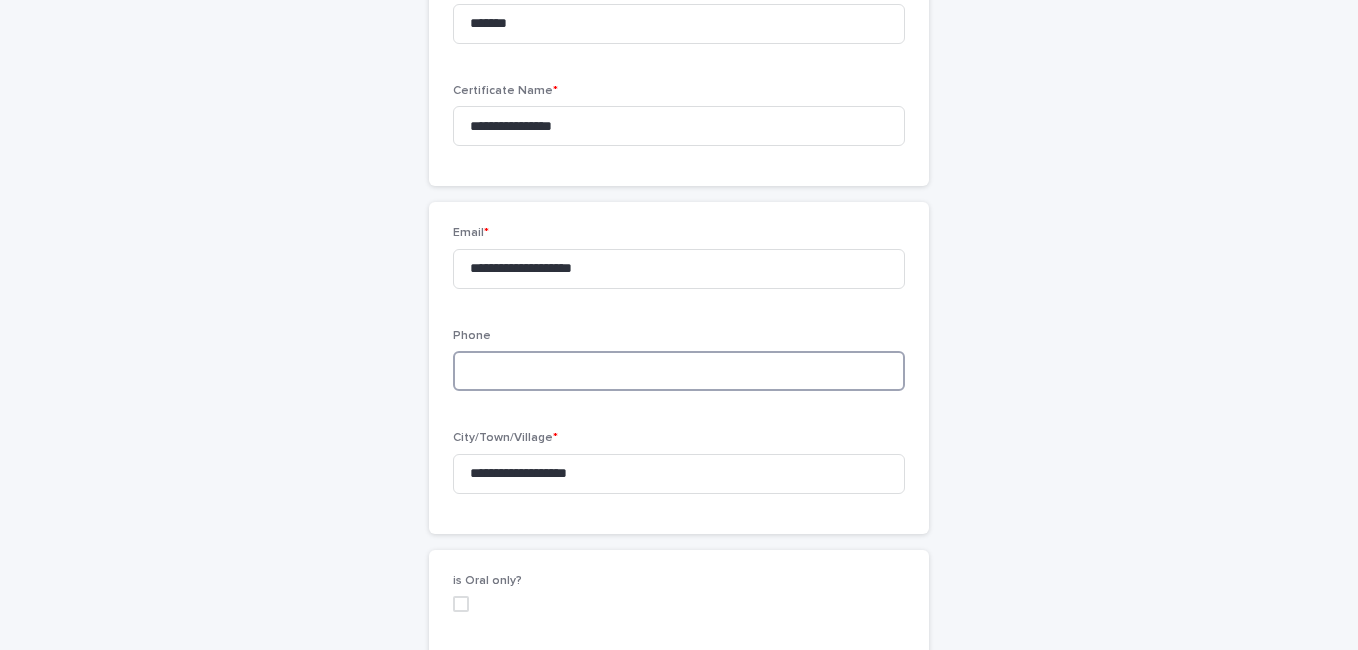 click at bounding box center (679, 371) 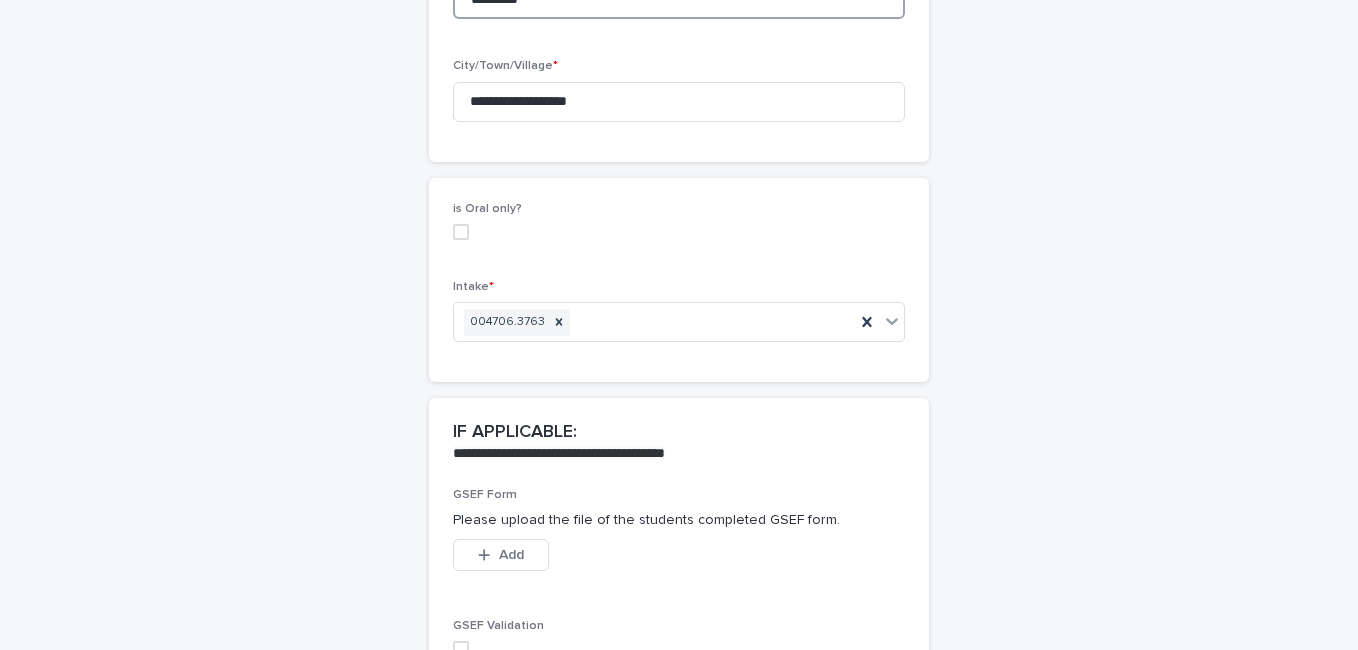 scroll, scrollTop: 863, scrollLeft: 0, axis: vertical 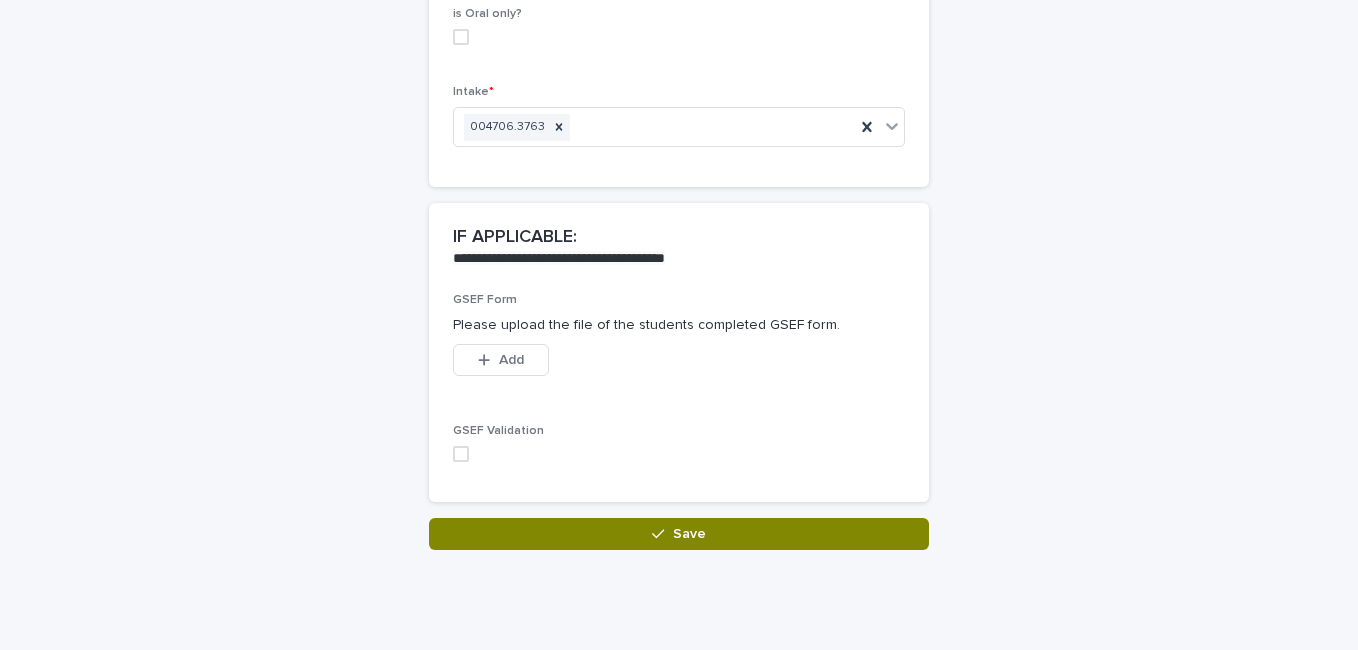click on "Save" at bounding box center [679, 534] 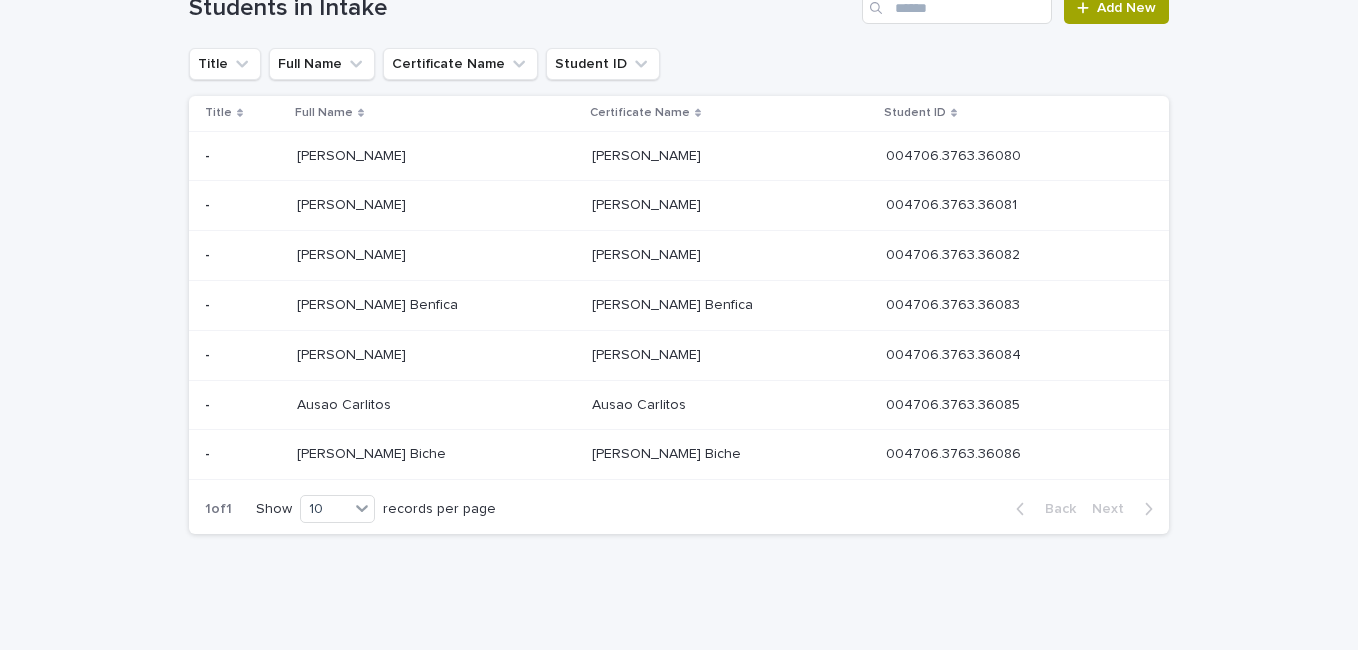 scroll, scrollTop: 0, scrollLeft: 0, axis: both 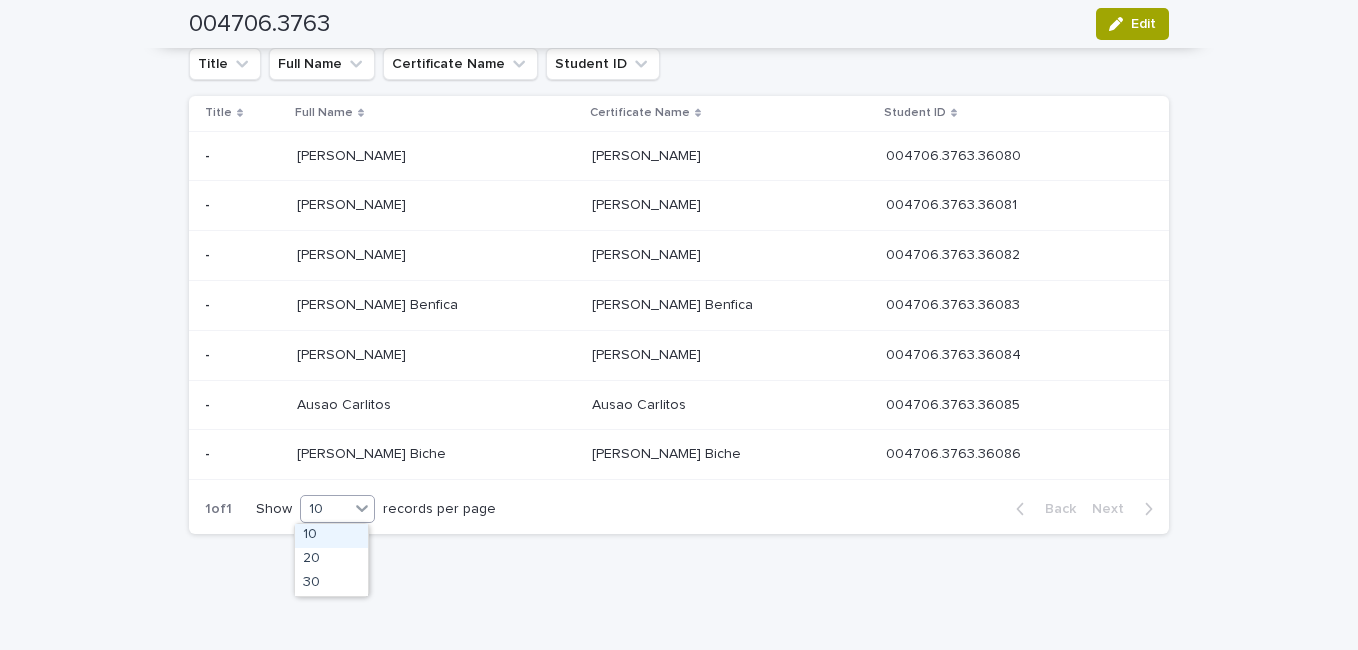 click 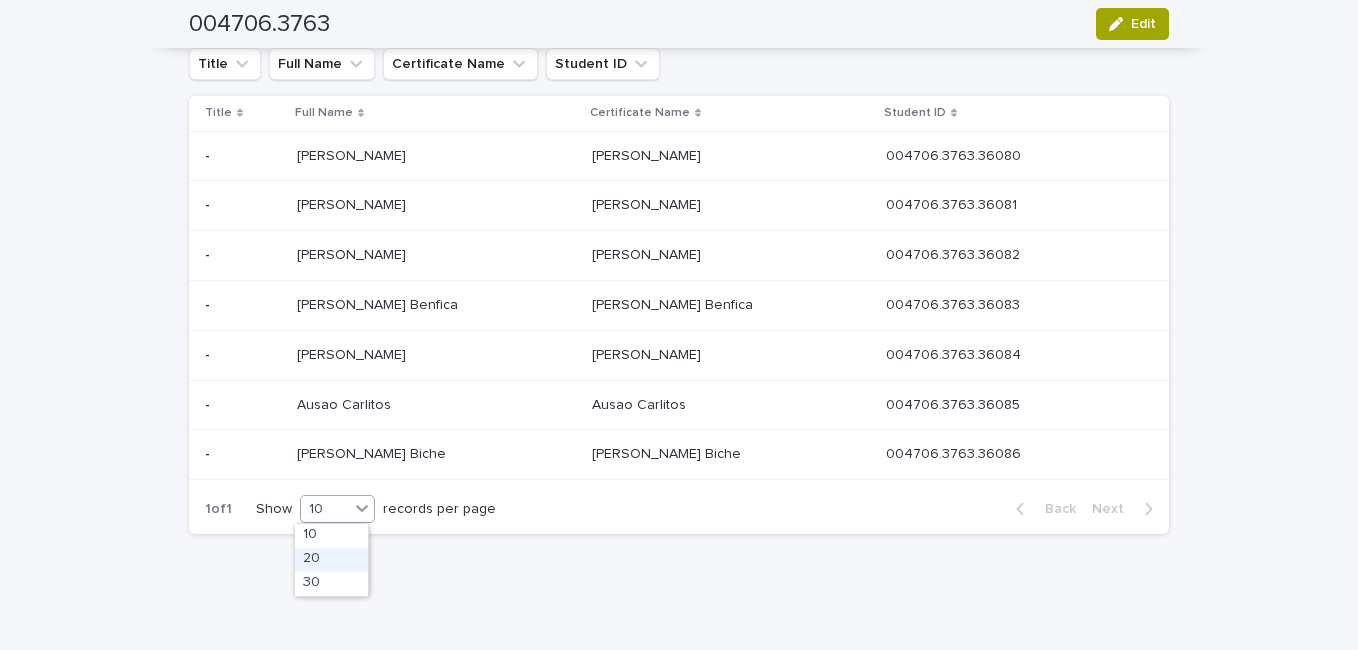 click on "20" at bounding box center [331, 560] 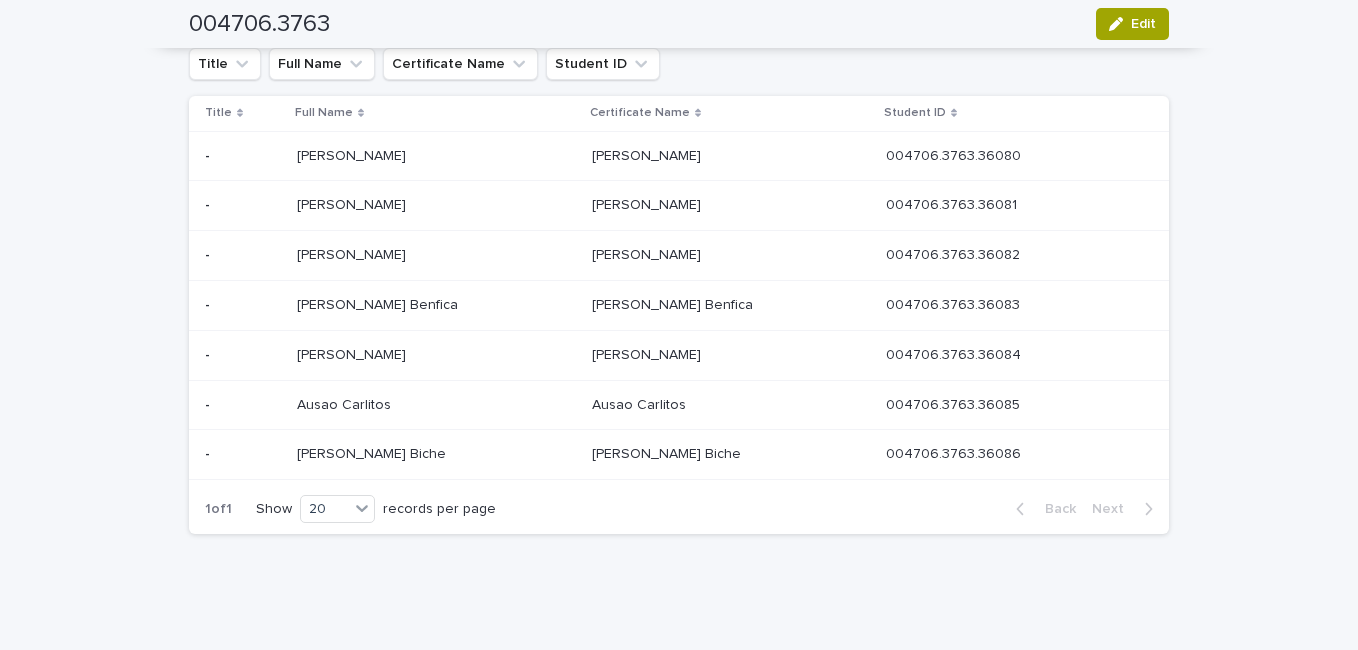 click on "Loading... Saving… Loading... Saving… 004706.3763 Edit 004706.3763 Edit Sorry, there was an error saving your record. Please try again. Please fill out the required fields below. Loading... Saving… Loading... Saving… Loading... Saving… Intake Type Part Time Status Running Start Date [DATE] Graduation Date of School [DATE] Hide  School Amor ao Proxima Metuge Cabo [PERSON_NAME]   Facilitator(s) [PERSON_NAME]  Loading... Saving… City/Town/Village Metuge [GEOGRAPHIC_DATA][PERSON_NAME] Country [GEOGRAPHIC_DATA]   Loading... Saving… Student Count 7 Loading... Saving… Students in Intake Add New Title Full Name Certificate Name Student ID Title Full Name Certificate Name Student ID - -   [PERSON_NAME] [PERSON_NAME] [PERSON_NAME] [PERSON_NAME]   004706.3763.36080 004706.3763.36080   - -   [PERSON_NAME] [PERSON_NAME]   [PERSON_NAME] [PERSON_NAME] Nampuca   004706.3763.36081 004706.3763.36081   - -   [PERSON_NAME] [PERSON_NAME]   [PERSON_NAME] [PERSON_NAME]     - -   -" at bounding box center [679, -112] 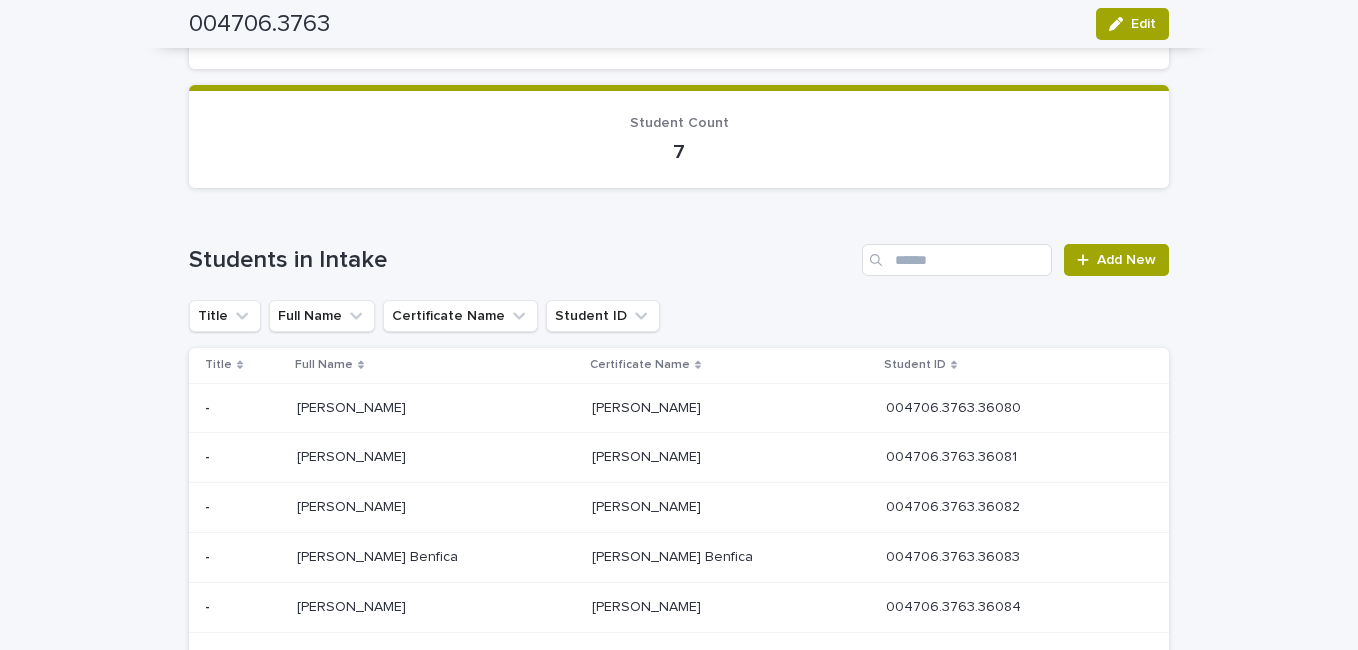 scroll, scrollTop: 682, scrollLeft: 0, axis: vertical 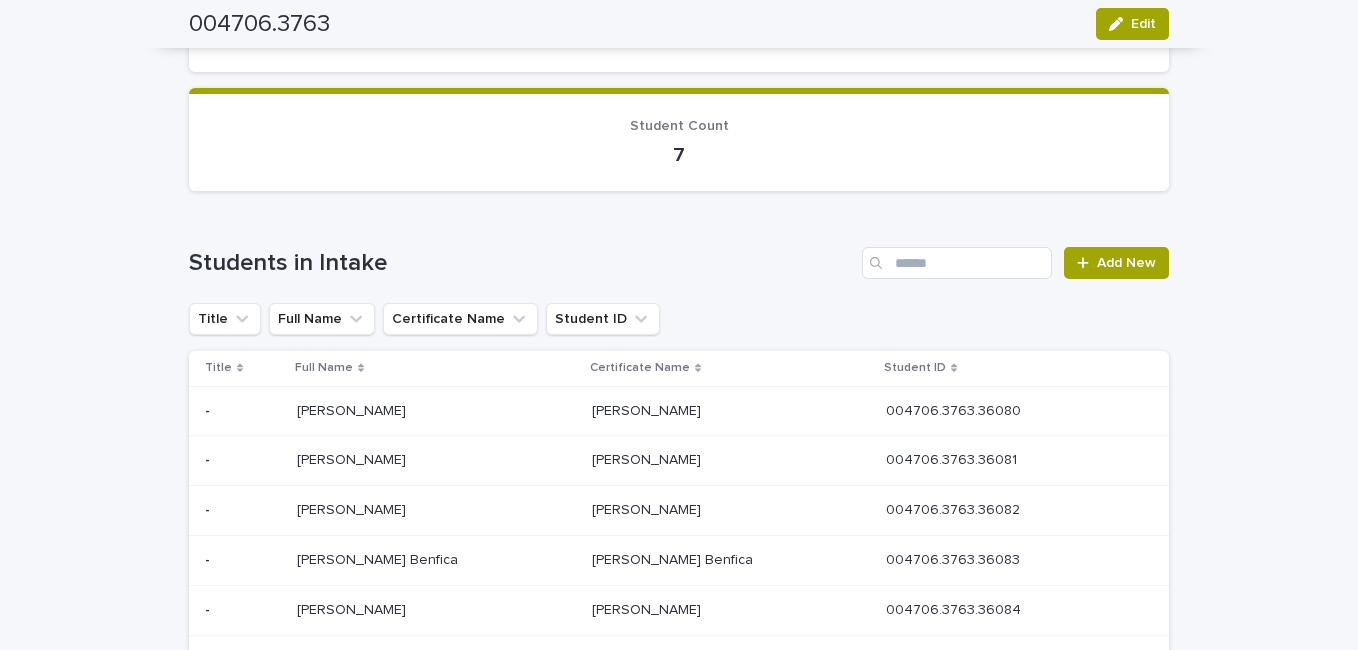 click on "Loading... Saving… Loading... Saving… 004706.3763 Edit 004706.3763 Edit Sorry, there was an error saving your record. Please try again. Please fill out the required fields below. Loading... Saving… Loading... Saving… Loading... Saving… Intake Type Part Time Status Running Start Date [DATE] Graduation Date of School [DATE] Hide  School Amor ao Proxima Metuge Cabo [PERSON_NAME]   Facilitator(s) [PERSON_NAME]  Loading... Saving… City/Town/Village Metuge [GEOGRAPHIC_DATA][PERSON_NAME] Country [GEOGRAPHIC_DATA]   Loading... Saving… Student Count 7 Loading... Saving… Students in Intake Add New Title Full Name Certificate Name Student ID Title Full Name Certificate Name Student ID - -   [PERSON_NAME] [PERSON_NAME] [PERSON_NAME] [PERSON_NAME]   004706.3763.36080 004706.3763.36080   - -   [PERSON_NAME] [PERSON_NAME]   [PERSON_NAME] [PERSON_NAME] Nampuca   004706.3763.36081 004706.3763.36081   - -   [PERSON_NAME] [PERSON_NAME]   [PERSON_NAME] [PERSON_NAME]     - -   -" at bounding box center [679, 143] 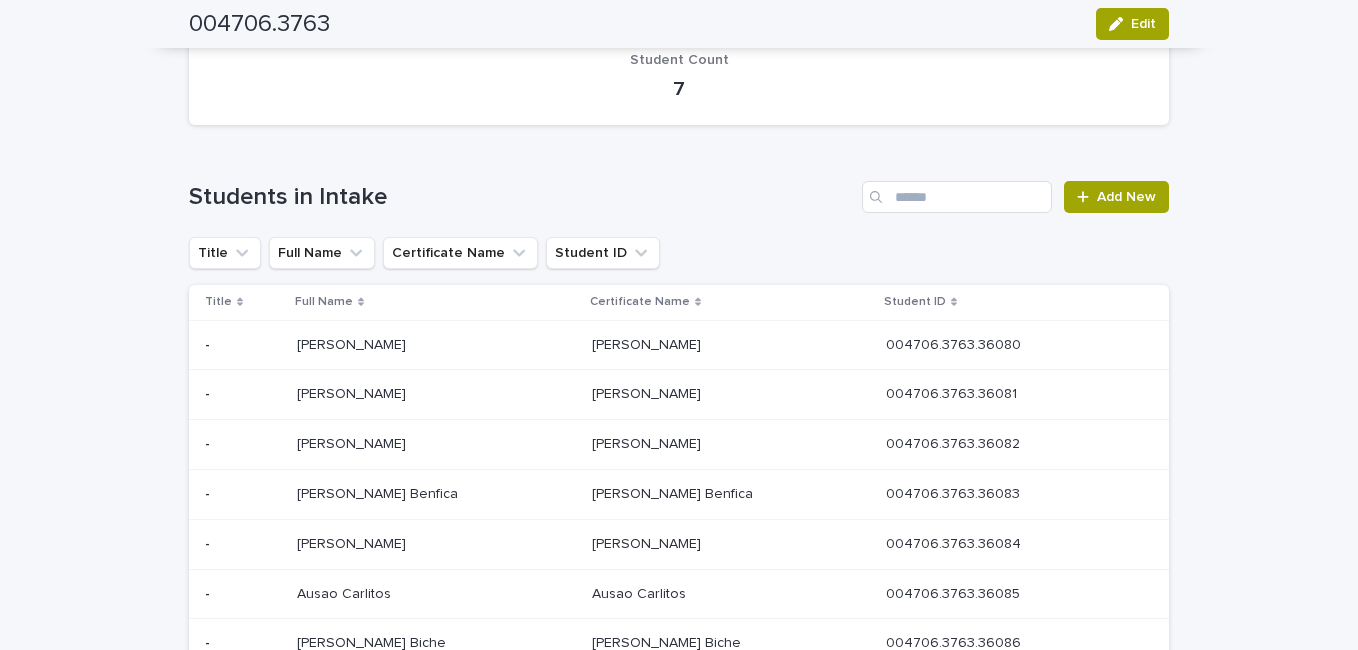 scroll, scrollTop: 937, scrollLeft: 0, axis: vertical 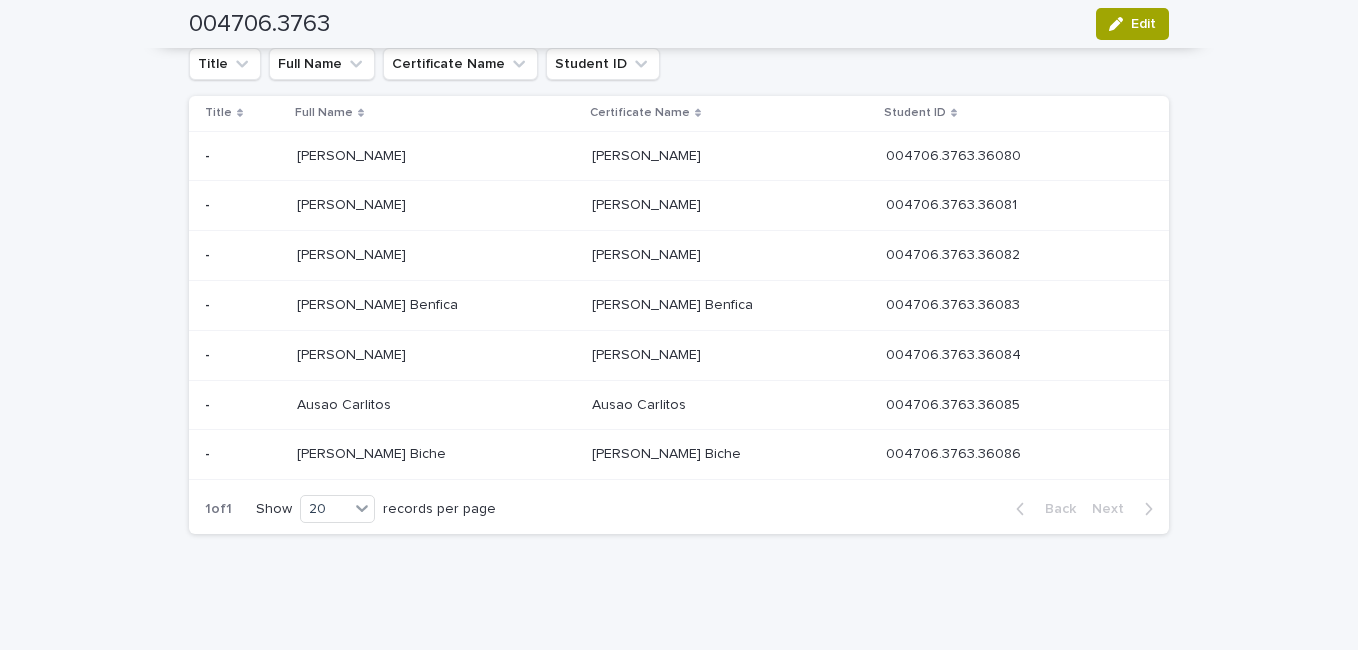 click on "1  of  1 Show 20 records per page Back Next" at bounding box center (679, 509) 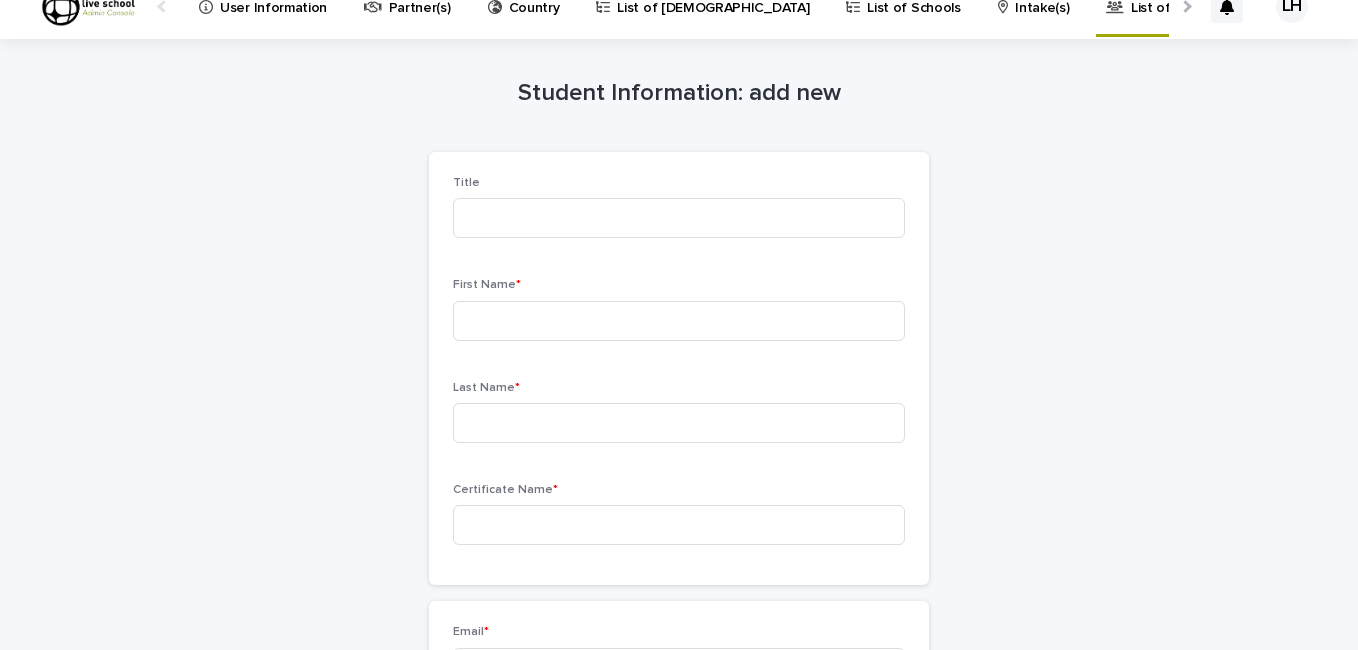 scroll, scrollTop: 0, scrollLeft: 0, axis: both 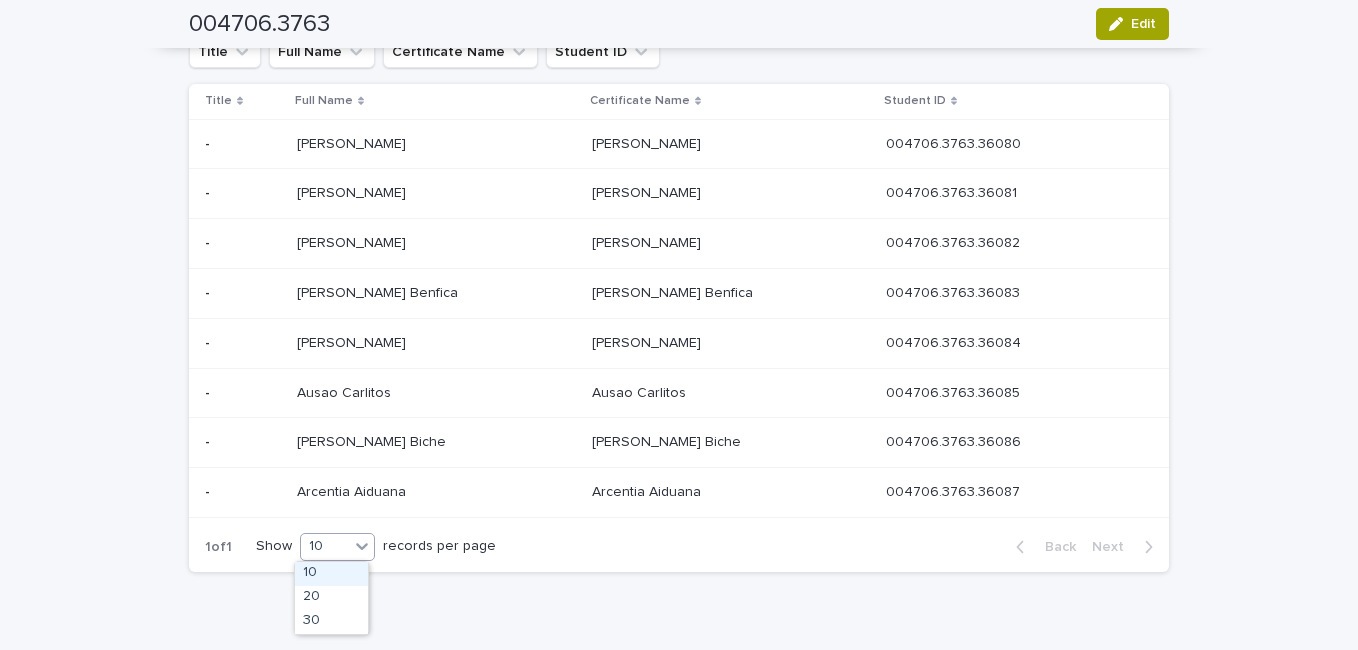 click 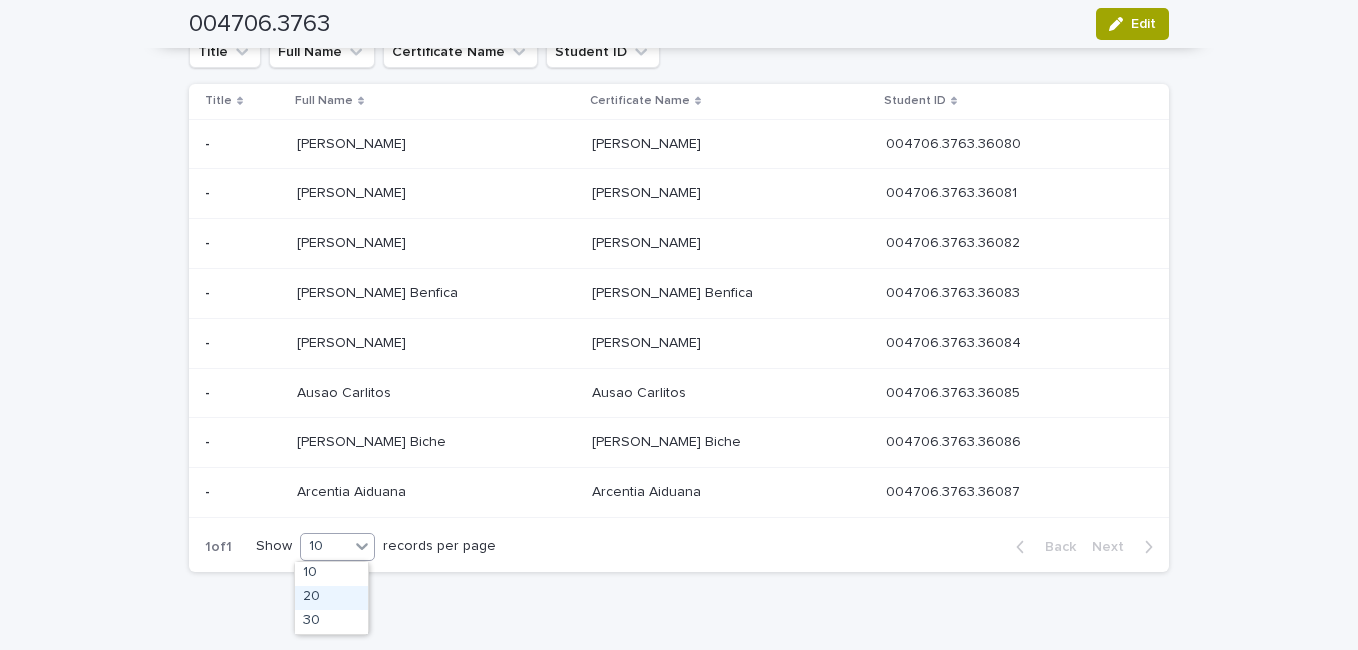 click on "20" at bounding box center [331, 598] 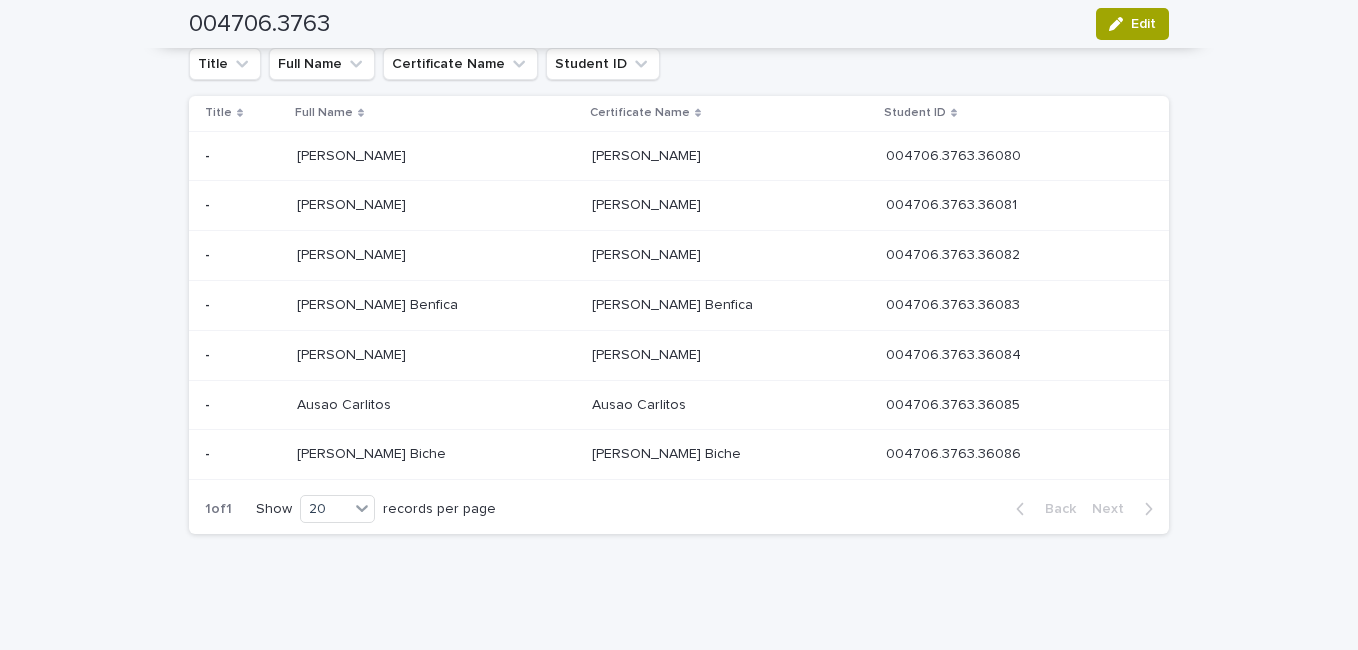 scroll, scrollTop: 937, scrollLeft: 0, axis: vertical 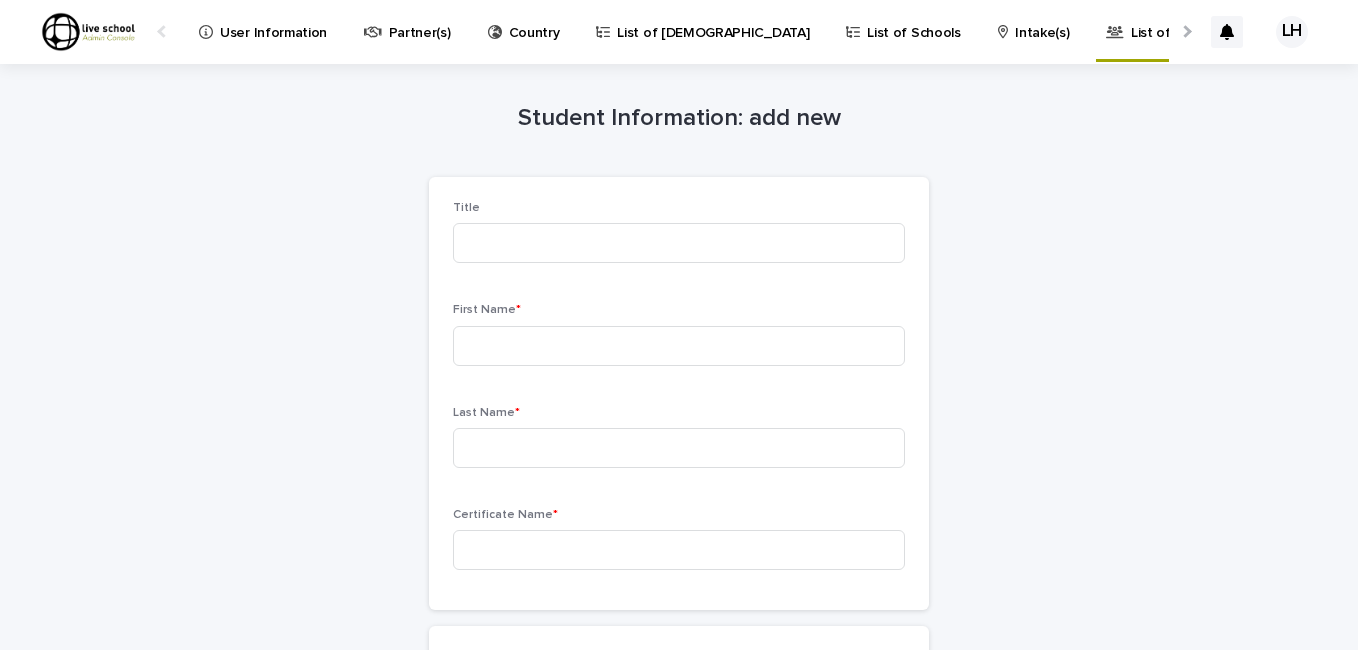 click on "List of Schools" at bounding box center [913, 21] 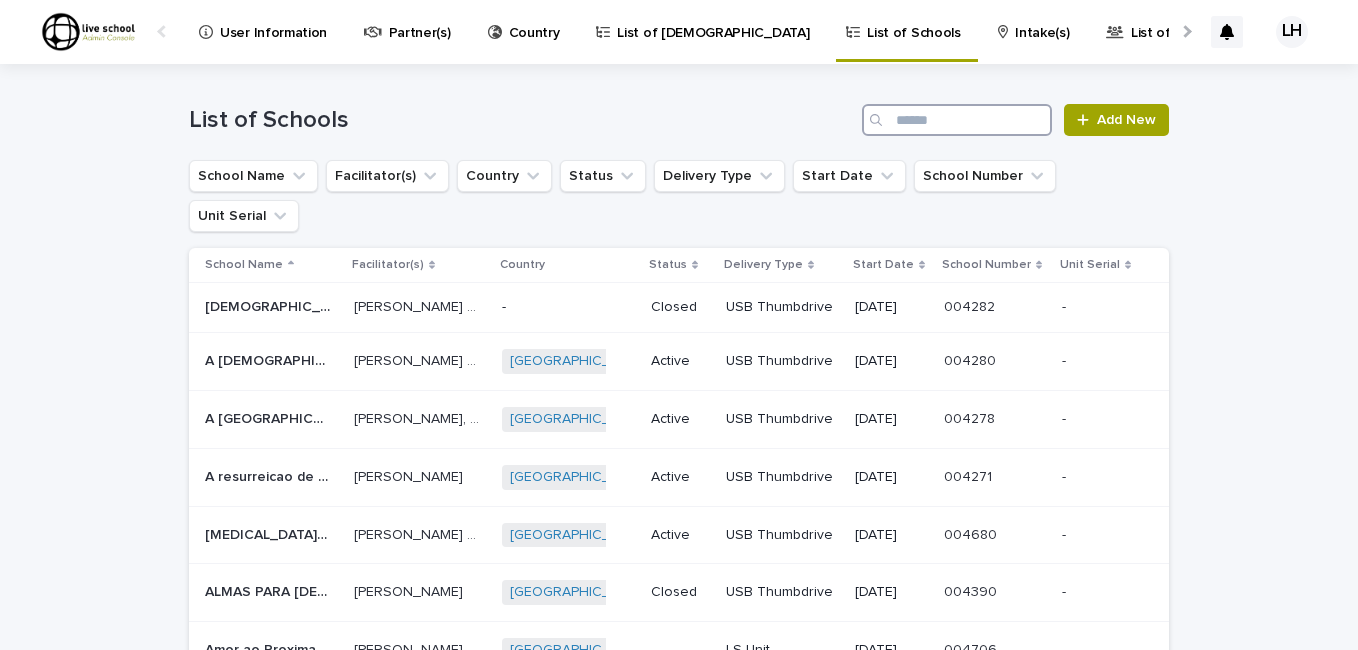 click at bounding box center [957, 120] 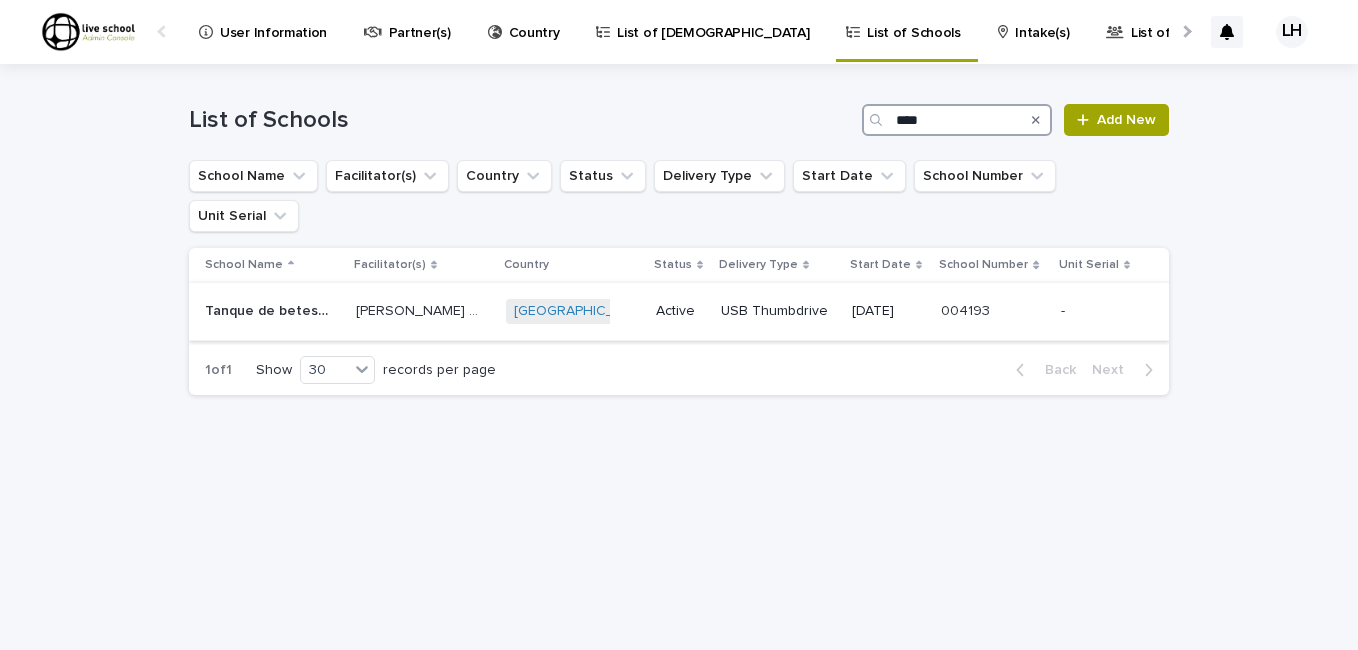 type on "****" 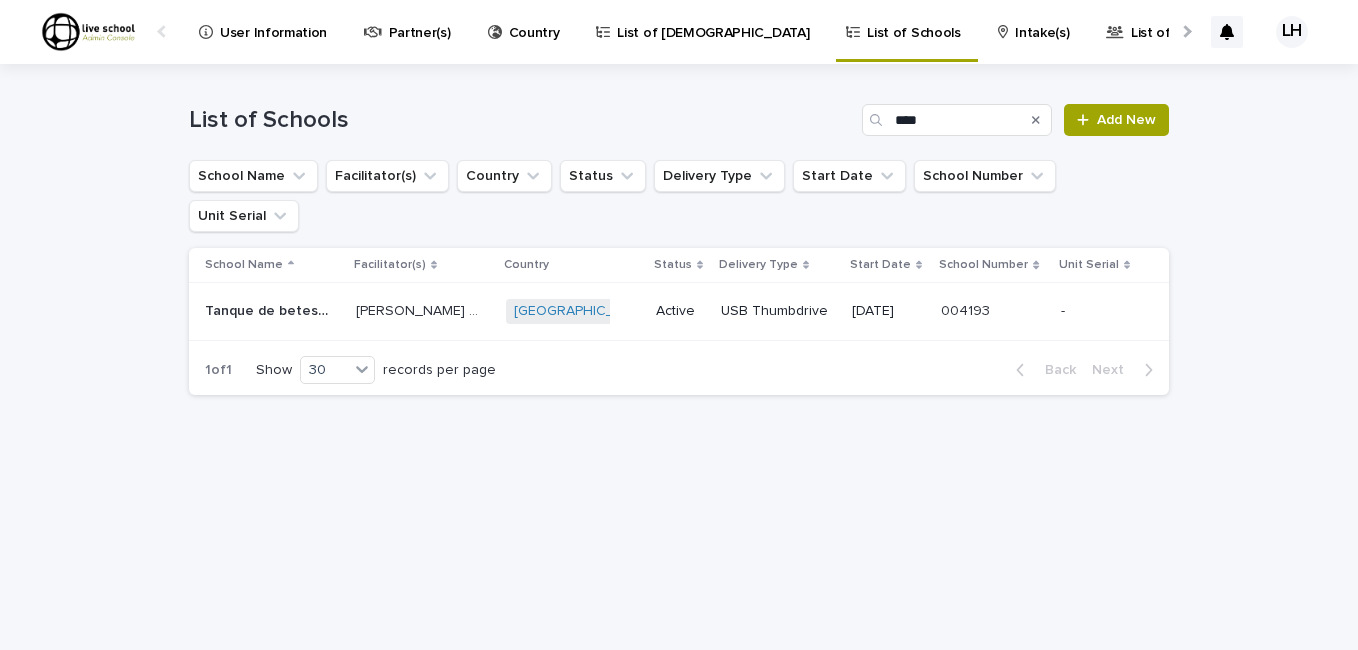 click on "Tanque de betesaida" at bounding box center [269, 309] 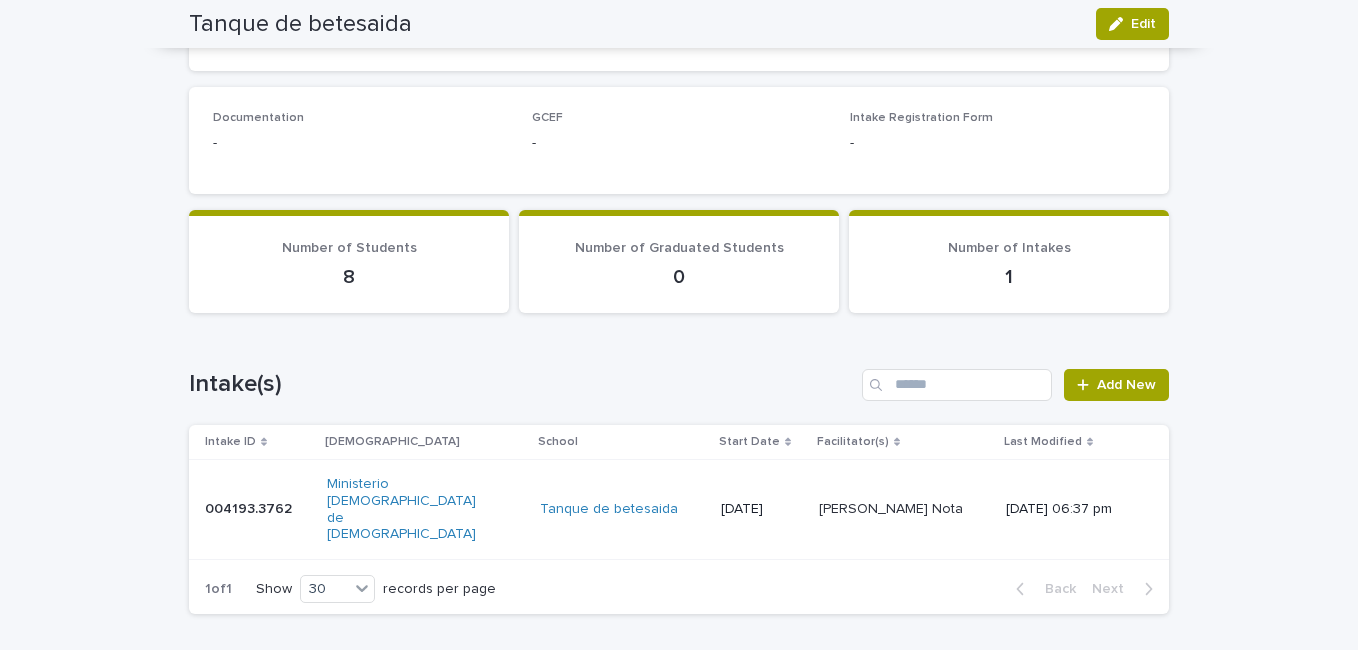 scroll, scrollTop: 544, scrollLeft: 0, axis: vertical 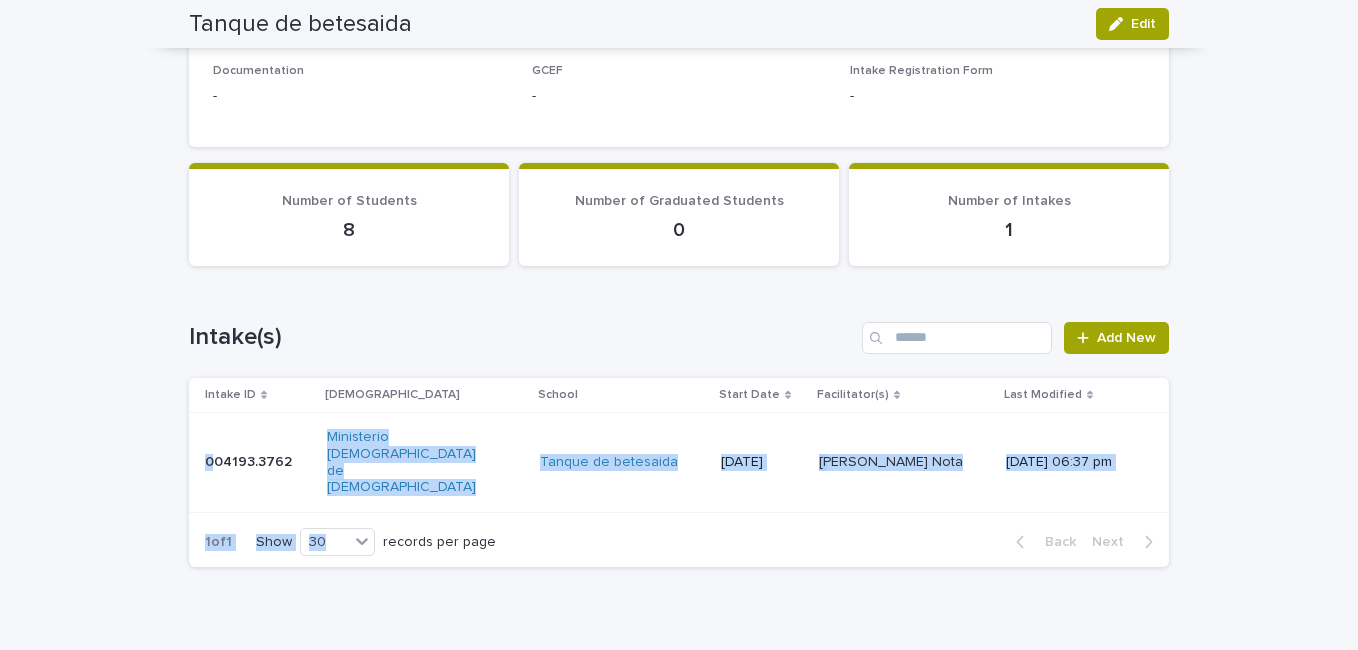 drag, startPoint x: 282, startPoint y: 448, endPoint x: 356, endPoint y: 488, distance: 84.118965 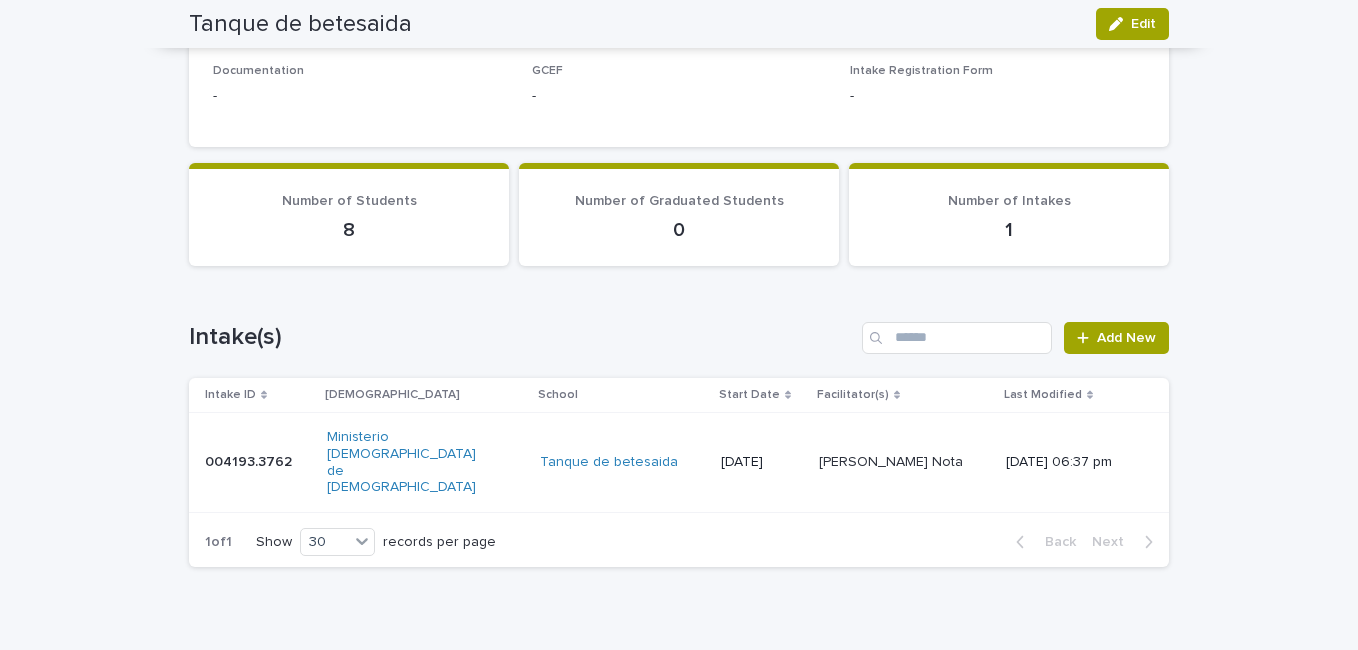 click on "Loading... Saving… Loading... Saving… Tanque de betesaida Edit Tanque de betesaida SAF.MOZ.PO.004193 Edit Sorry, there was an error saving your record. Please try again. Please fill out the required fields below. Loading... Saving… Loading... Saving… Unit Serial - Language Portuguese Loading... Saving… Loading... Saving… School Information Start Date 2023-06-15 Graduation Date 14/11/2024 Status Active Delivery Type USB Thumbdrive Church and Location Information Church Ministerio Evangelico de Cristo   City/Town/Village Caia Sofala Country Mozambique   Facilitator Information                                         •••                                                                     Facilitator(s) Isaias Baera Nota   Email Isaias Baera Nota Mobile - Loading... Saving… Documentation - GCEF - Intake Registration Form - Loading... Saving… Number of Students 8 Number of Graduated Students 0 Number of Intakes 1 Loading... Saving… Intake(s) Add New Intake ID Church School Start Date" at bounding box center (679, 76) 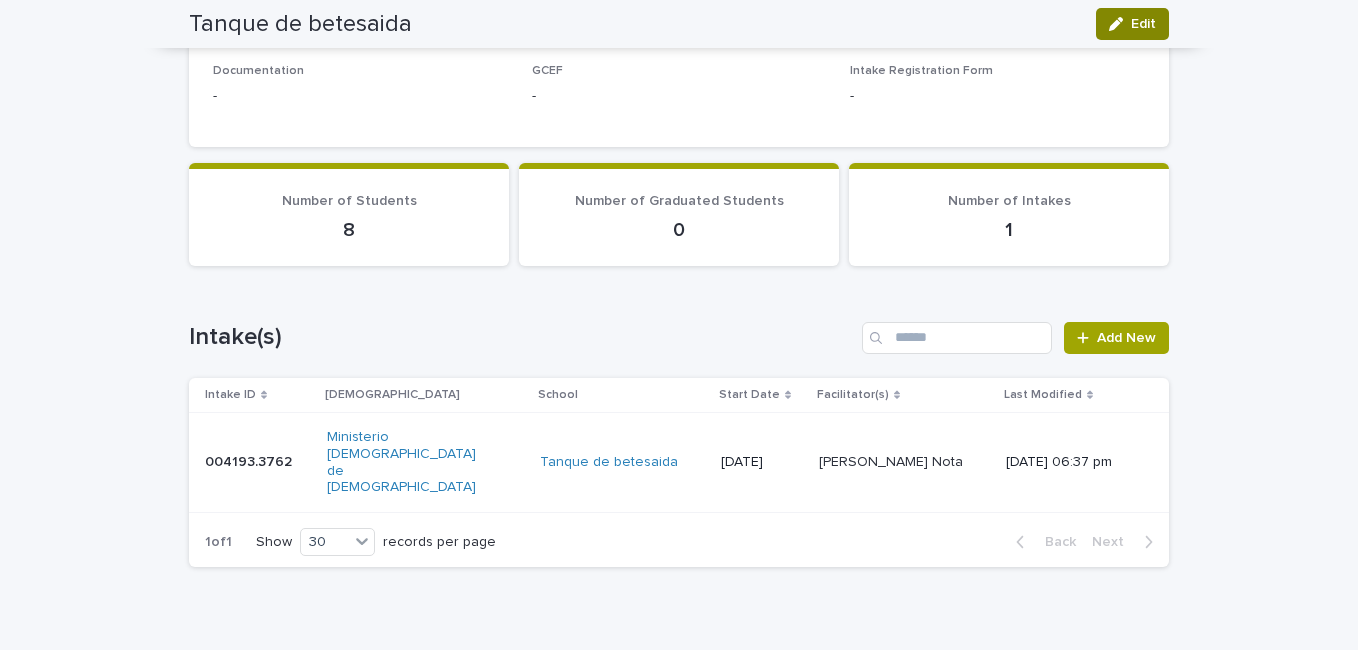 click 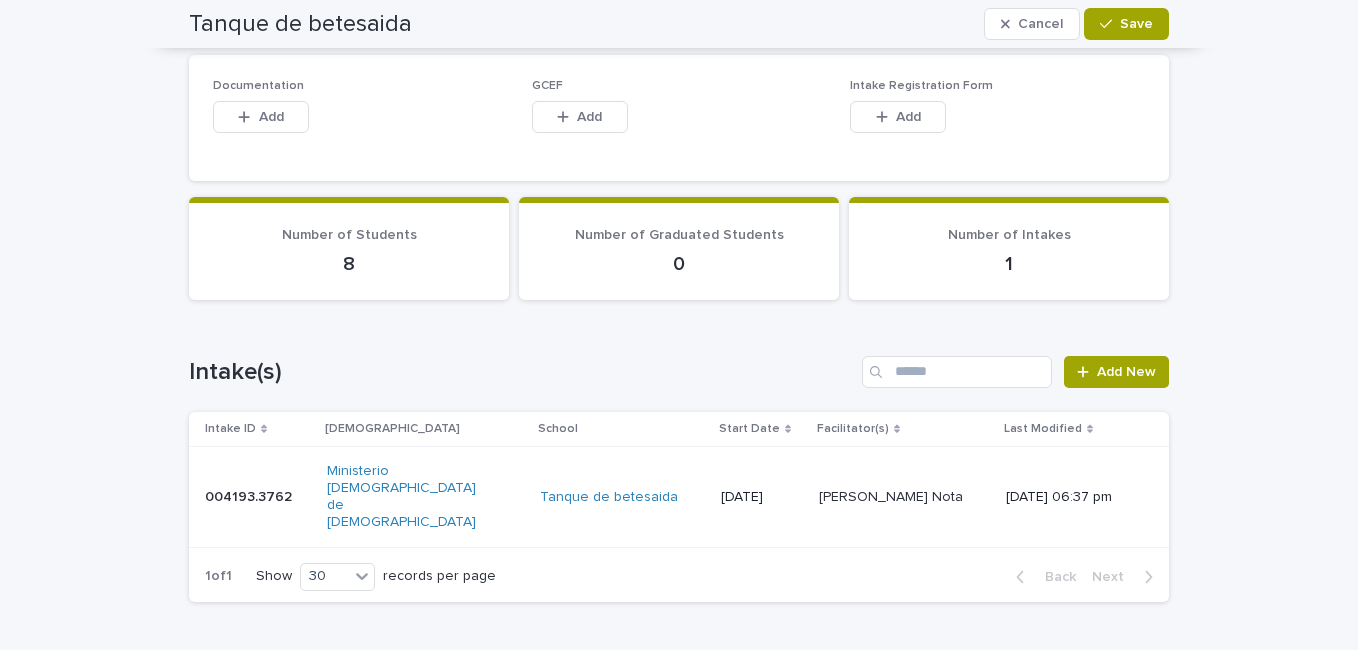 scroll, scrollTop: 562, scrollLeft: 0, axis: vertical 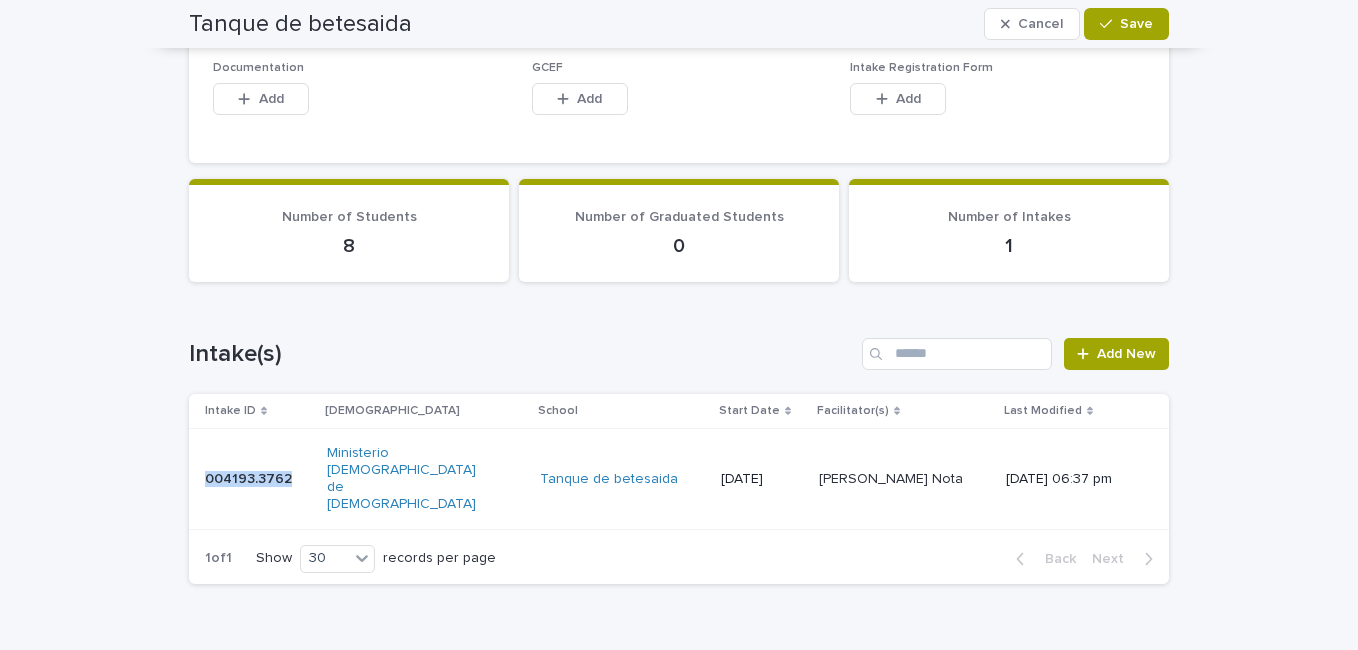 drag, startPoint x: 284, startPoint y: 463, endPoint x: 199, endPoint y: 464, distance: 85.00588 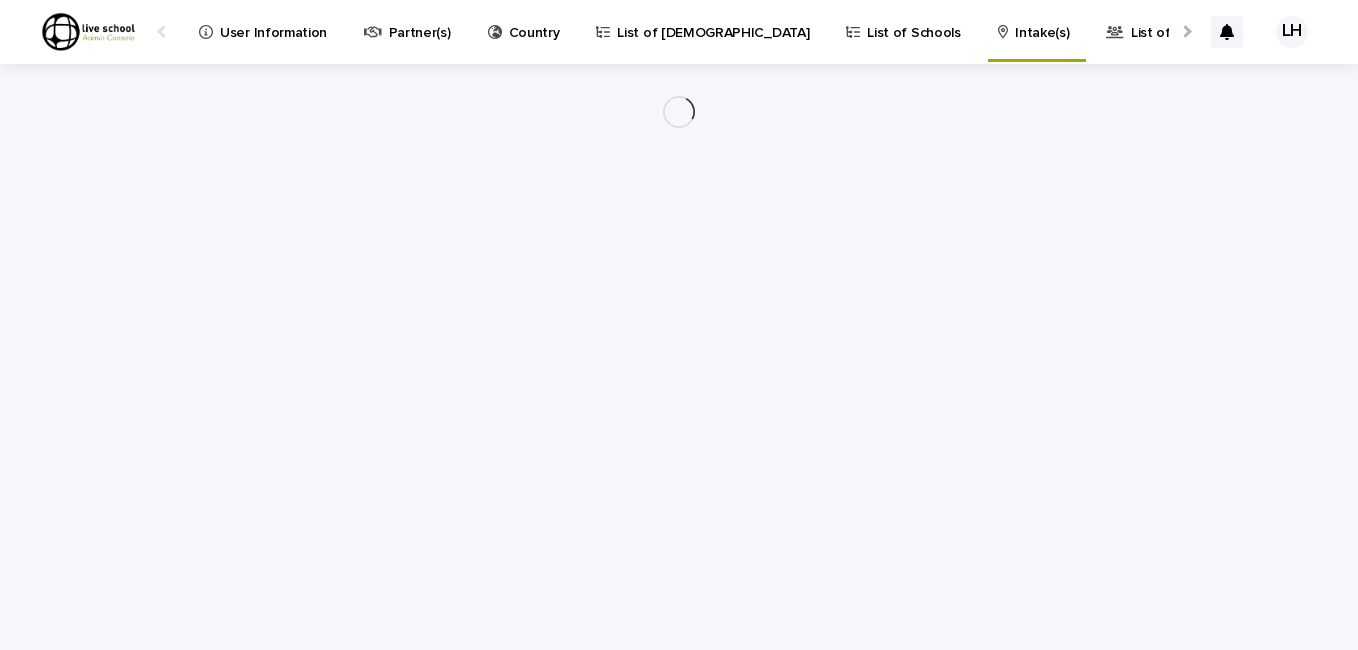 scroll, scrollTop: 0, scrollLeft: 0, axis: both 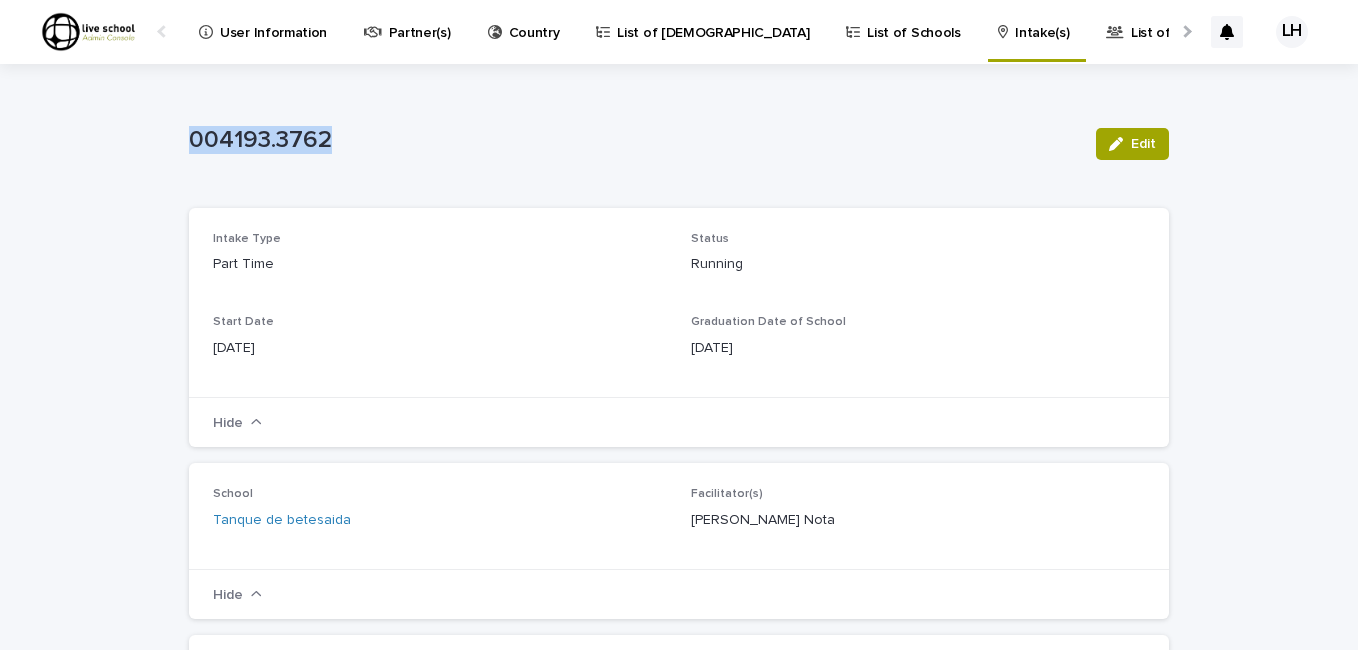 drag, startPoint x: 320, startPoint y: 141, endPoint x: 171, endPoint y: 134, distance: 149.16434 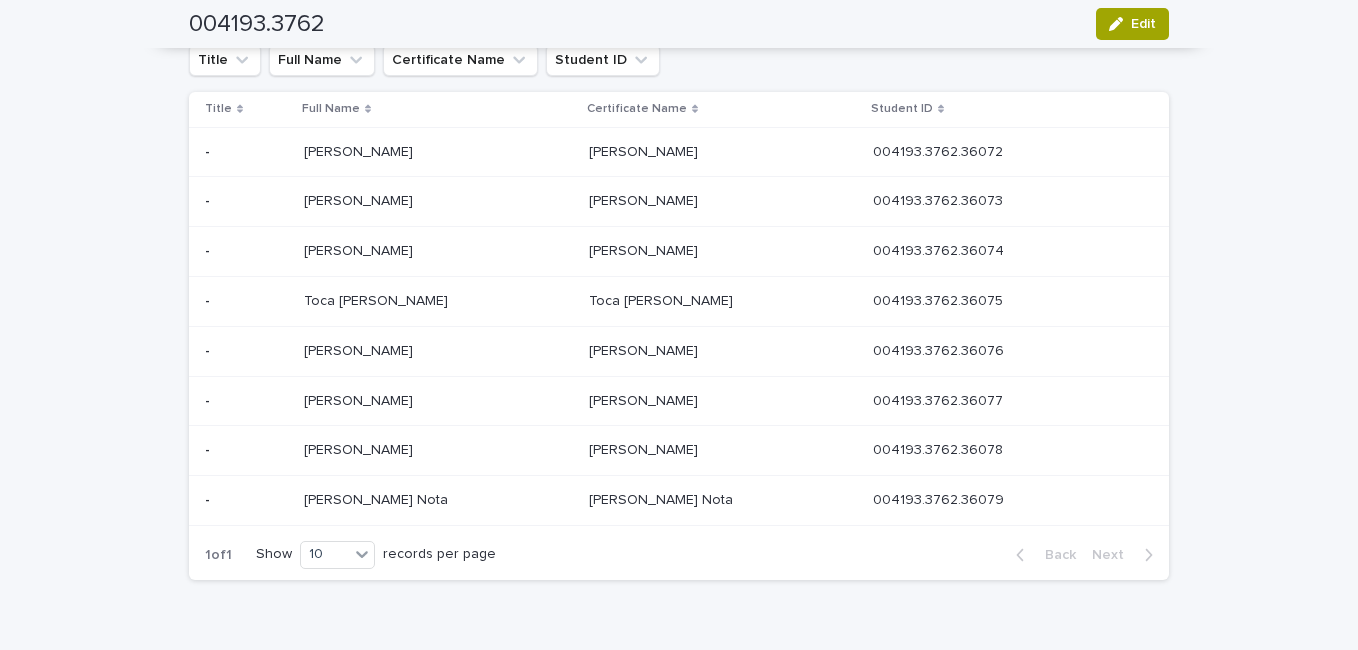 scroll, scrollTop: 957, scrollLeft: 0, axis: vertical 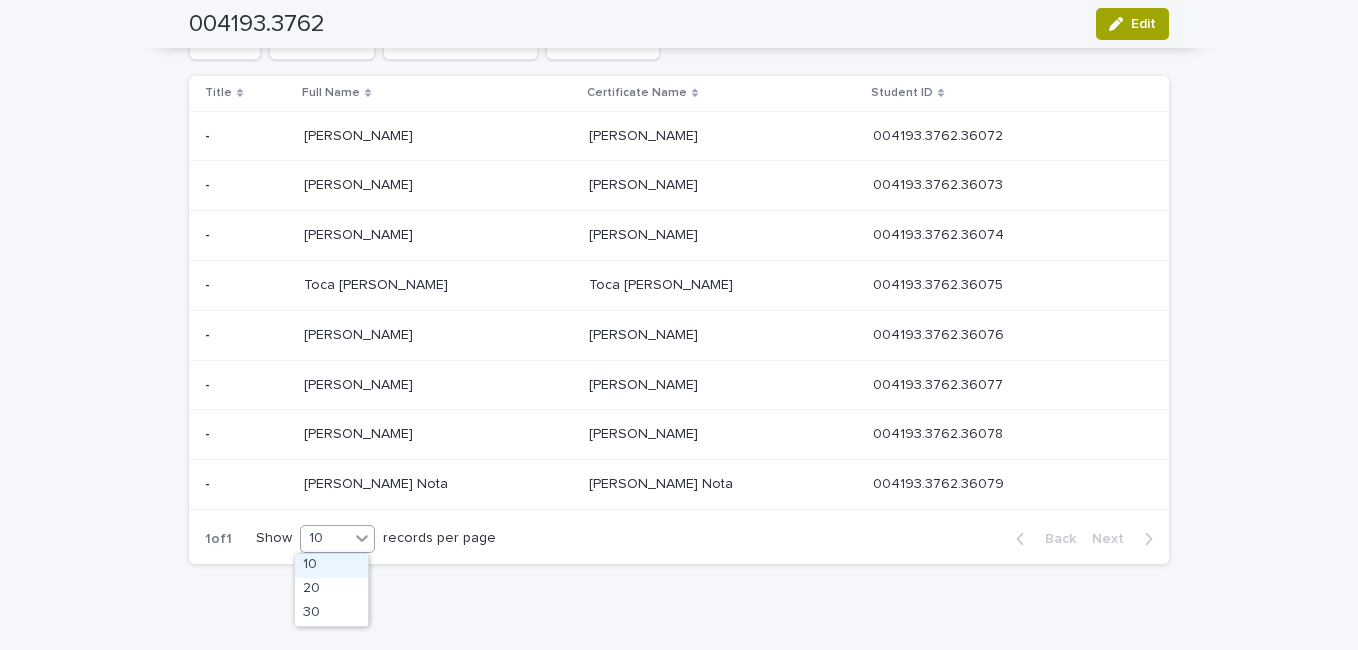 click 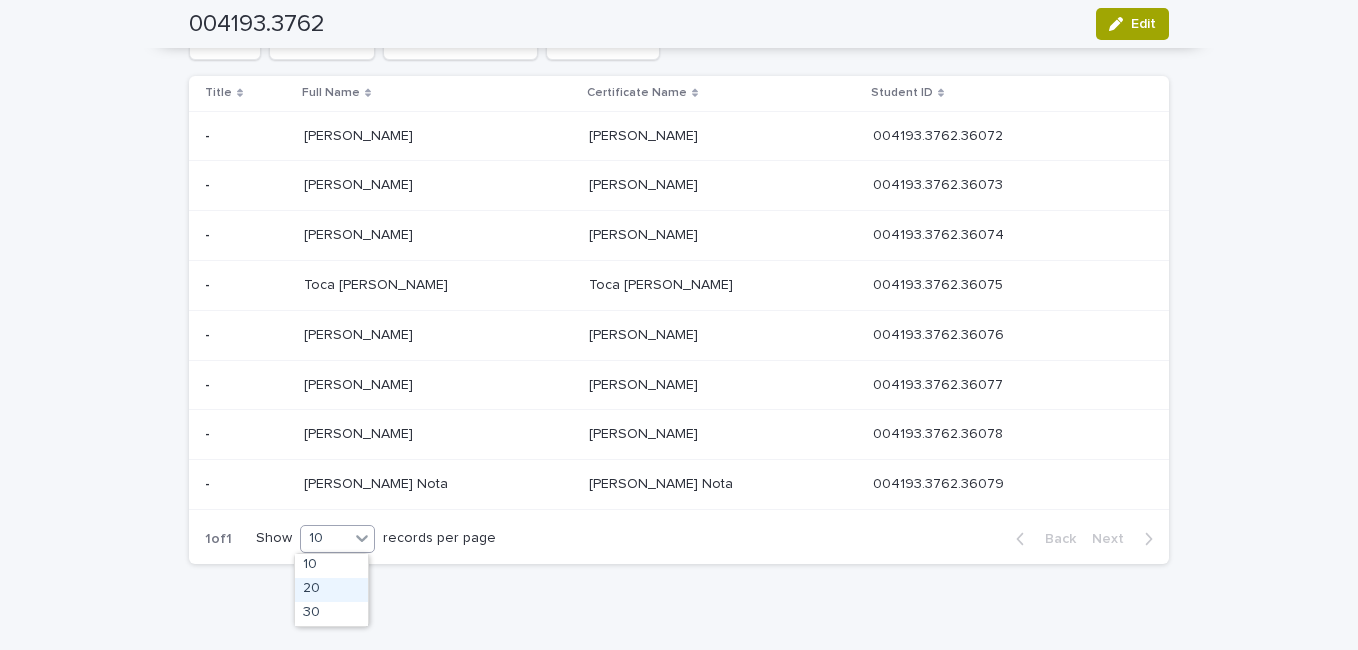 click on "20" at bounding box center (331, 590) 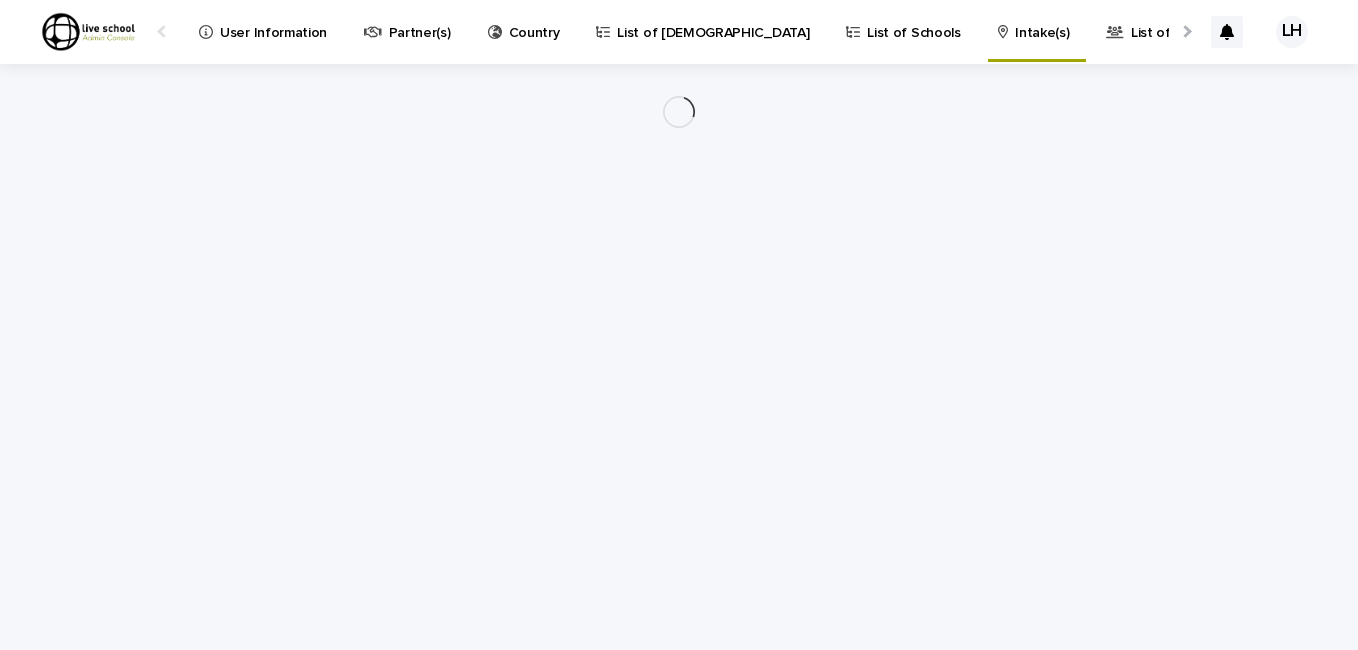 scroll, scrollTop: 0, scrollLeft: 0, axis: both 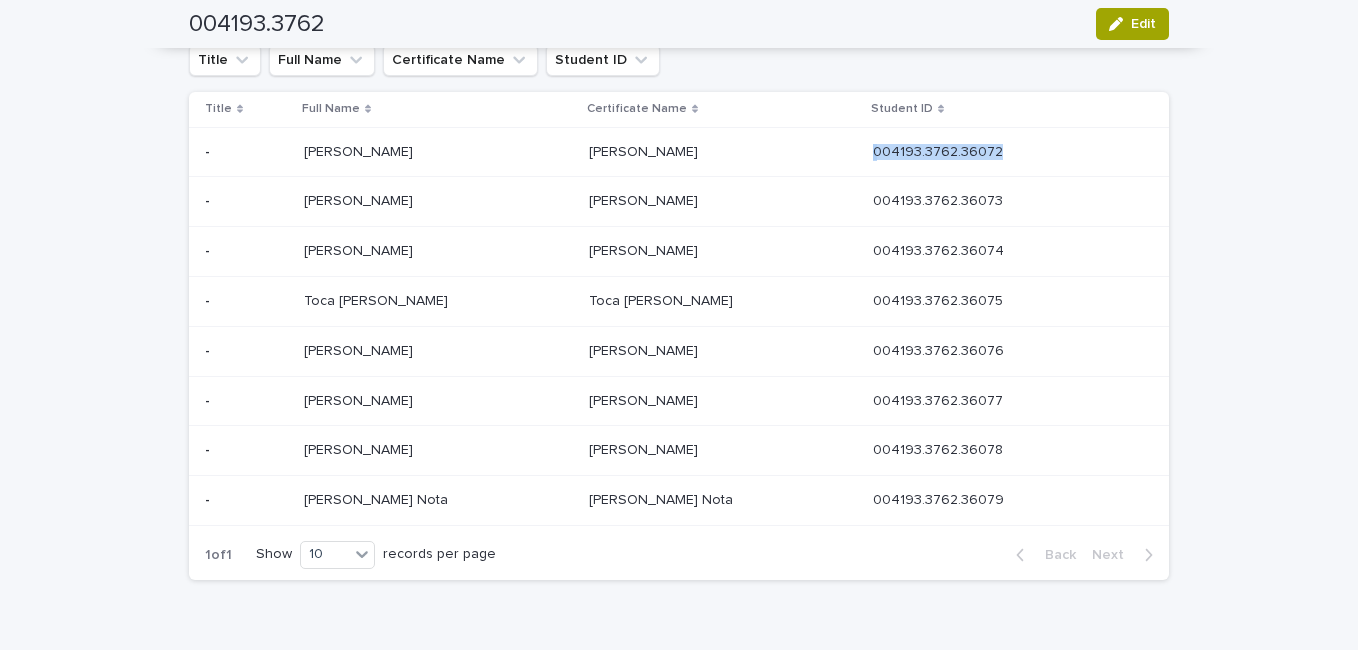 drag, startPoint x: 1028, startPoint y: 151, endPoint x: 892, endPoint y: 160, distance: 136.29747 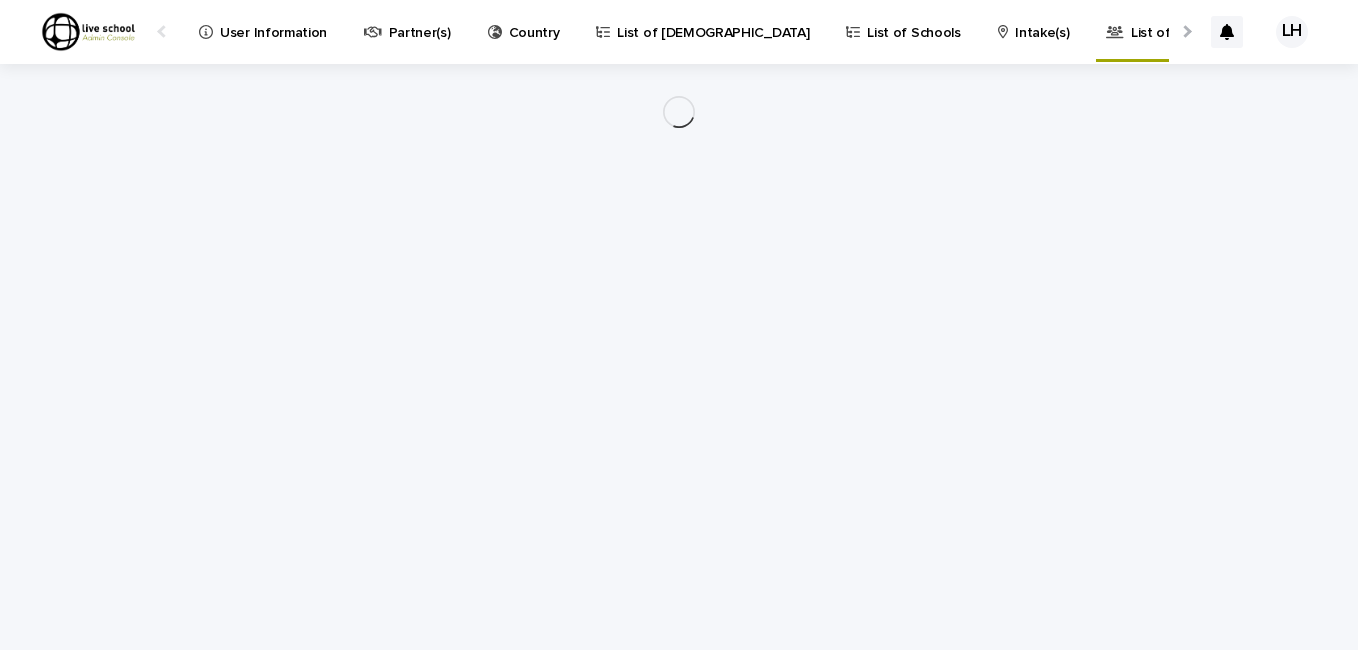 scroll, scrollTop: 0, scrollLeft: 0, axis: both 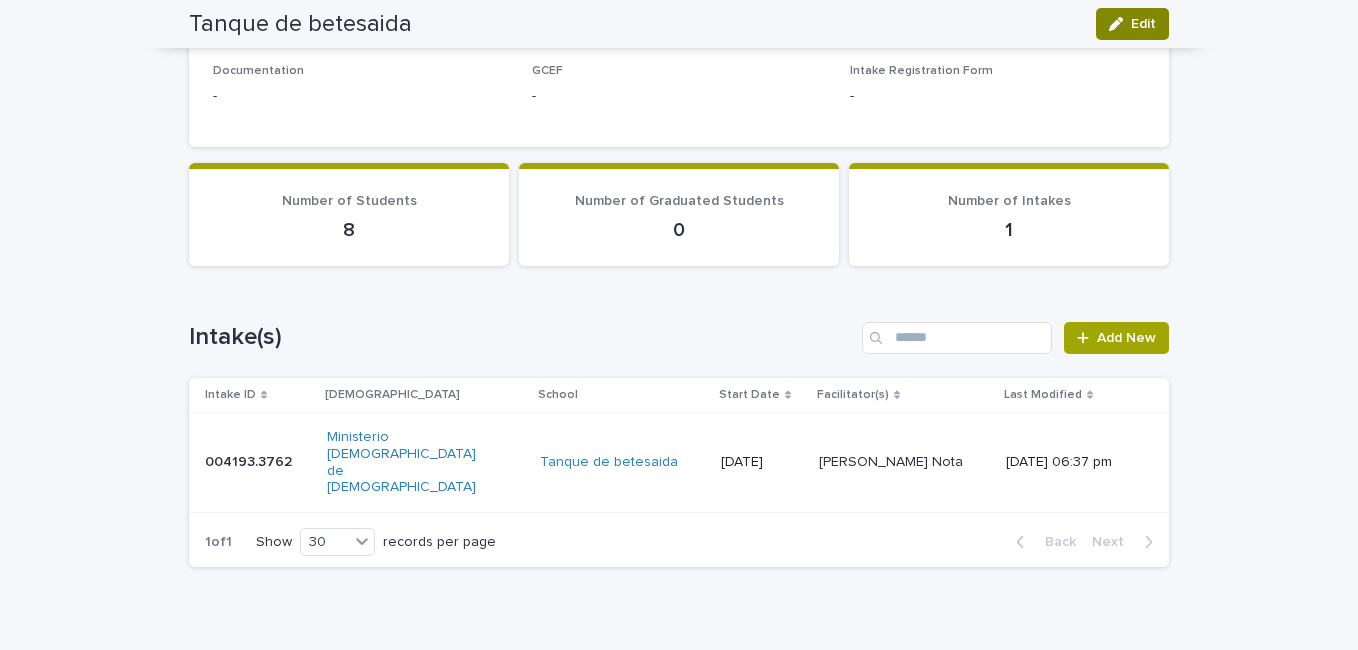 click on "Edit" at bounding box center [1143, 24] 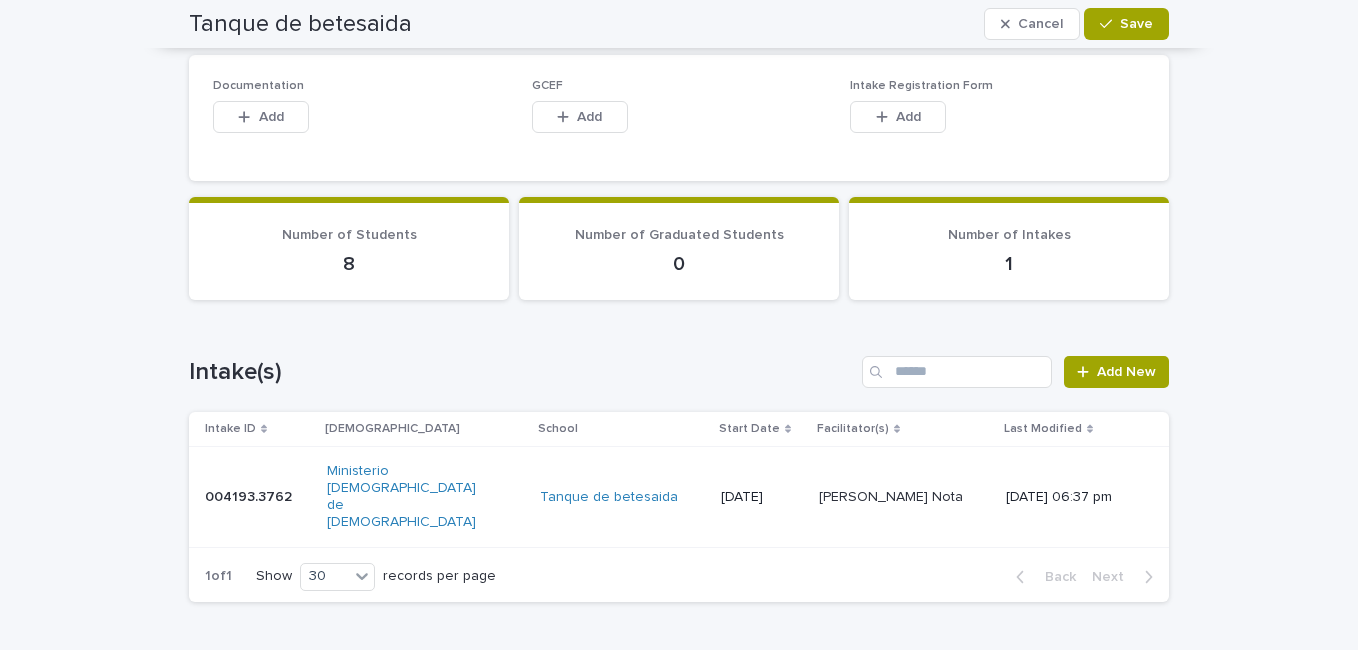scroll, scrollTop: 562, scrollLeft: 0, axis: vertical 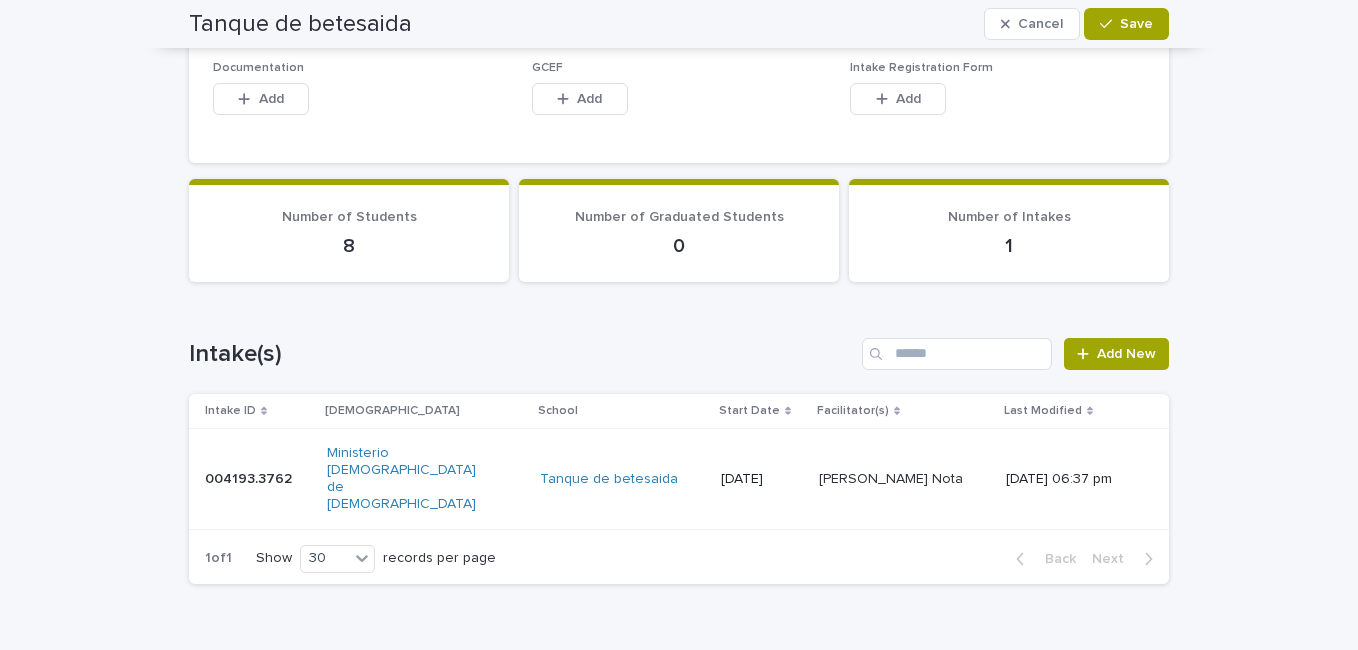 click on "004193.3762" at bounding box center [250, 477] 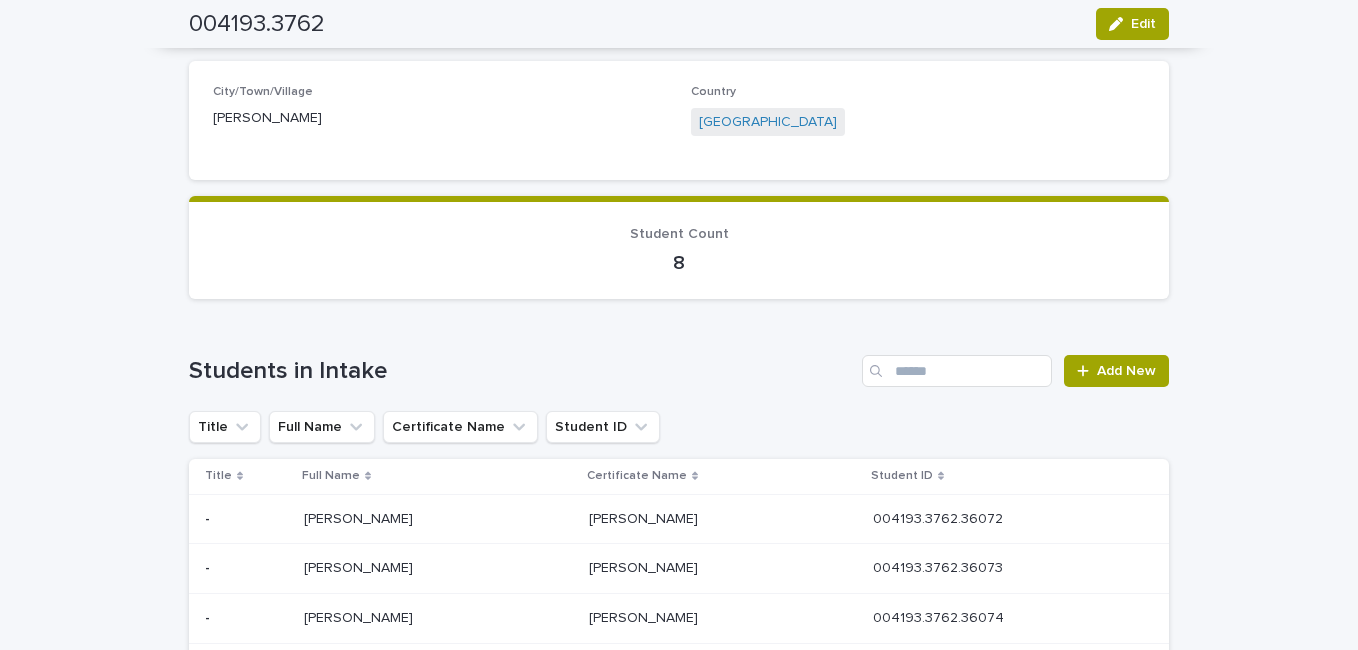 scroll, scrollTop: 0, scrollLeft: 0, axis: both 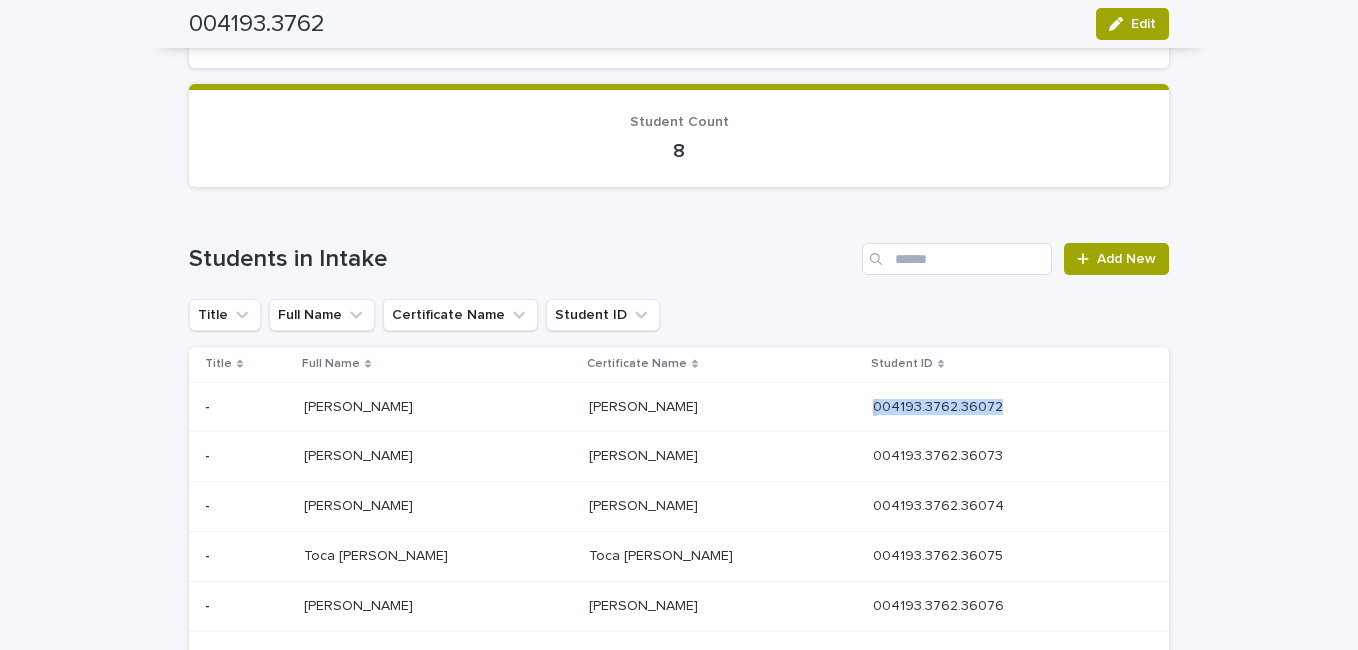 drag, startPoint x: 1023, startPoint y: 405, endPoint x: 893, endPoint y: 406, distance: 130.00385 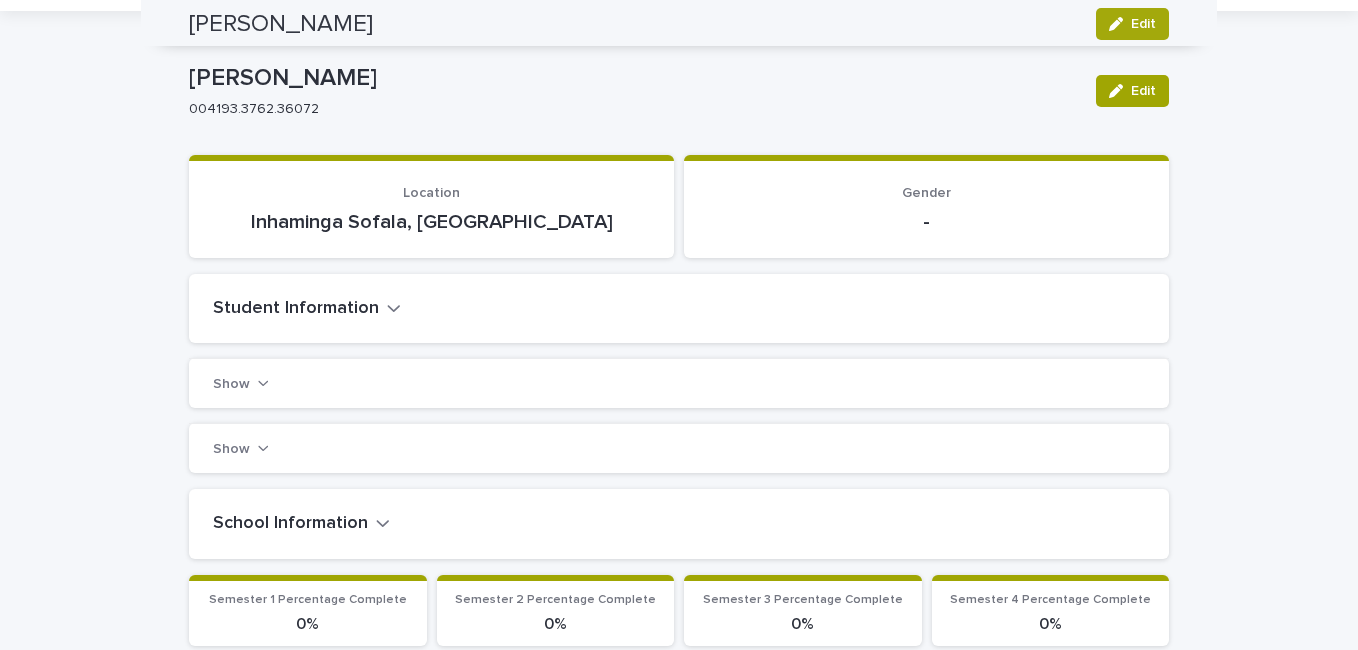 scroll, scrollTop: 0, scrollLeft: 0, axis: both 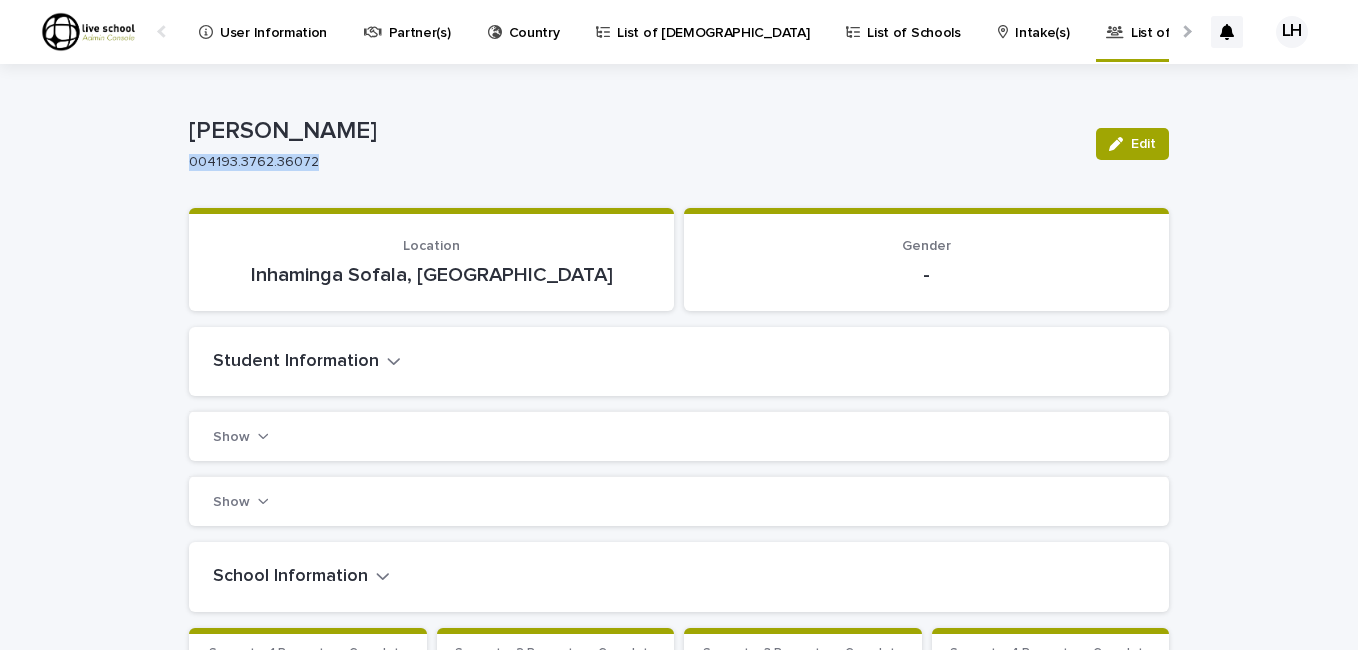 drag, startPoint x: 311, startPoint y: 163, endPoint x: 154, endPoint y: 160, distance: 157.02866 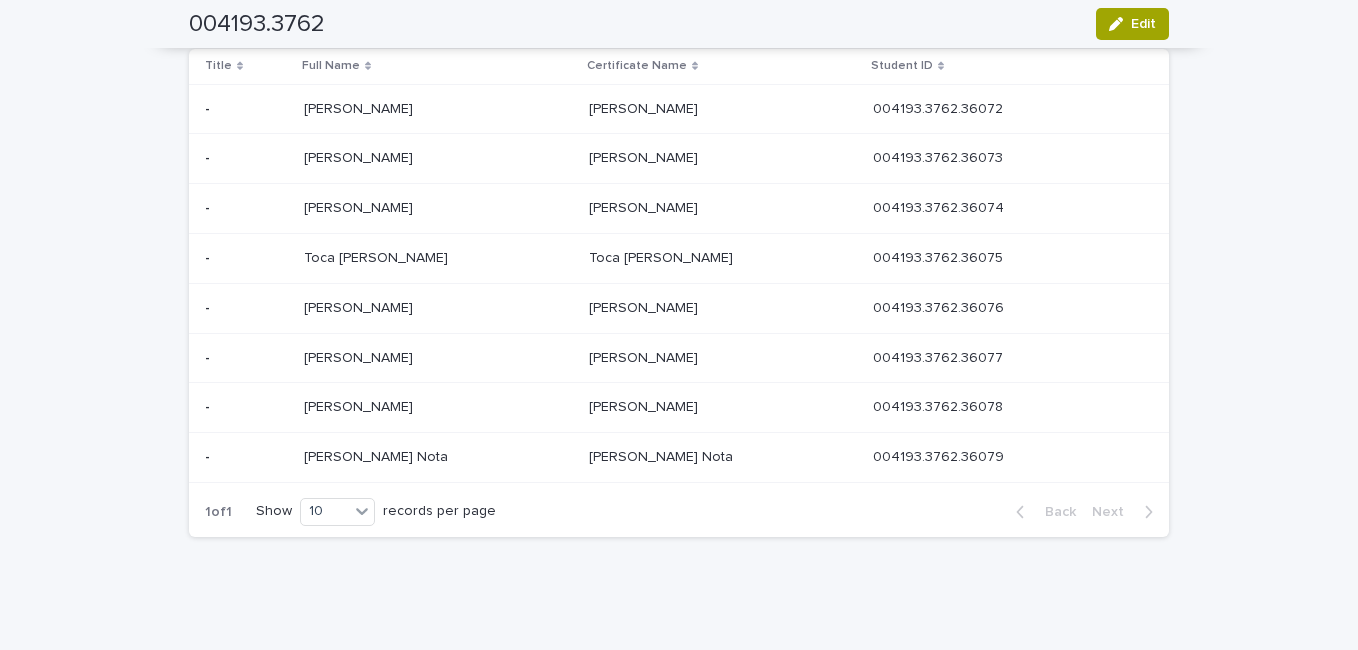scroll, scrollTop: 987, scrollLeft: 0, axis: vertical 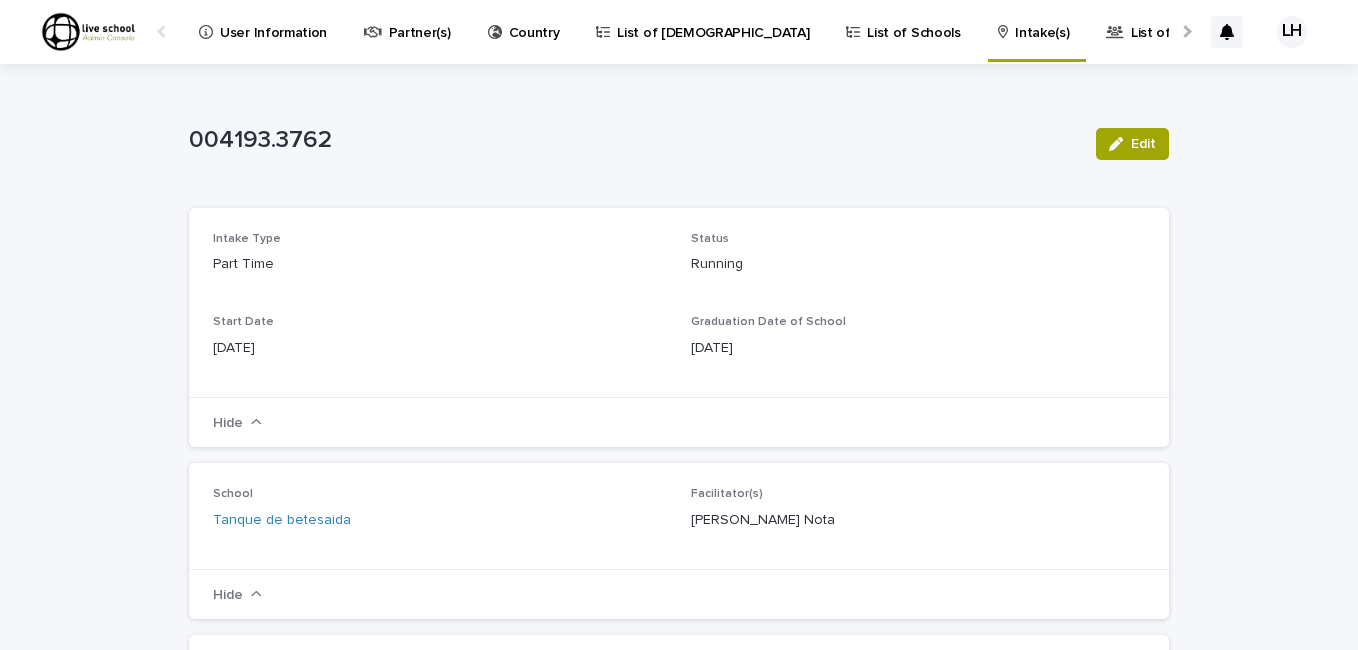 click on "LH" at bounding box center [1292, 32] 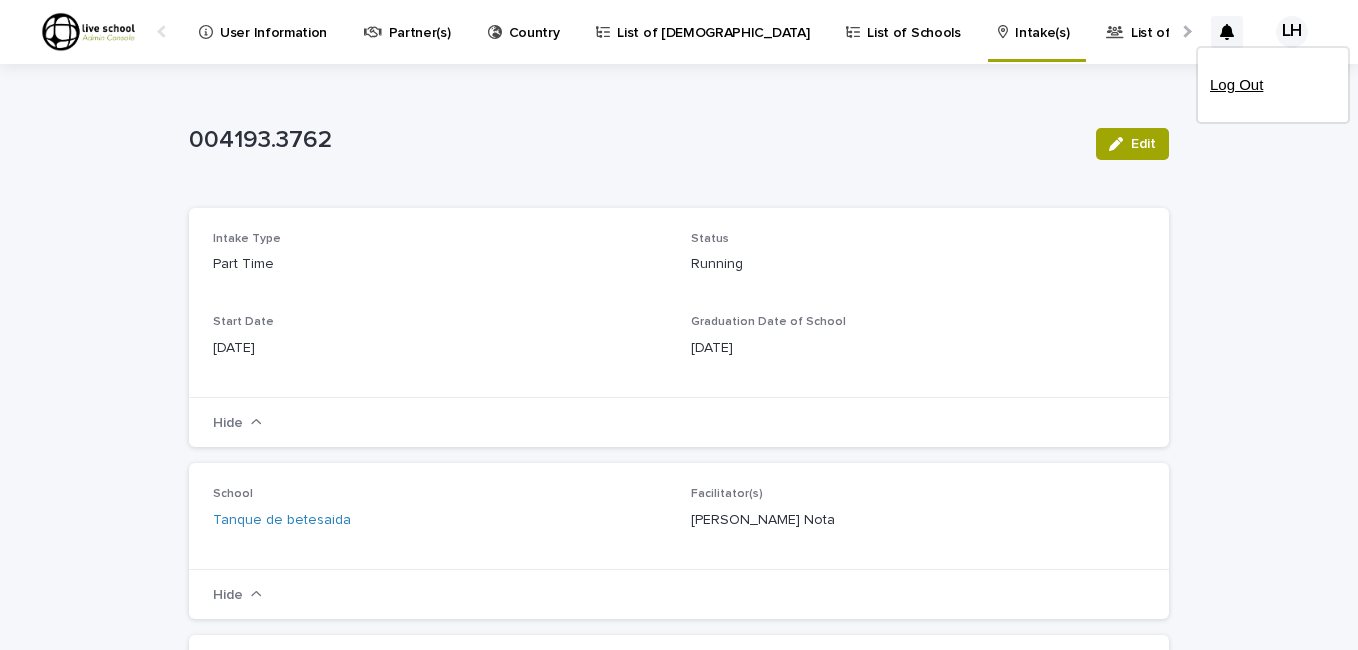 click on "Log Out" at bounding box center (1273, 85) 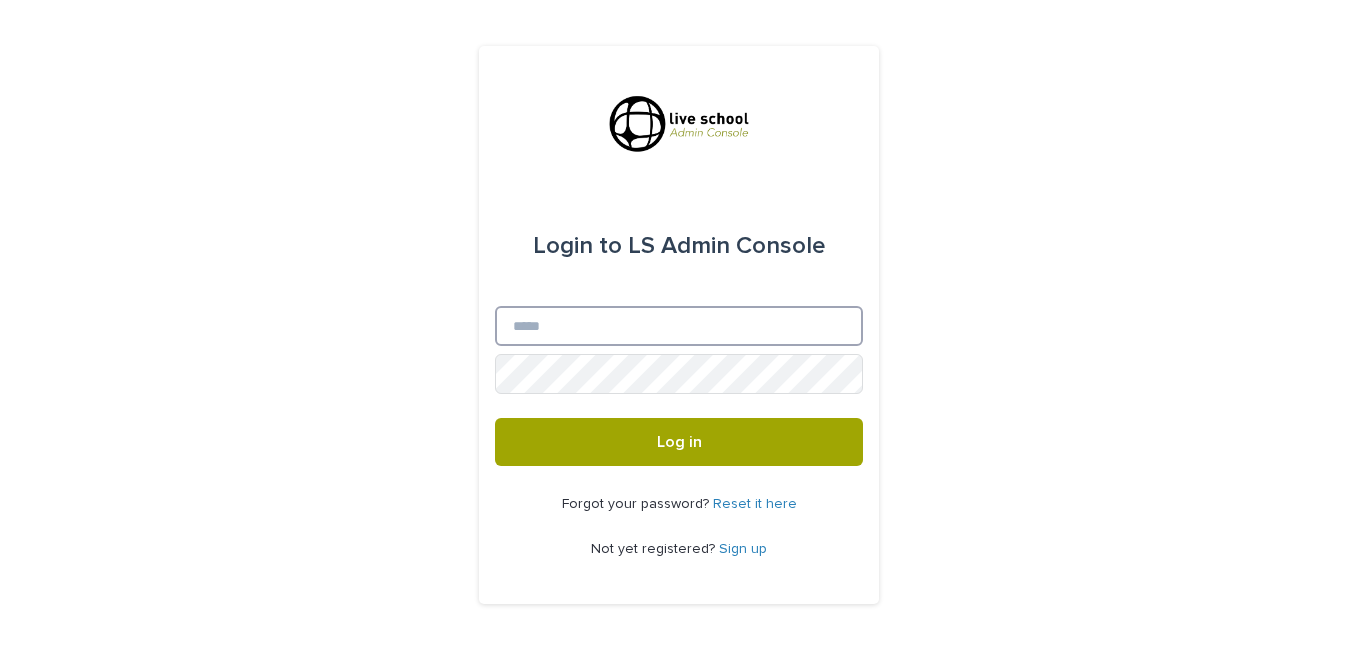 type on "**********" 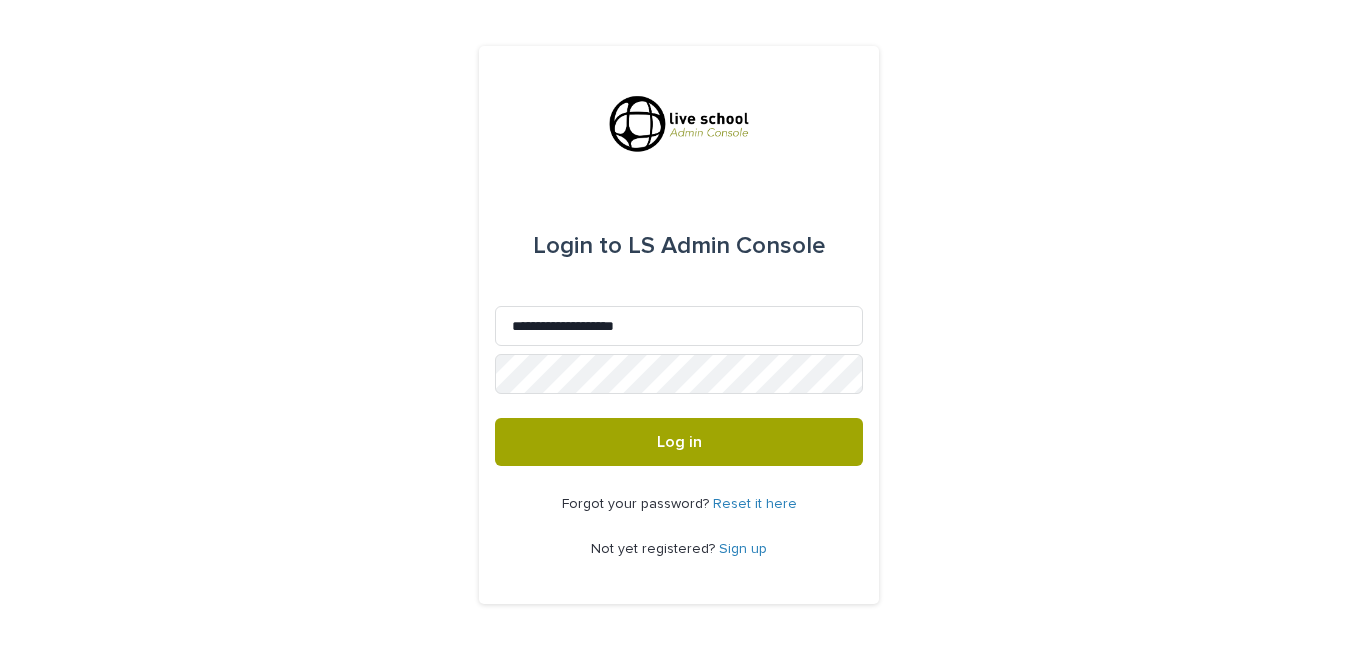 click on "**********" at bounding box center (679, 325) 